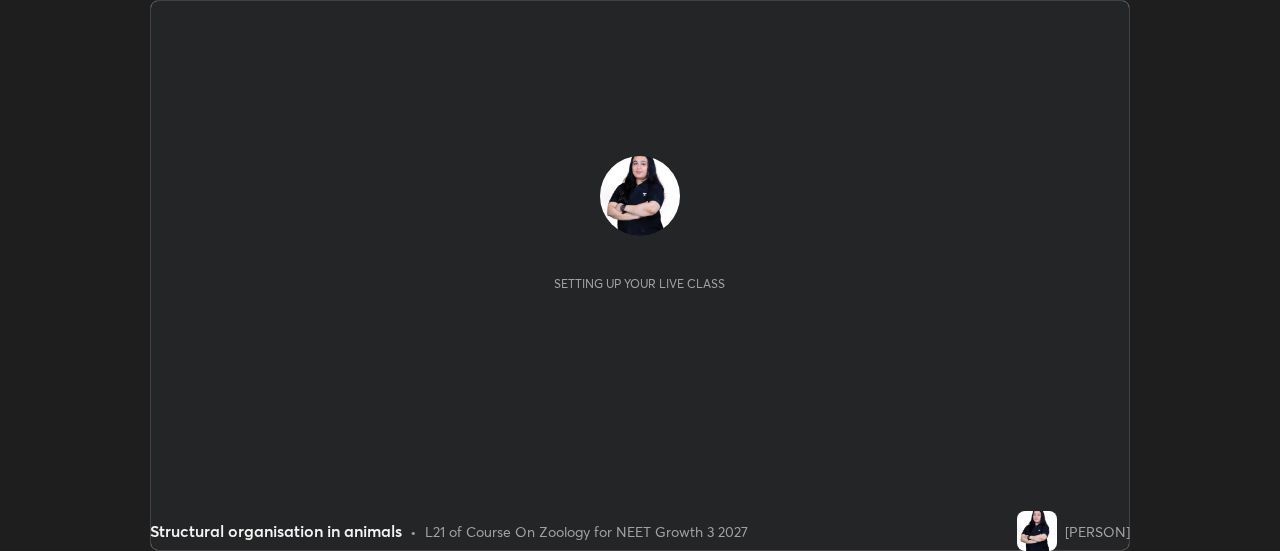 scroll, scrollTop: 0, scrollLeft: 0, axis: both 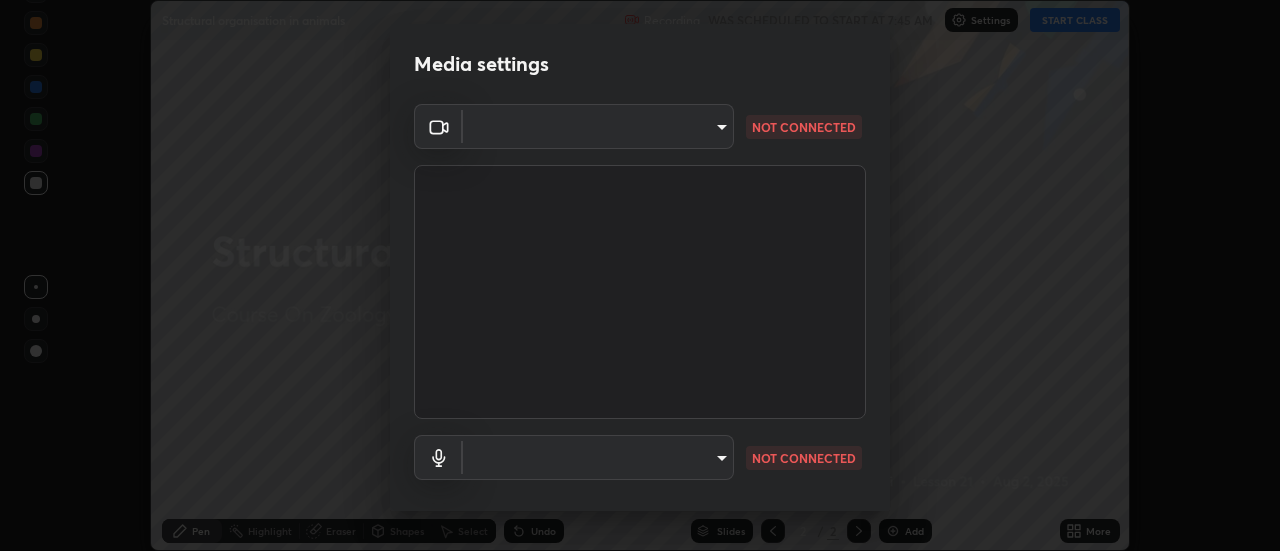 type on "[HASH]" 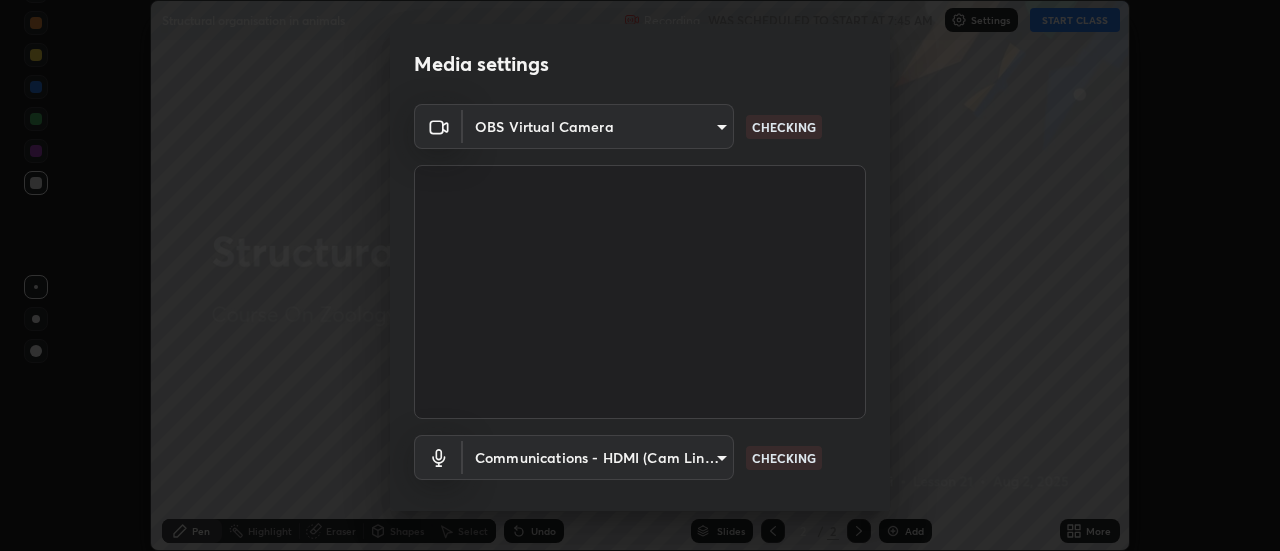 click on "Erase all Structural organisation in animals Recording WAS SCHEDULED TO START AT  7:45 AM Settings START CLASS Setting up your live class Structural organisation in animals • L21 of Course On Zoology for NEET Growth 3 2027 [PERSON] Pen Highlight Eraser Shapes Select Undo Slides 2 / 2 Add More No doubts shared Encourage your learners to ask a doubt for better clarity Report an issue Reason for reporting Buffering Chat not working Audio - Video sync issue Educator video quality low ​ Attach an image Report Media settings OBS Virtual Camera [HASH] CHECKING Communications - HDMI (Cam Link 4K) communications CHECKING 1 / 5 Next" at bounding box center [640, 275] 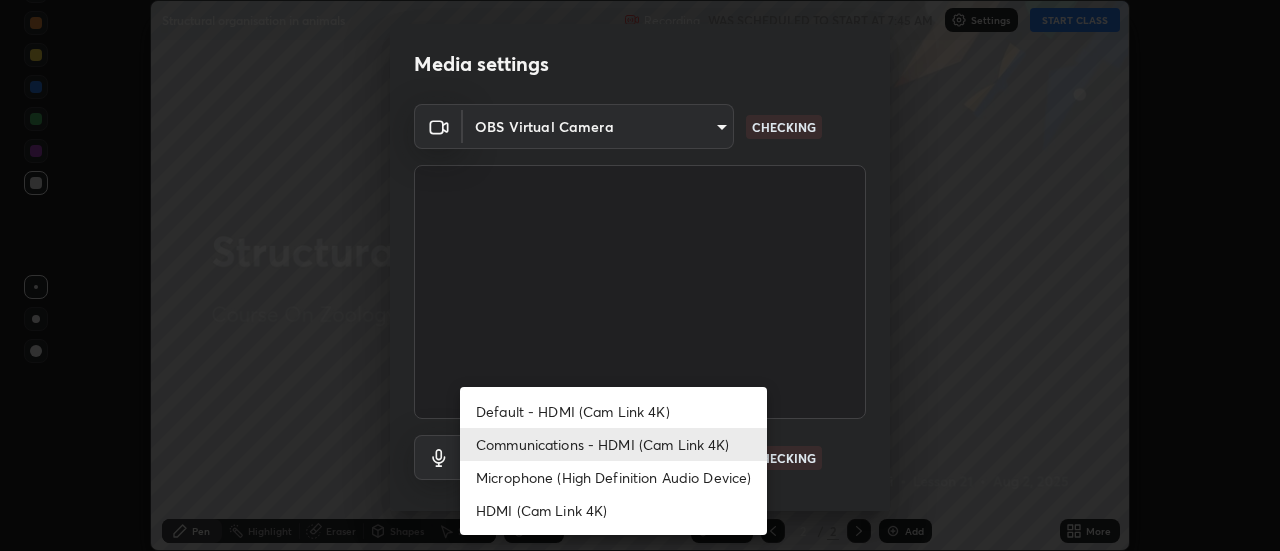 click on "Microphone (High Definition Audio Device)" at bounding box center [613, 477] 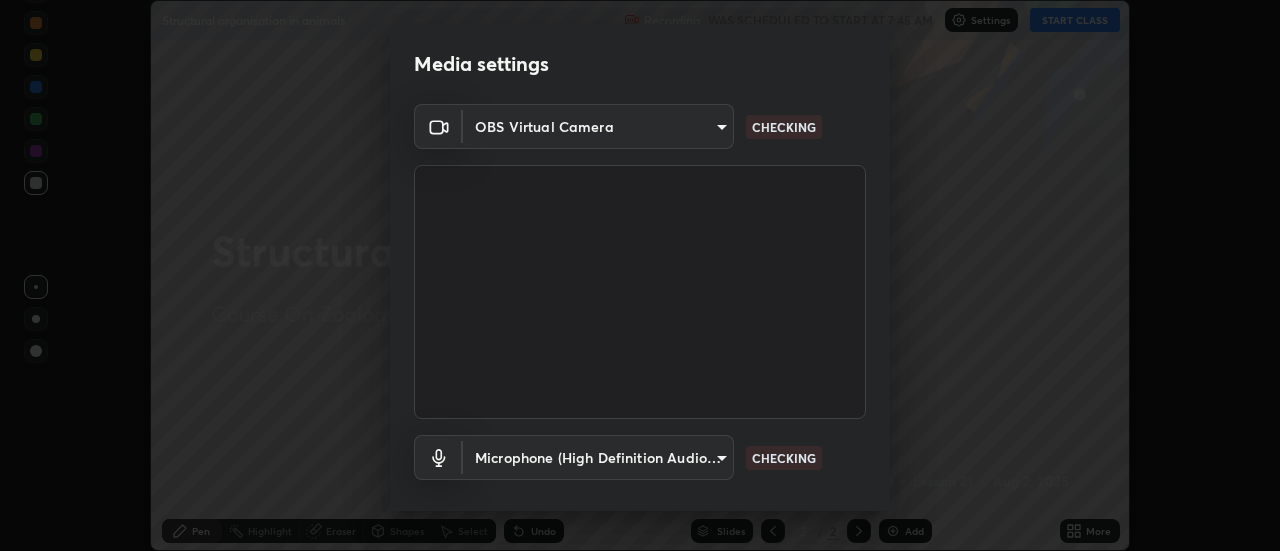 type on "a52b89c73c854b49190692020d6b4c20d8bc23acfa5e512e4994b3214b8658c0" 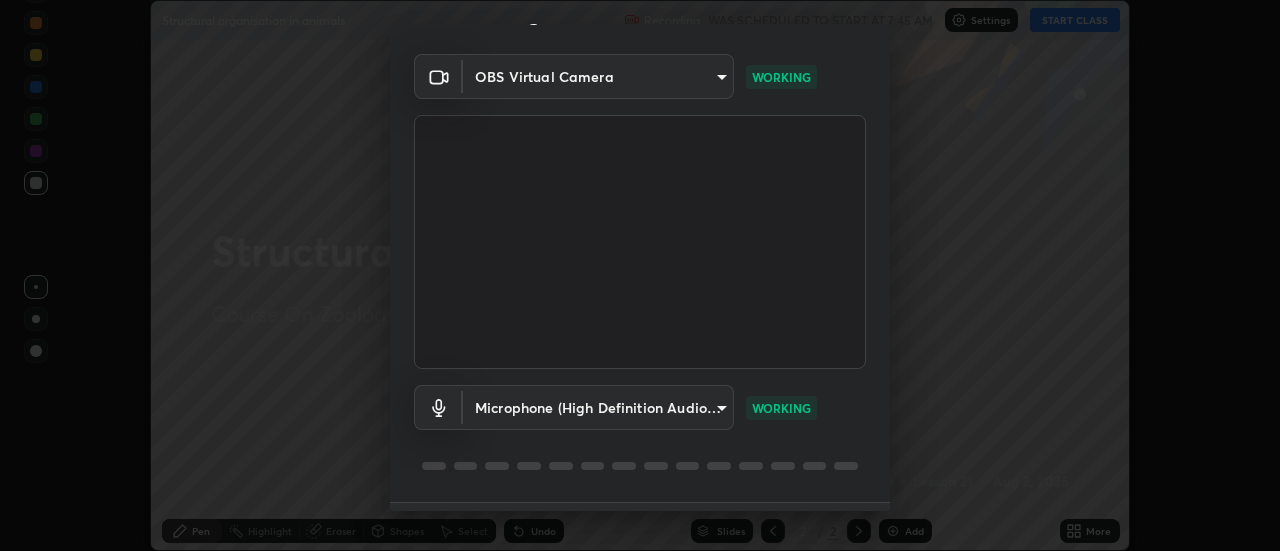 scroll, scrollTop: 105, scrollLeft: 0, axis: vertical 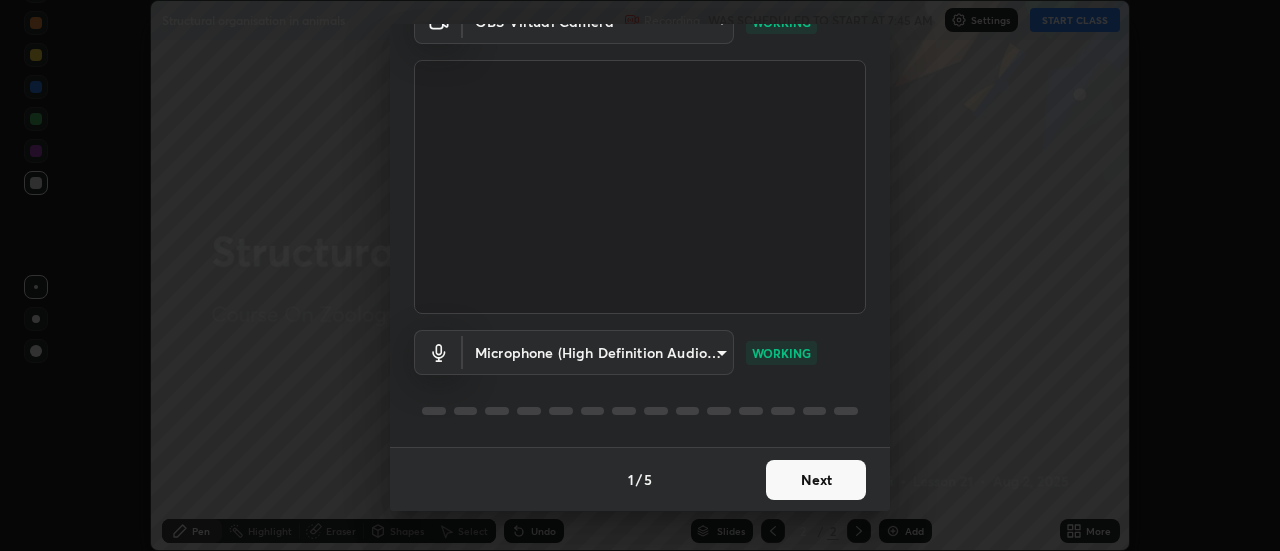 click on "Next" at bounding box center (816, 480) 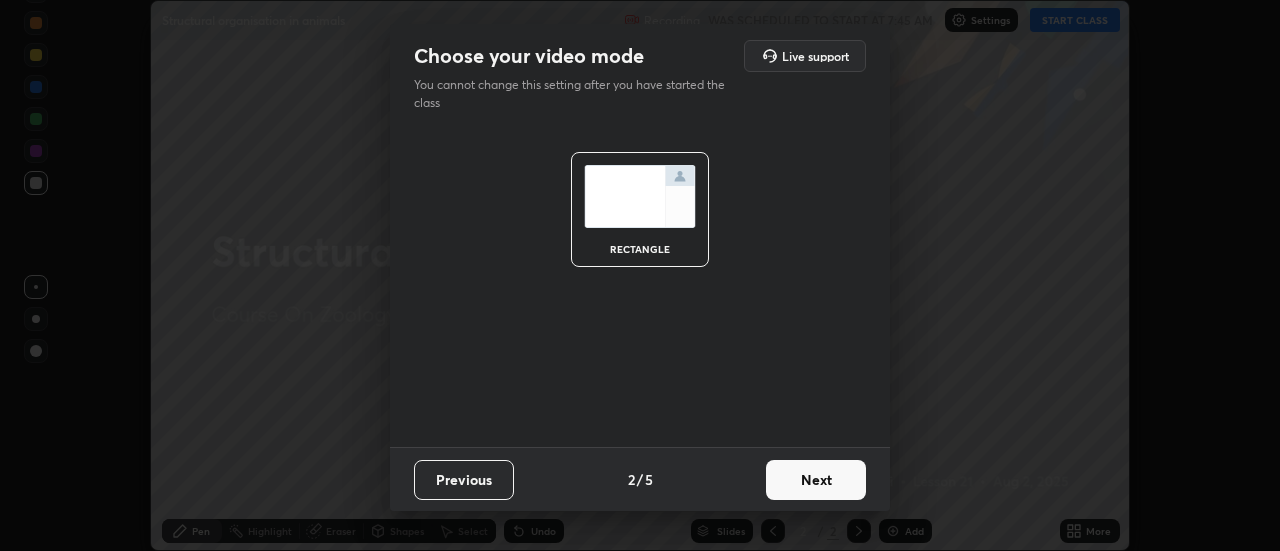 click on "Next" at bounding box center [816, 480] 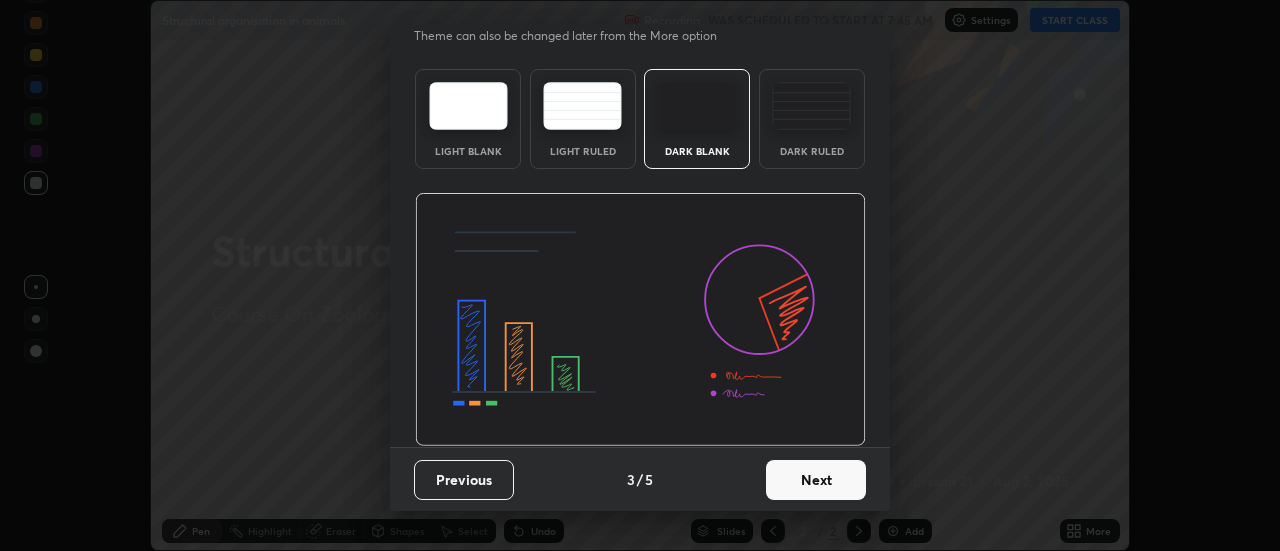 scroll, scrollTop: 48, scrollLeft: 0, axis: vertical 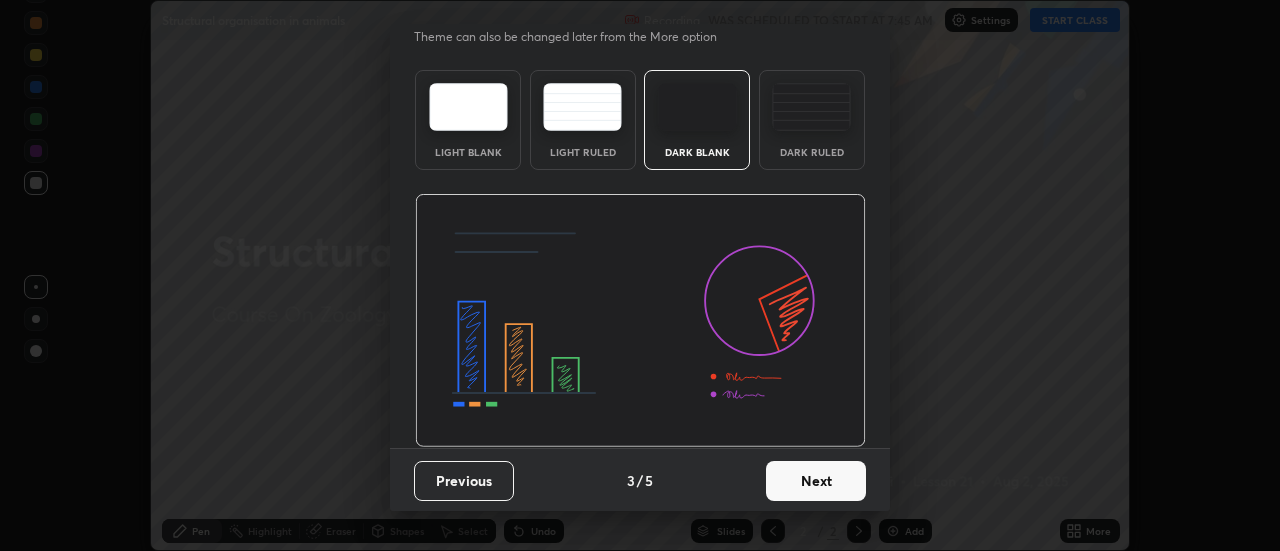 click on "Next" at bounding box center [816, 481] 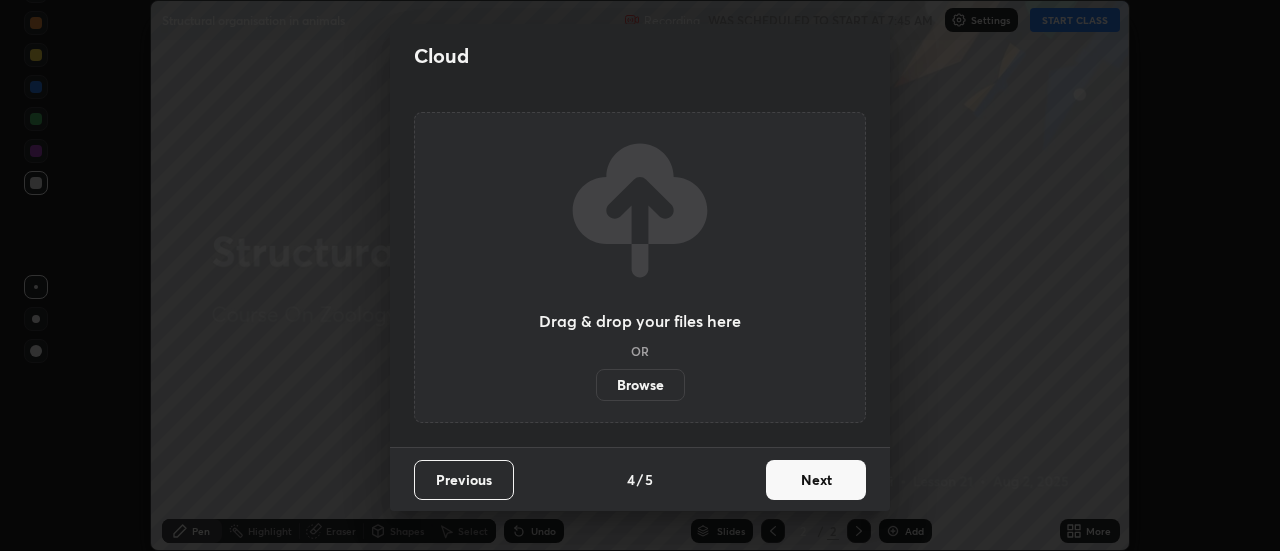 click on "Next" at bounding box center (816, 480) 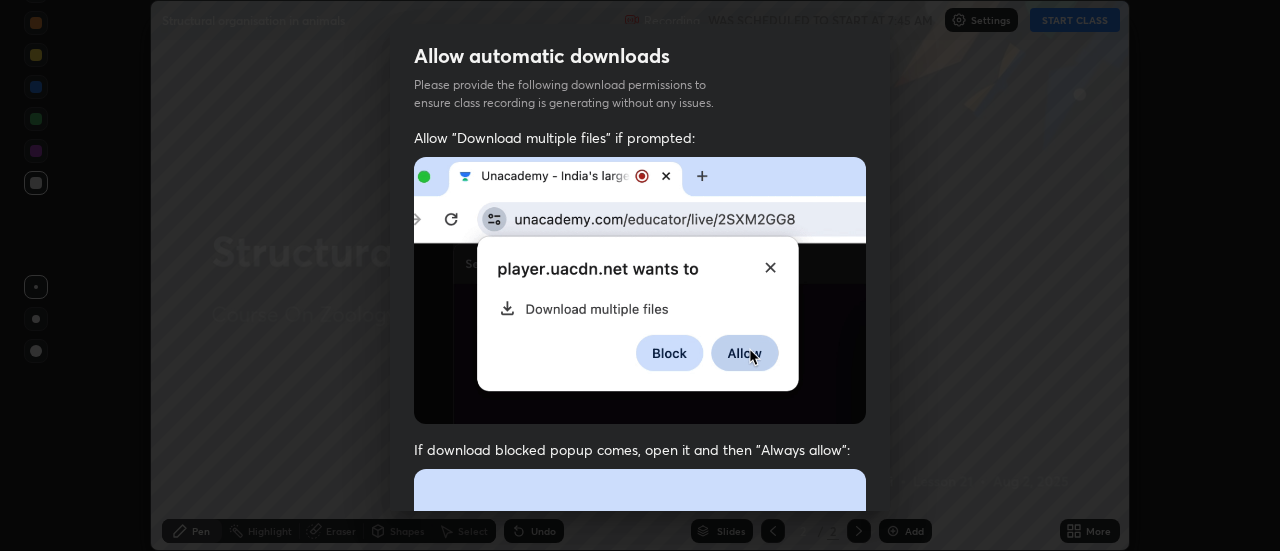 click on "Previous 5 / 5 Done" at bounding box center (640, 1002) 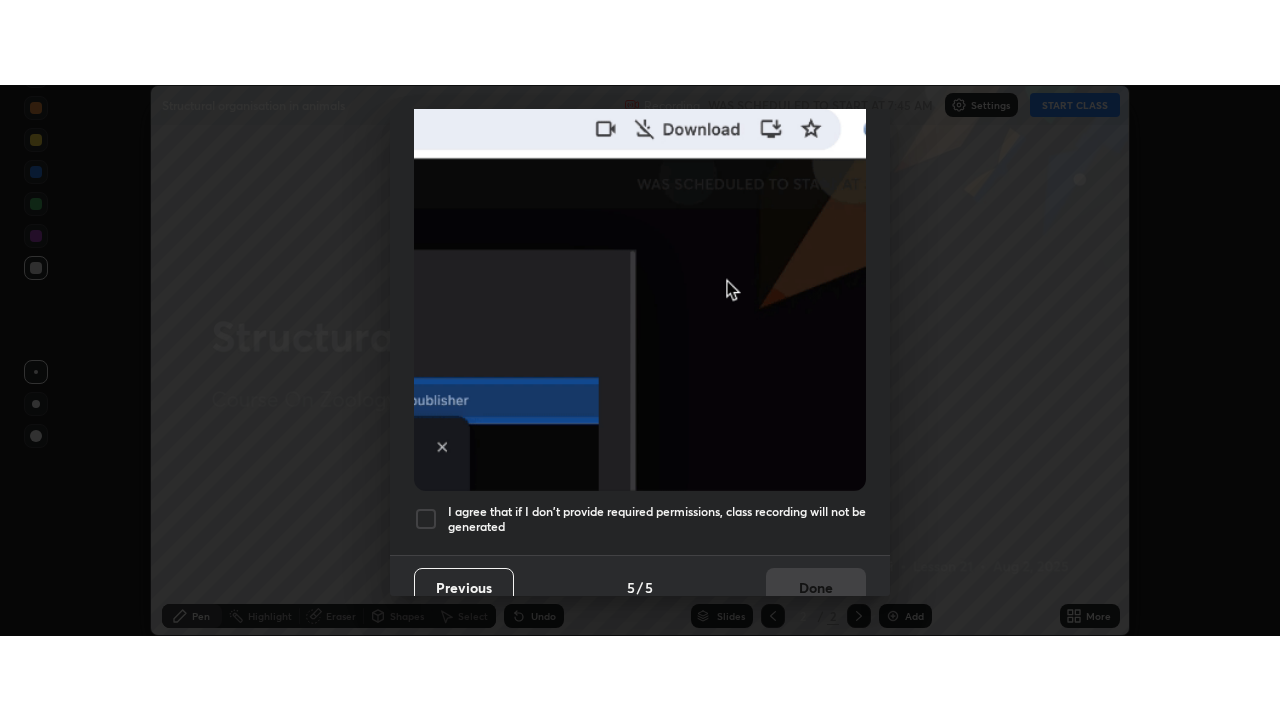 scroll, scrollTop: 513, scrollLeft: 0, axis: vertical 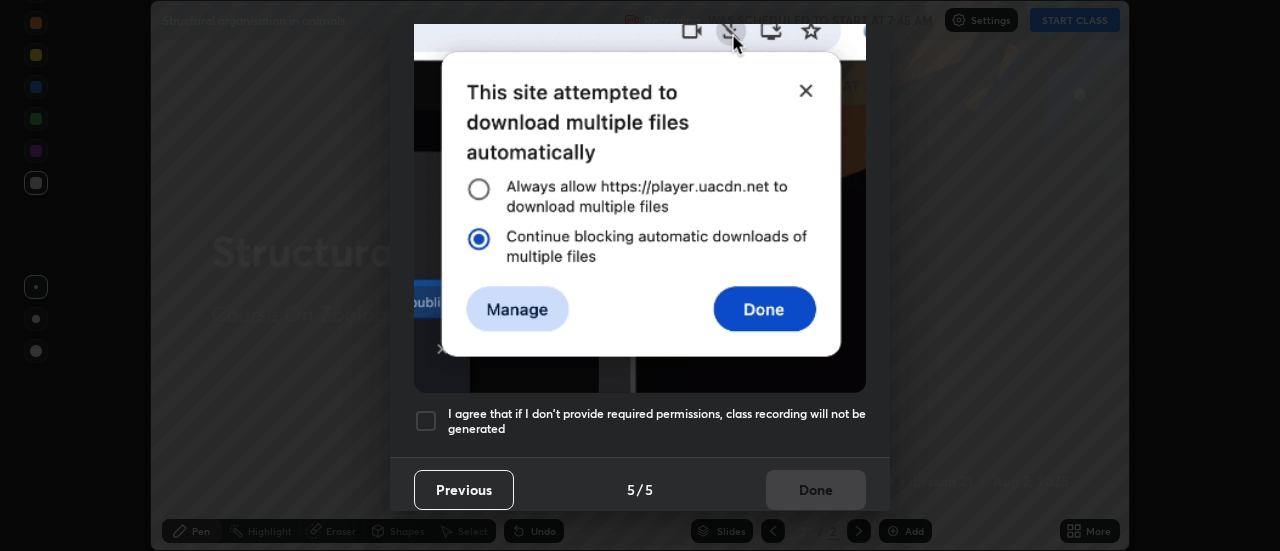 click at bounding box center [426, 421] 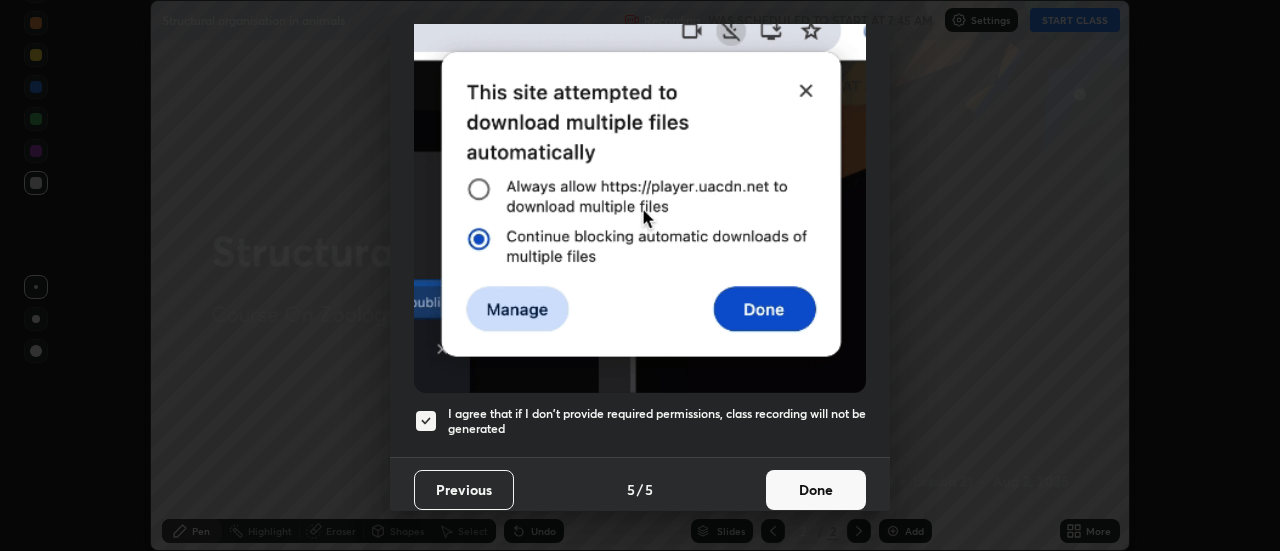 click on "Done" at bounding box center (816, 490) 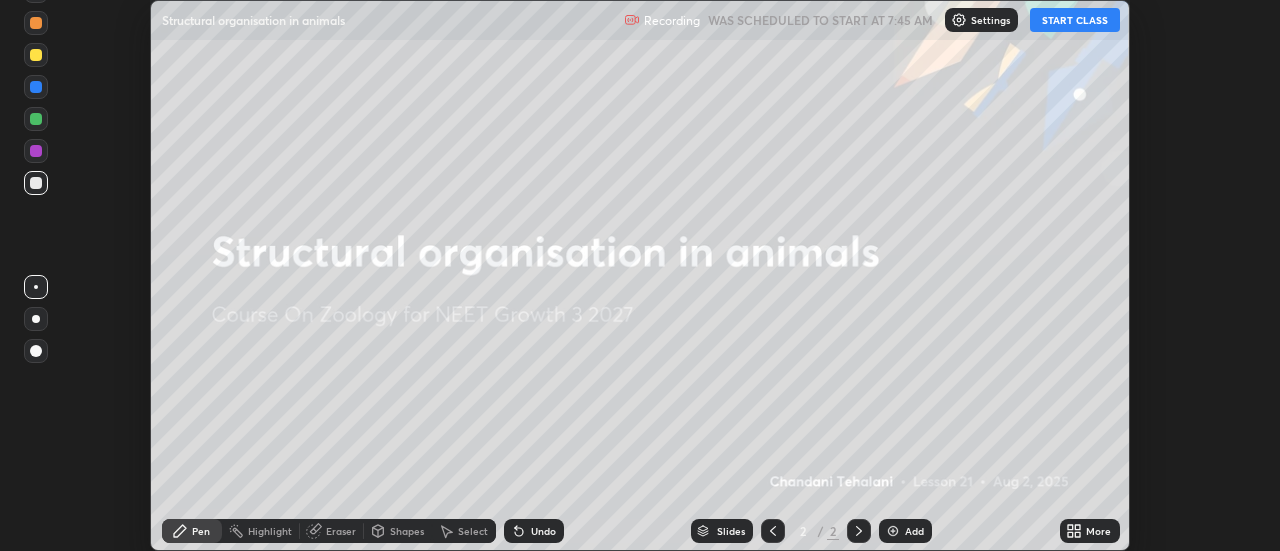 click on "START CLASS" at bounding box center [1075, 20] 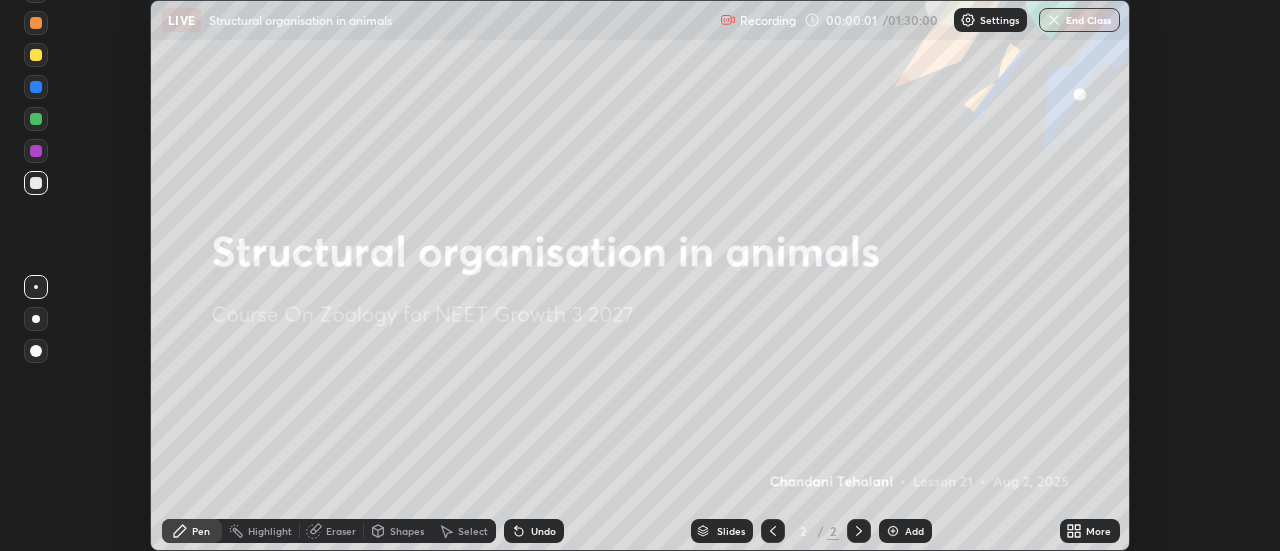 click 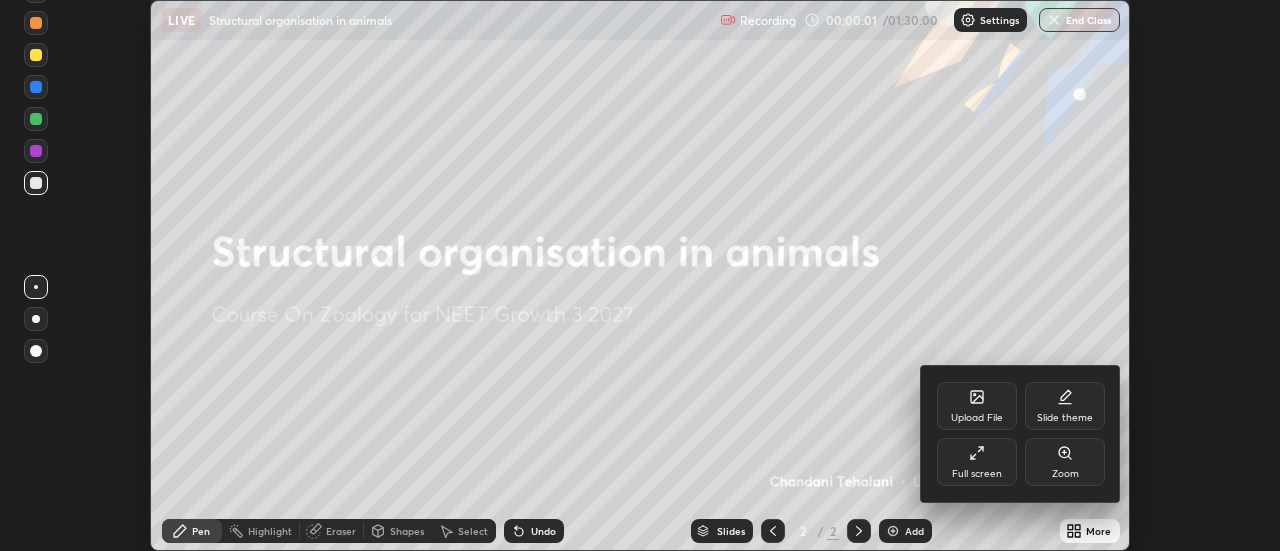 click on "Full screen" at bounding box center (977, 462) 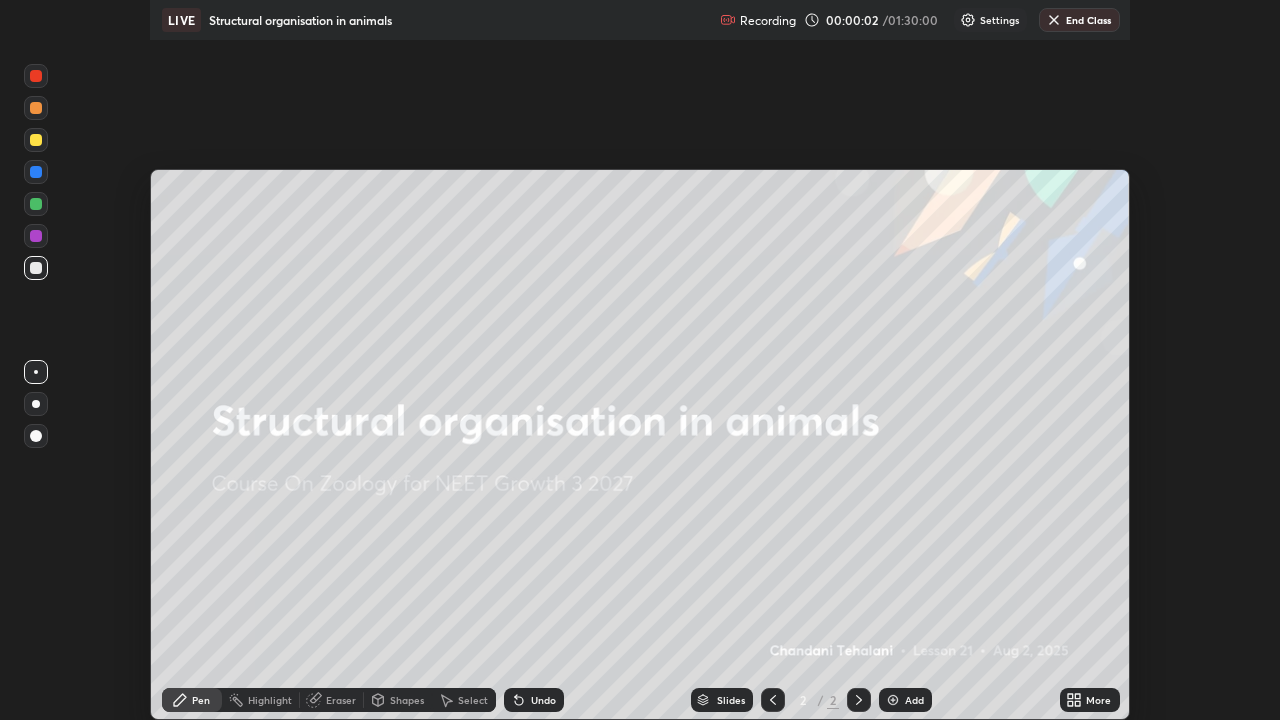 scroll, scrollTop: 99280, scrollLeft: 98720, axis: both 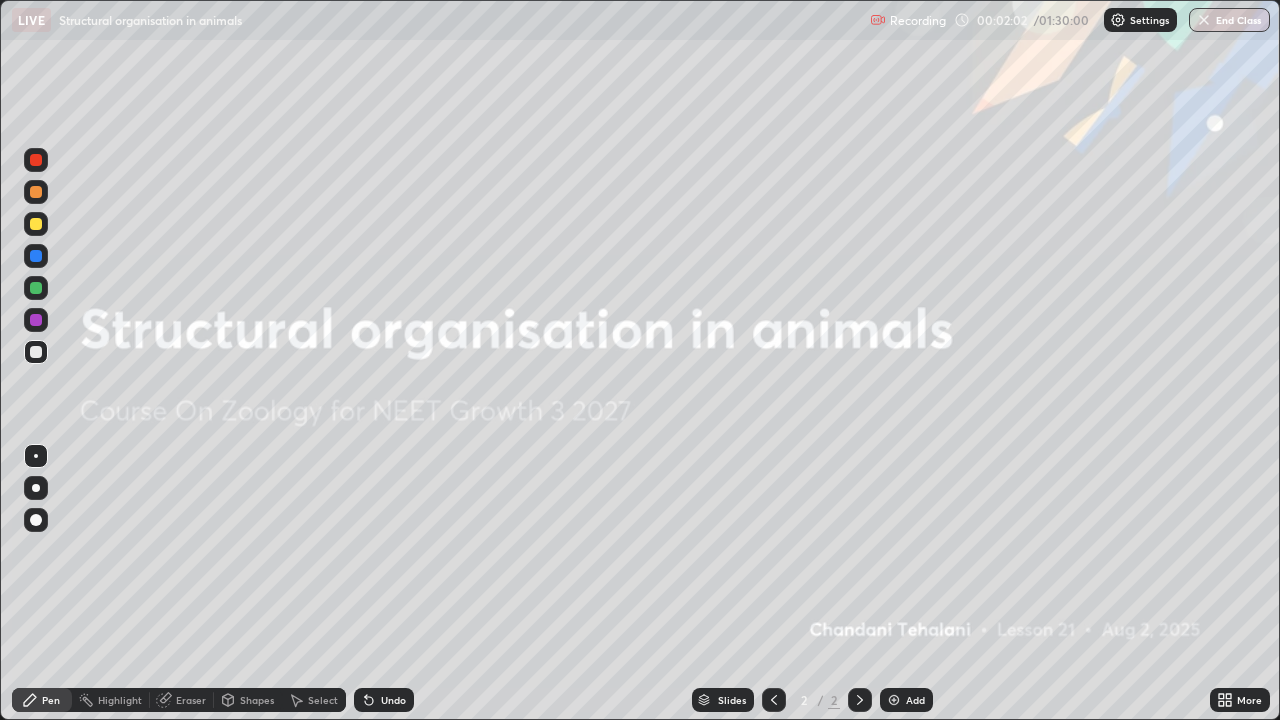 click 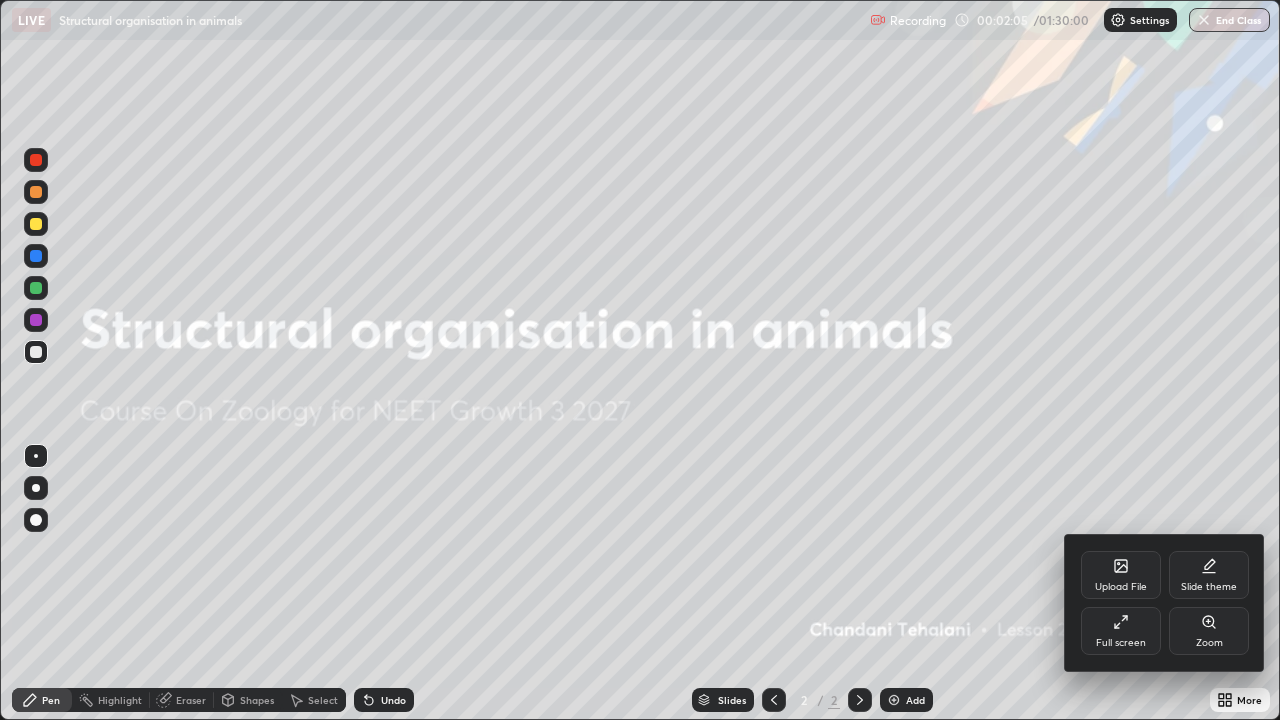 click on "Slide theme" at bounding box center (1209, 575) 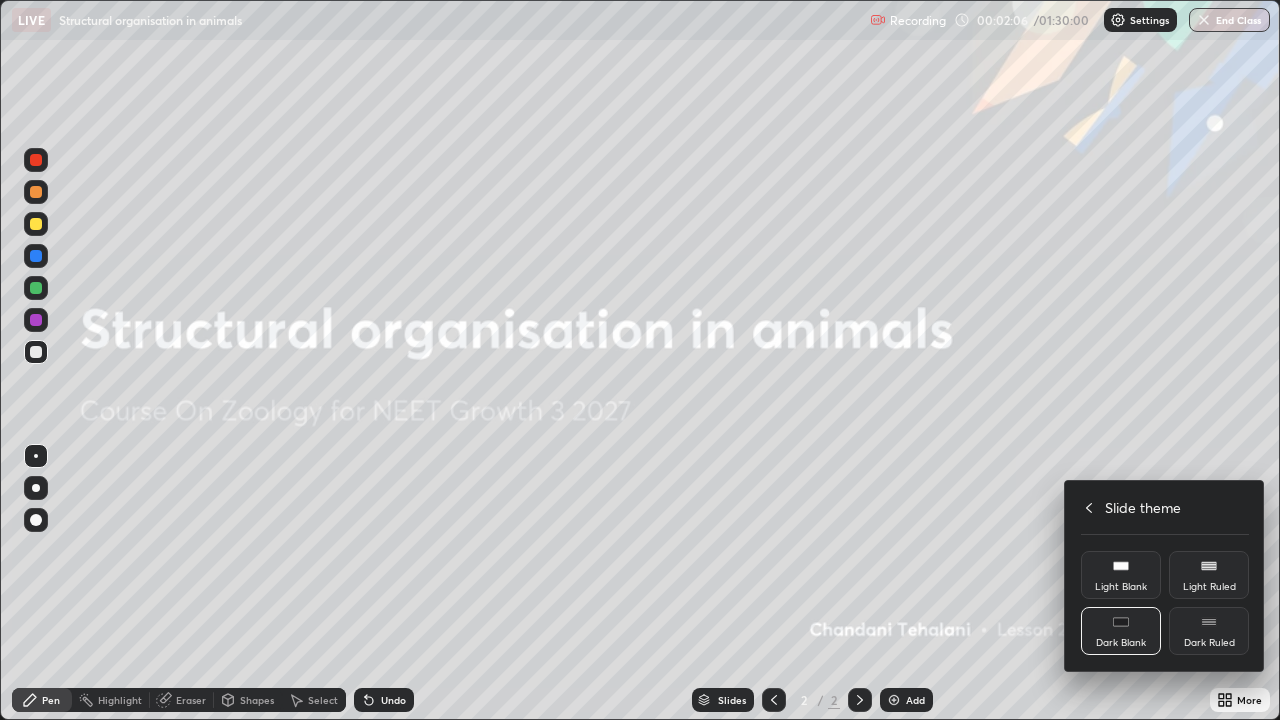 click on "Dark Ruled" at bounding box center (1209, 631) 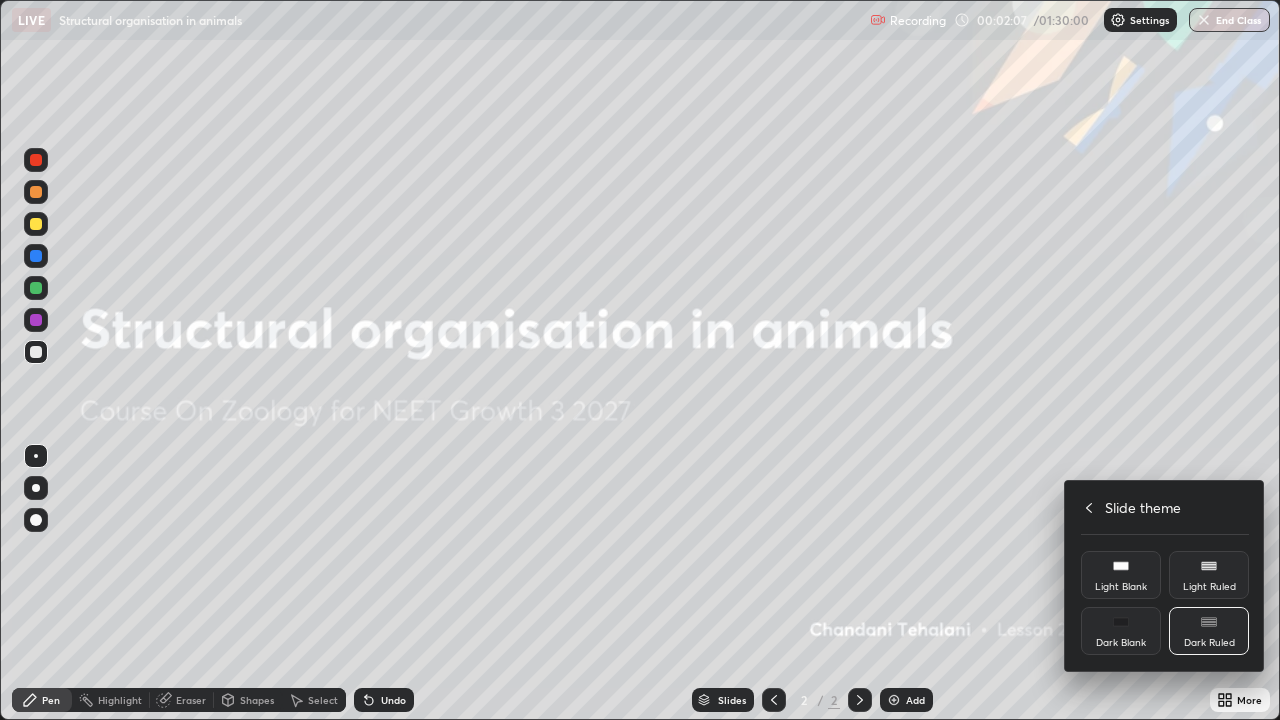 click on "Dark Ruled" at bounding box center [1209, 631] 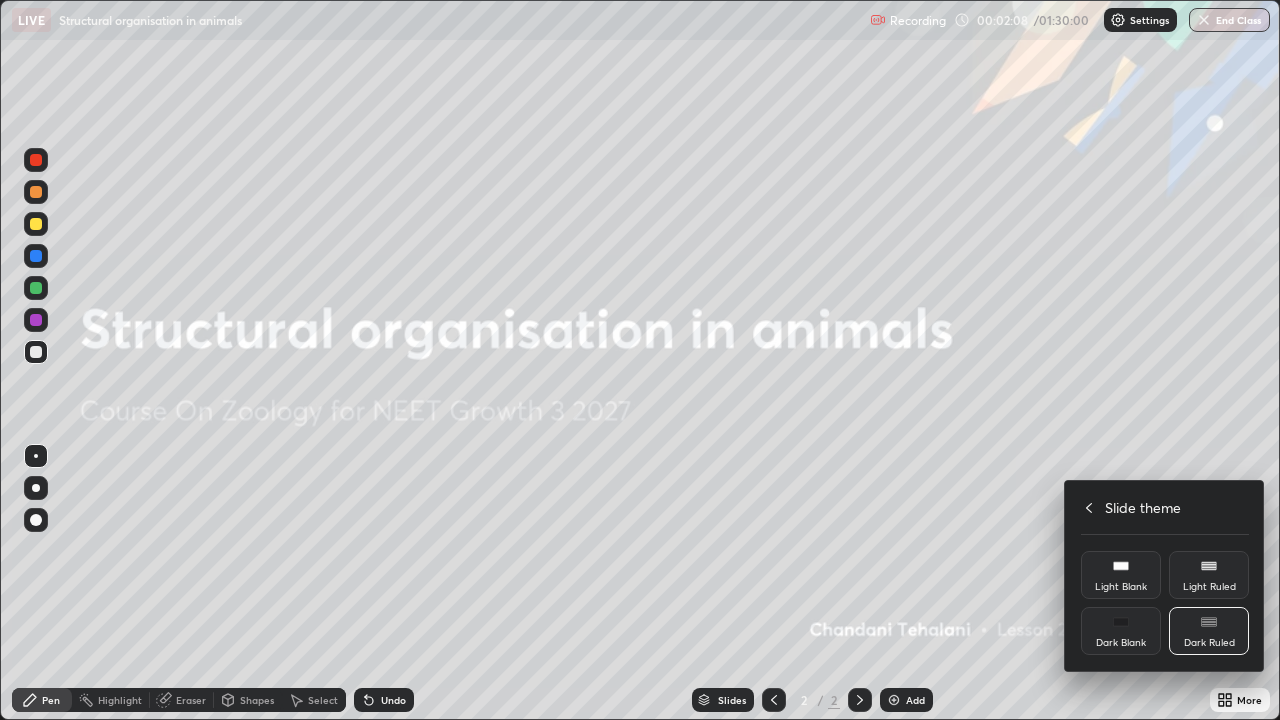 click 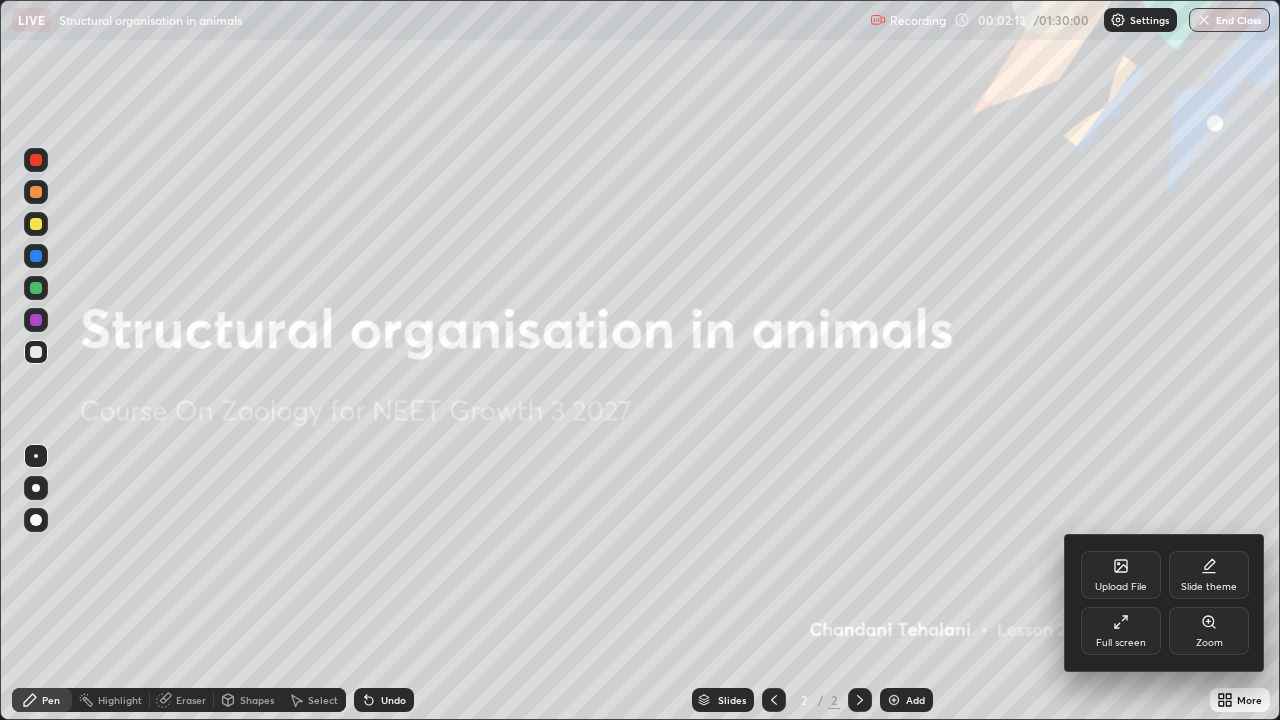 click at bounding box center [640, 360] 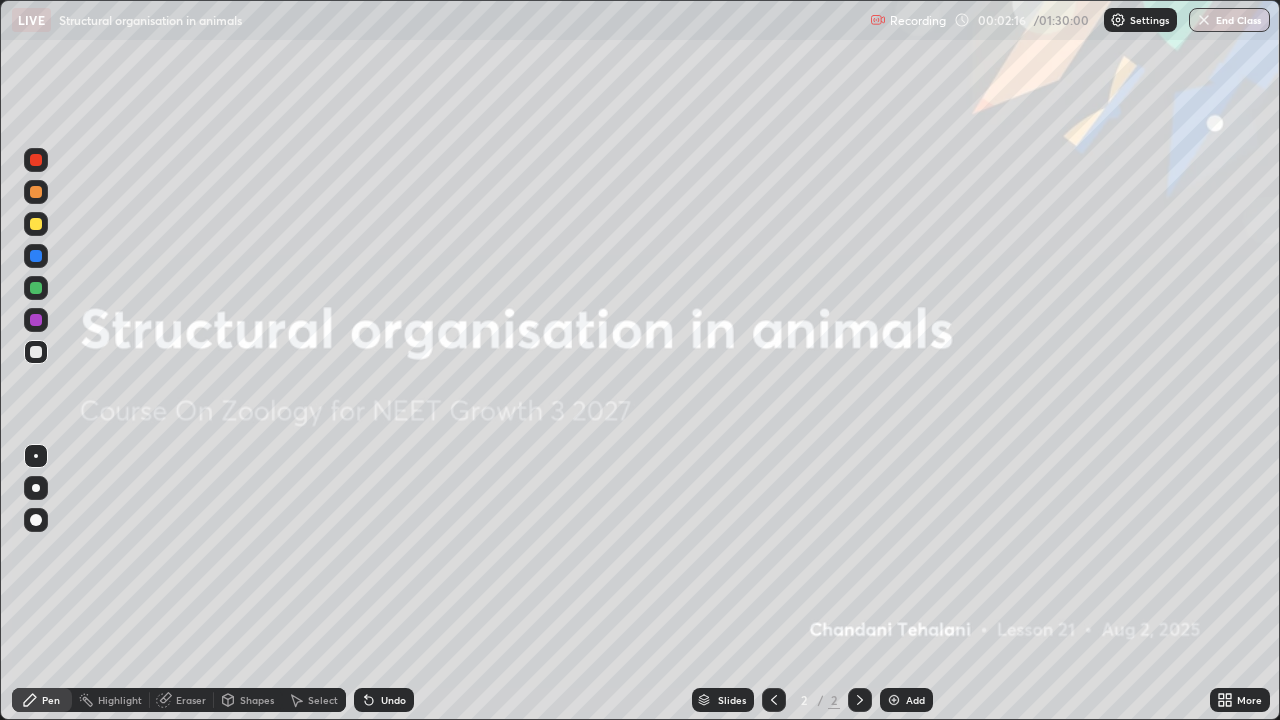 click at bounding box center [894, 700] 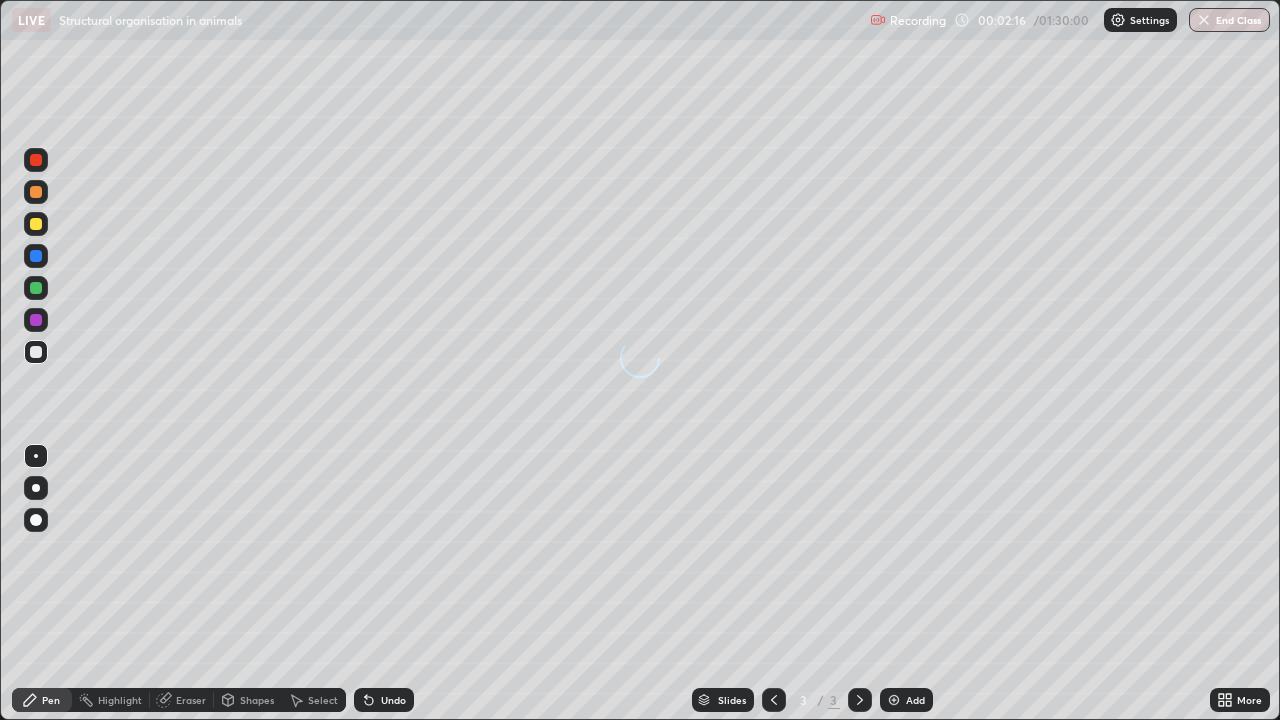 click at bounding box center (894, 700) 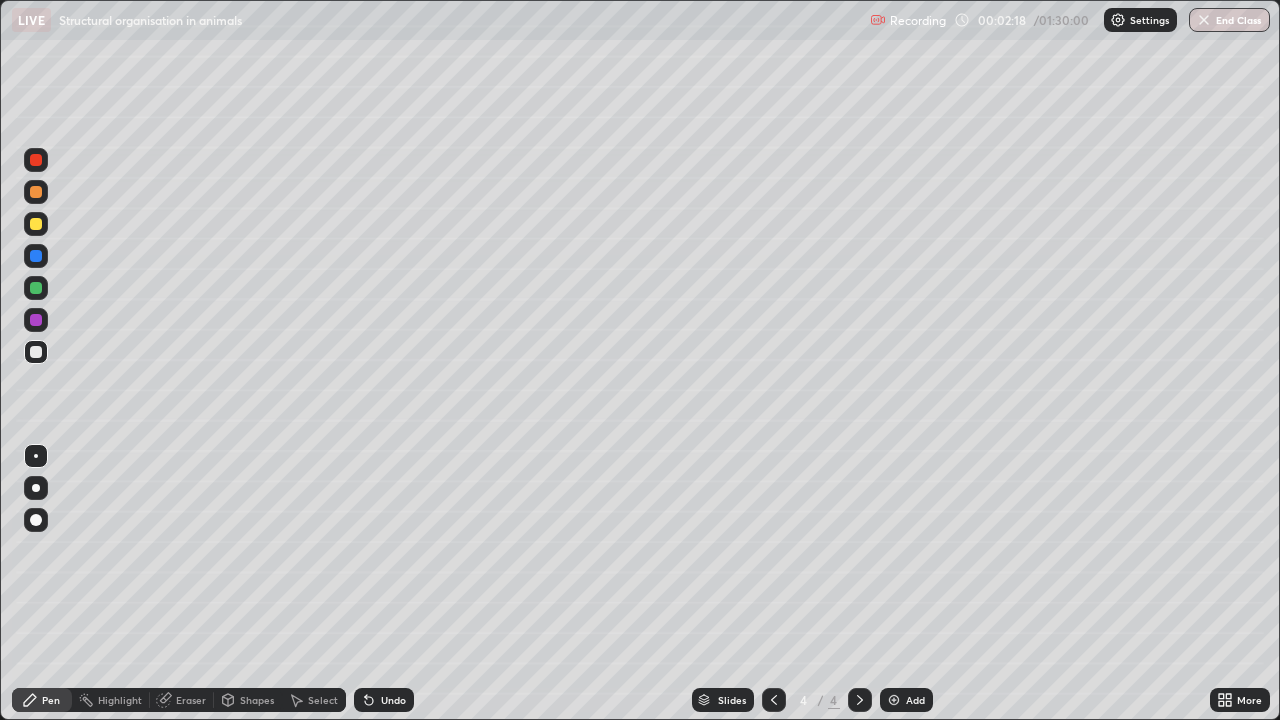 click at bounding box center [774, 700] 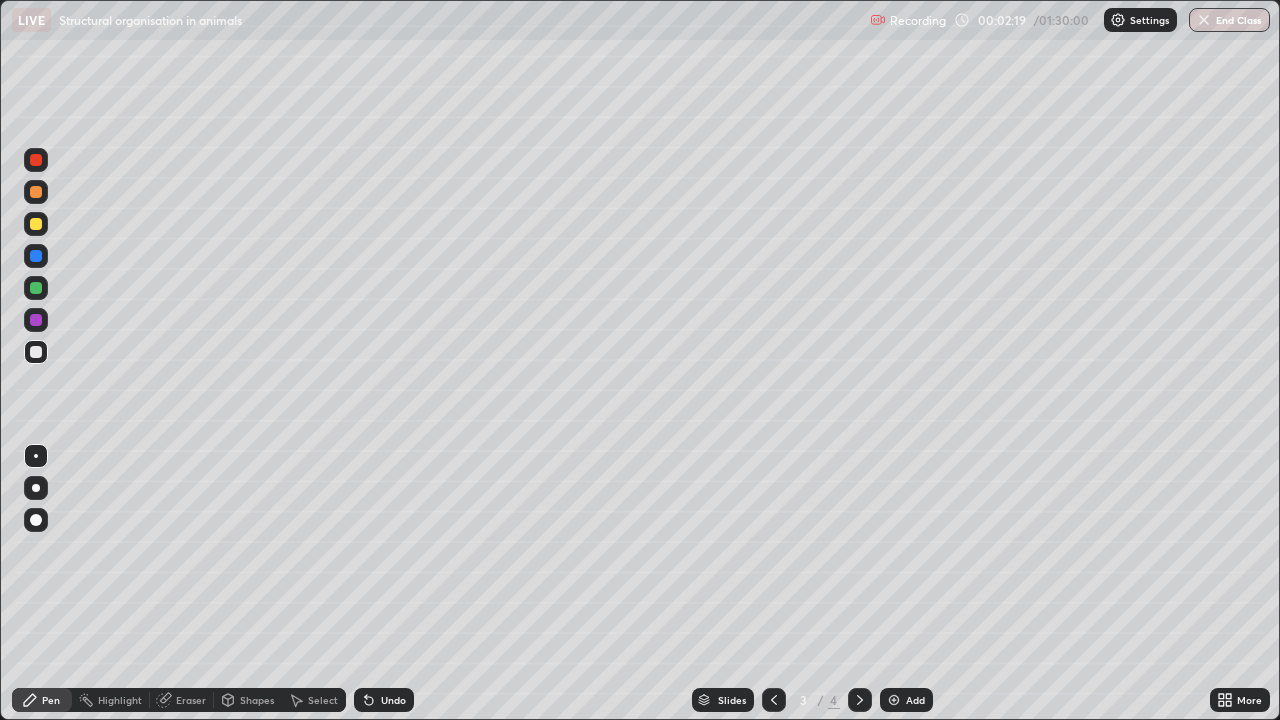 click 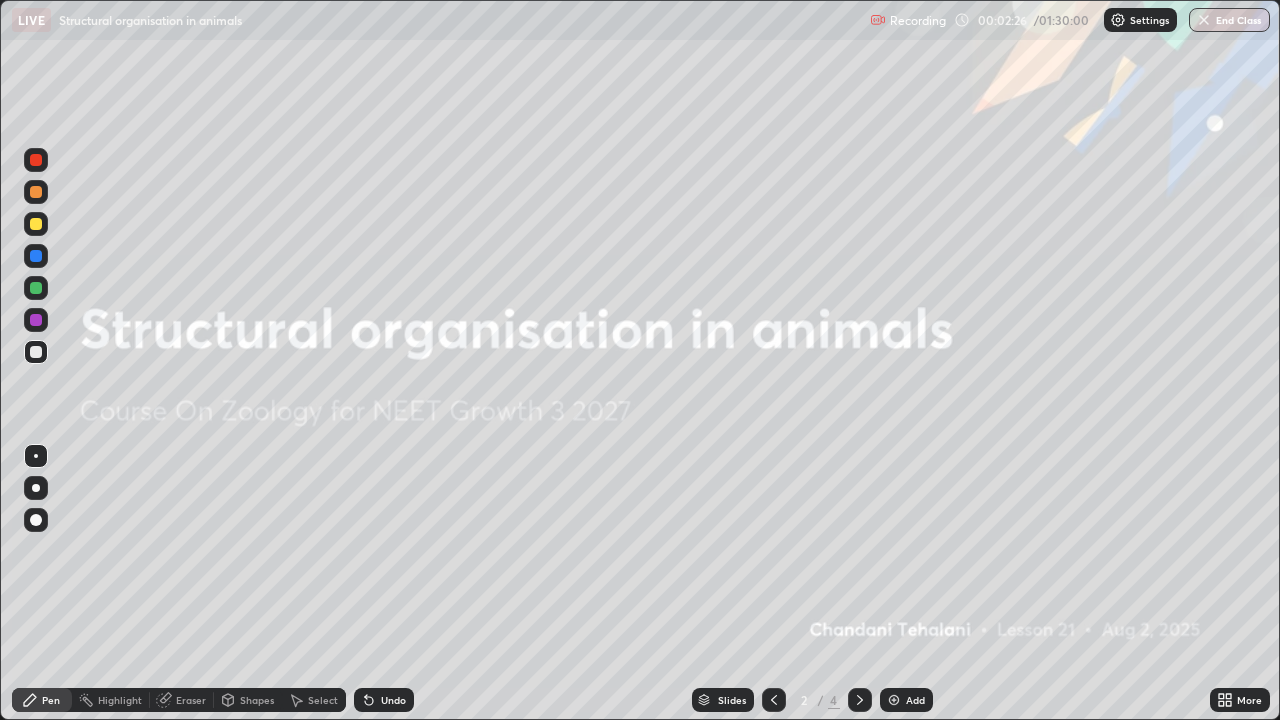 click 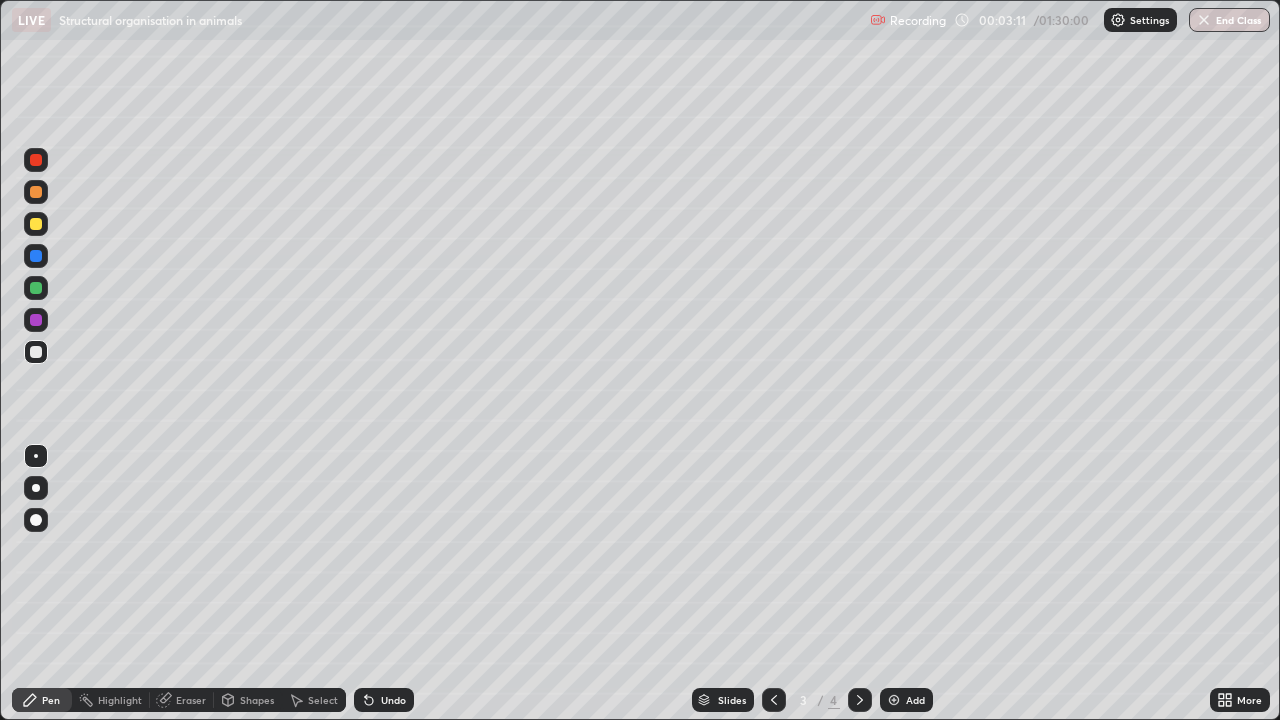 click at bounding box center [36, 224] 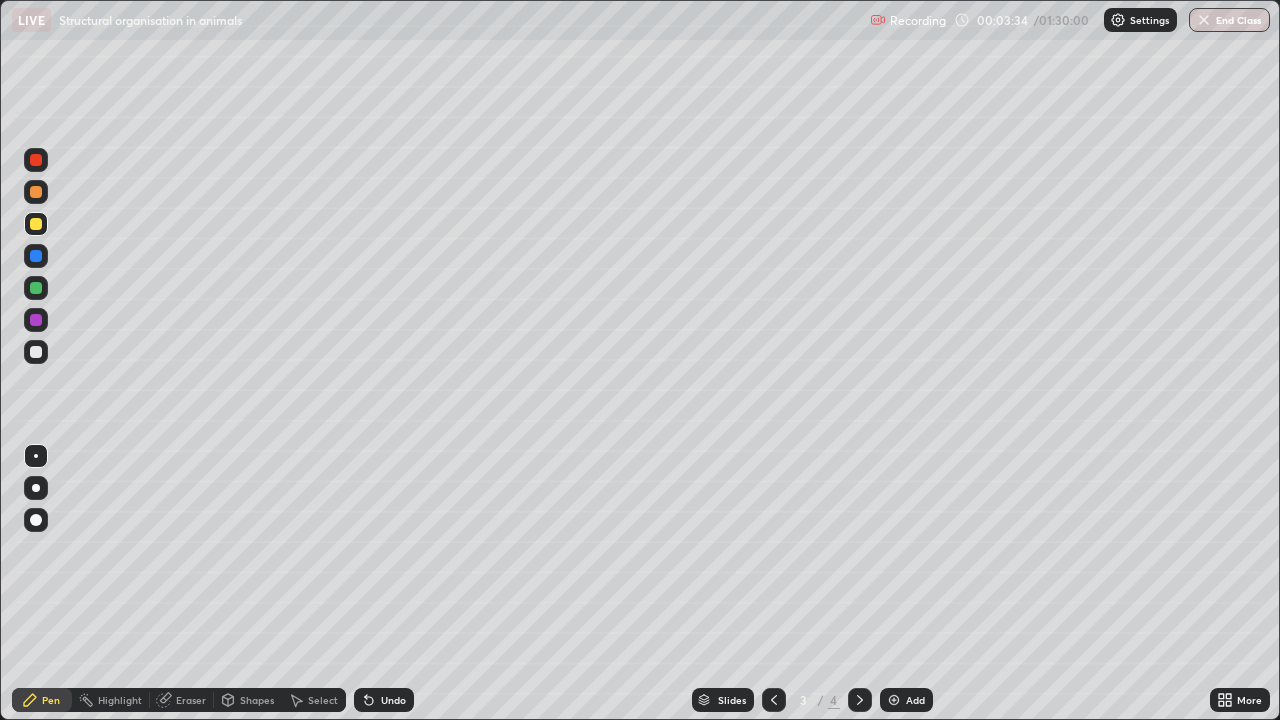 click at bounding box center (36, 520) 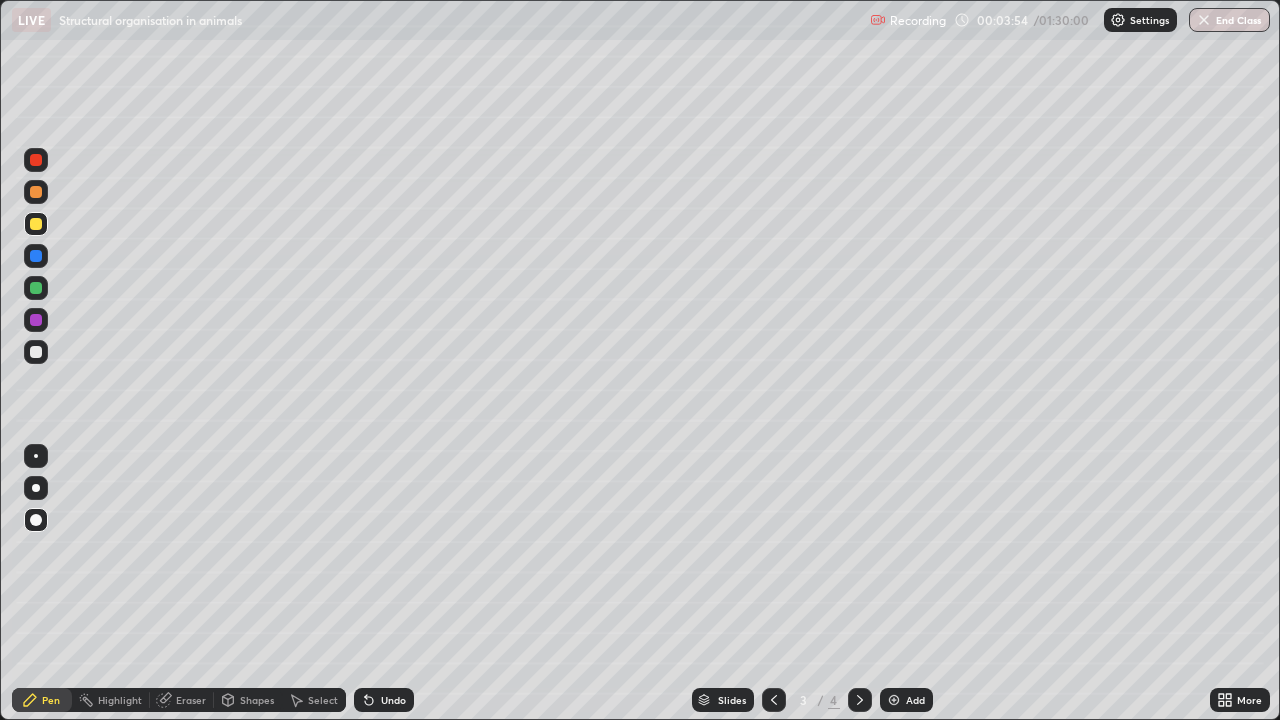 click at bounding box center (36, 352) 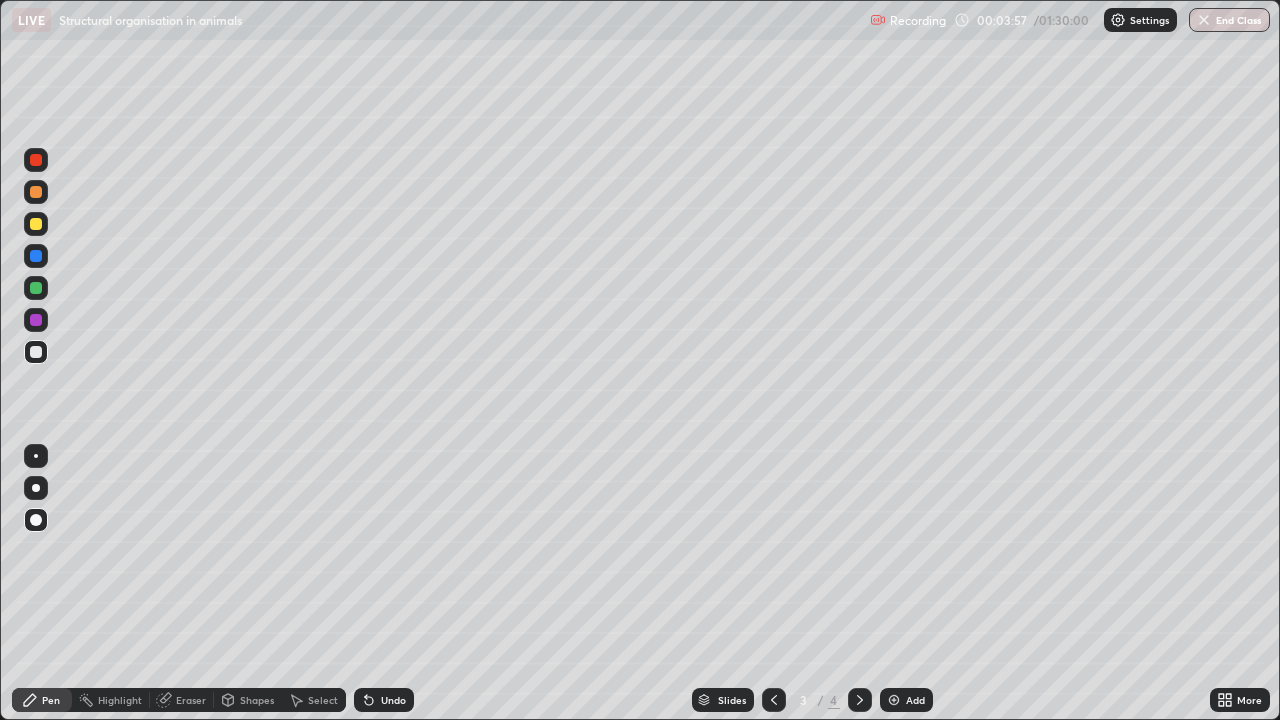 click at bounding box center [36, 456] 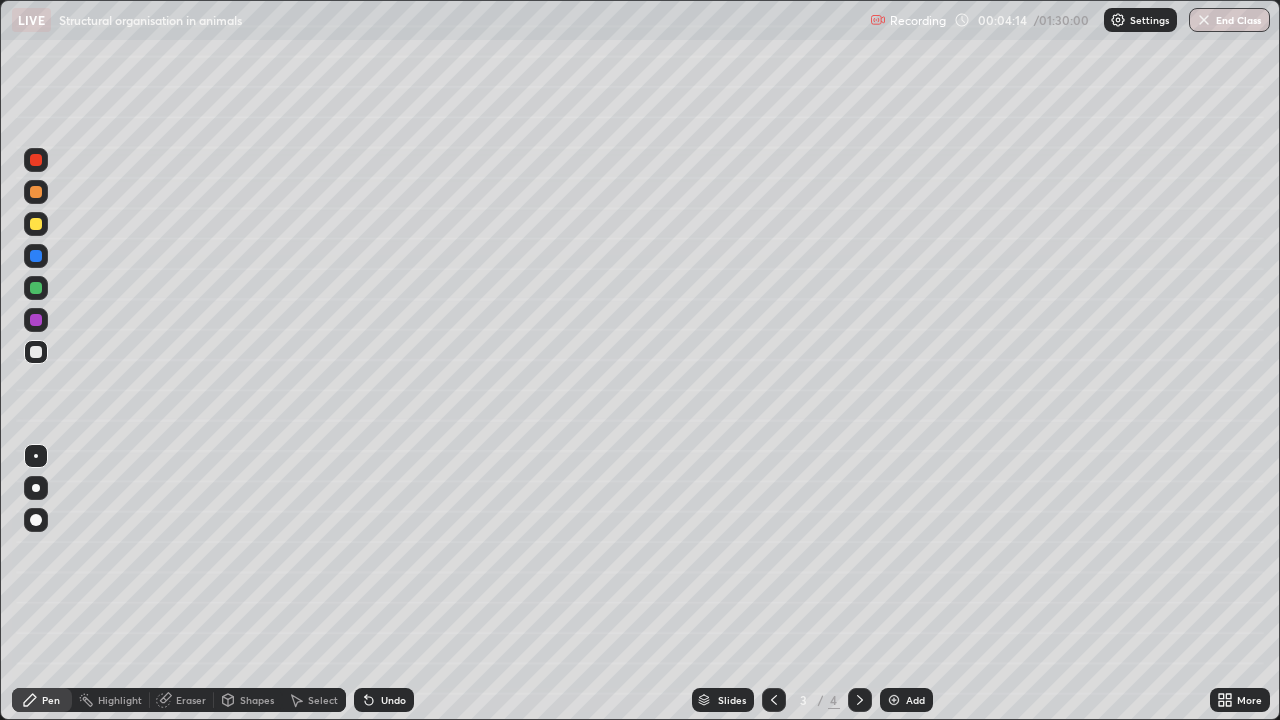 click at bounding box center [36, 352] 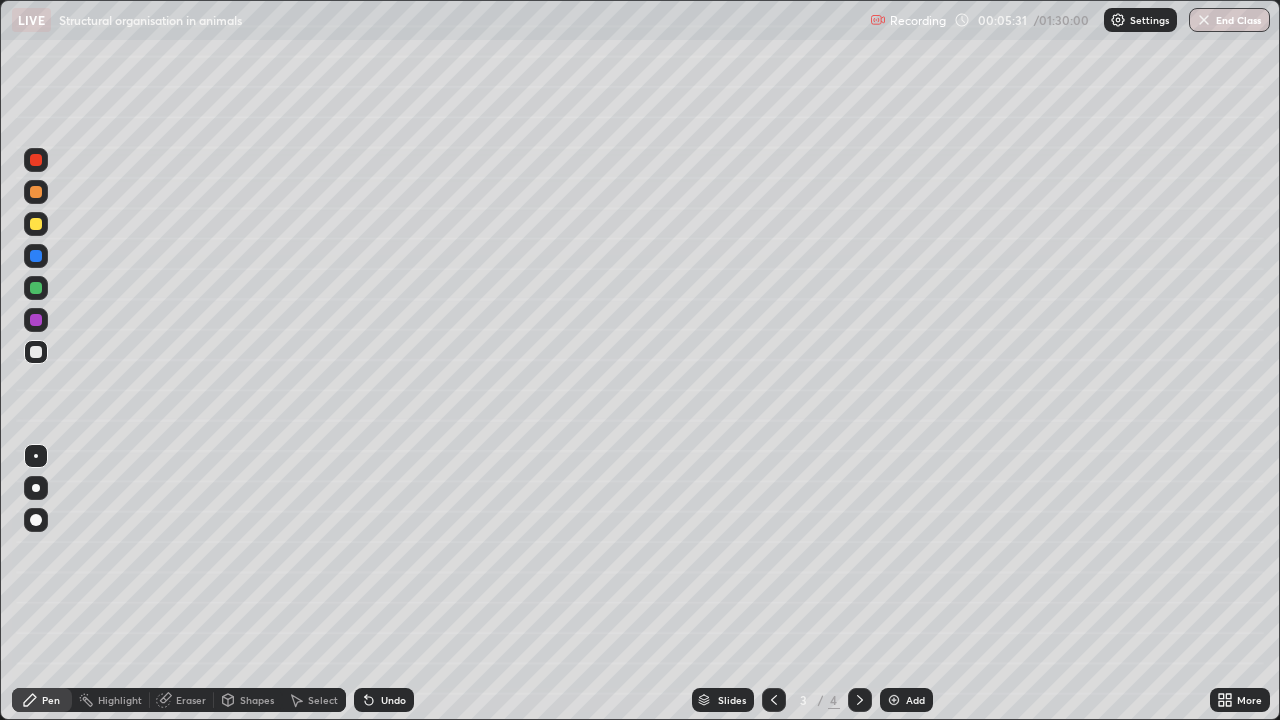 click at bounding box center [36, 224] 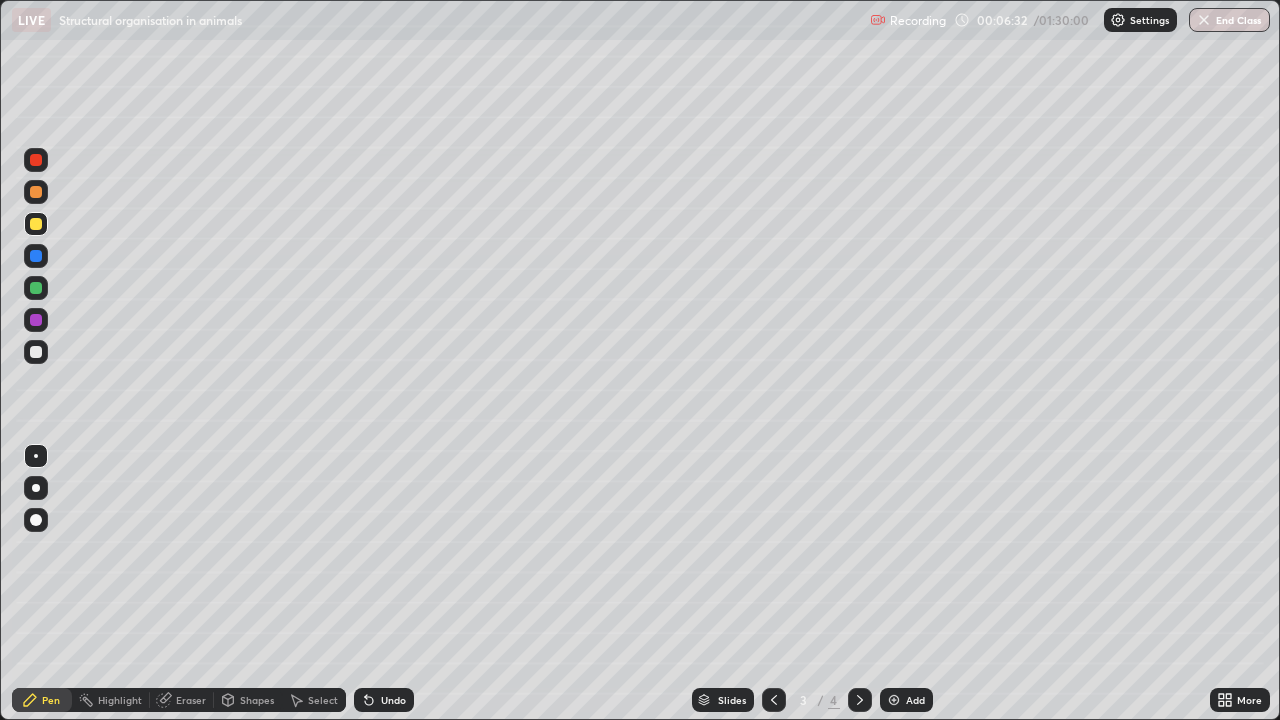 click on "Undo" at bounding box center [393, 700] 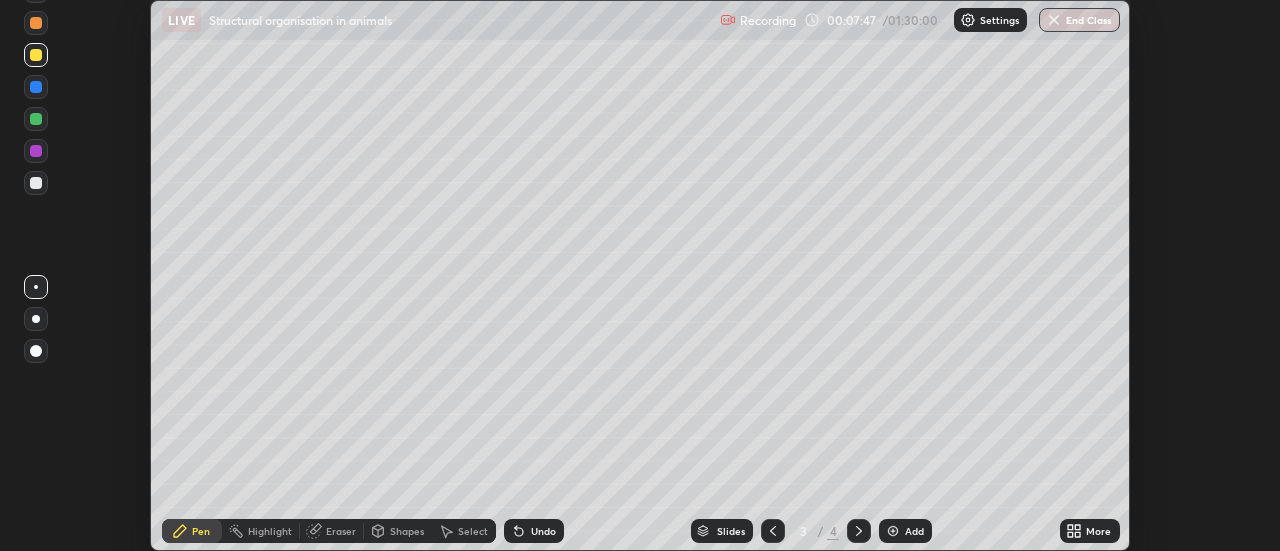 scroll, scrollTop: 551, scrollLeft: 1280, axis: both 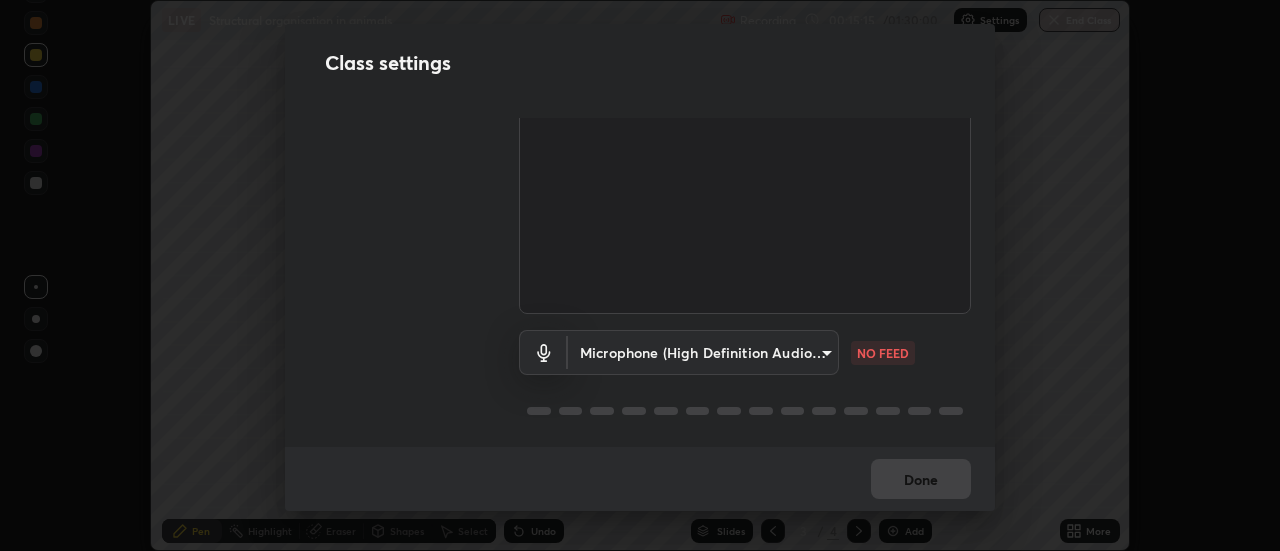 click on "Erase all LIVE Structural organisation in animals Recording 00:15:15 /  01:30:00 Settings End Class Setting up your live class Structural organisation in animals • L21 of Course On Zoology for NEET Growth 3 2027 [PERSON] Pen Highlight Eraser Shapes Select Undo Slides 3 / 4 Add More No doubts shared Encourage your learners to ask a doubt for better clarity Report an issue Reason for reporting Buffering Chat not working Audio - Video sync issue Educator video quality low ​ Attach an image Report Class settings Audio & Video OBS Virtual Camera [HASH] WORKING Microphone (High Definition Audio Device) [HASH] NO FEED Done" at bounding box center [640, 275] 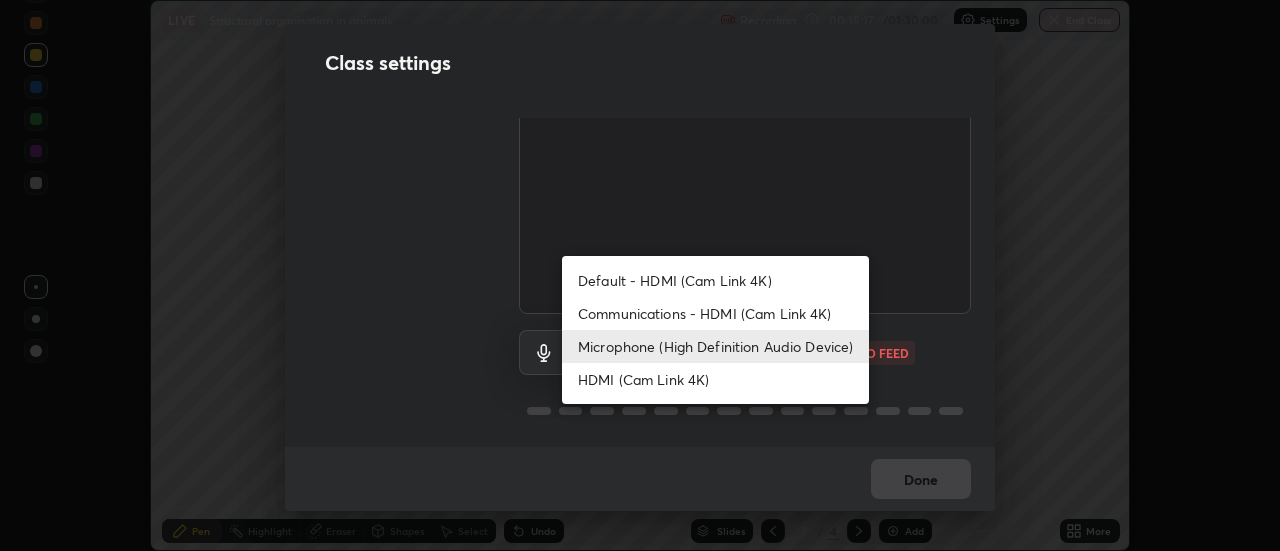 click at bounding box center (640, 275) 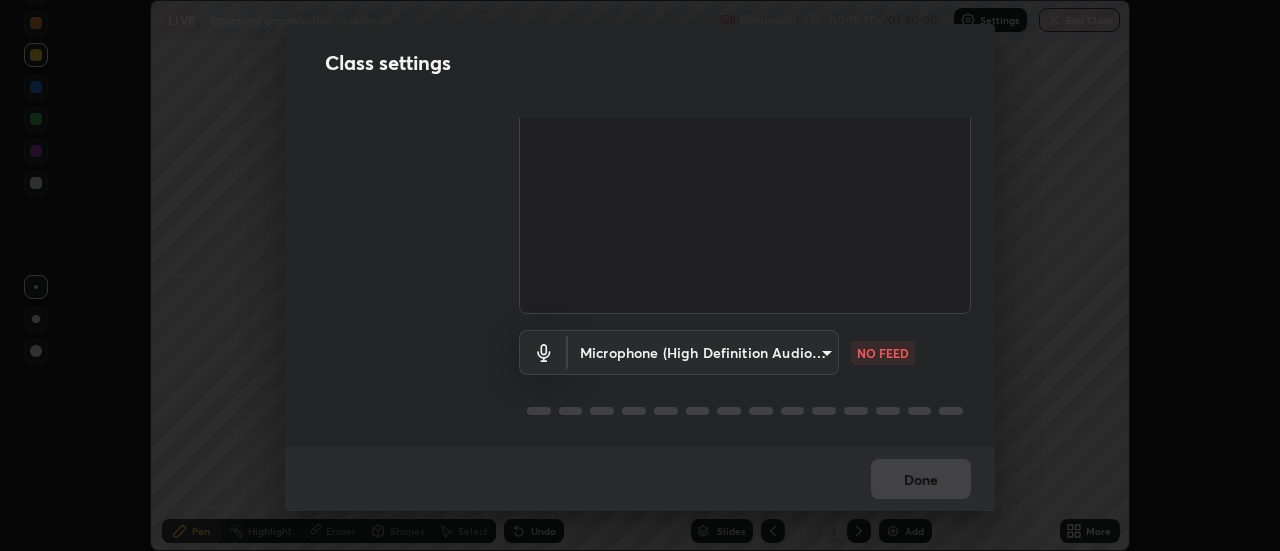 click on "Erase all LIVE Structural organisation in animals Recording 00:15:17 /  01:30:00 Settings End Class Setting up your live class Structural organisation in animals • L21 of Course On Zoology for NEET Growth 3 2027 [PERSON] Pen Highlight Eraser Shapes Select Undo Slides 3 / 4 Add More No doubts shared Encourage your learners to ask a doubt for better clarity Report an issue Reason for reporting Buffering Chat not working Audio - Video sync issue Educator video quality low ​ Attach an image Report Class settings Audio & Video OBS Virtual Camera [HASH] WORKING Microphone (High Definition Audio Device) [HASH] NO FEED Done" at bounding box center [640, 275] 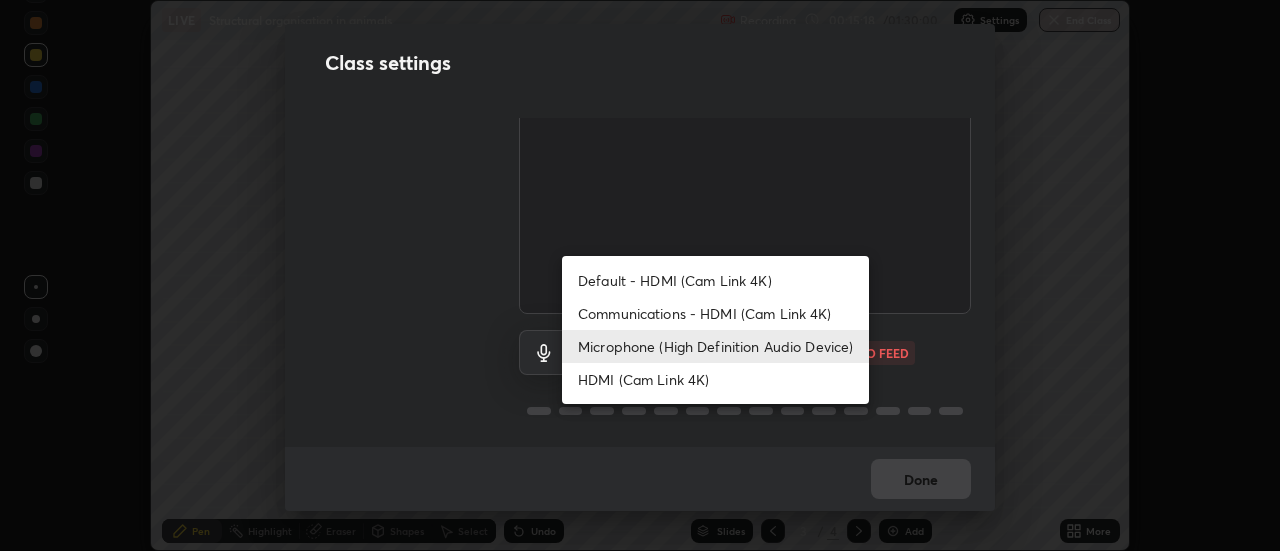click on "Communications - HDMI (Cam Link 4K)" at bounding box center [715, 313] 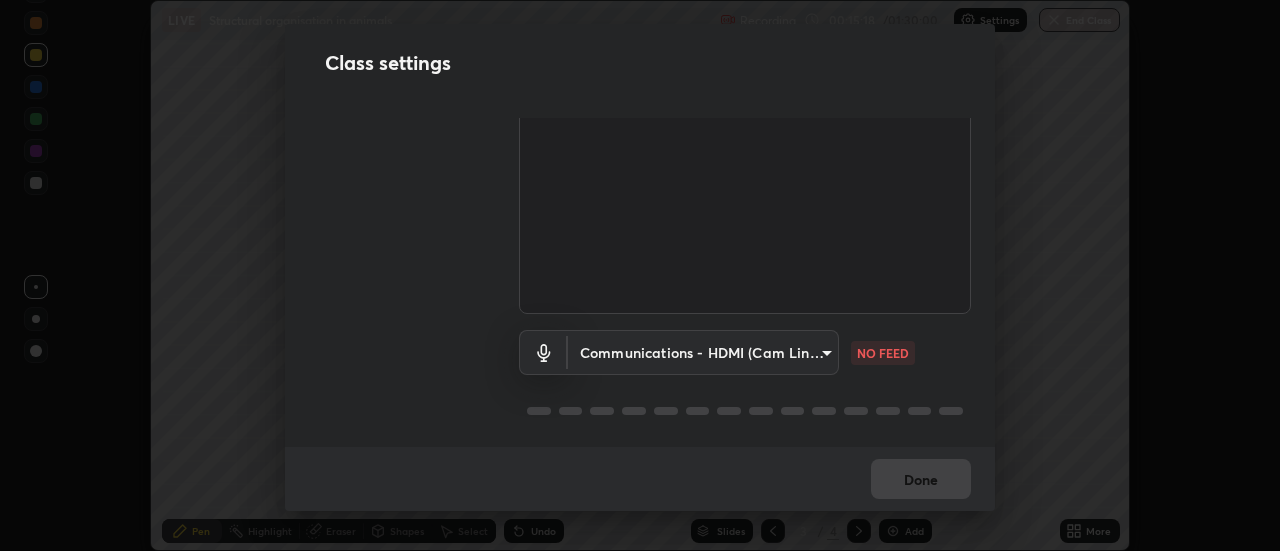 type on "communications" 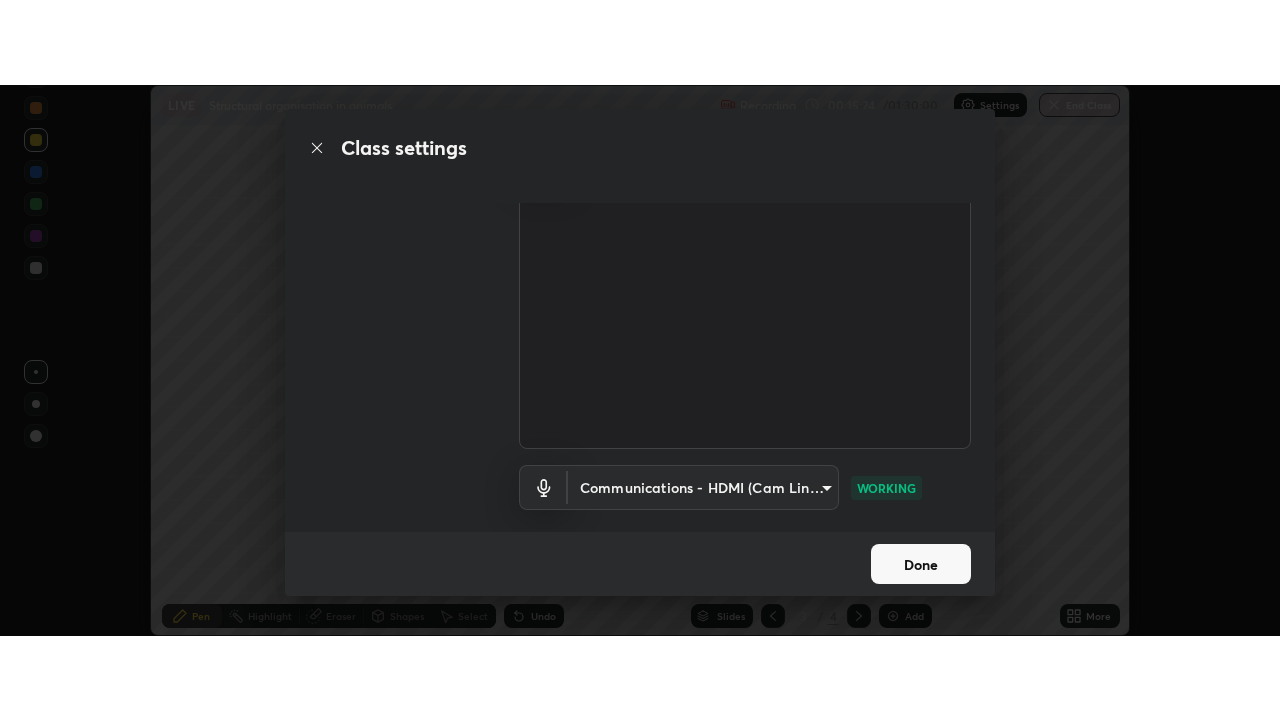scroll, scrollTop: 60, scrollLeft: 0, axis: vertical 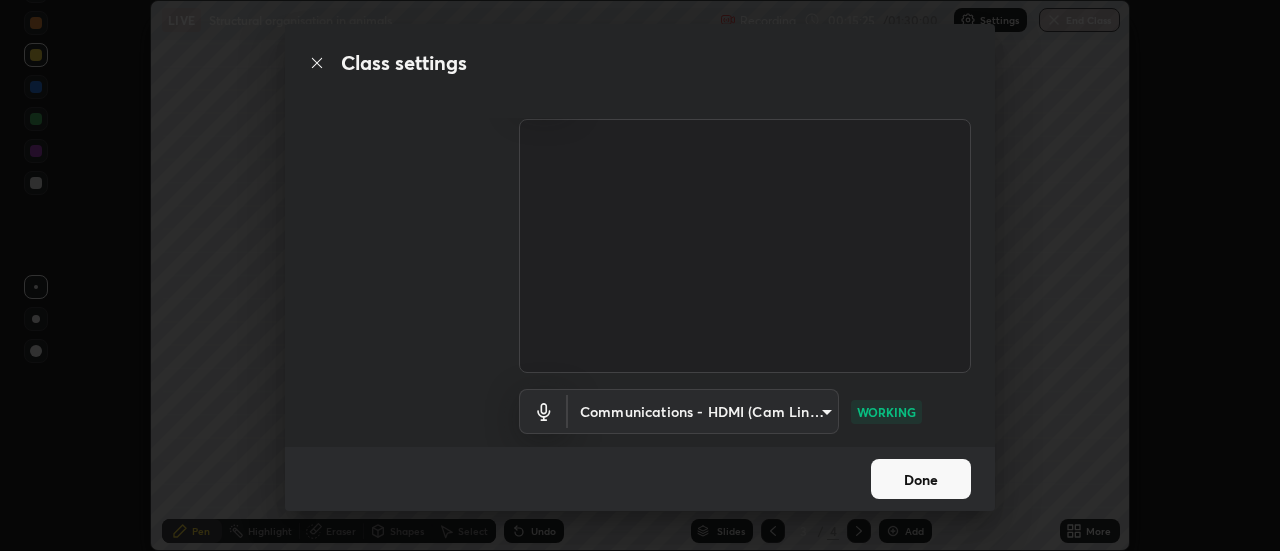 click on "Done" at bounding box center [921, 479] 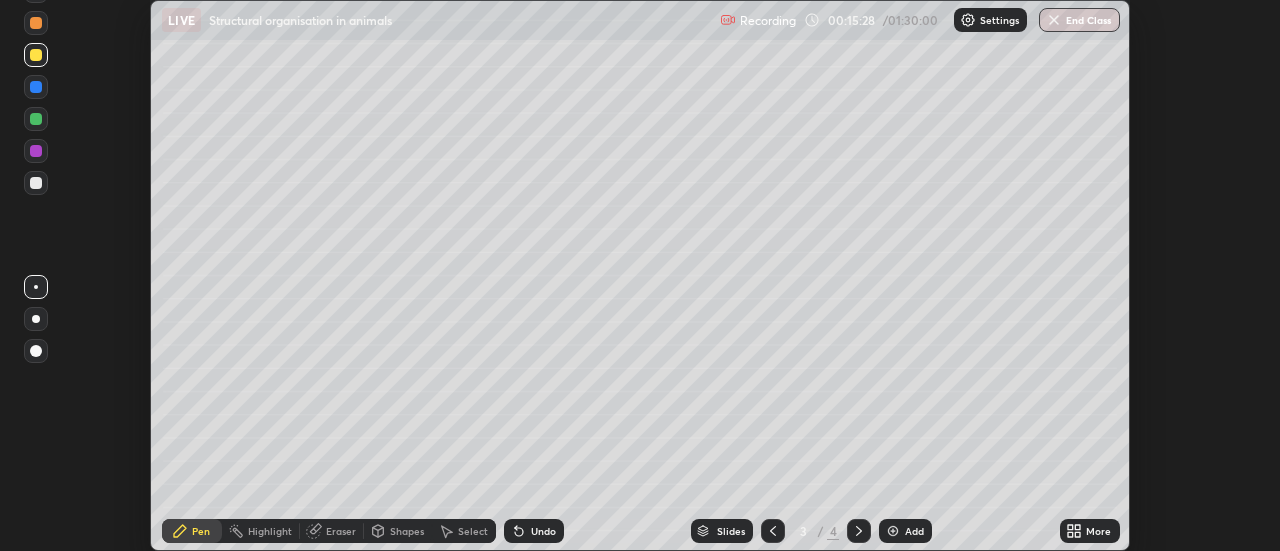 click 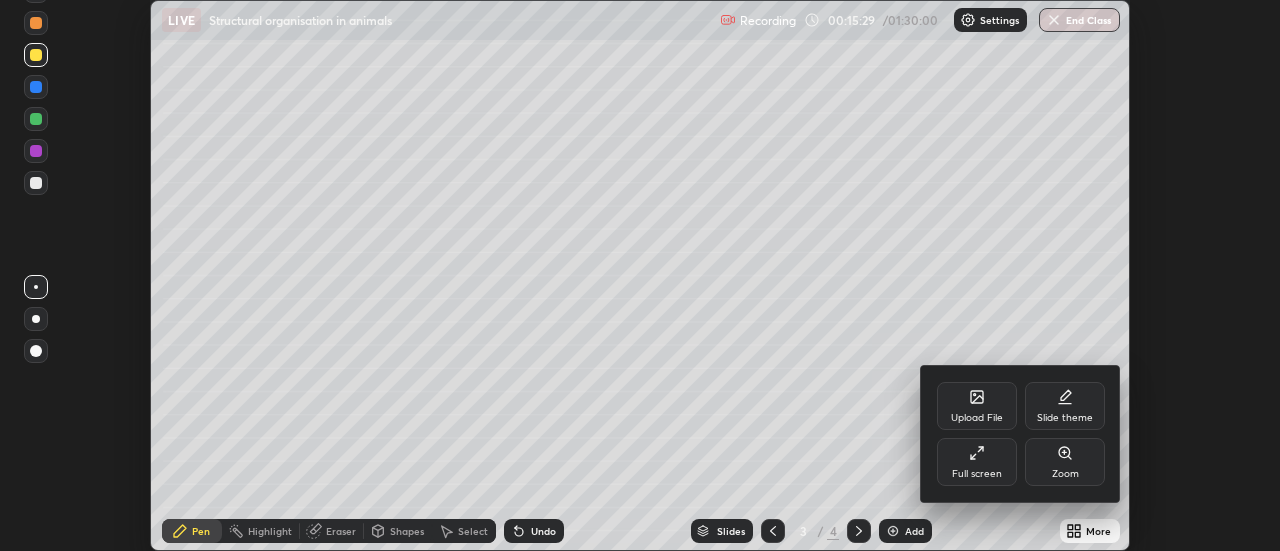 click 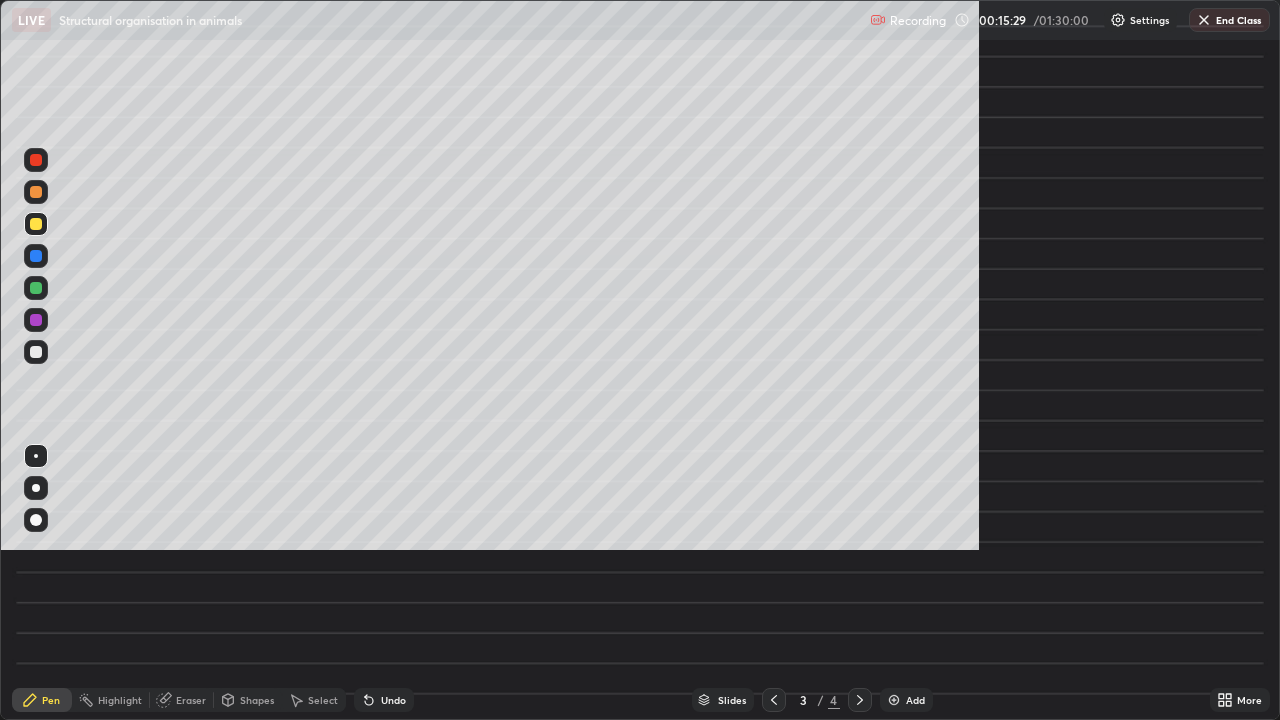 scroll, scrollTop: 99280, scrollLeft: 98720, axis: both 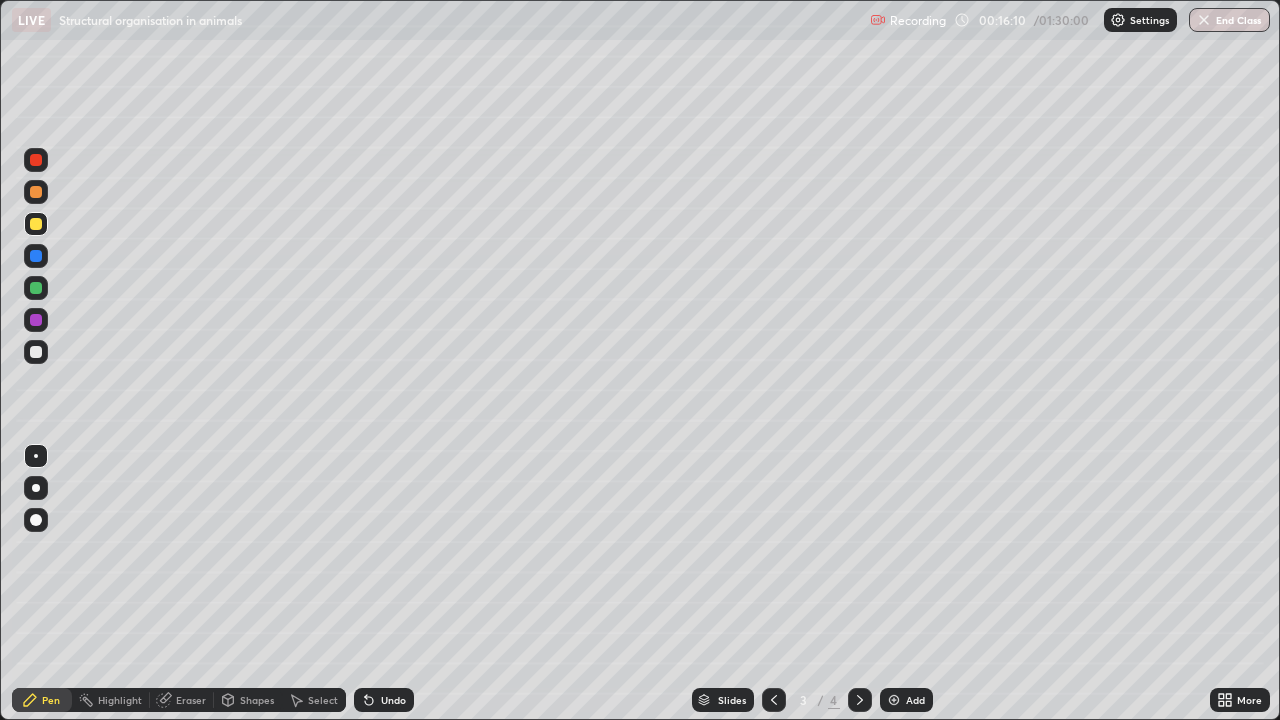 click on "Undo" at bounding box center (384, 700) 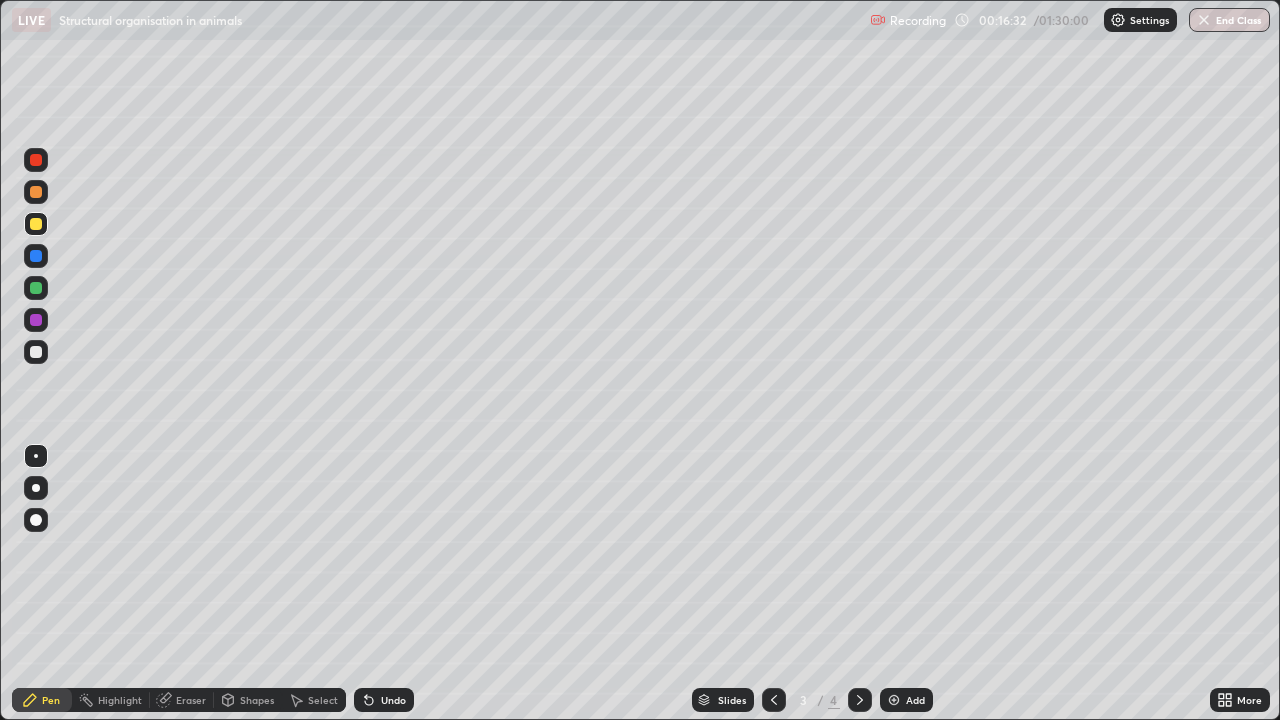 click at bounding box center [36, 352] 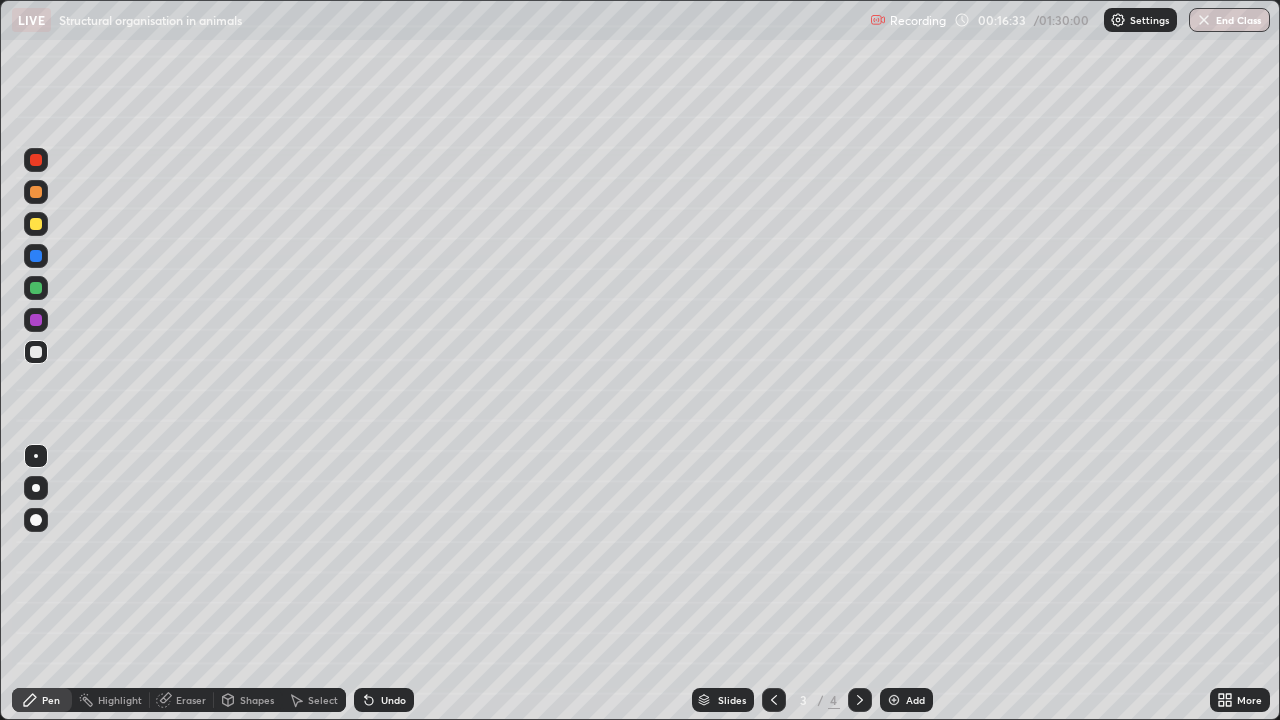 click at bounding box center [36, 352] 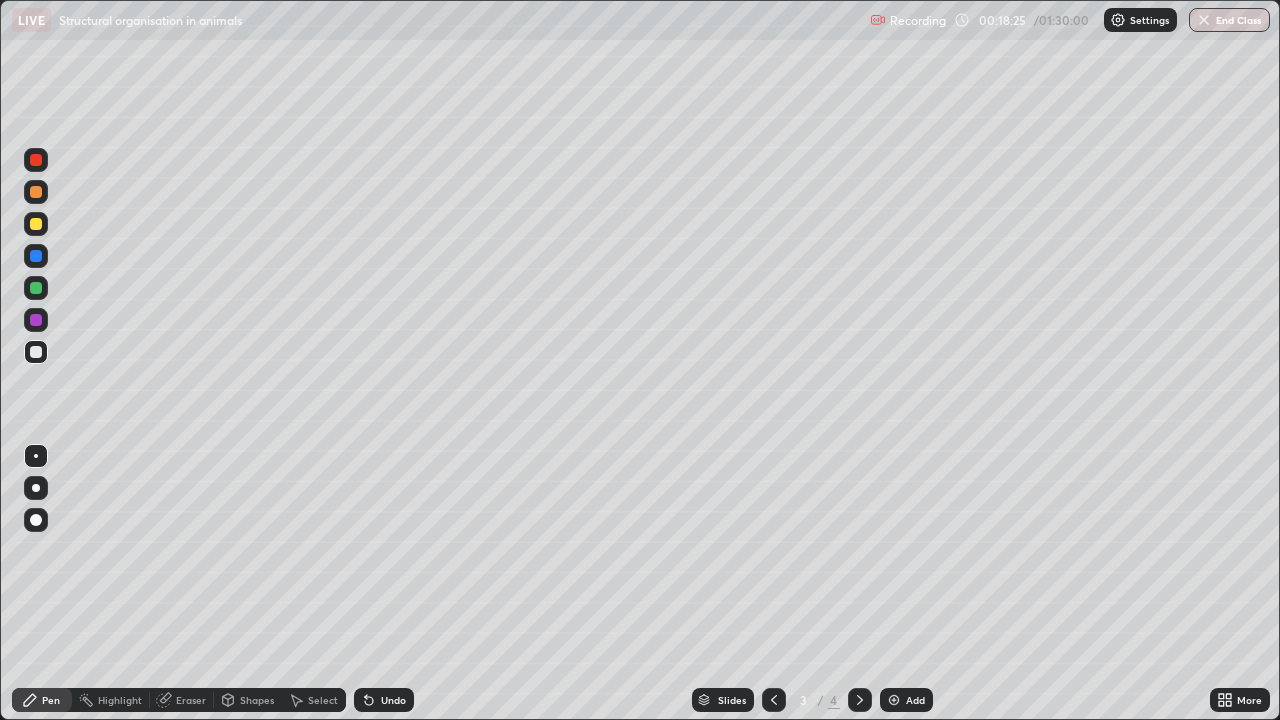 click at bounding box center [894, 700] 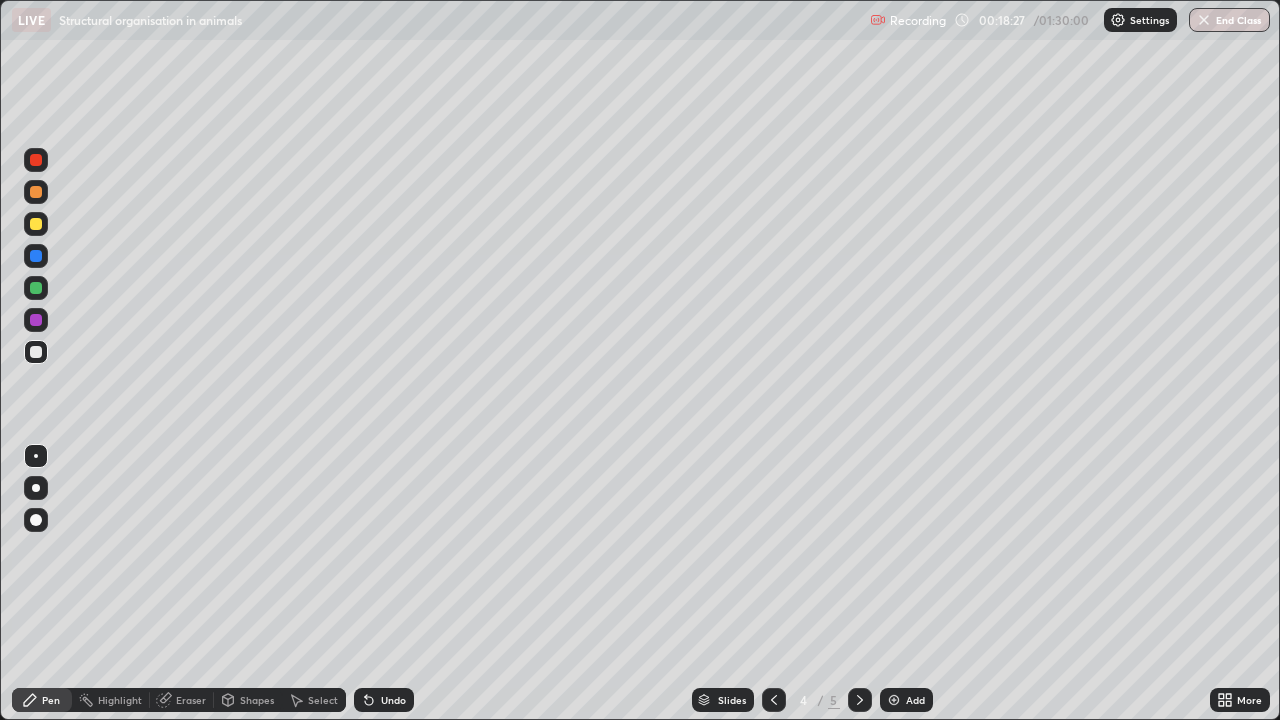 click at bounding box center (774, 700) 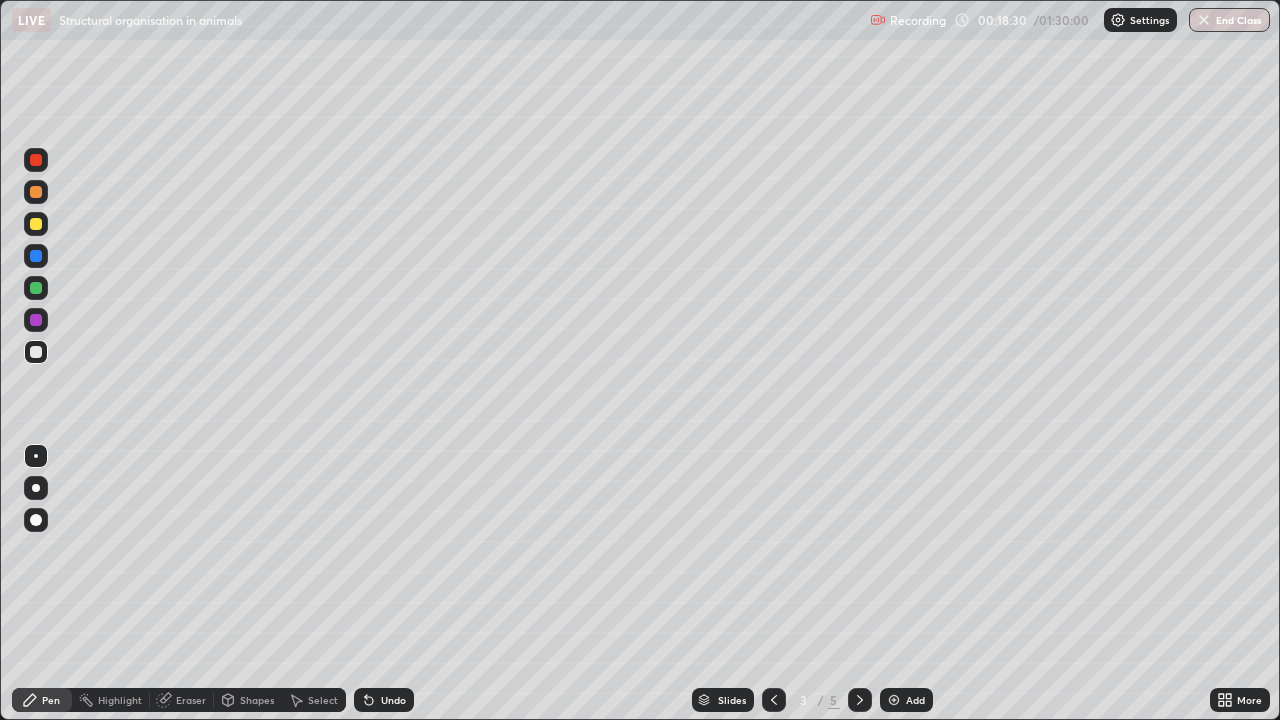 click 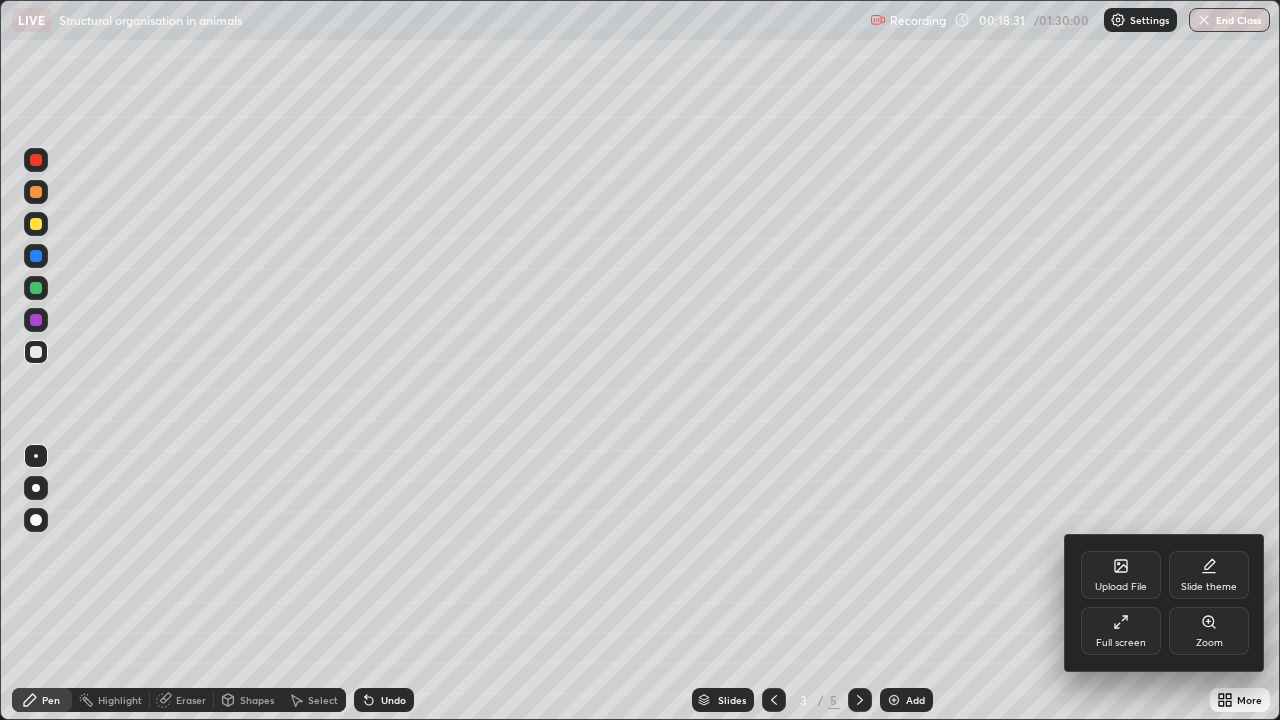 click on "Slide theme" at bounding box center (1209, 575) 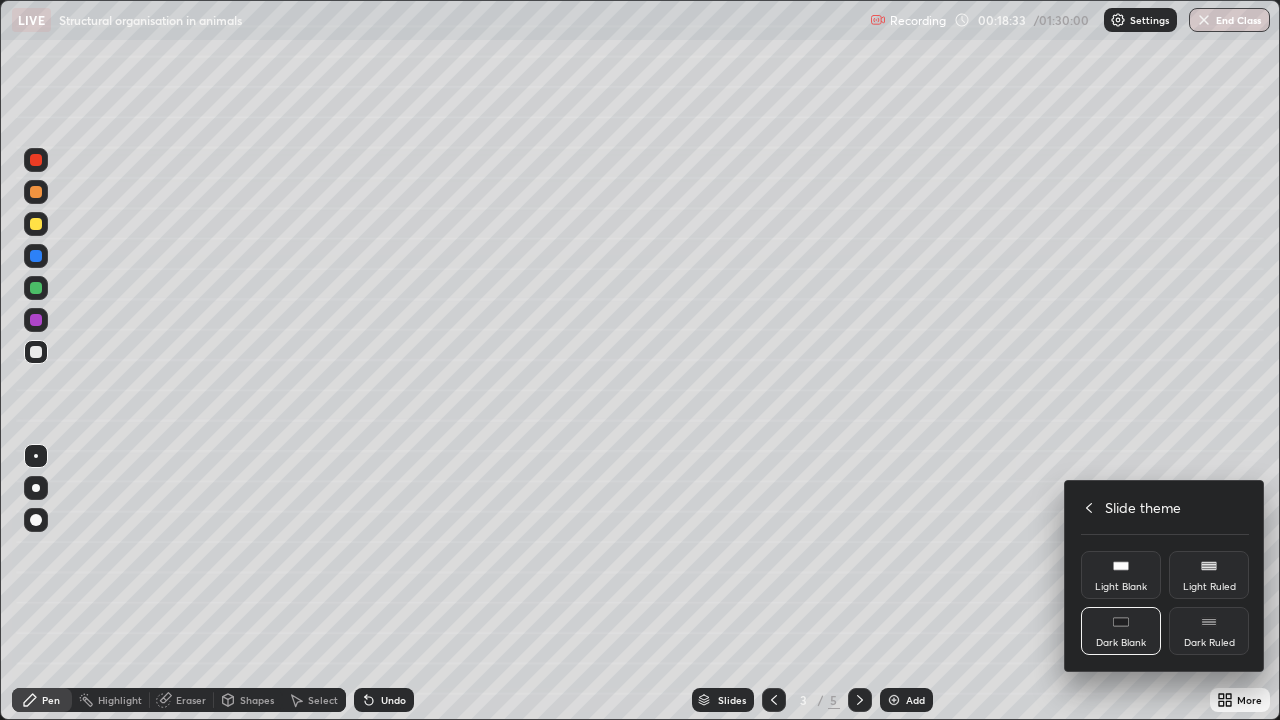 click on "Dark Ruled" at bounding box center (1209, 631) 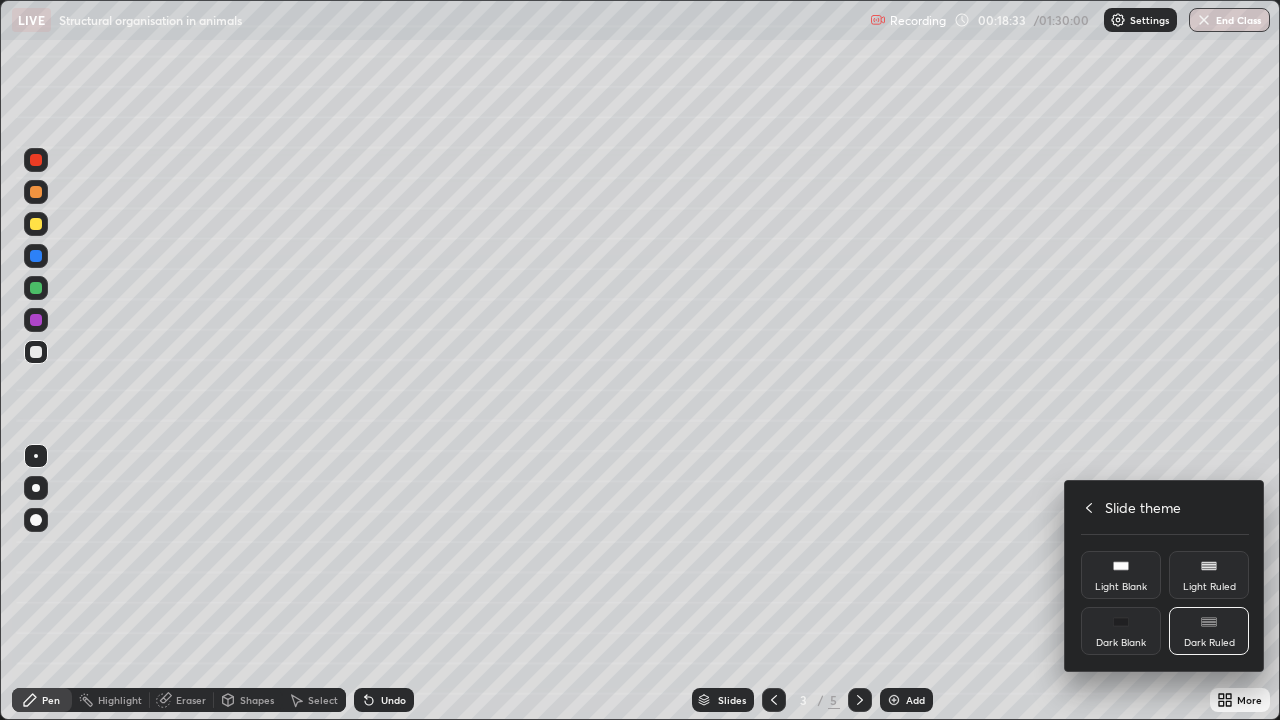 click 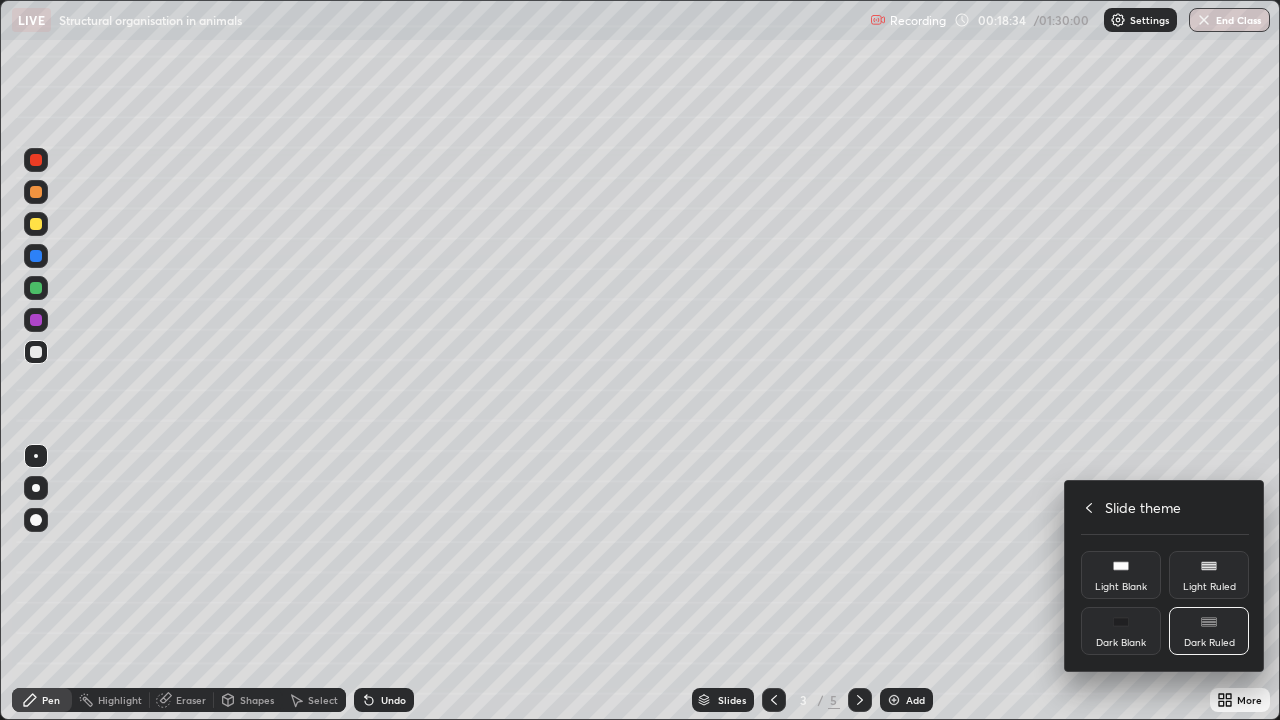 click at bounding box center (640, 360) 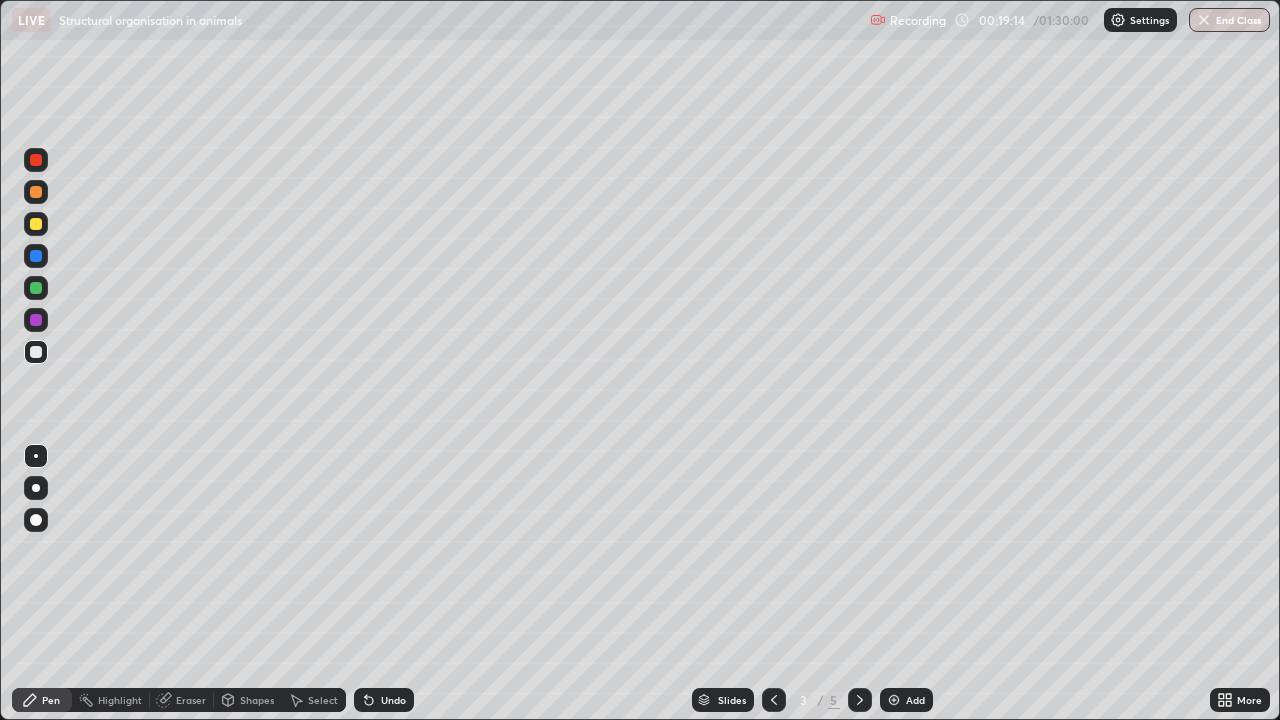 click at bounding box center (894, 700) 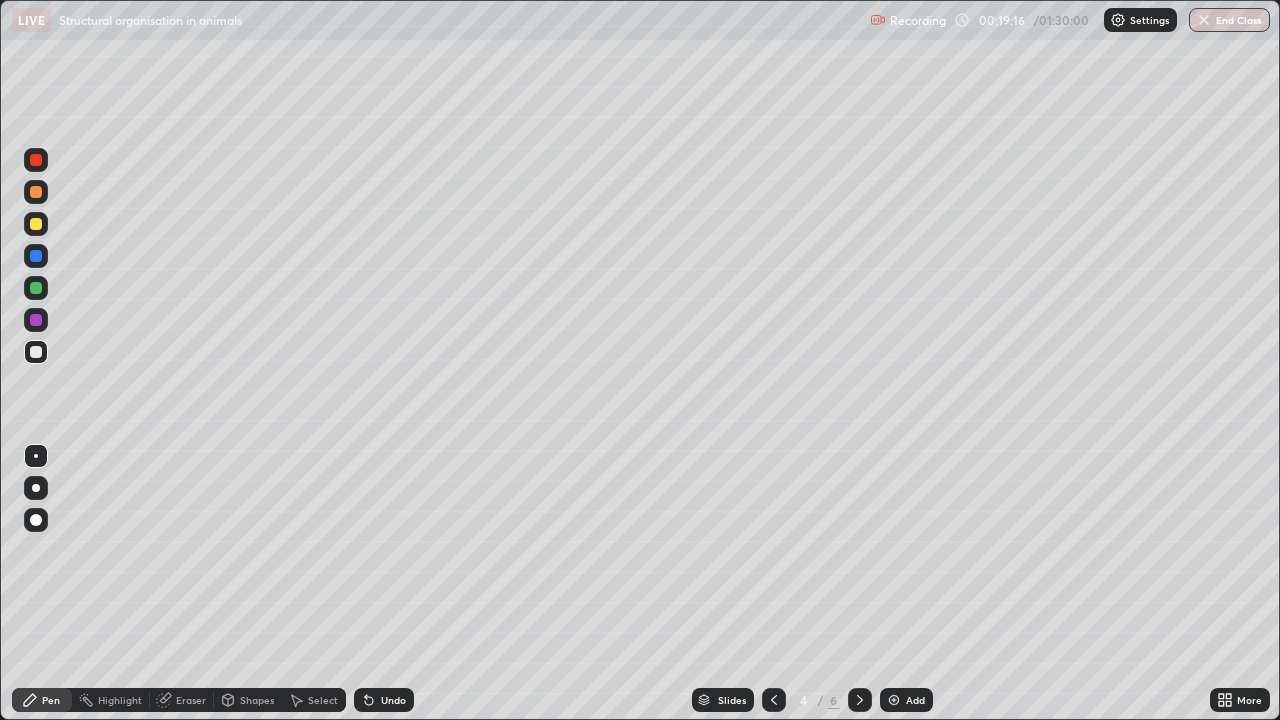 click at bounding box center [36, 352] 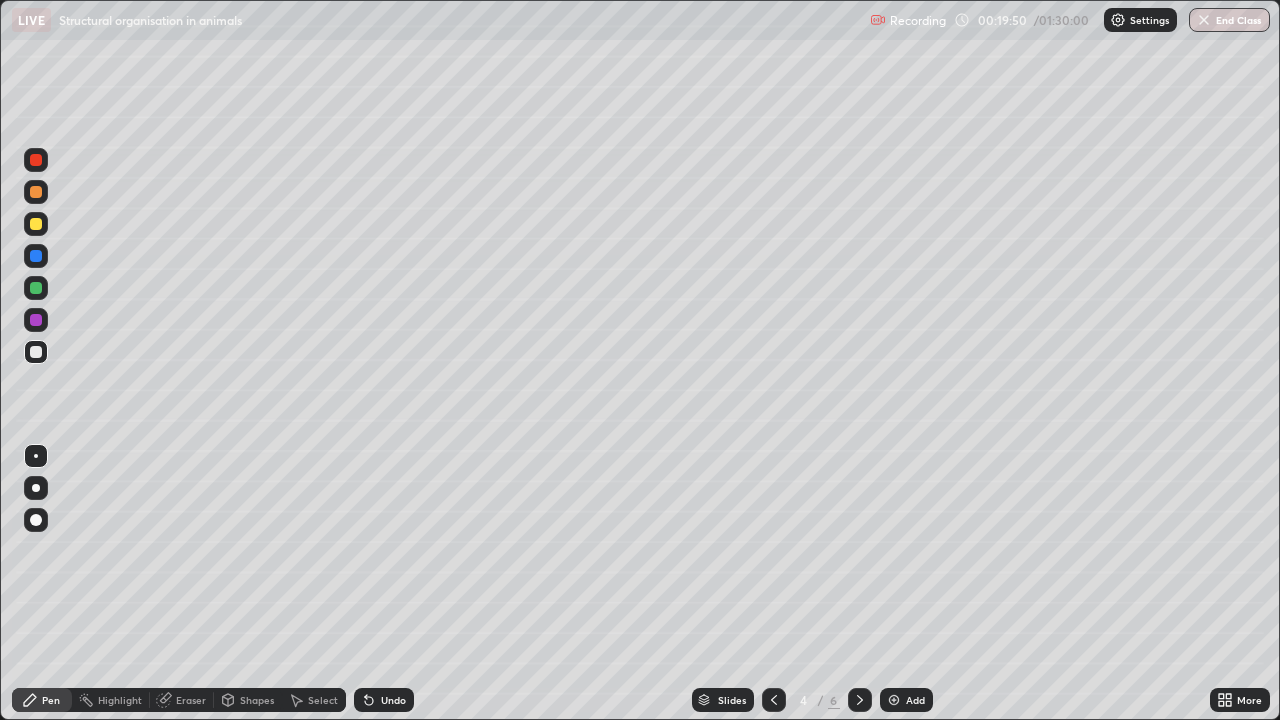 click at bounding box center (36, 352) 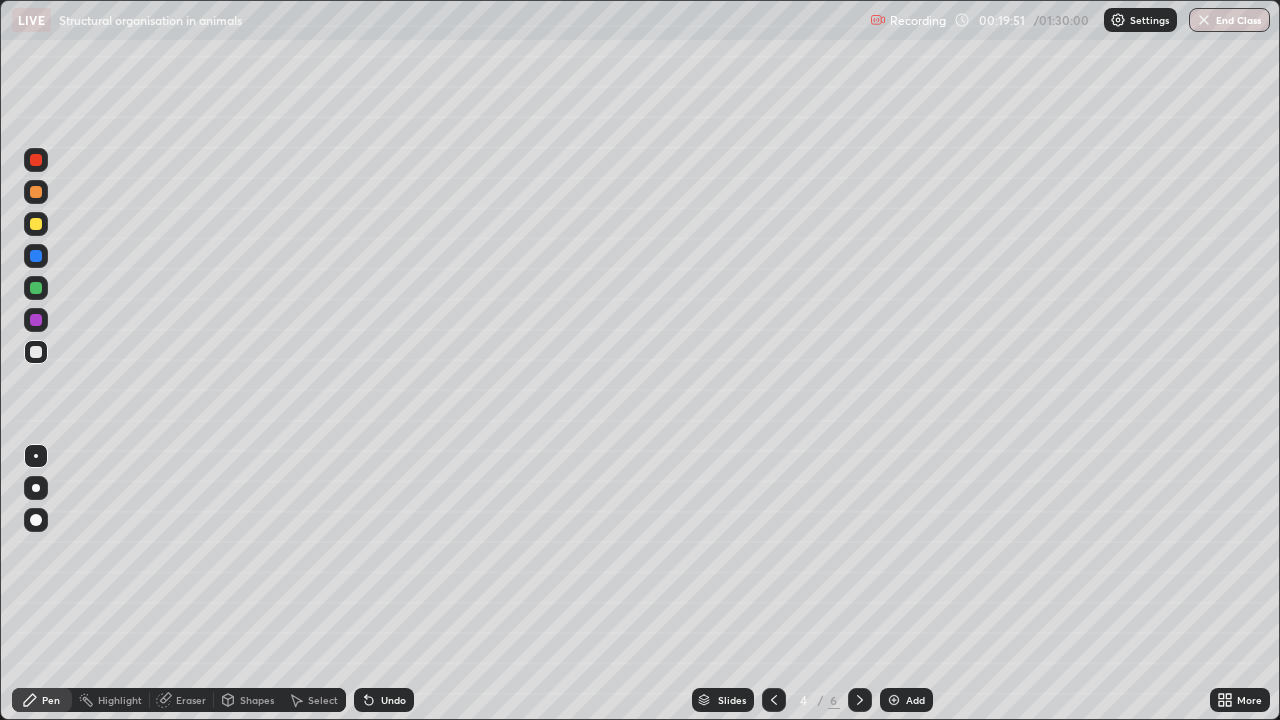 click at bounding box center (36, 224) 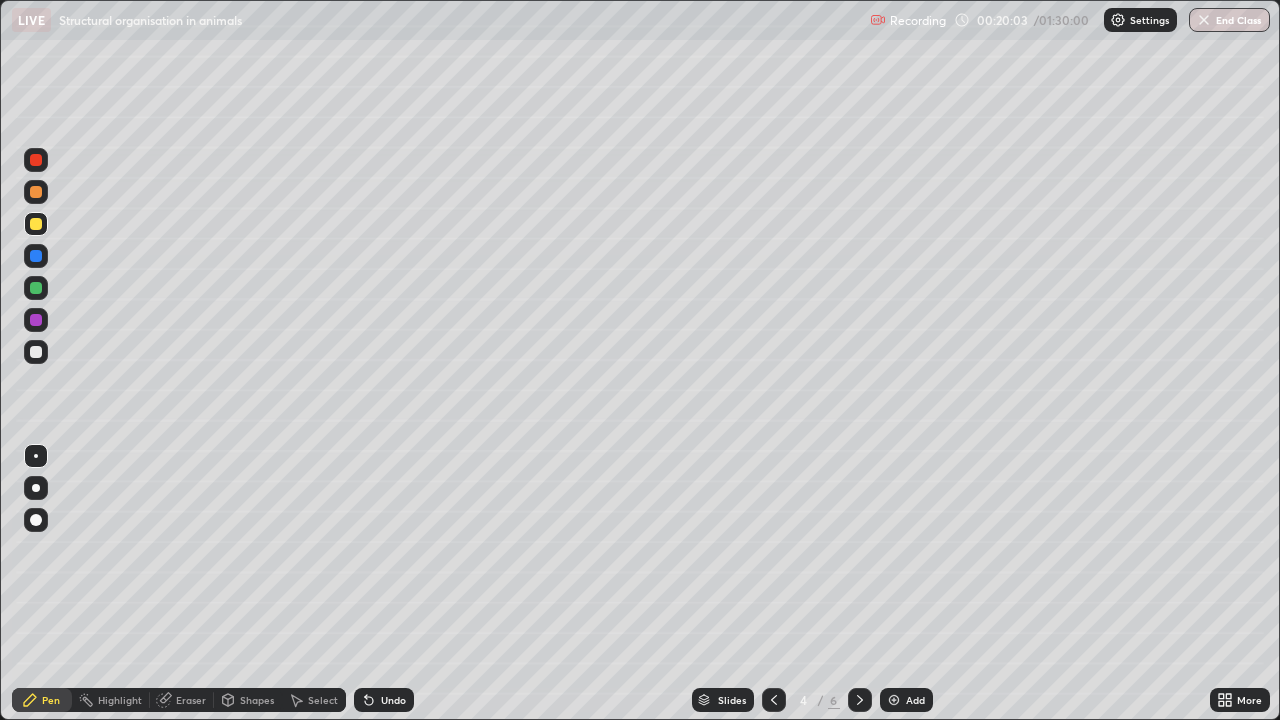 click at bounding box center (36, 224) 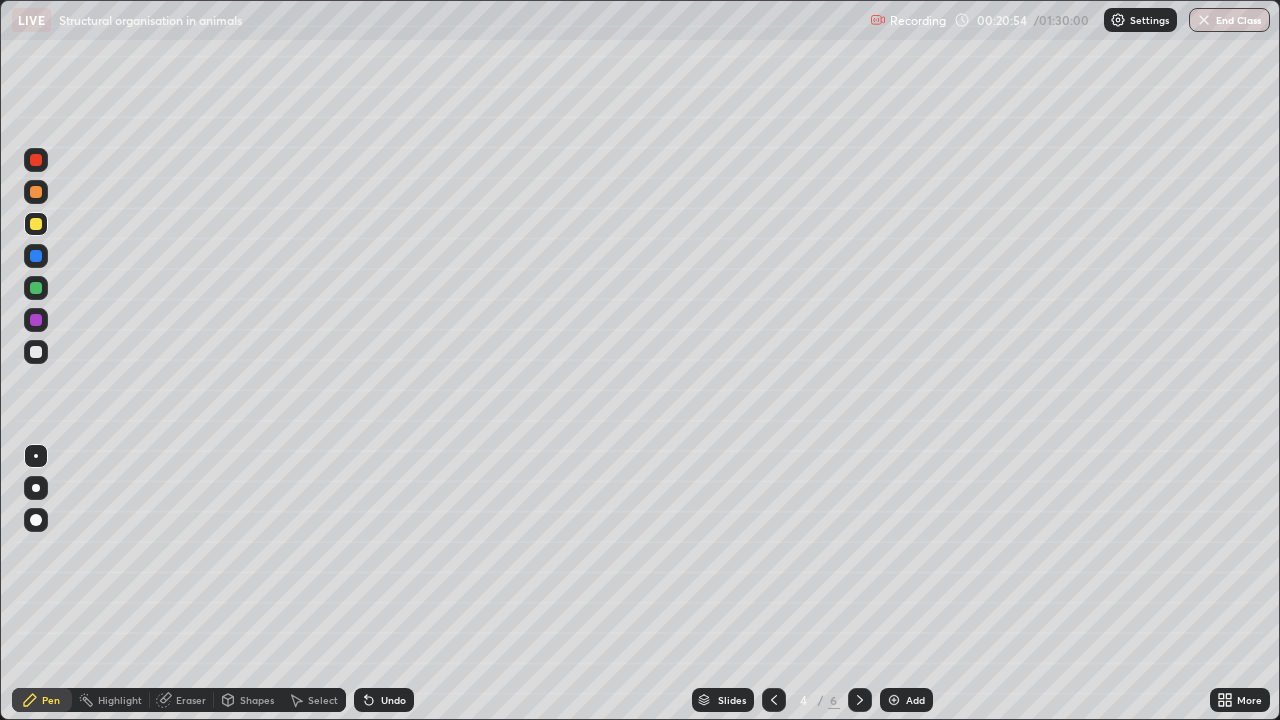 click at bounding box center [36, 352] 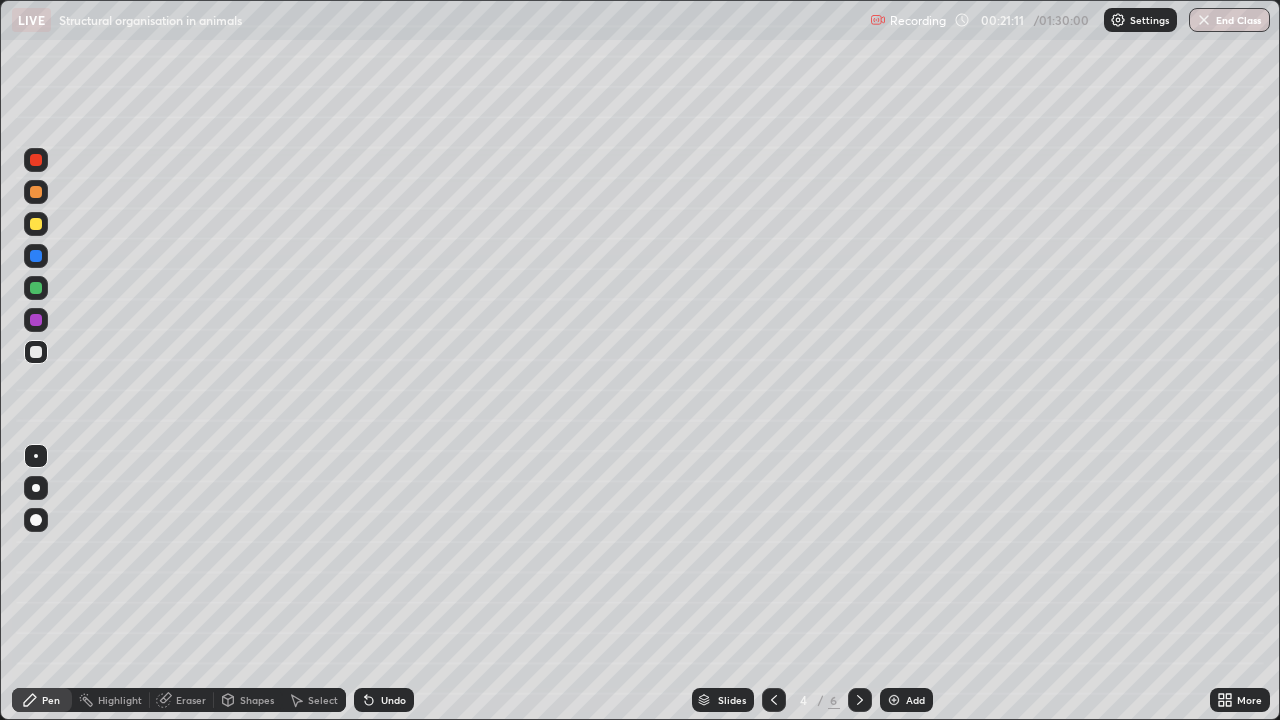 click at bounding box center (36, 224) 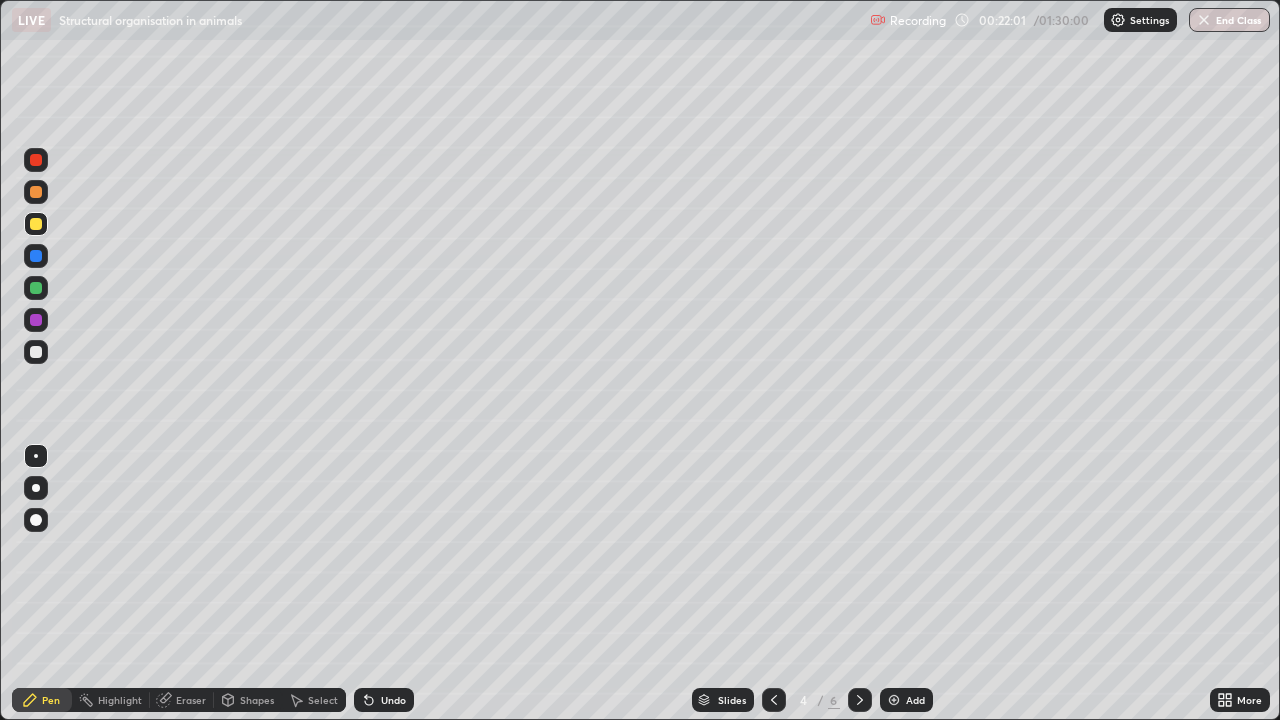 click 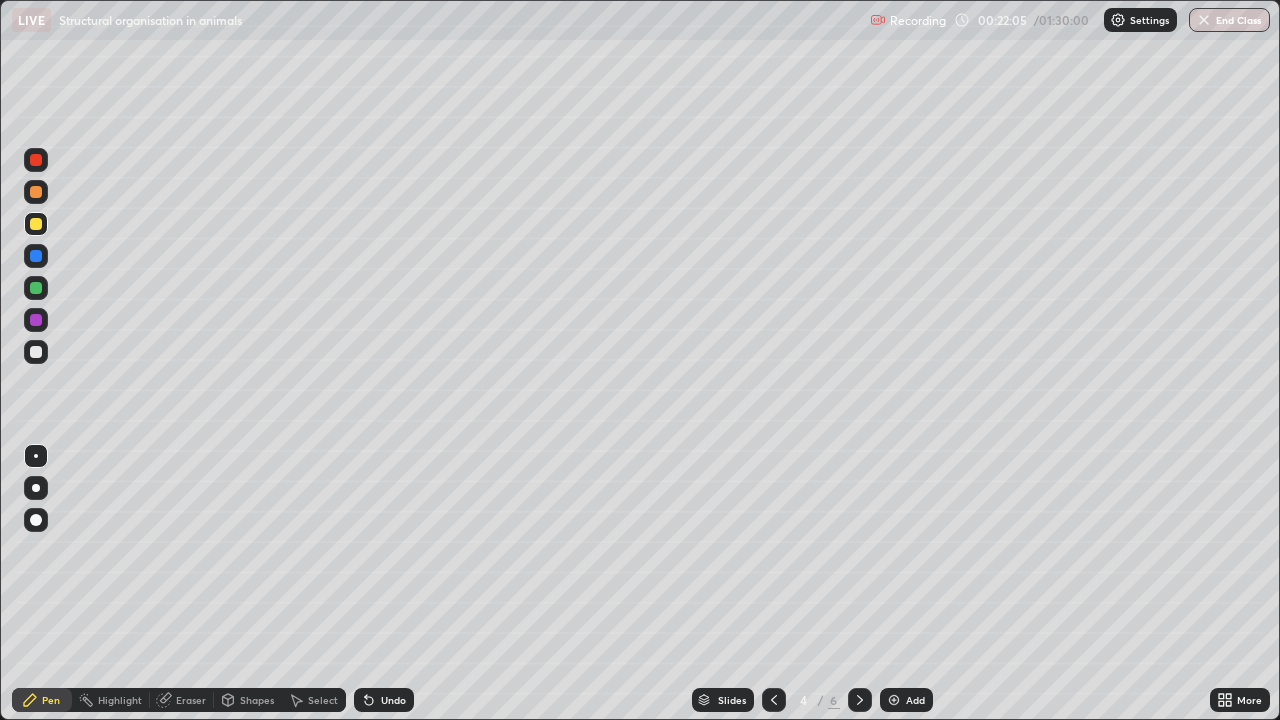 click on "Eraser" at bounding box center [182, 700] 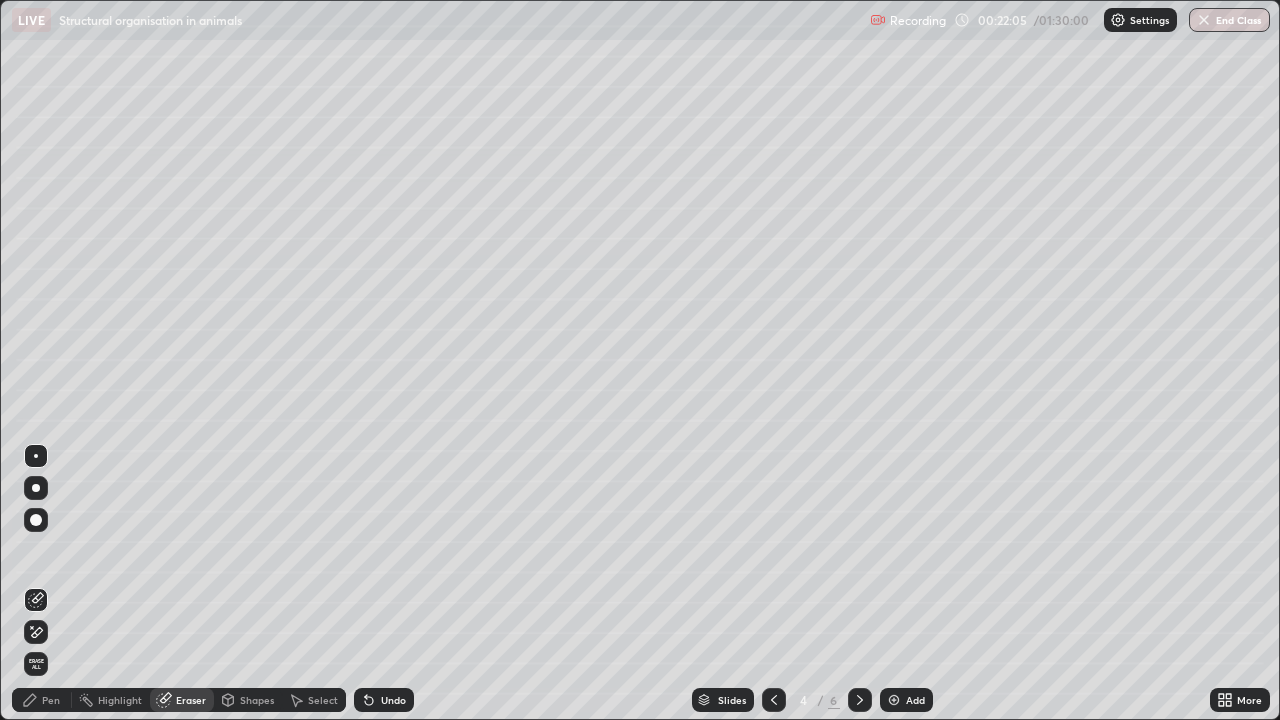 click on "Eraser" at bounding box center (182, 700) 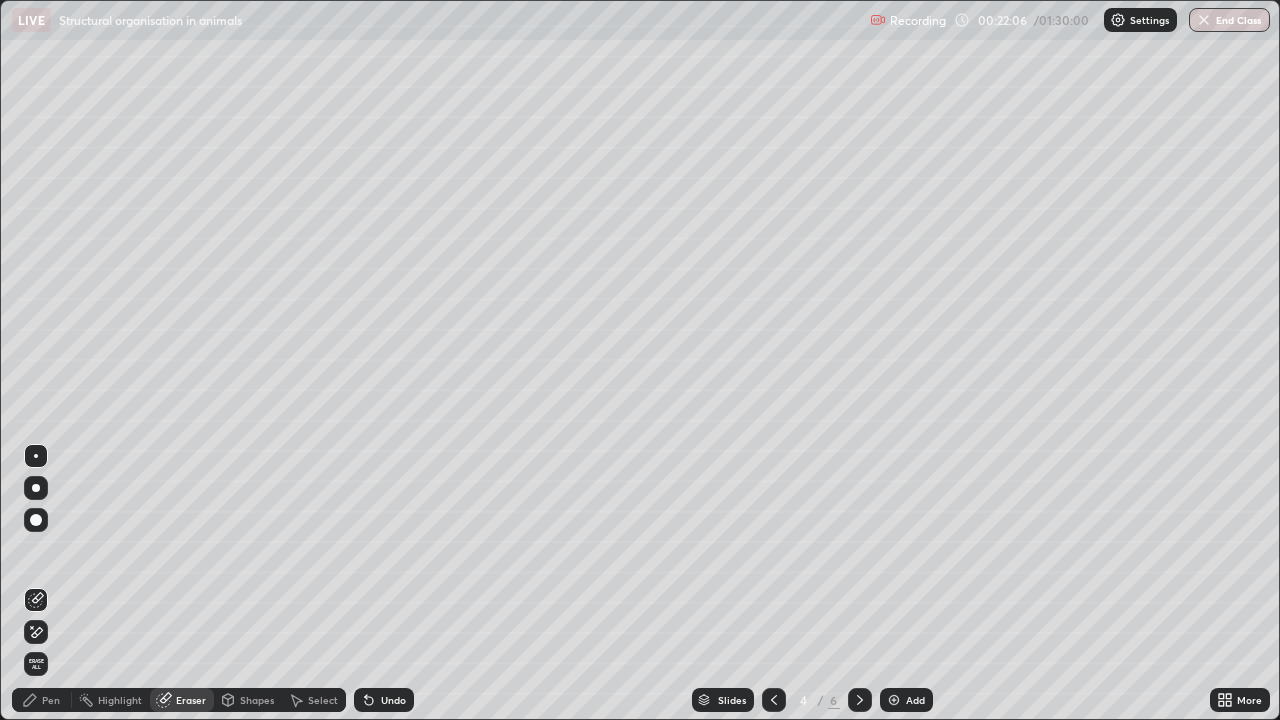 click on "Eraser" at bounding box center (182, 700) 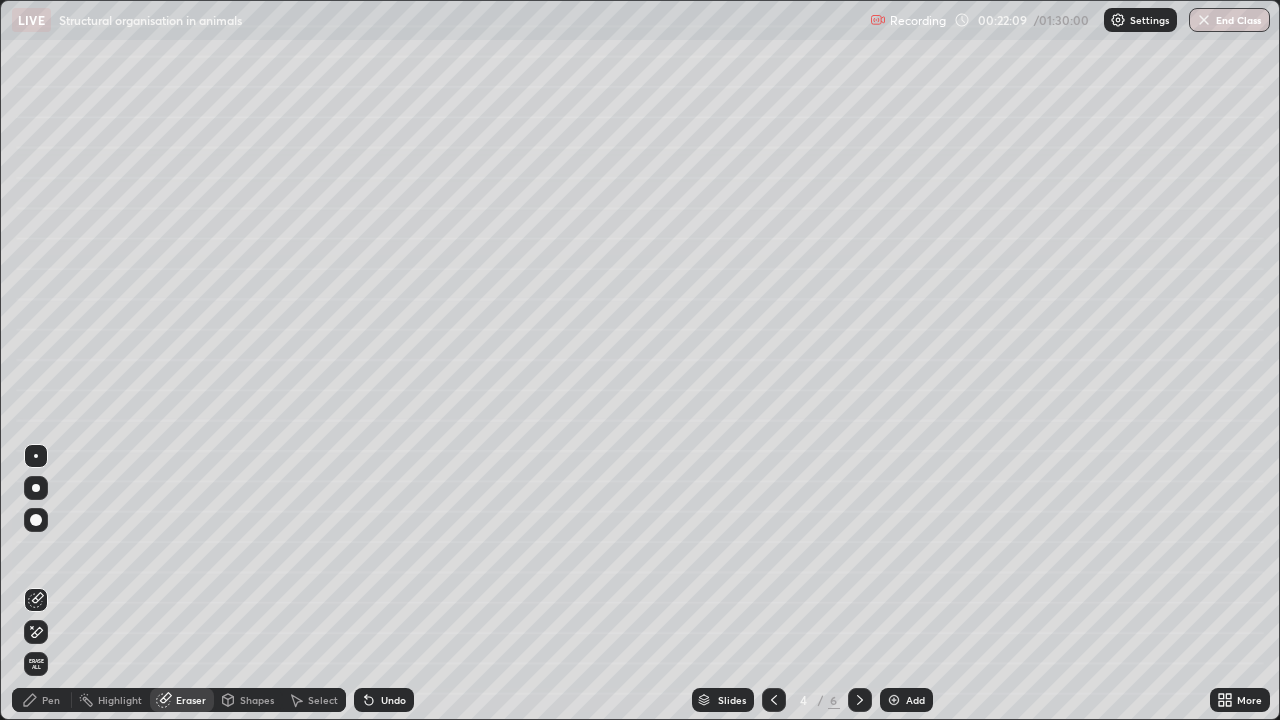click on "Pen" at bounding box center [51, 700] 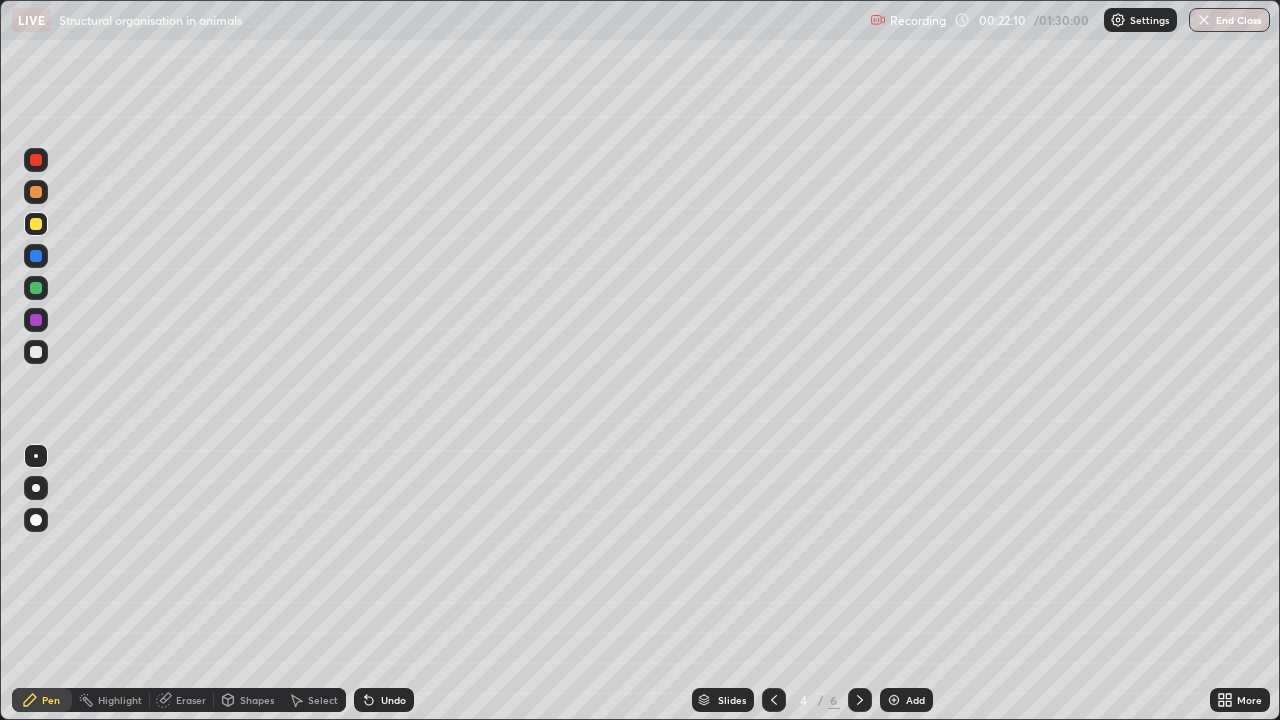 click on "Pen" at bounding box center (51, 700) 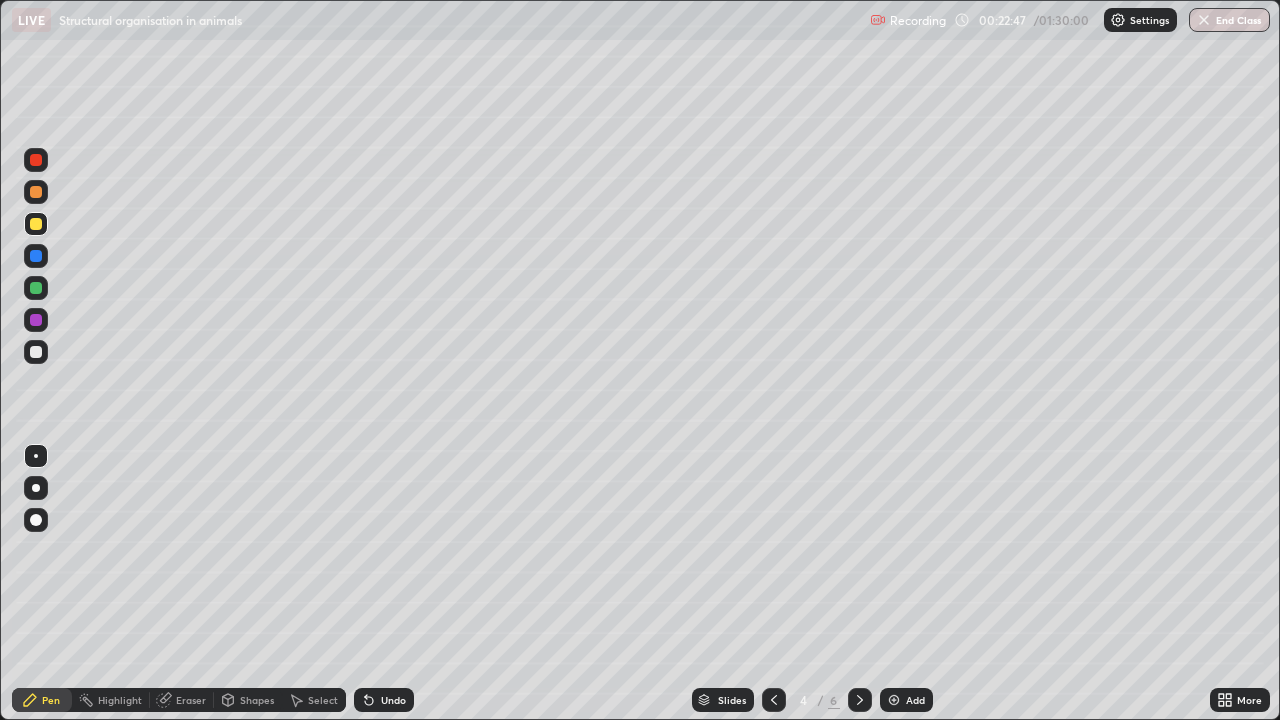 click at bounding box center (36, 352) 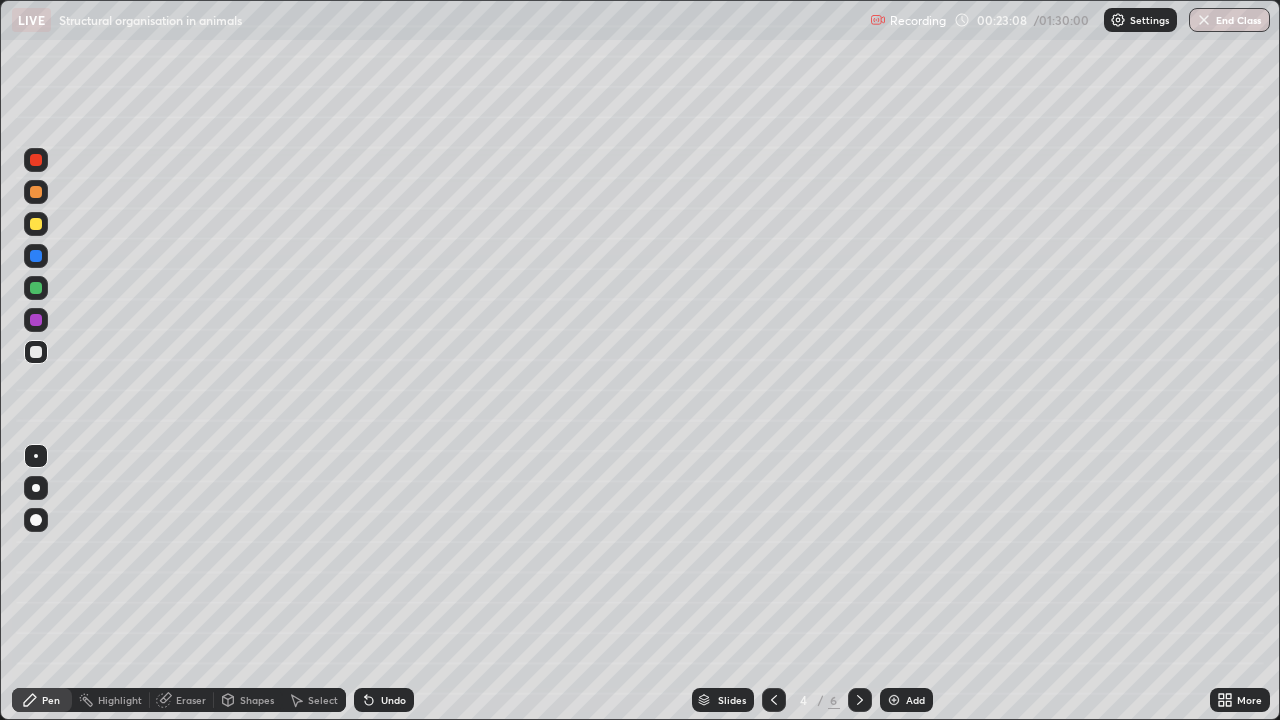 click on "Undo" at bounding box center (384, 700) 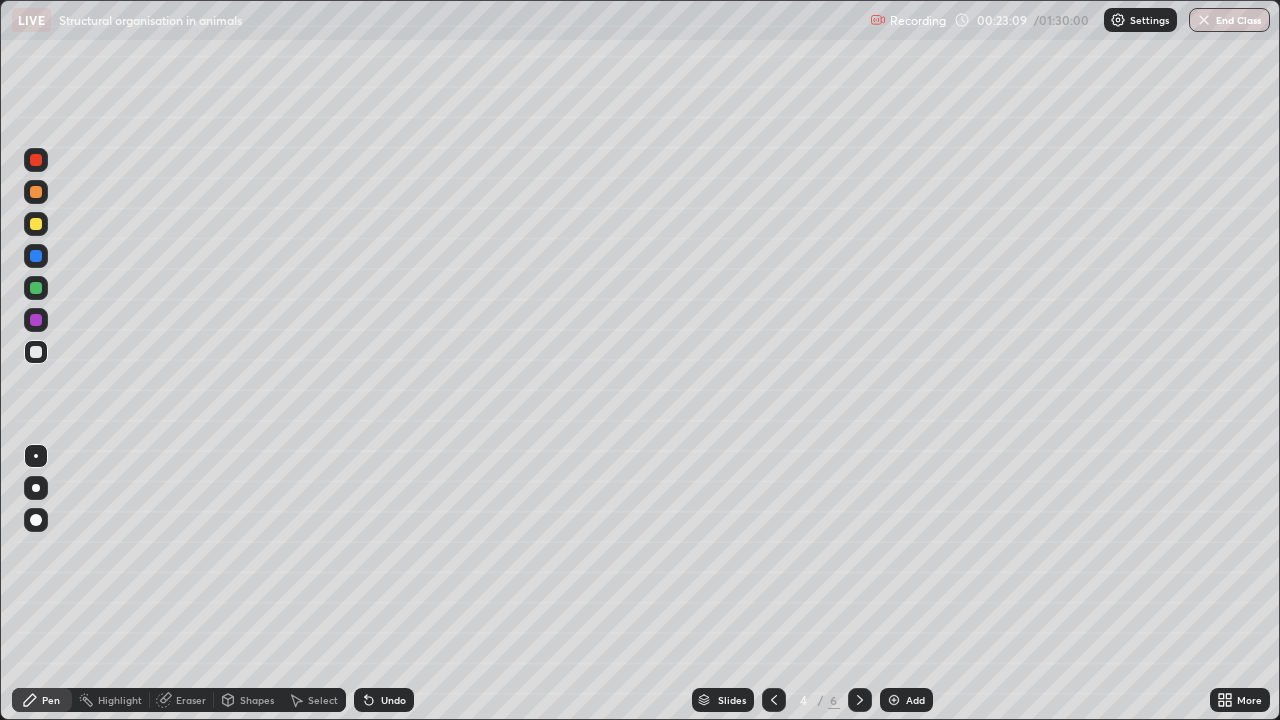 click on "Undo" at bounding box center (393, 700) 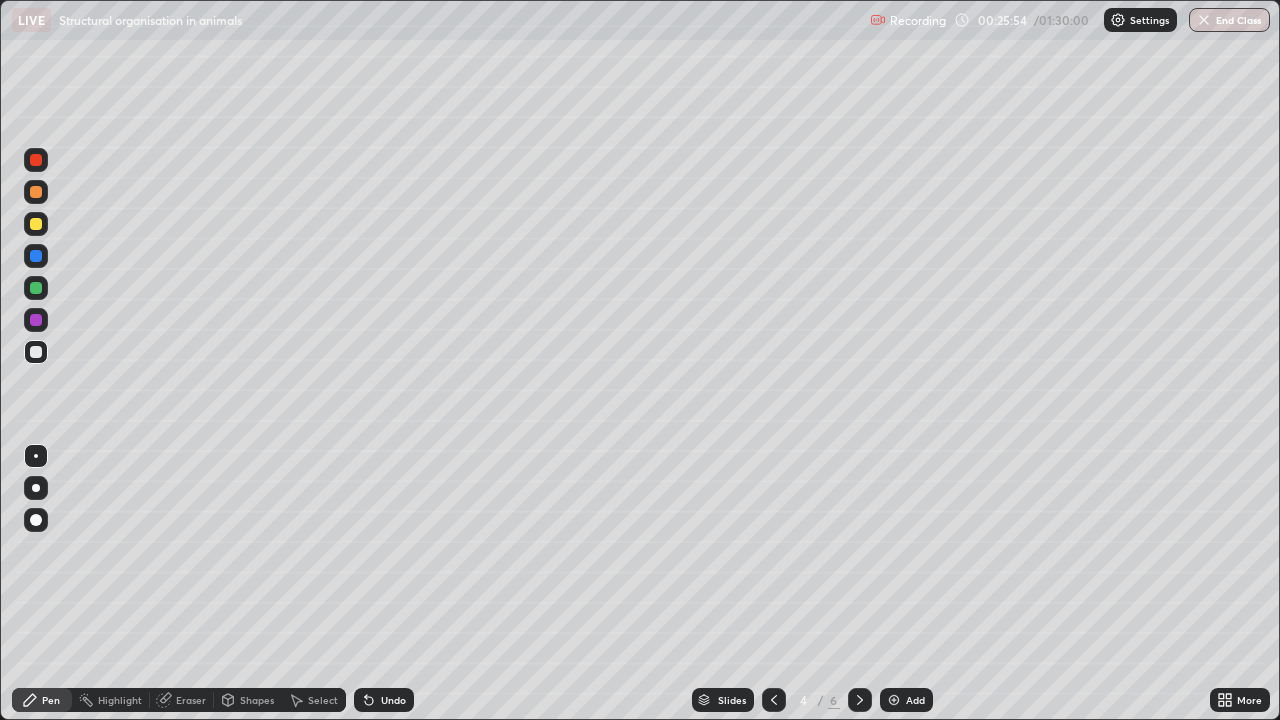 click on "Add" at bounding box center [906, 700] 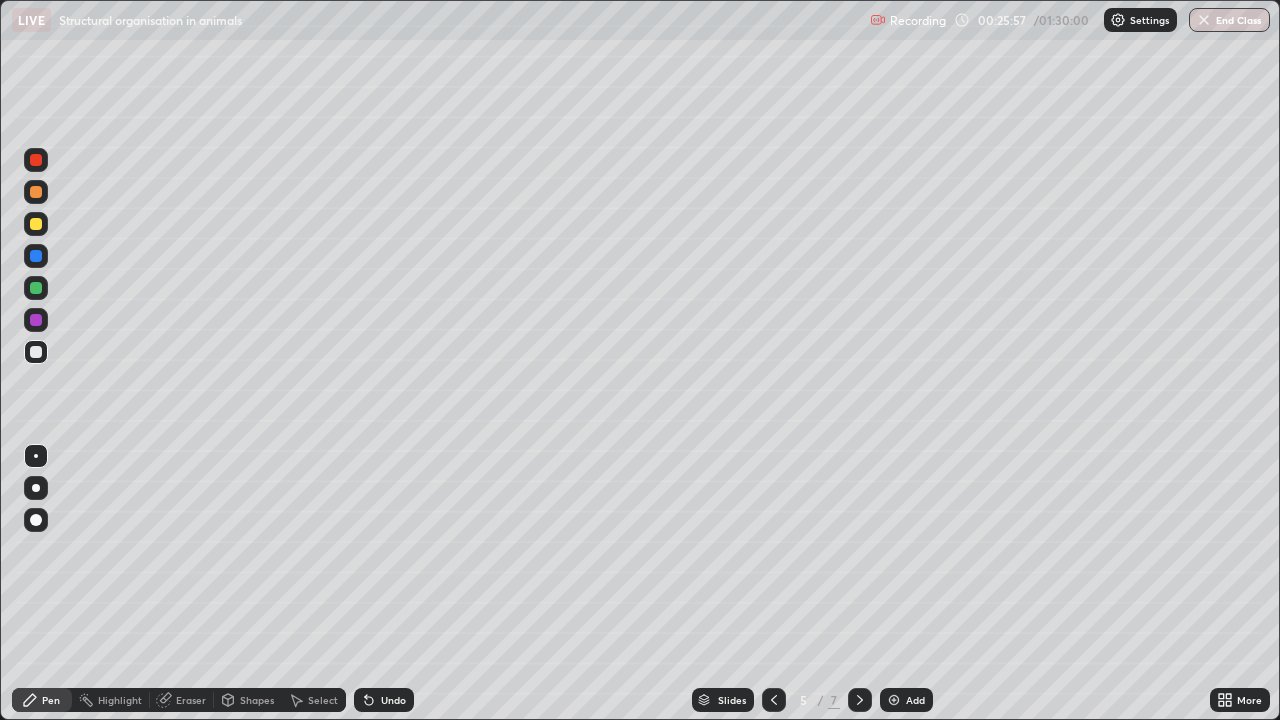 click at bounding box center [36, 224] 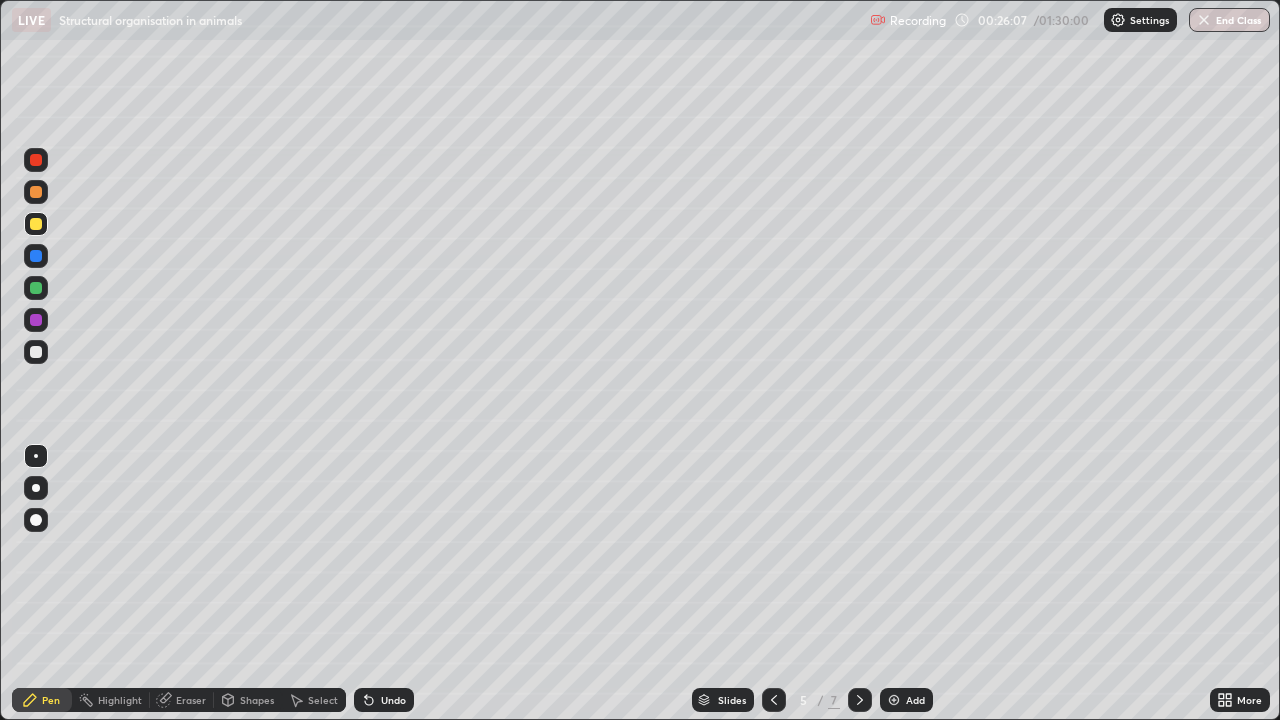 click at bounding box center [36, 352] 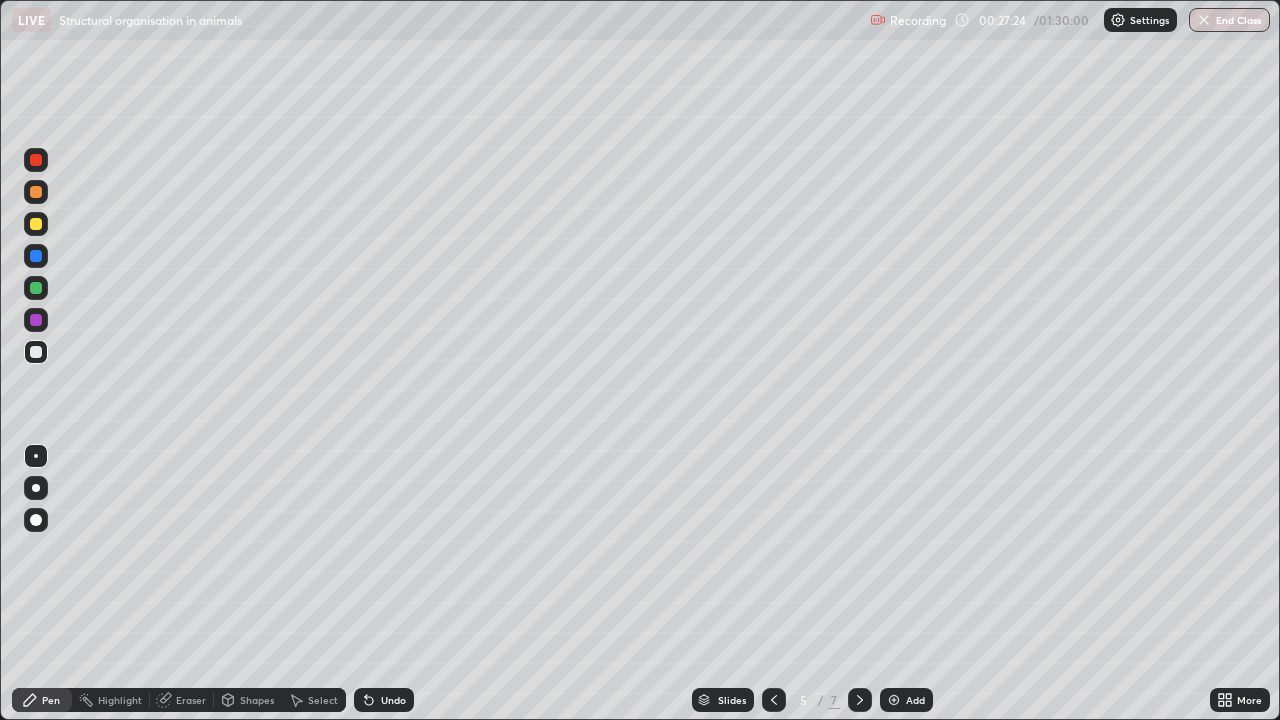 click at bounding box center [36, 224] 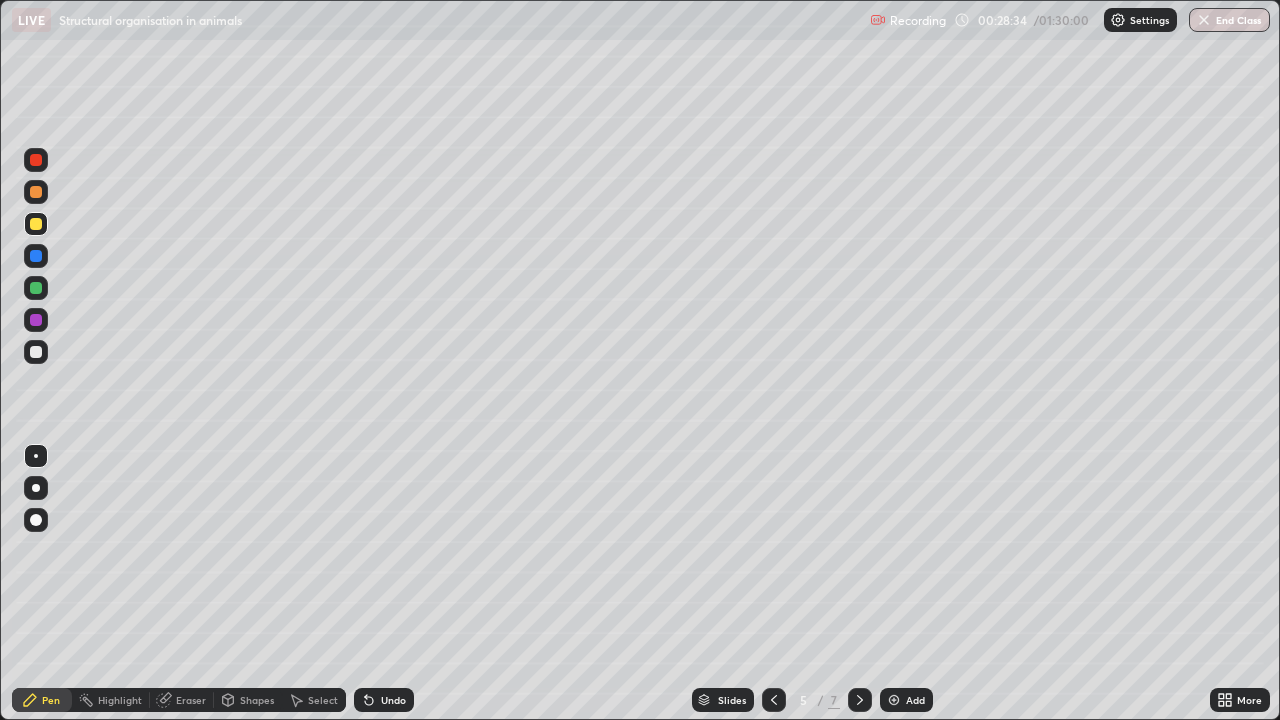 click at bounding box center (36, 352) 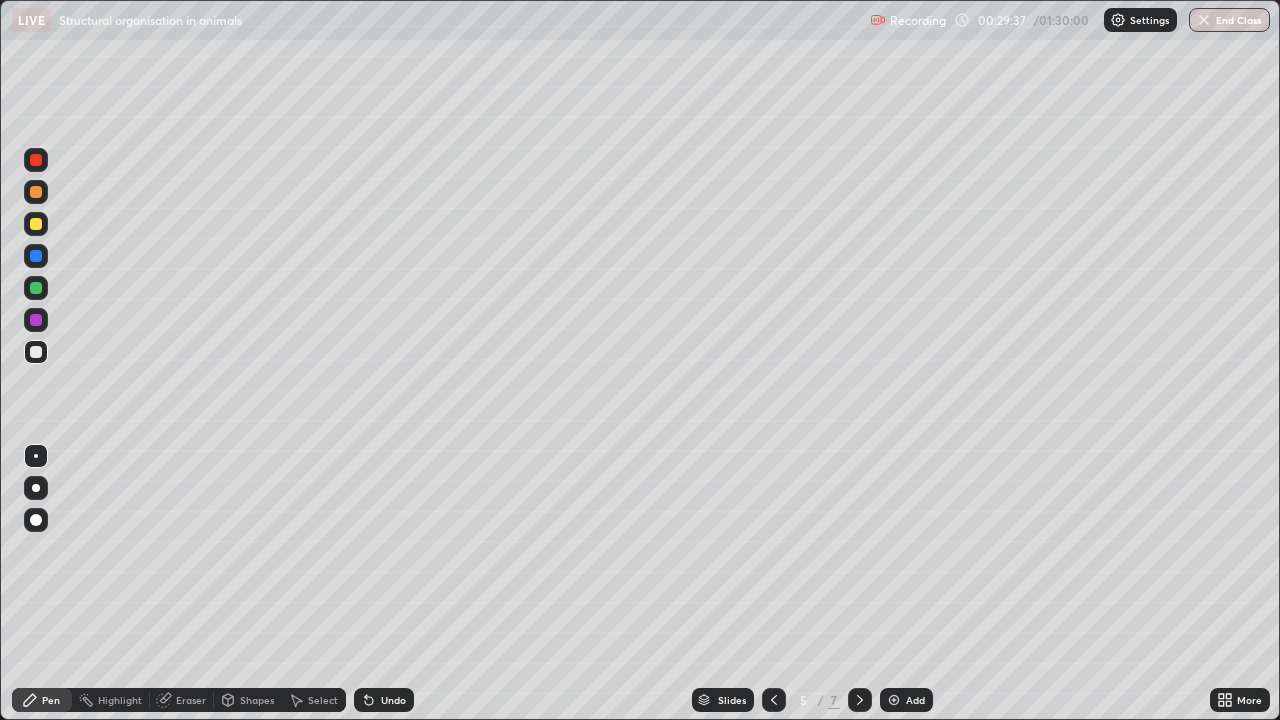 click at bounding box center [894, 700] 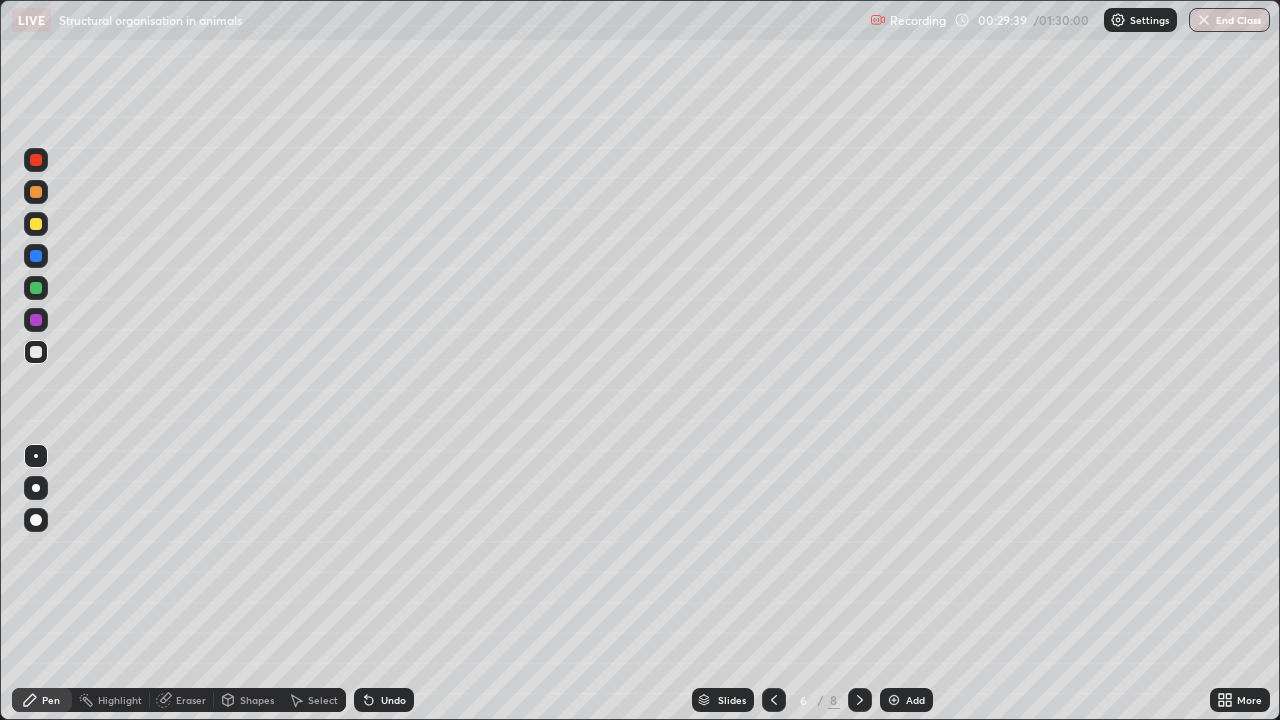 click at bounding box center [774, 700] 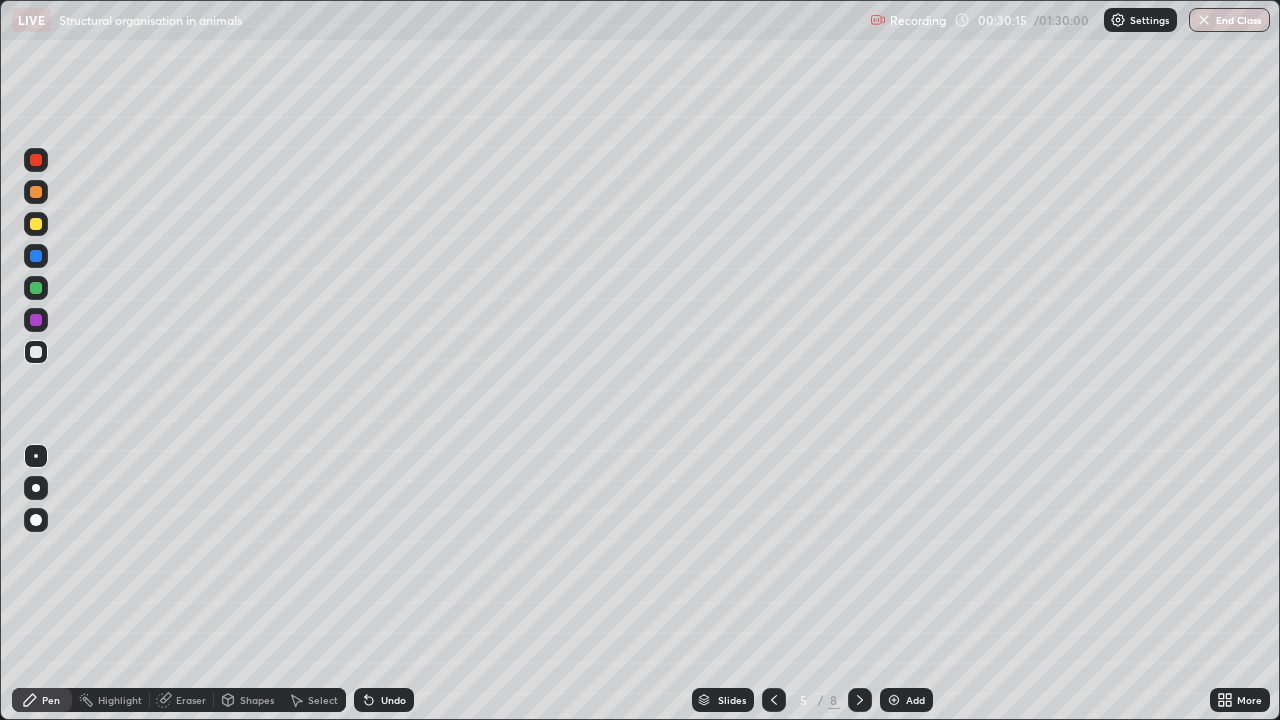 click 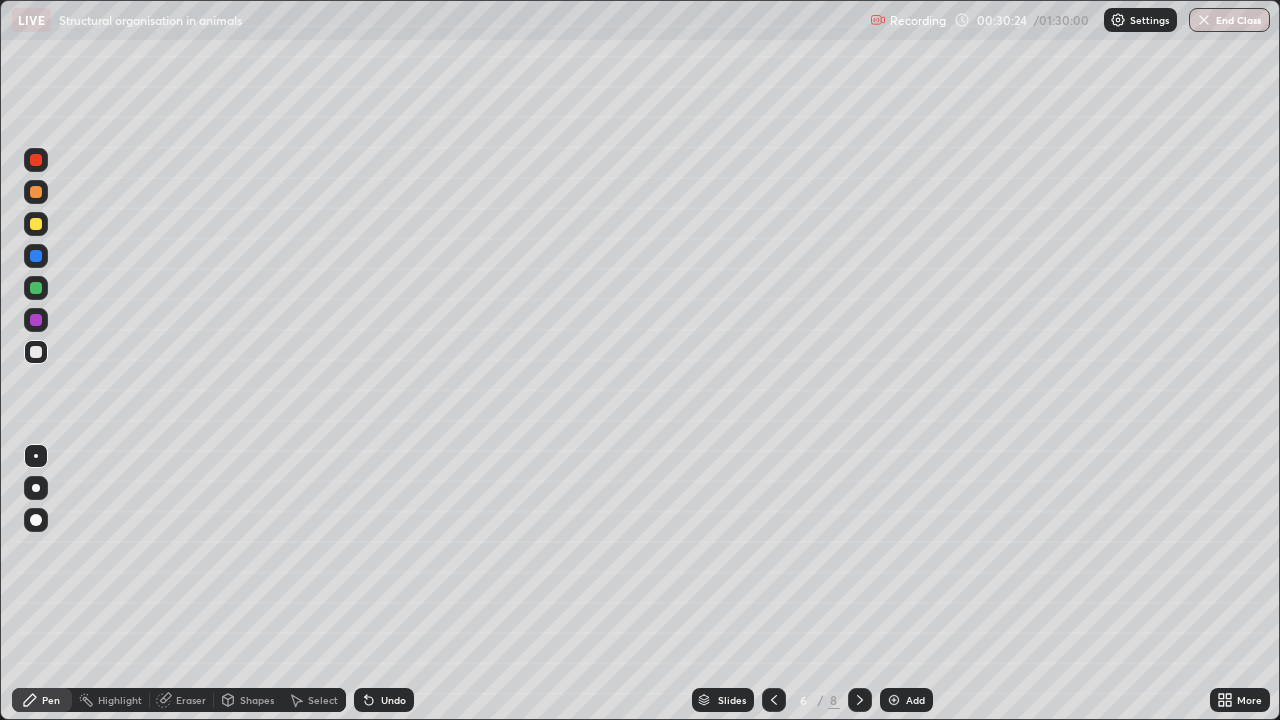 click at bounding box center [36, 520] 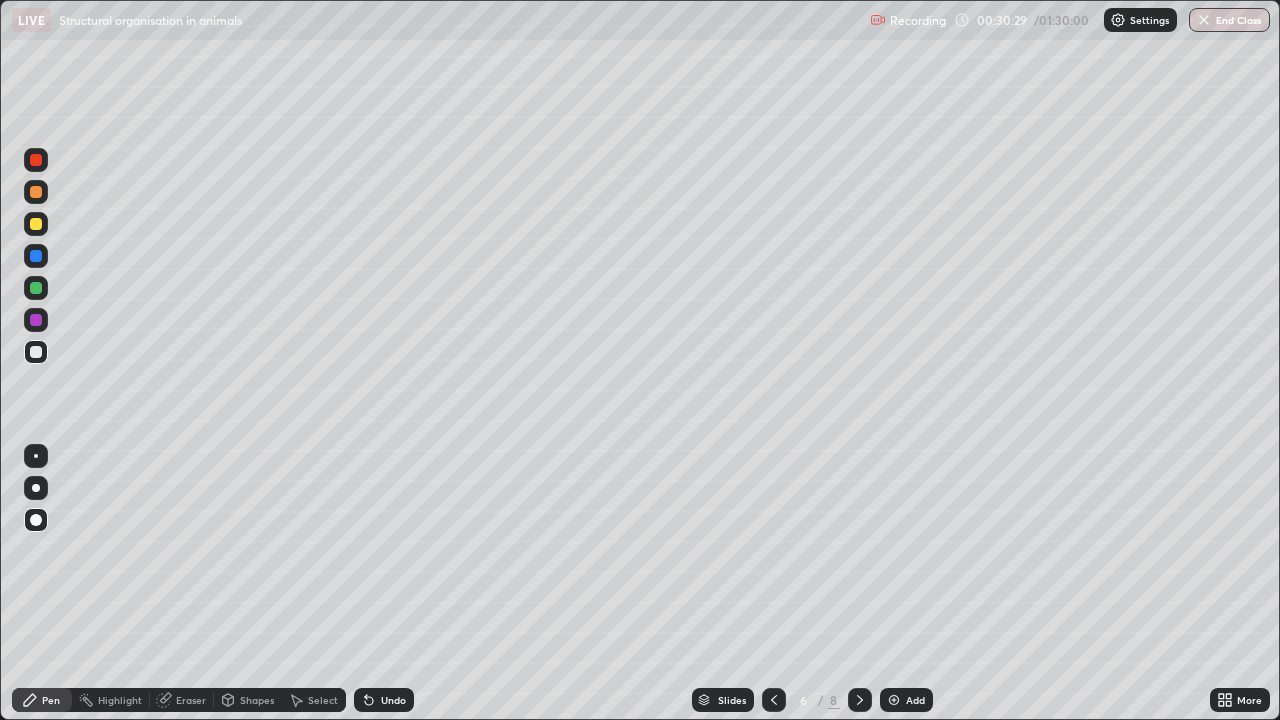 click at bounding box center (36, 160) 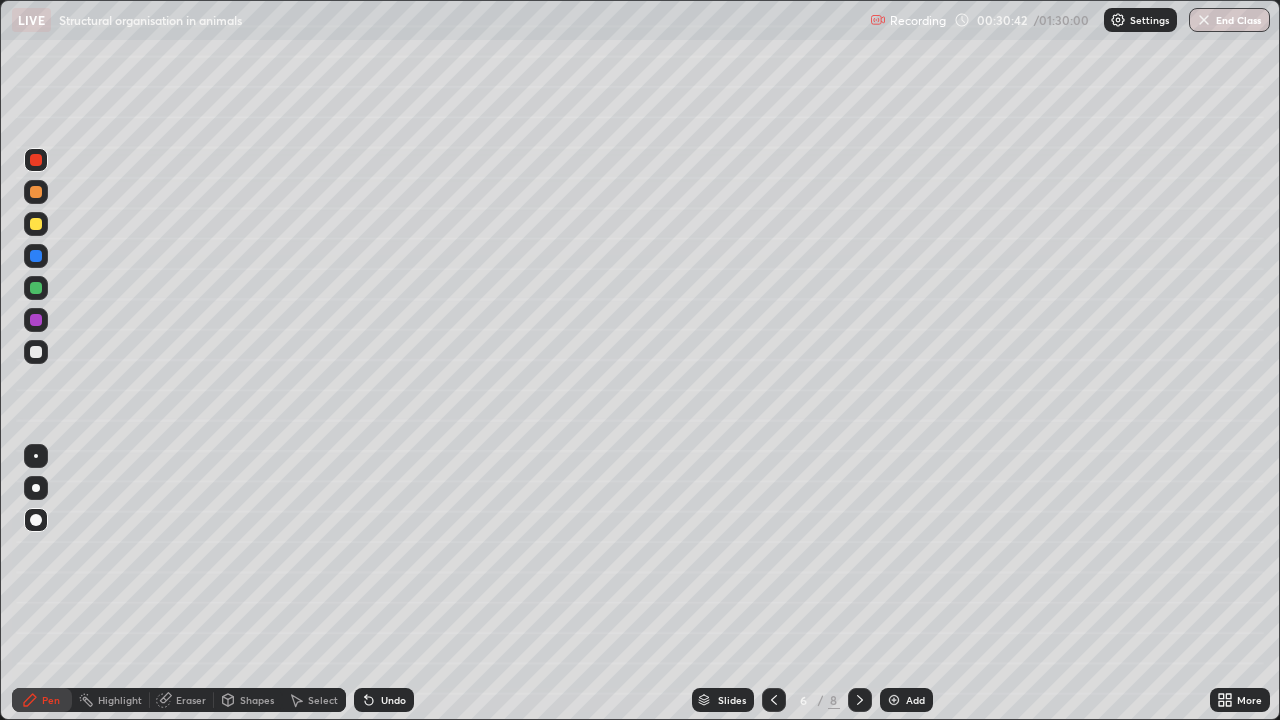 click at bounding box center (36, 224) 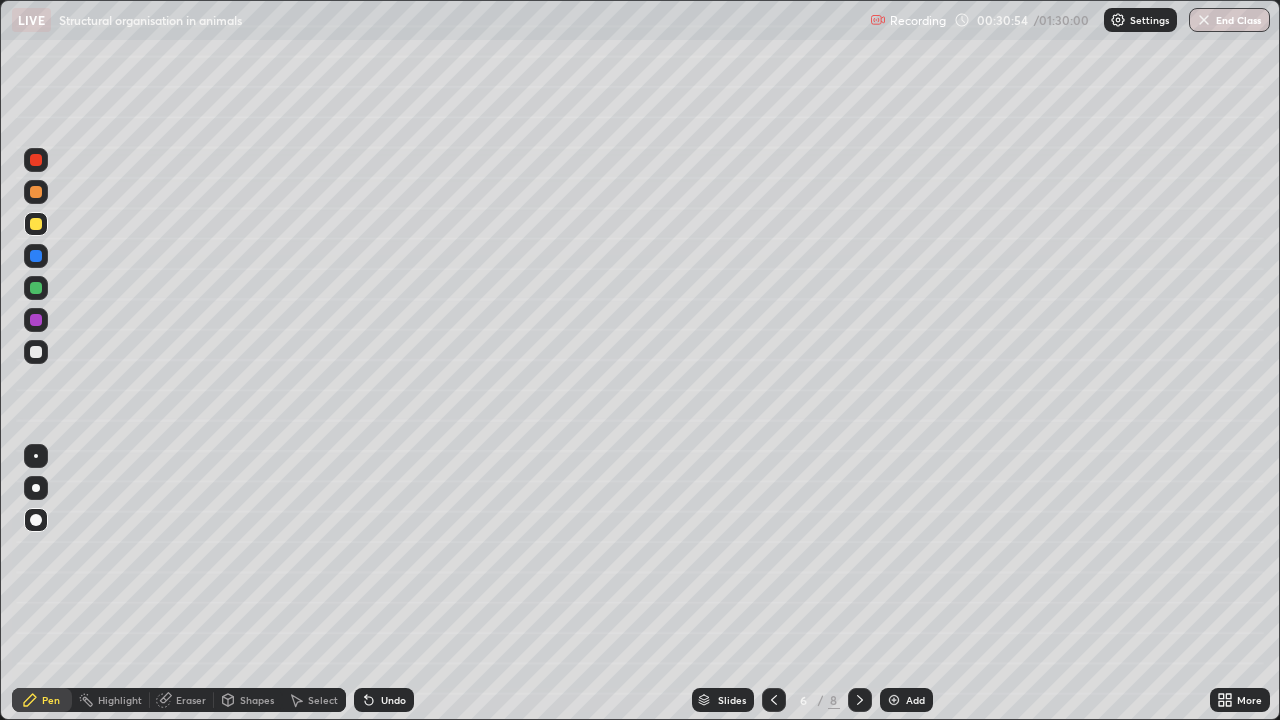 click at bounding box center (36, 192) 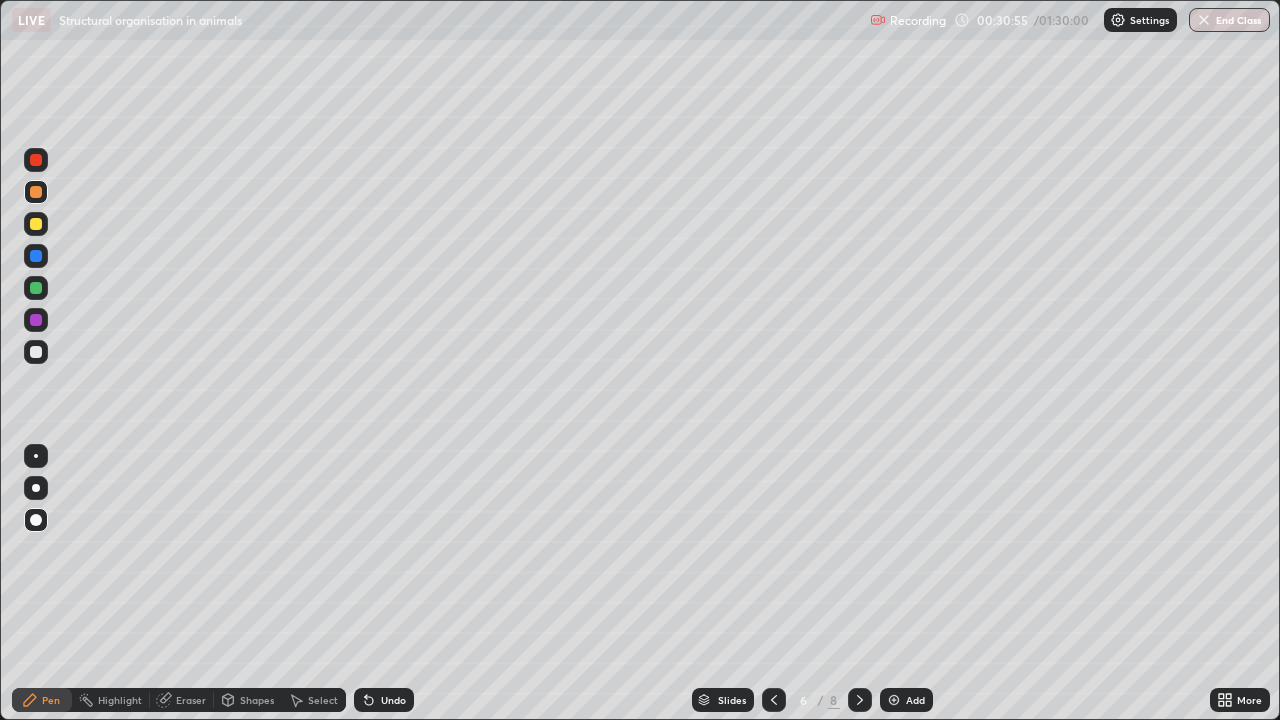 click at bounding box center (36, 192) 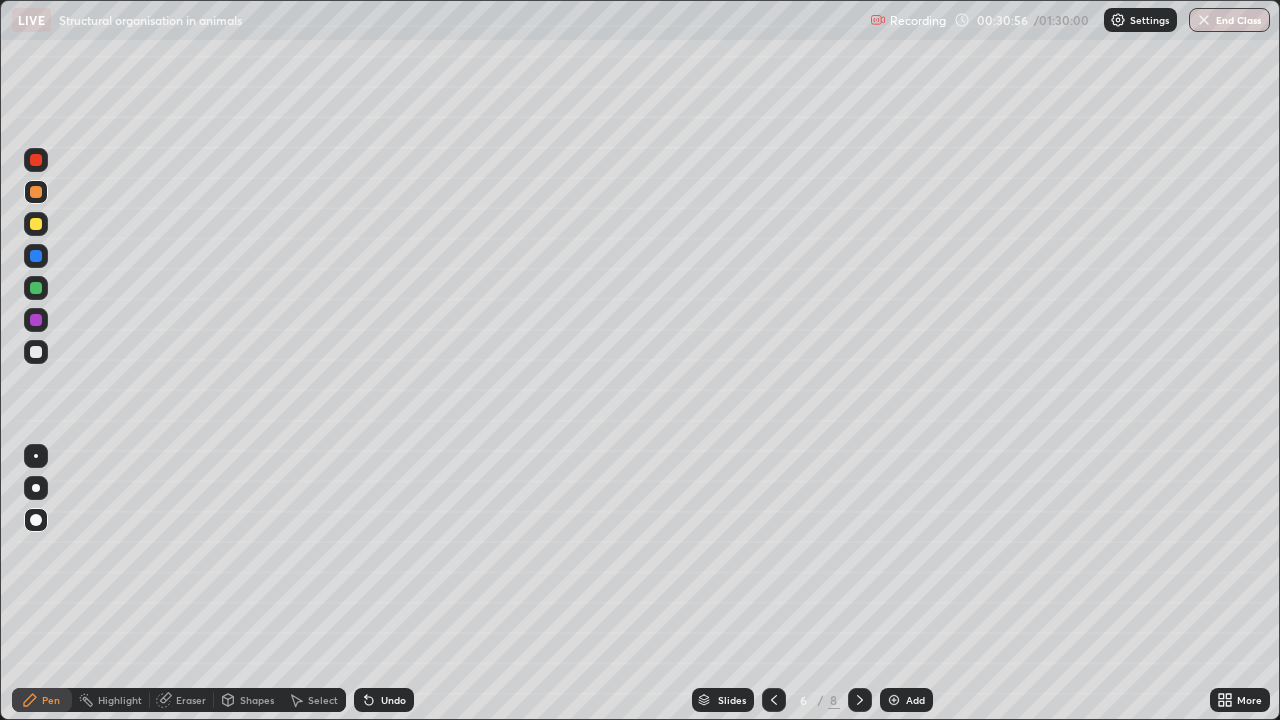 click at bounding box center [36, 456] 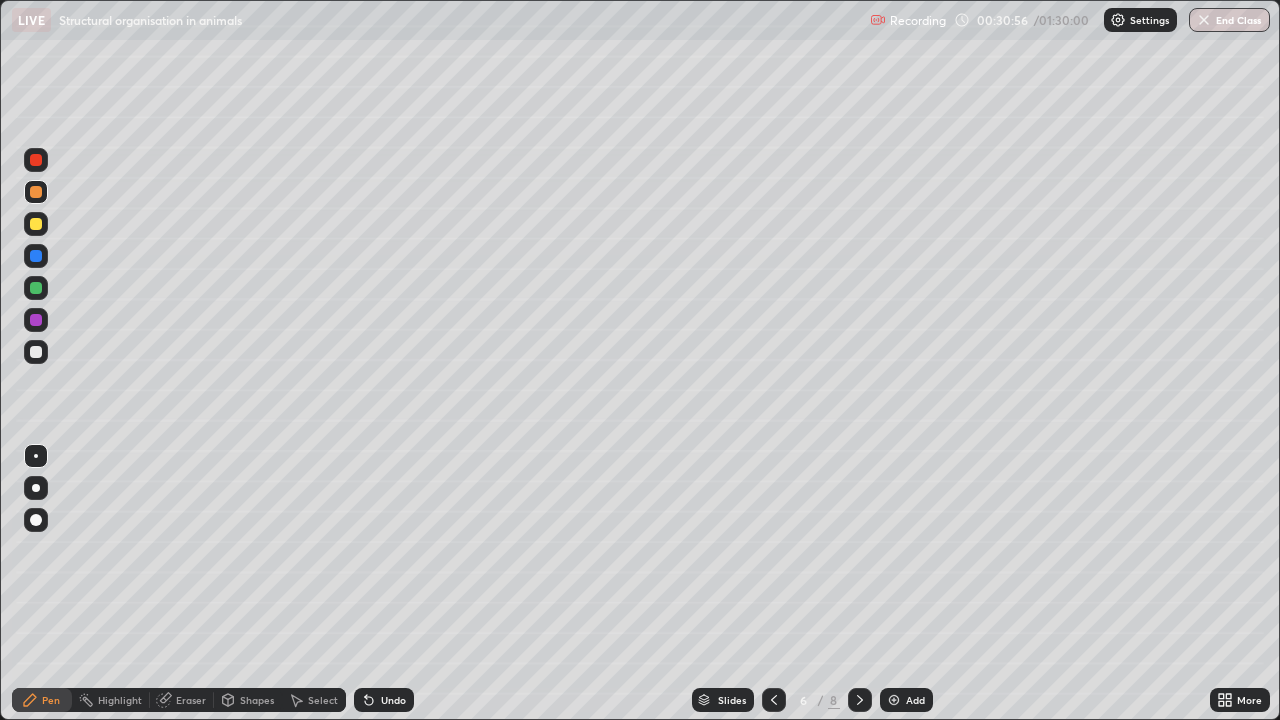 click at bounding box center (36, 456) 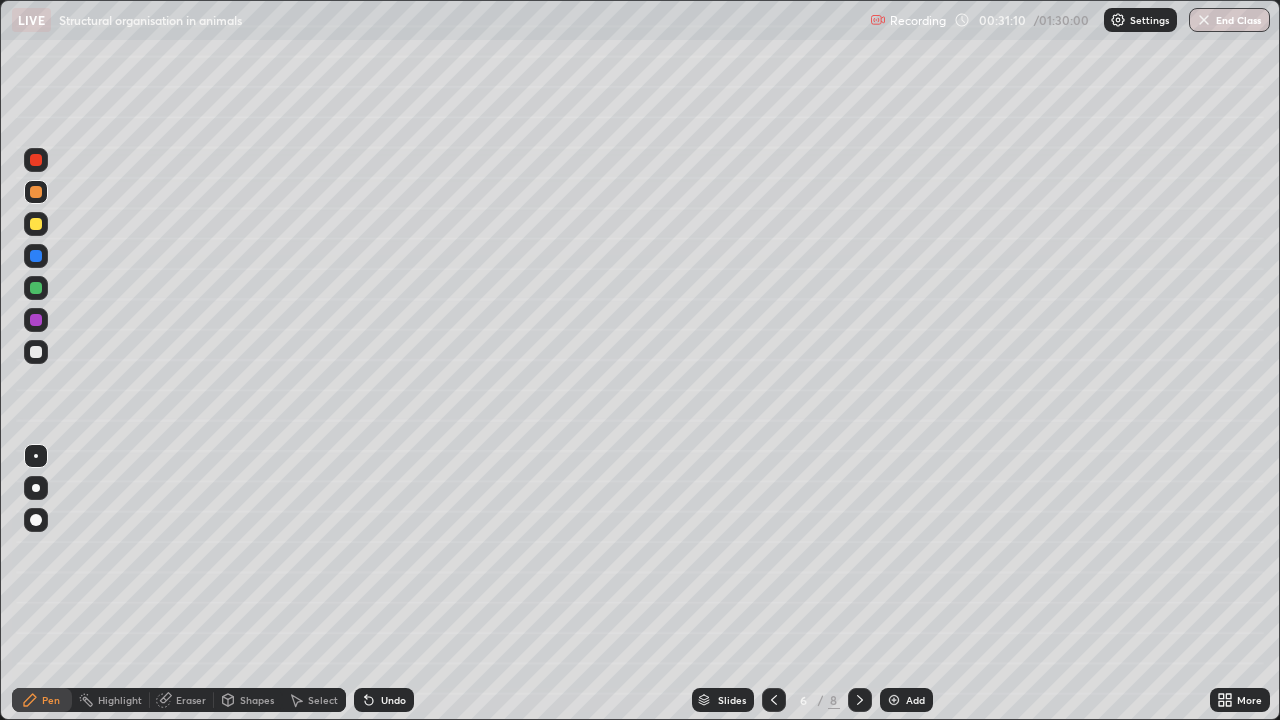click at bounding box center (36, 224) 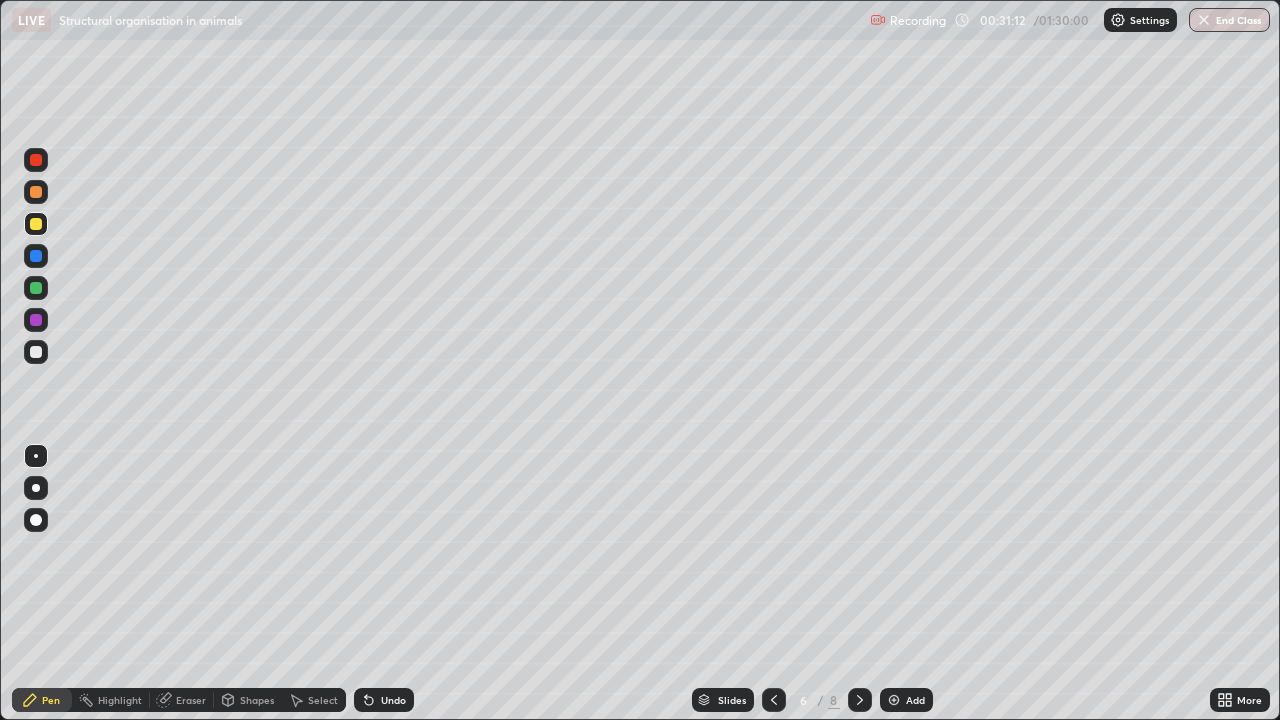click at bounding box center (36, 160) 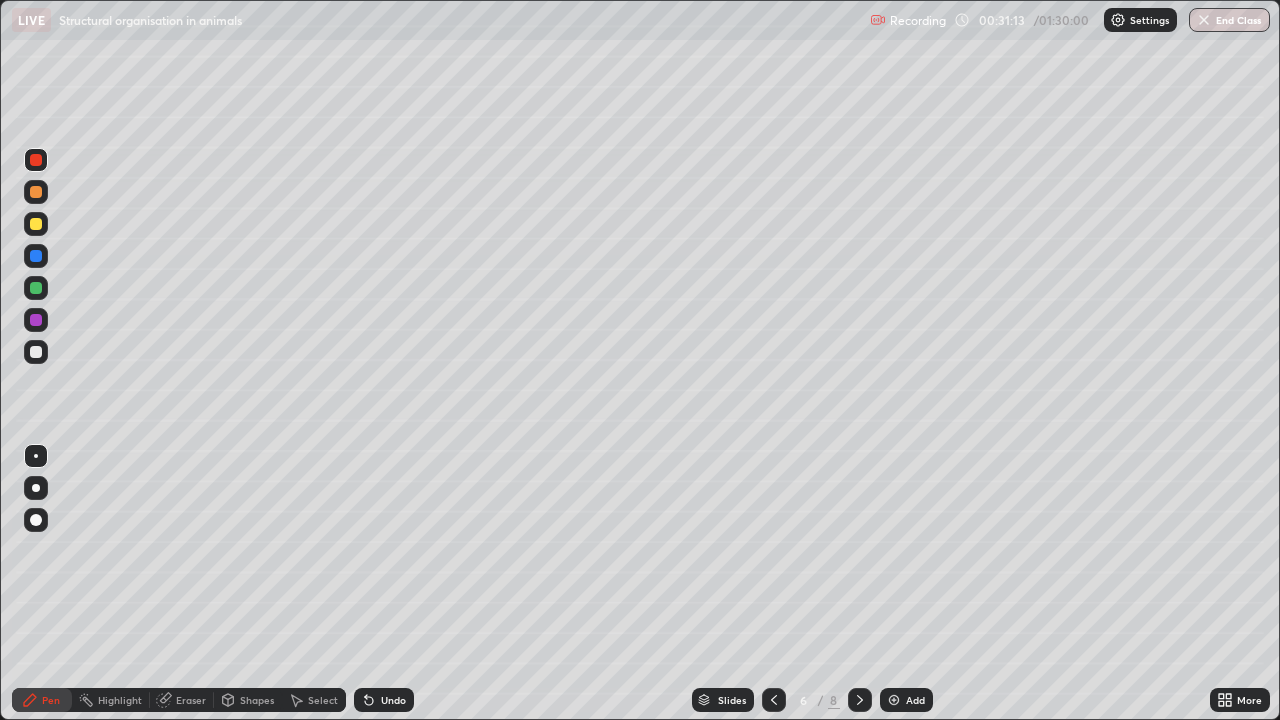 click at bounding box center (36, 352) 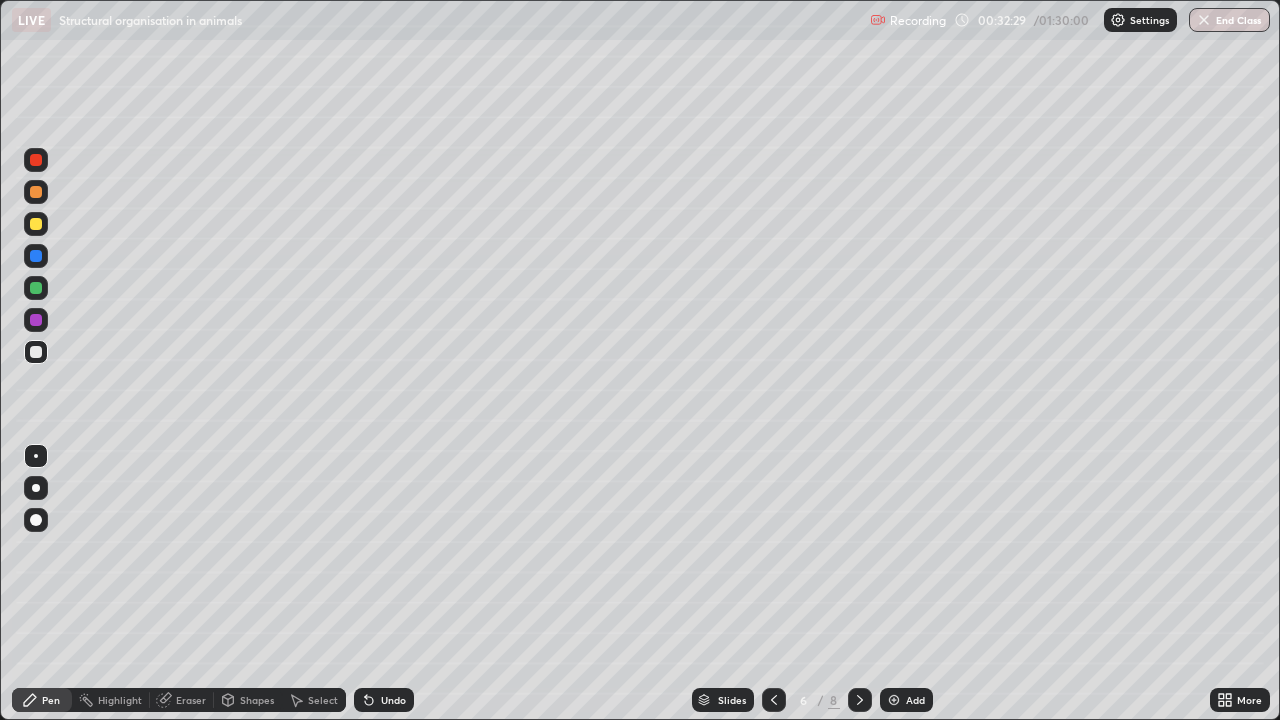 click at bounding box center (36, 224) 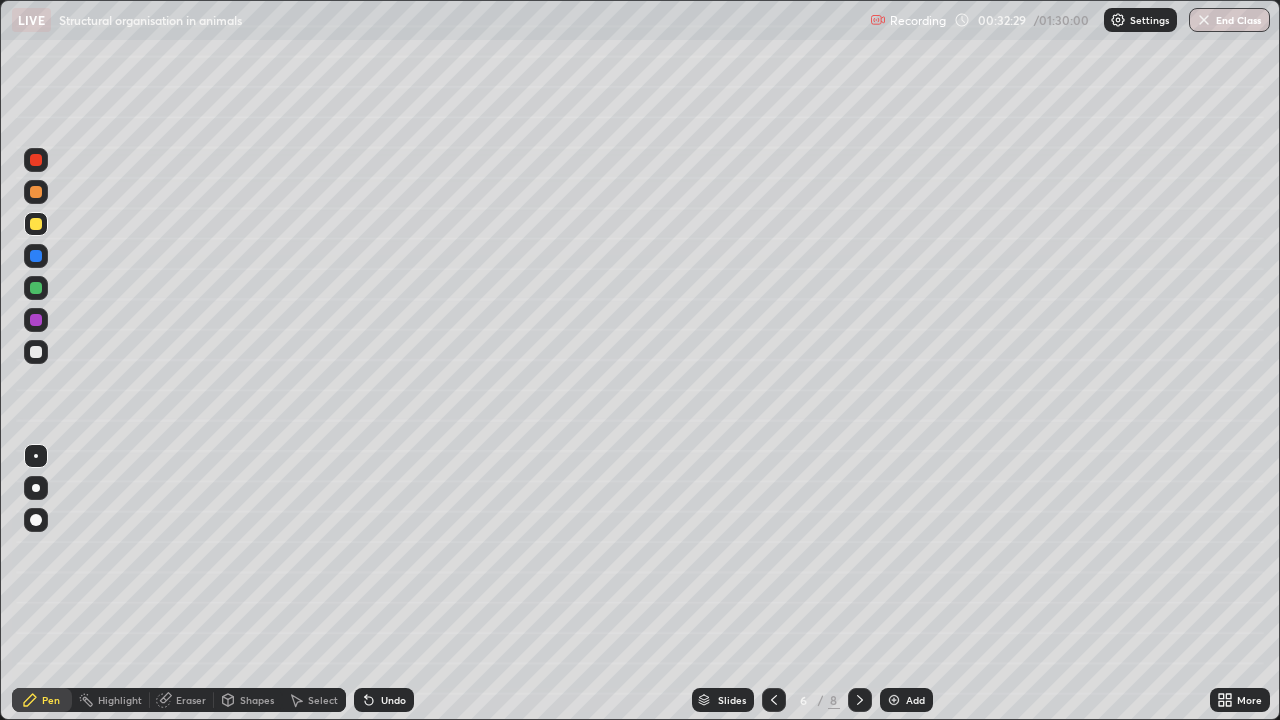 click at bounding box center (36, 224) 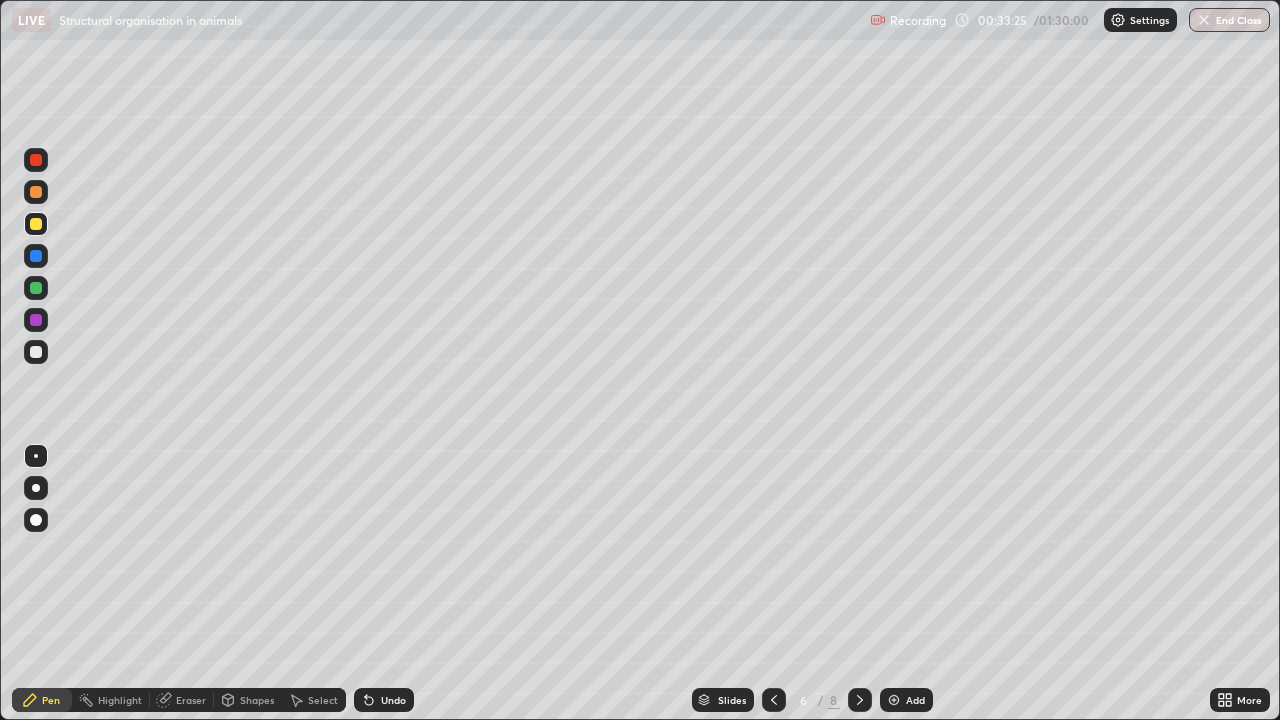 click at bounding box center (36, 352) 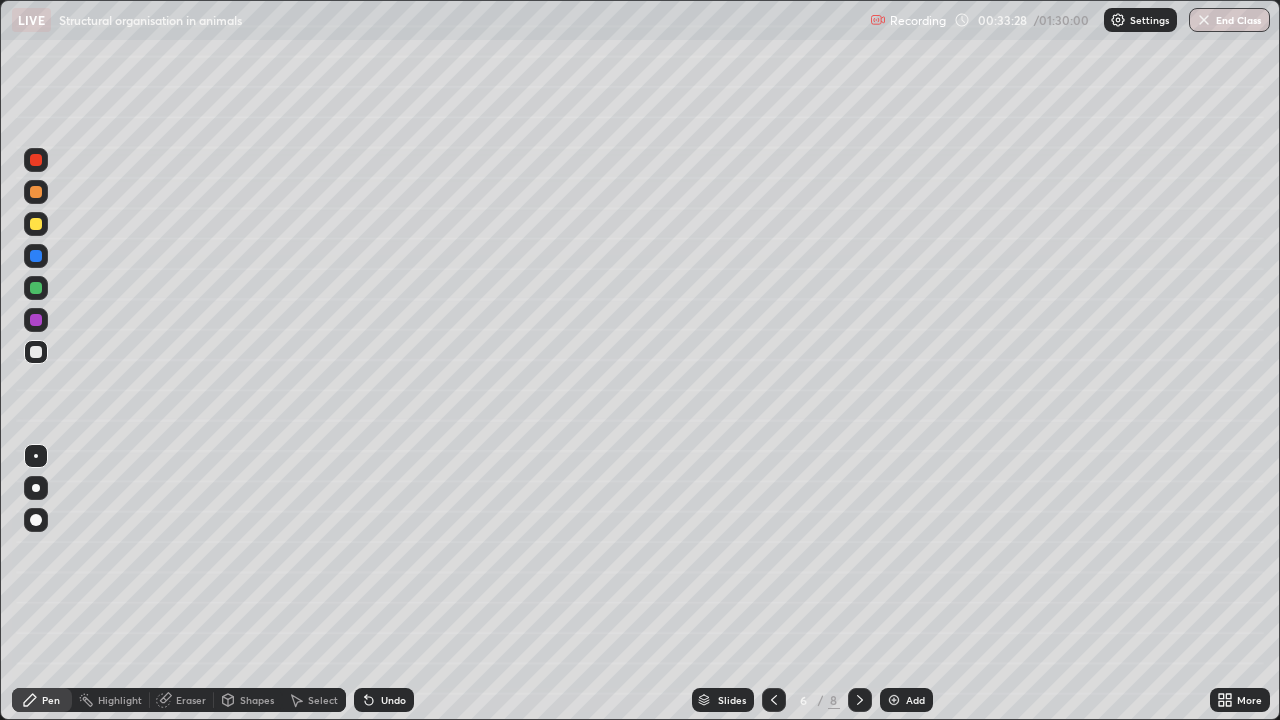 click at bounding box center (36, 352) 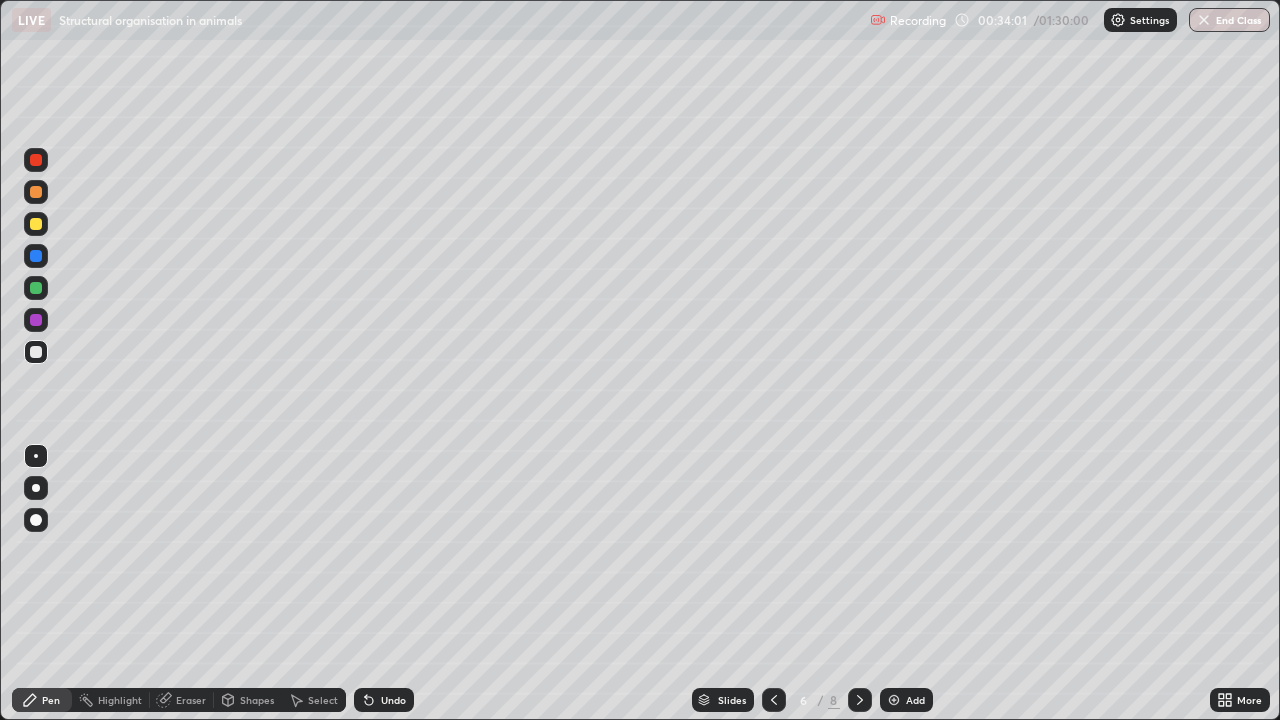 click at bounding box center [36, 256] 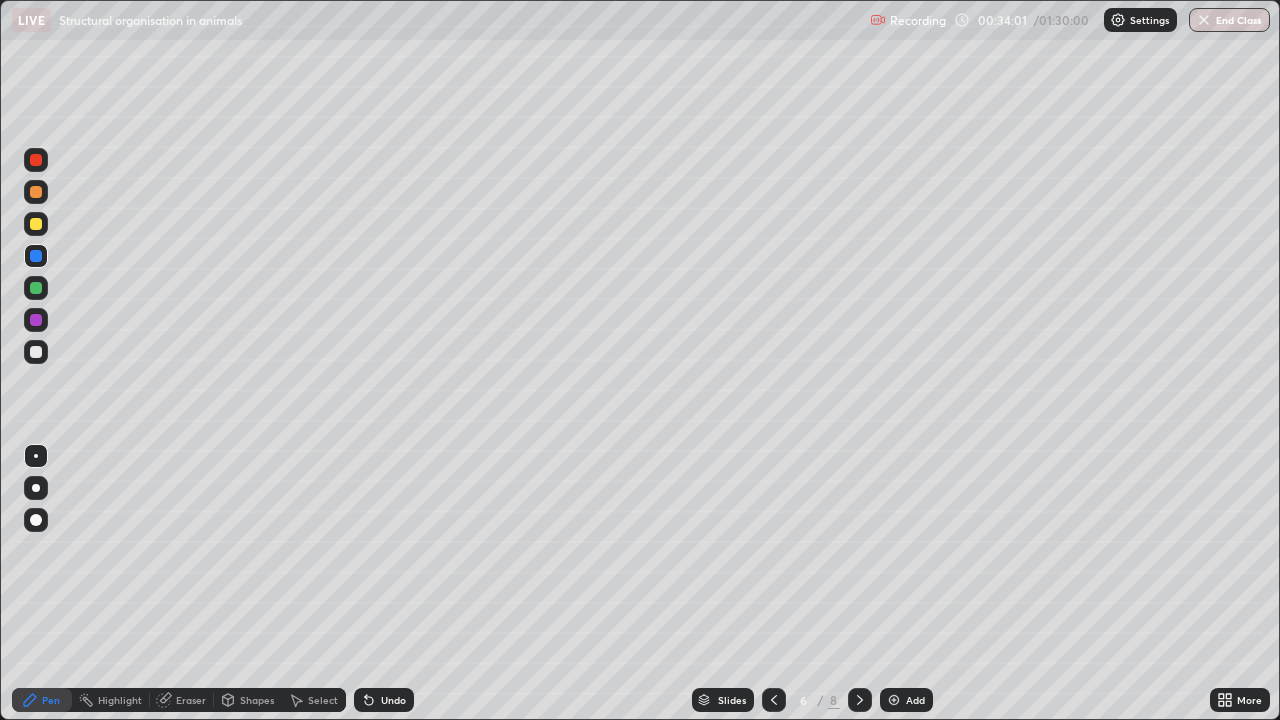 click at bounding box center [36, 256] 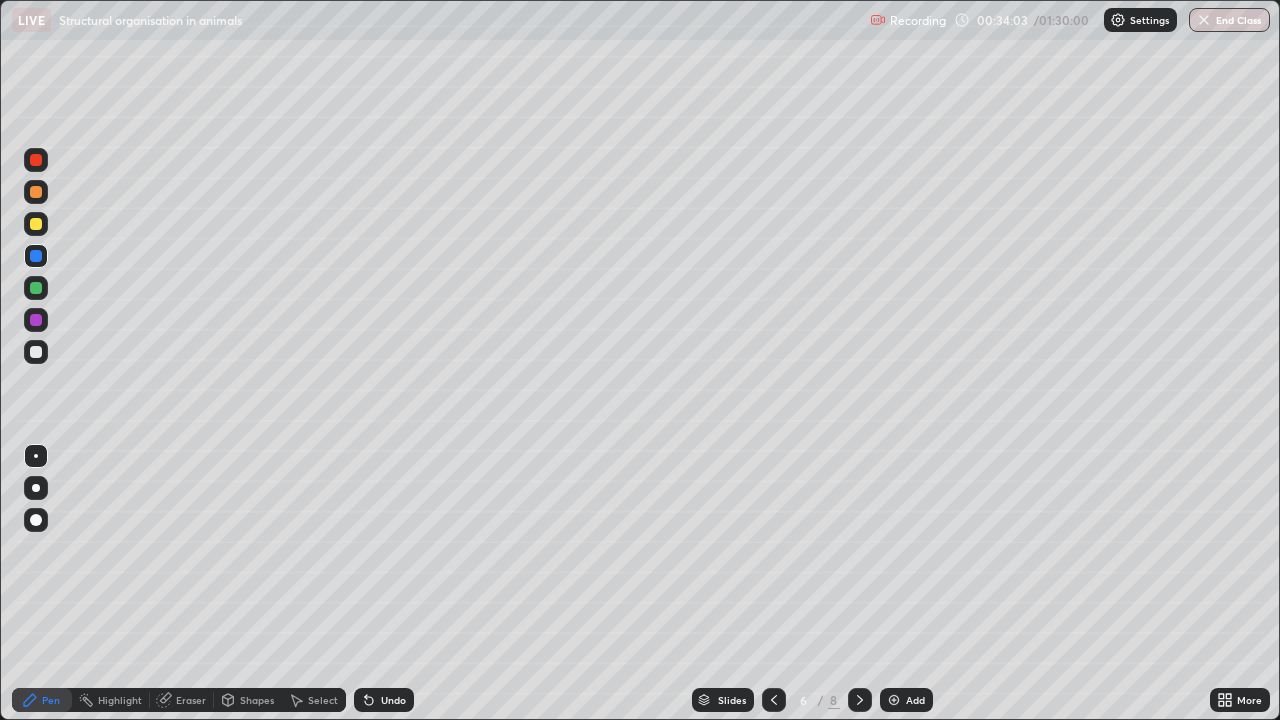 click at bounding box center [36, 352] 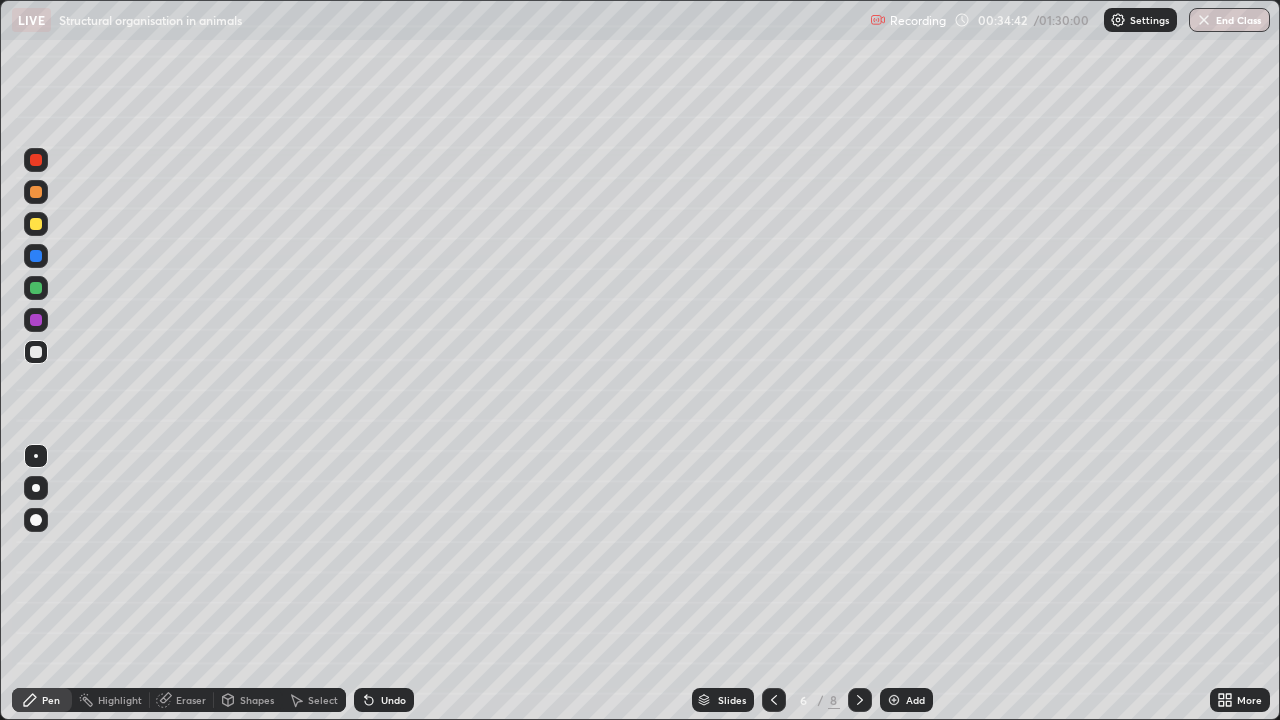 click at bounding box center (36, 288) 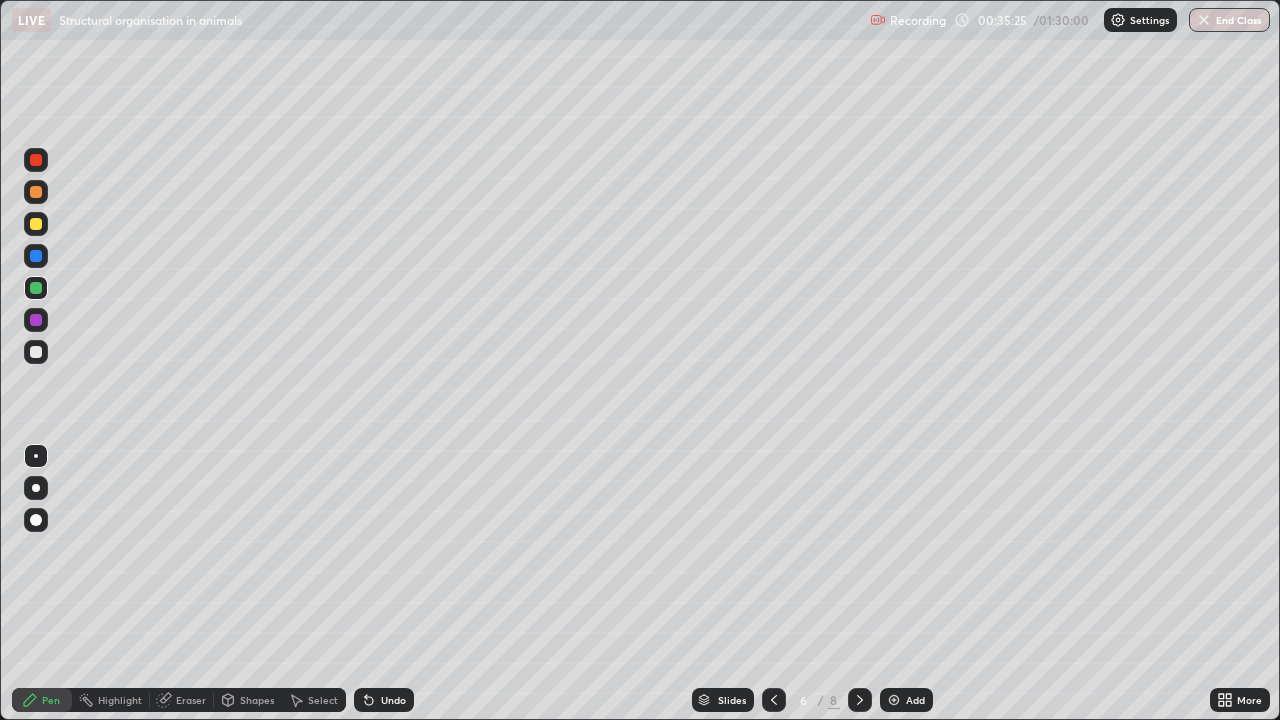 click on "Undo" at bounding box center (384, 700) 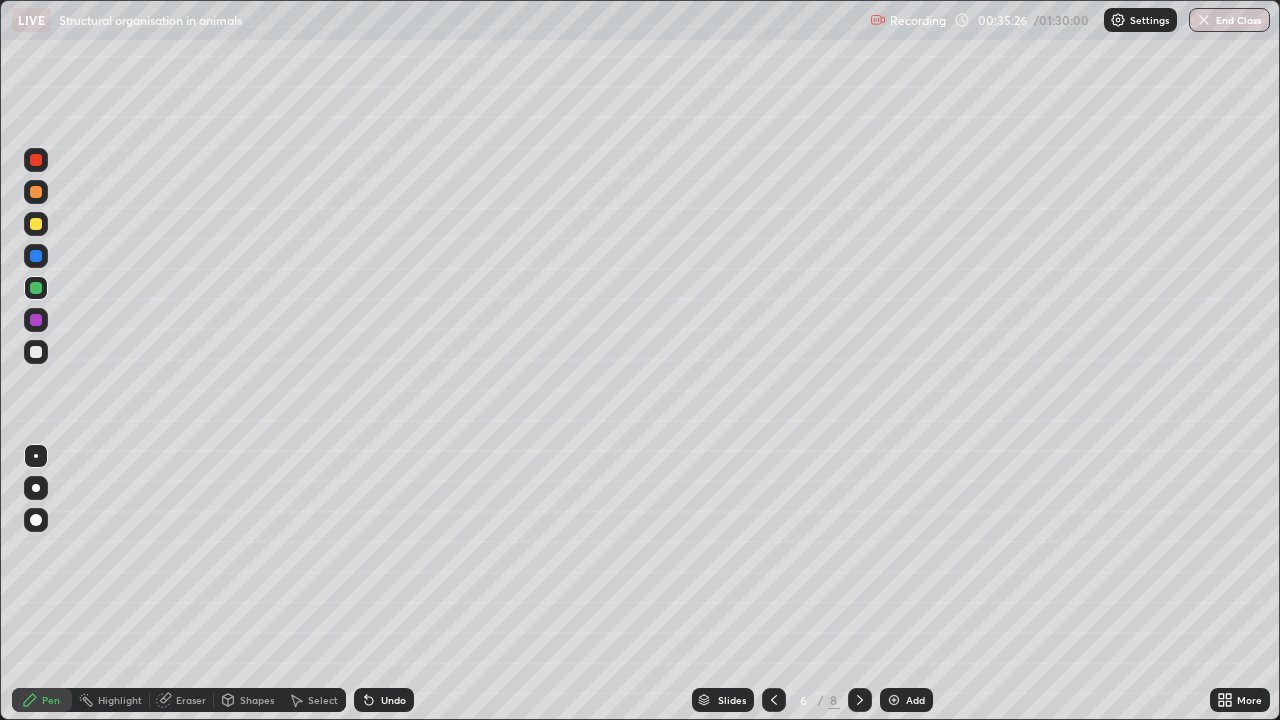 click on "Undo" at bounding box center (384, 700) 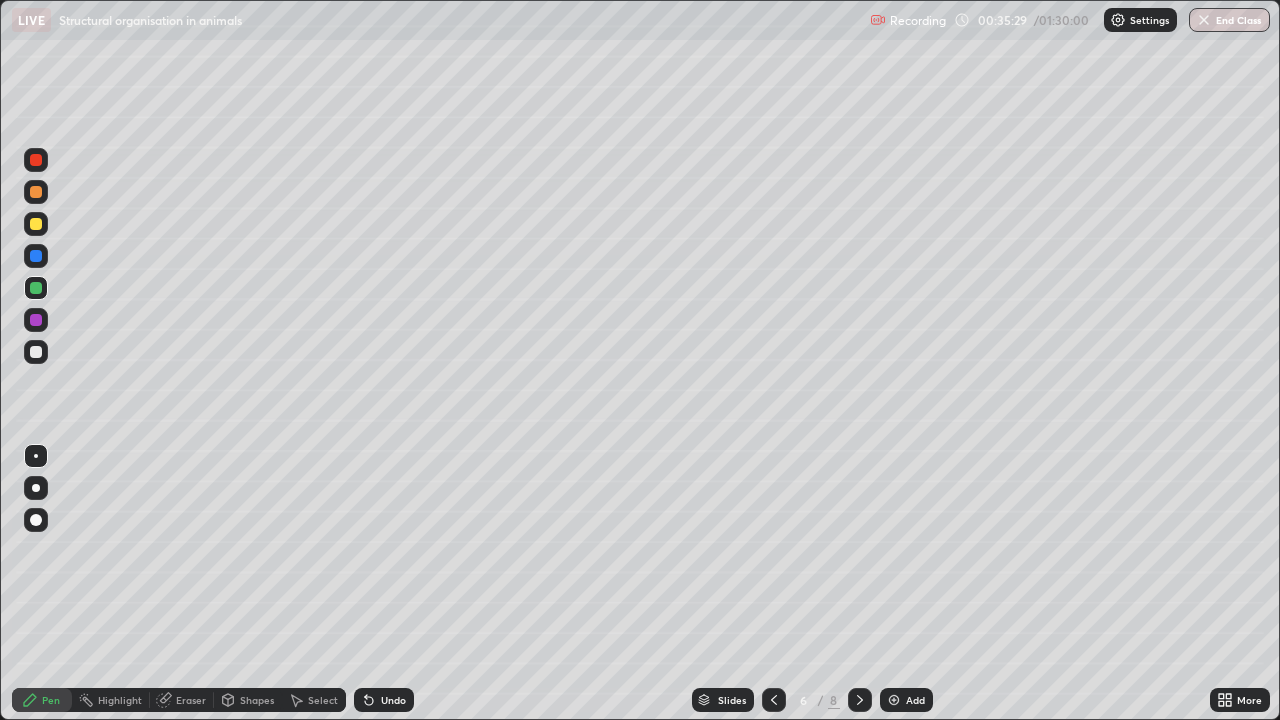 click at bounding box center [36, 352] 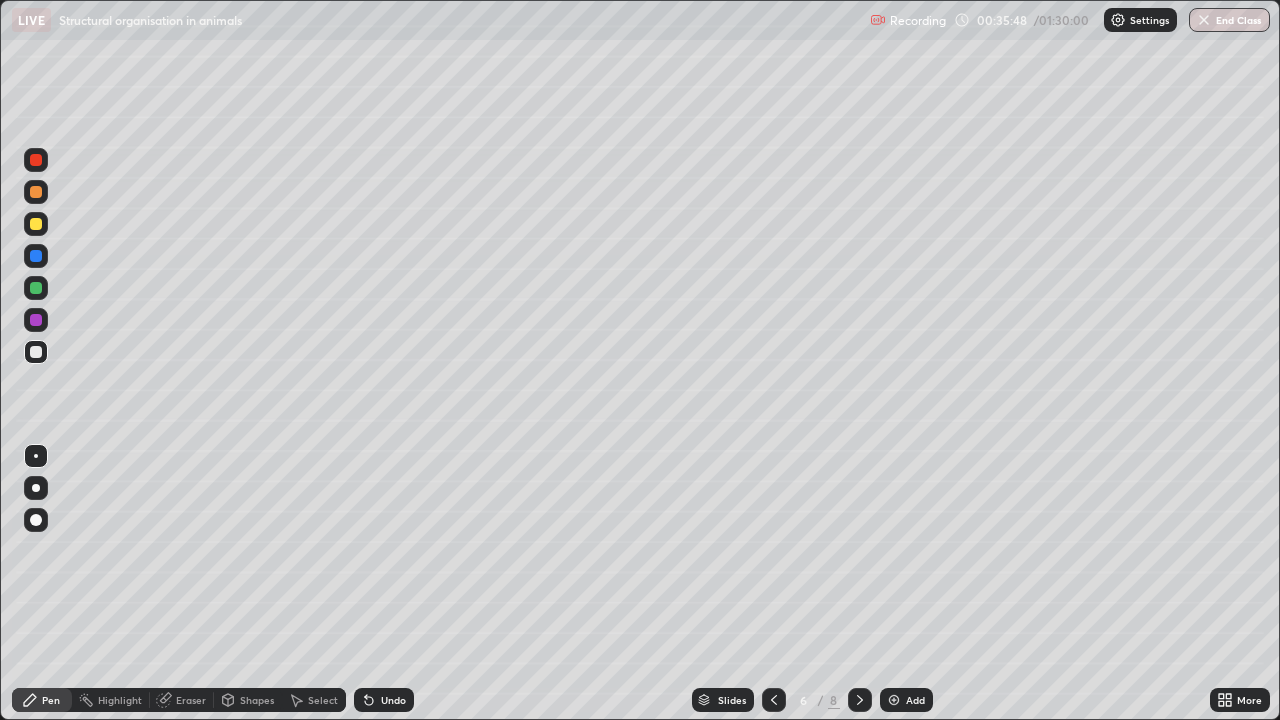 click at bounding box center [36, 352] 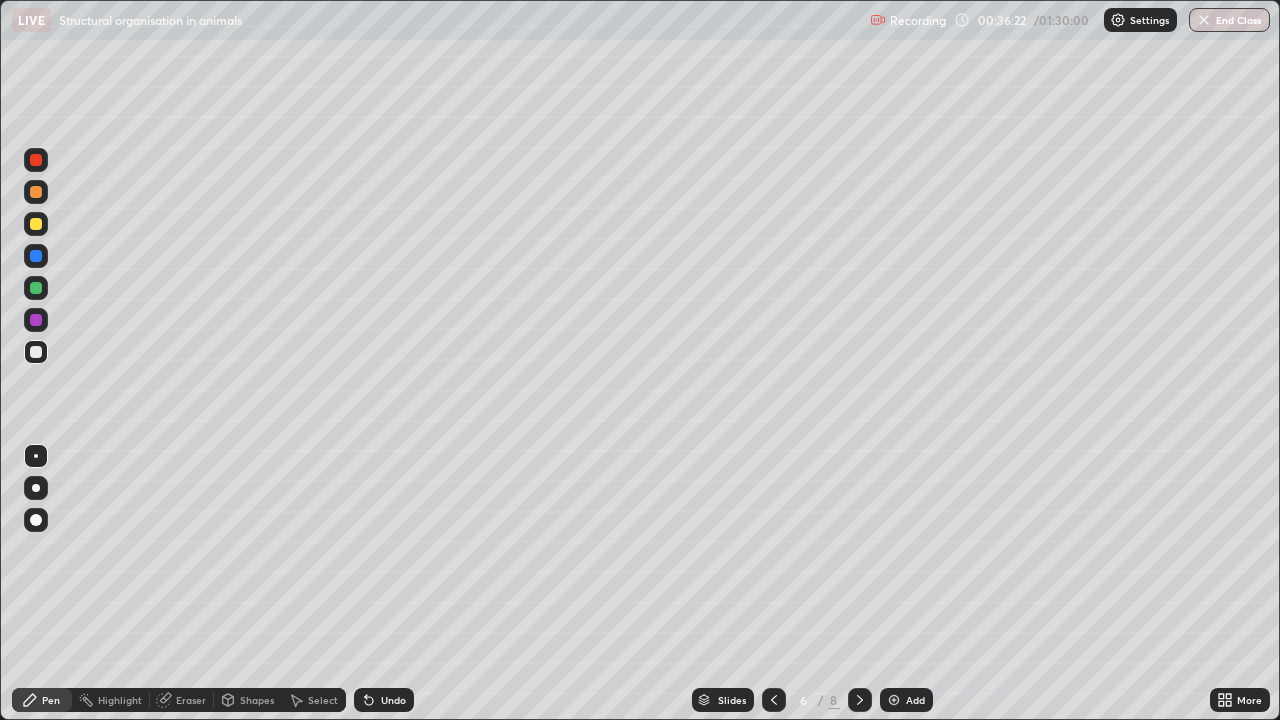 click on "Undo" at bounding box center [384, 700] 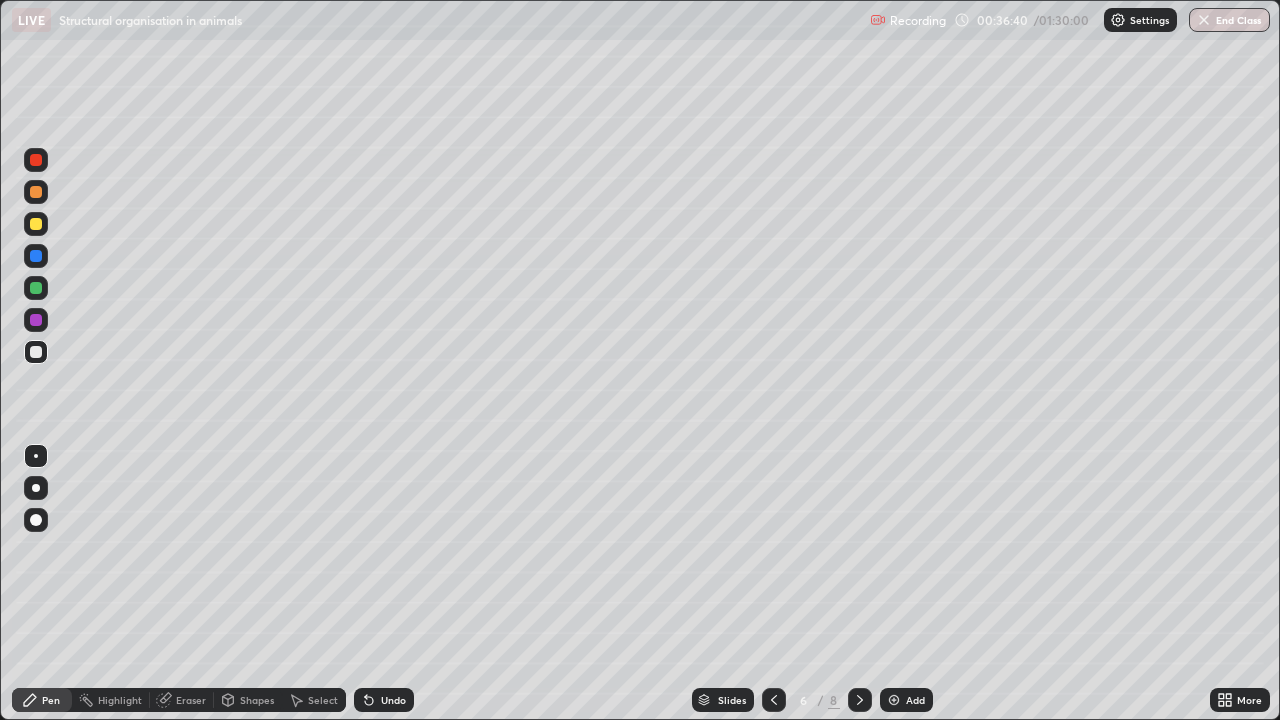click on "Highlight" at bounding box center (111, 700) 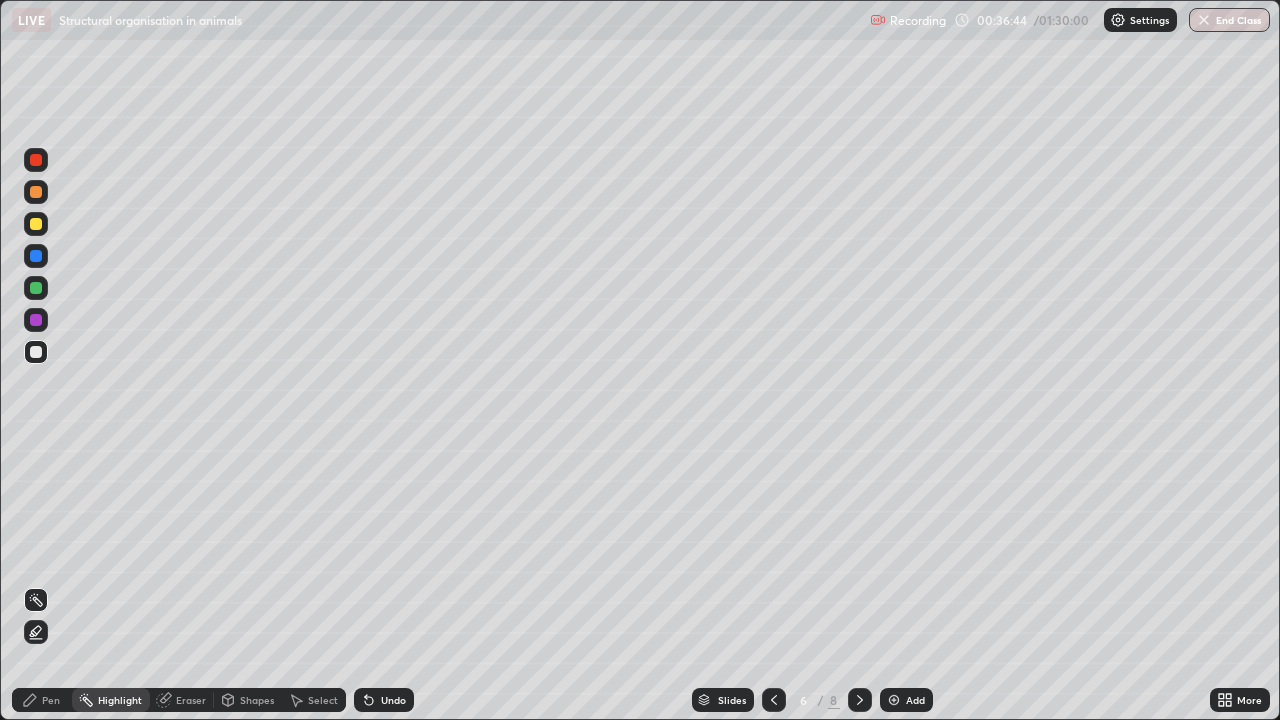 click on "Pen" at bounding box center [51, 700] 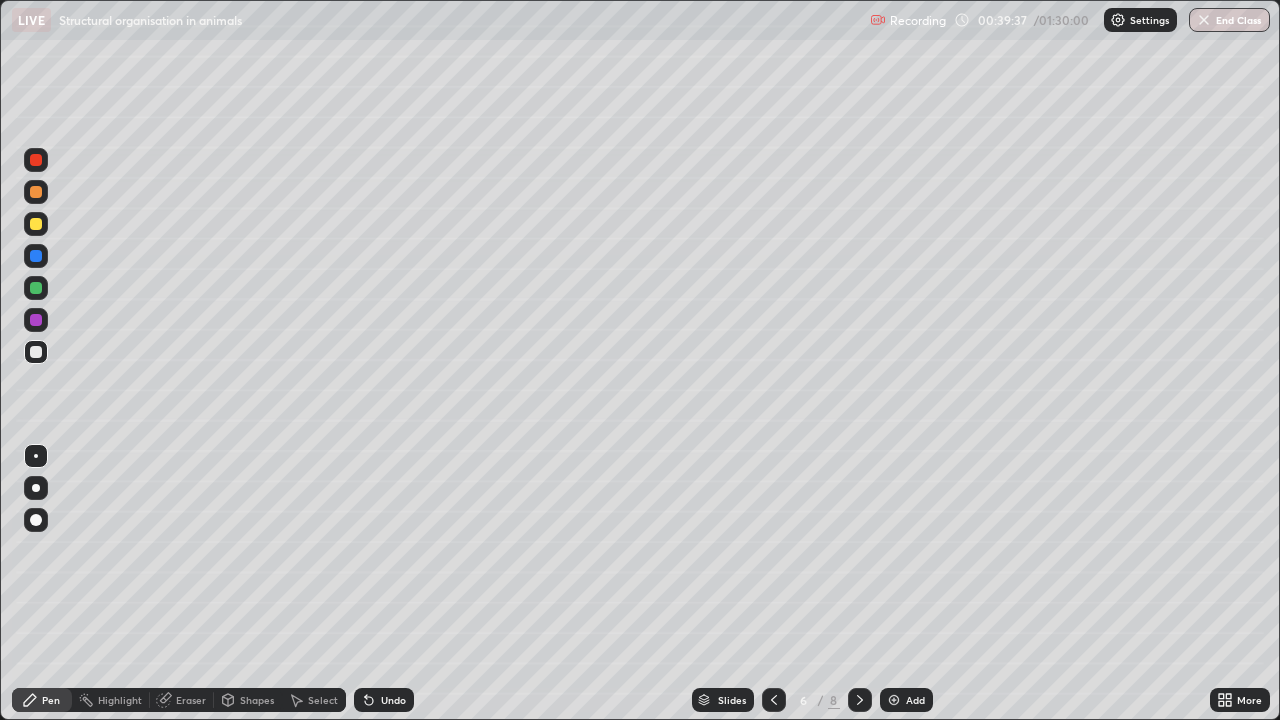 click on "Add" at bounding box center [906, 700] 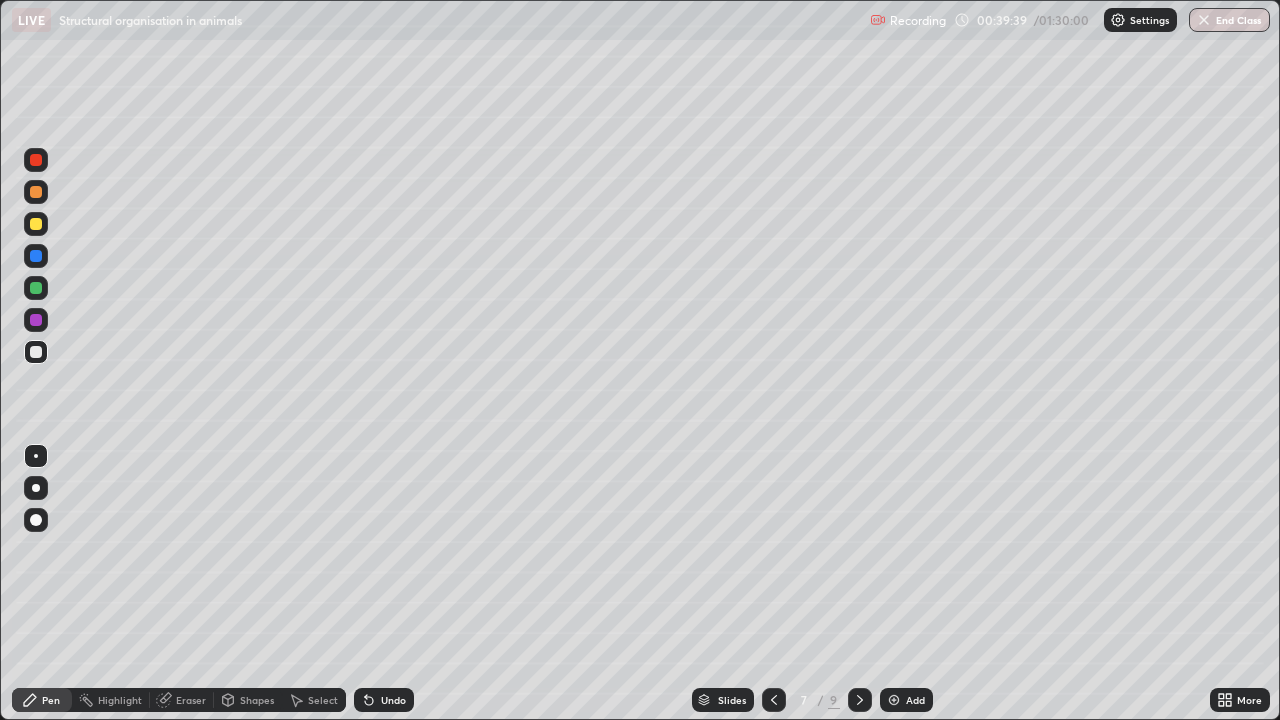 click at bounding box center [36, 456] 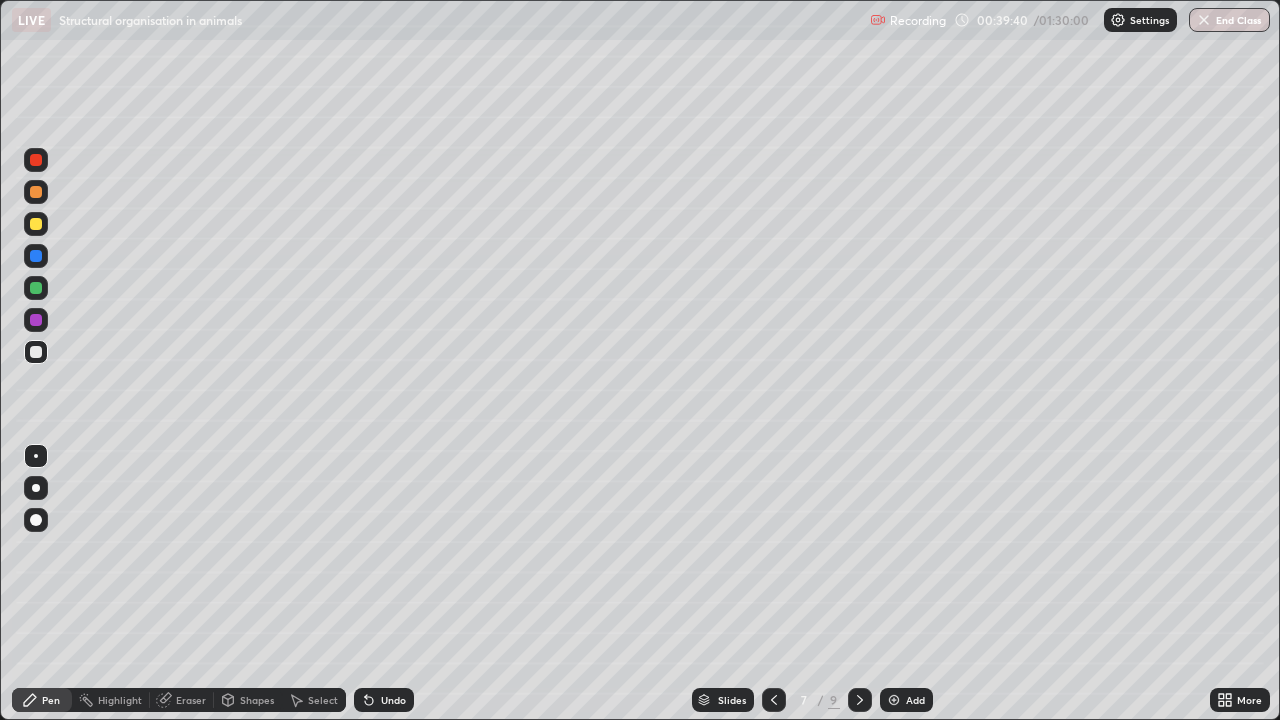 click at bounding box center (36, 456) 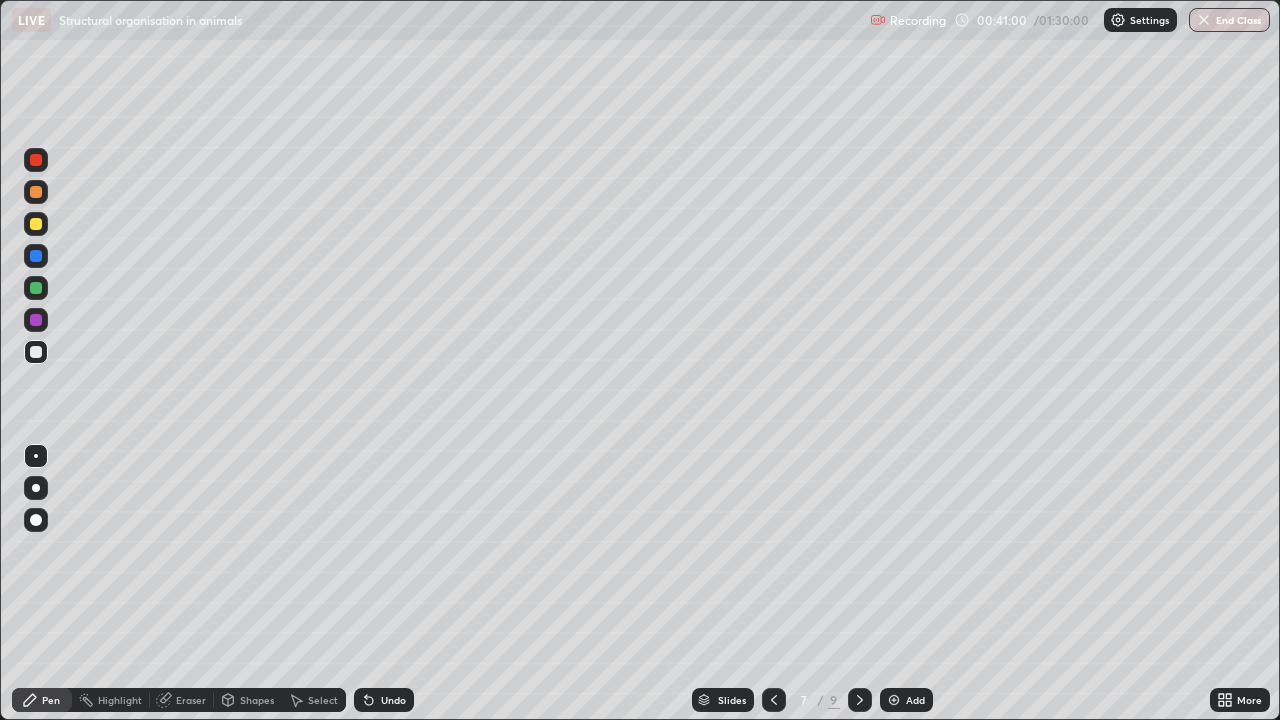 click at bounding box center [36, 352] 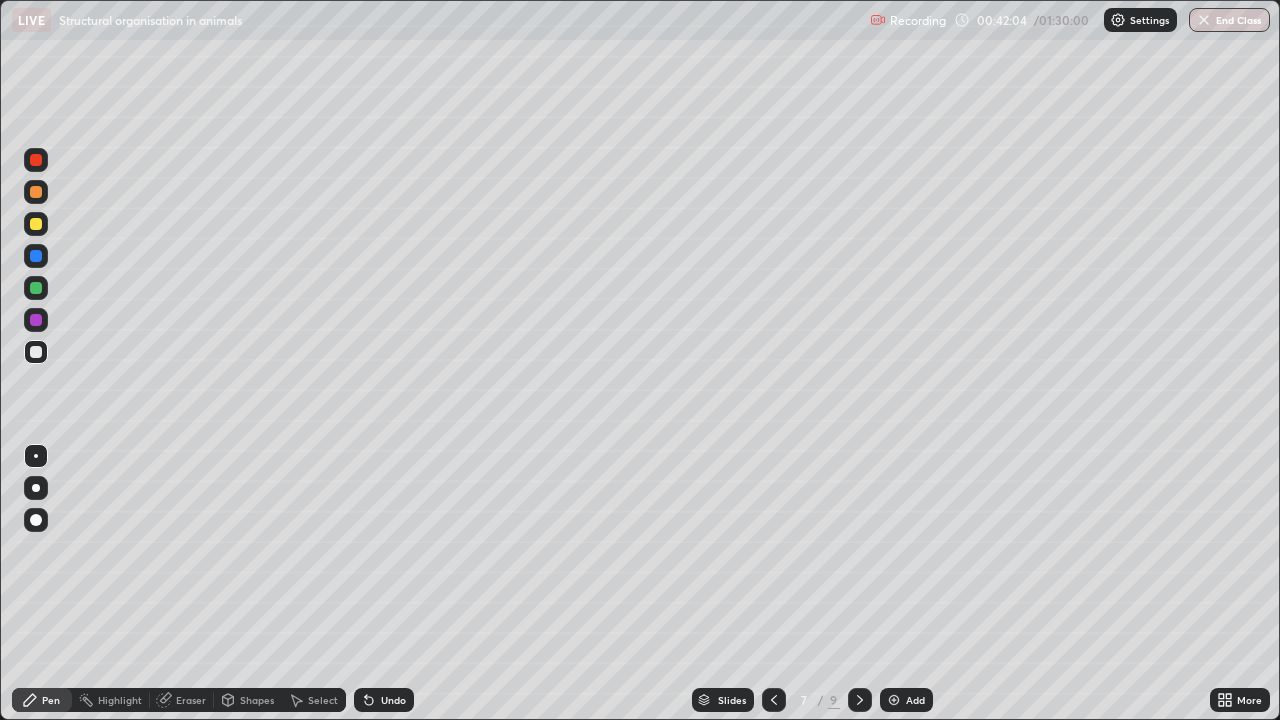 click 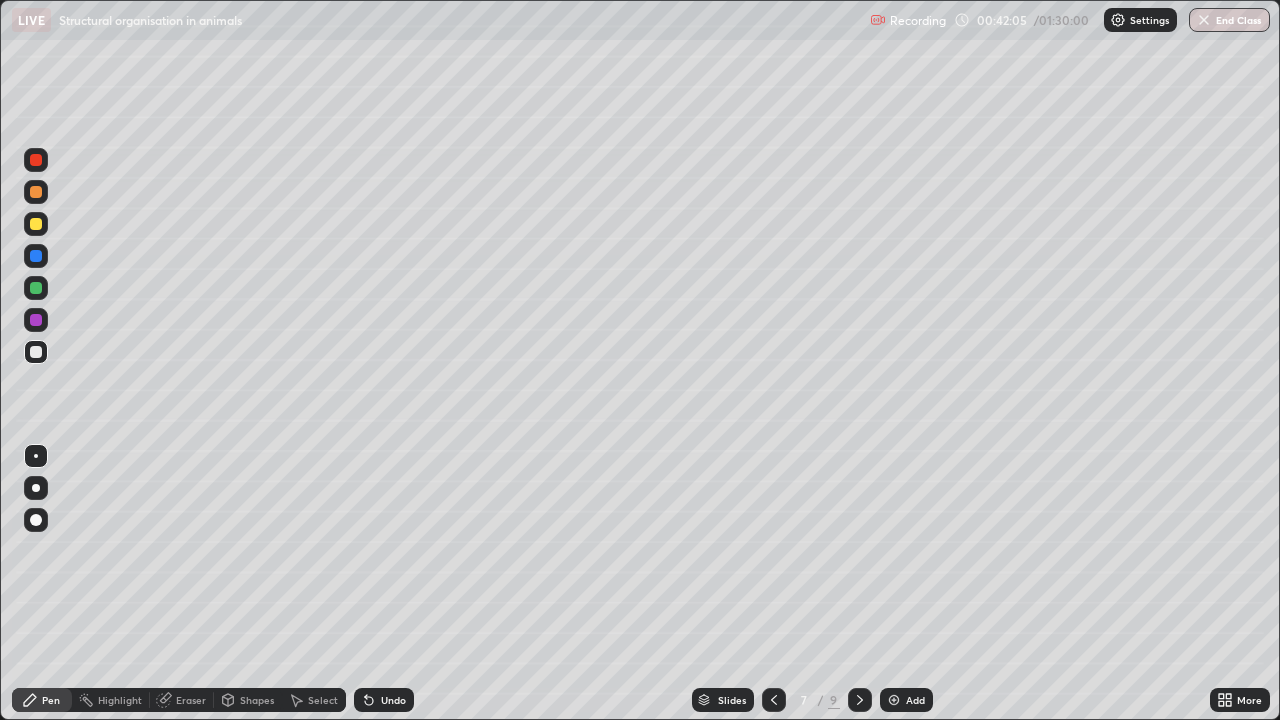 click on "Undo" at bounding box center (384, 700) 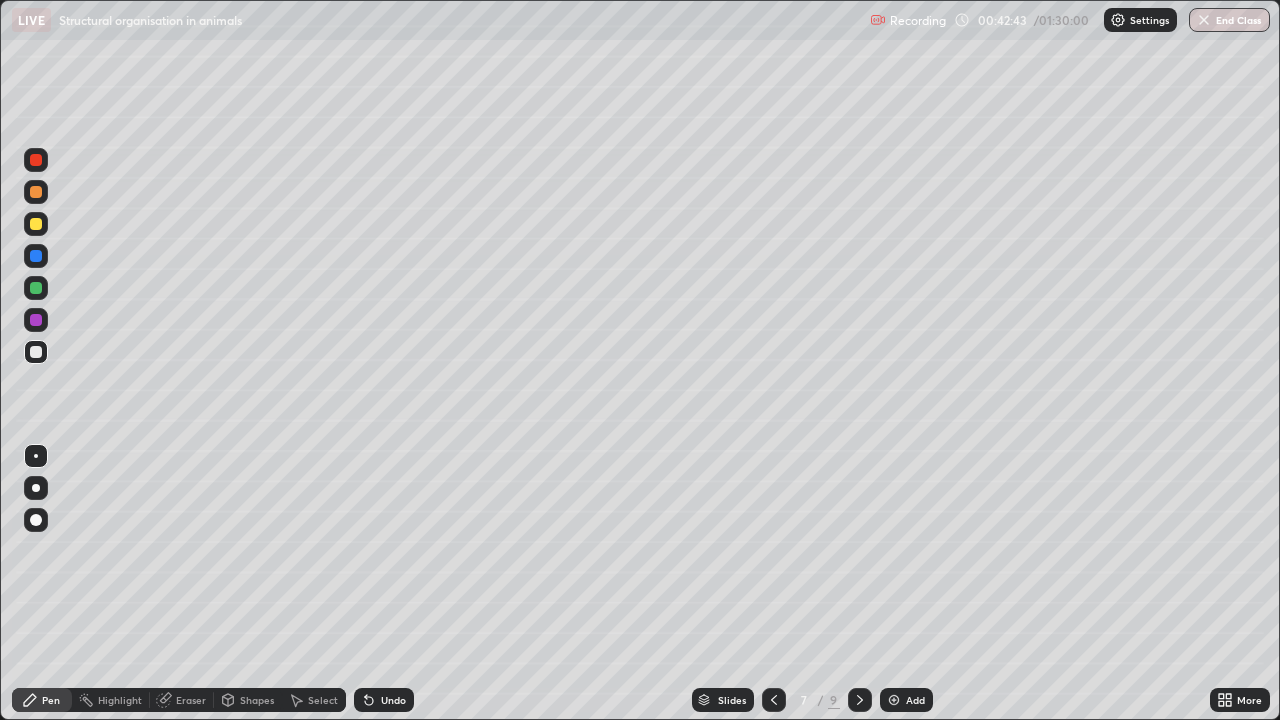 click at bounding box center [36, 352] 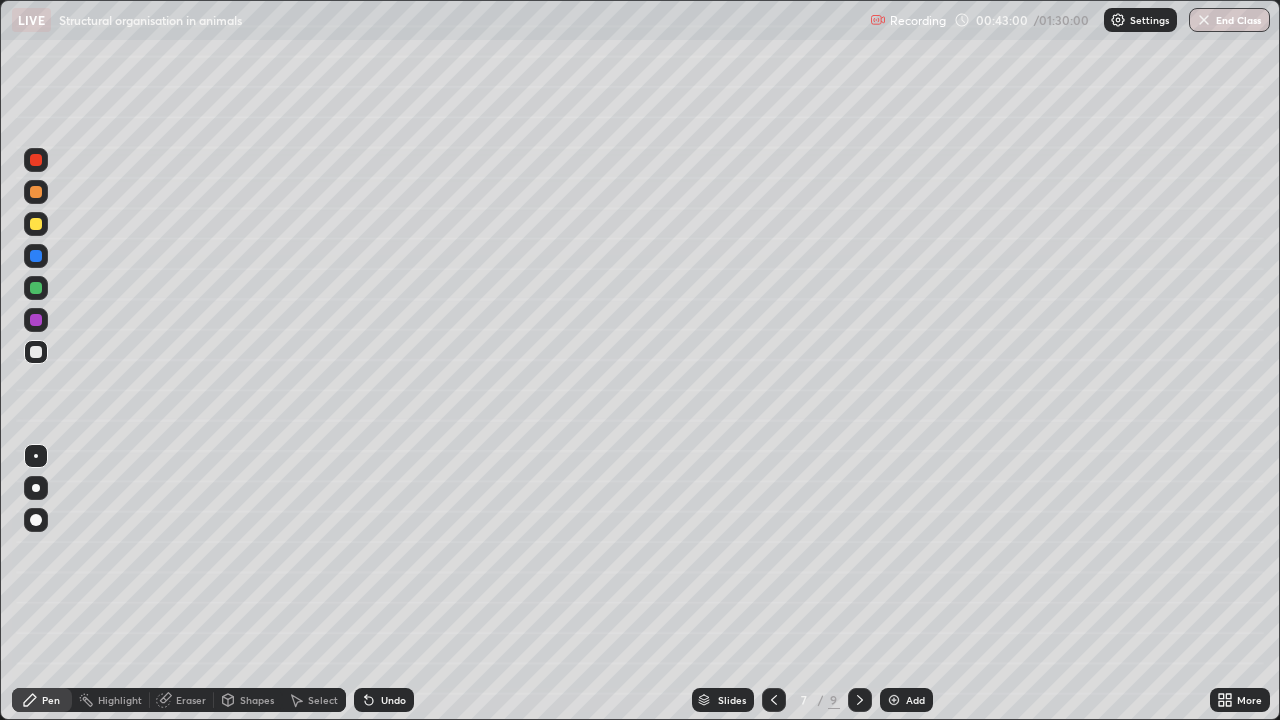 click at bounding box center [36, 352] 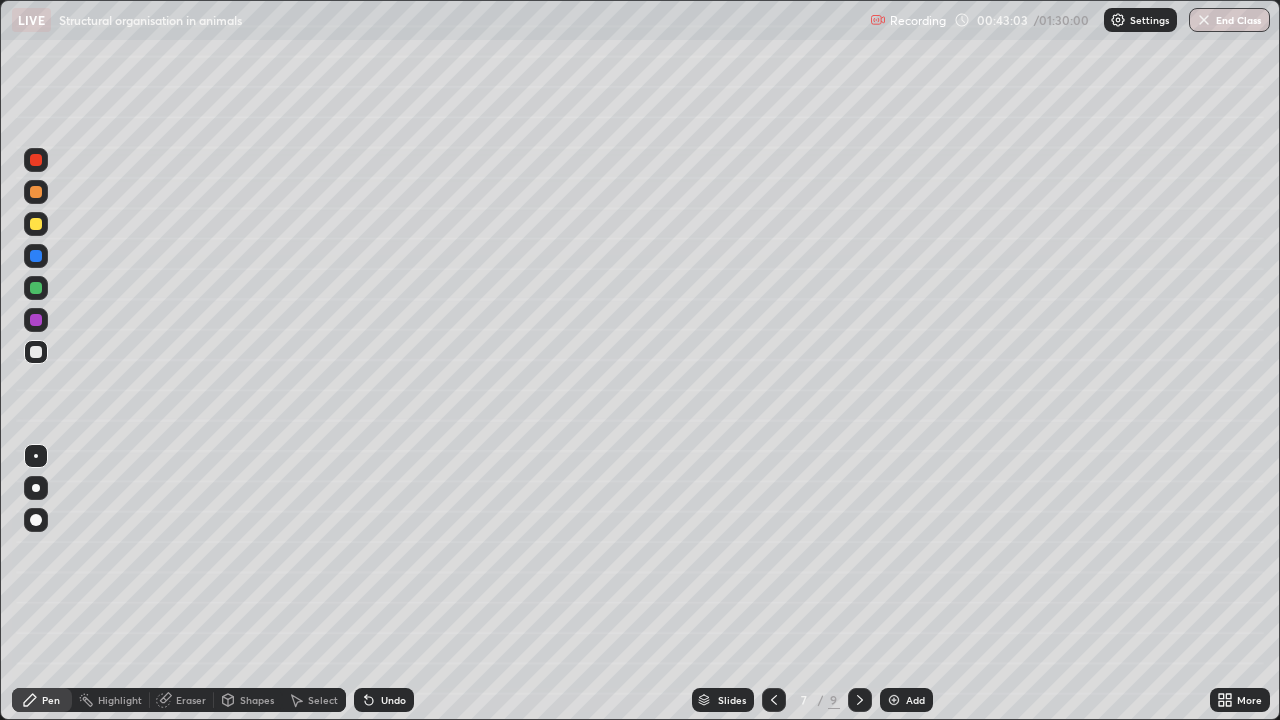 click at bounding box center [36, 352] 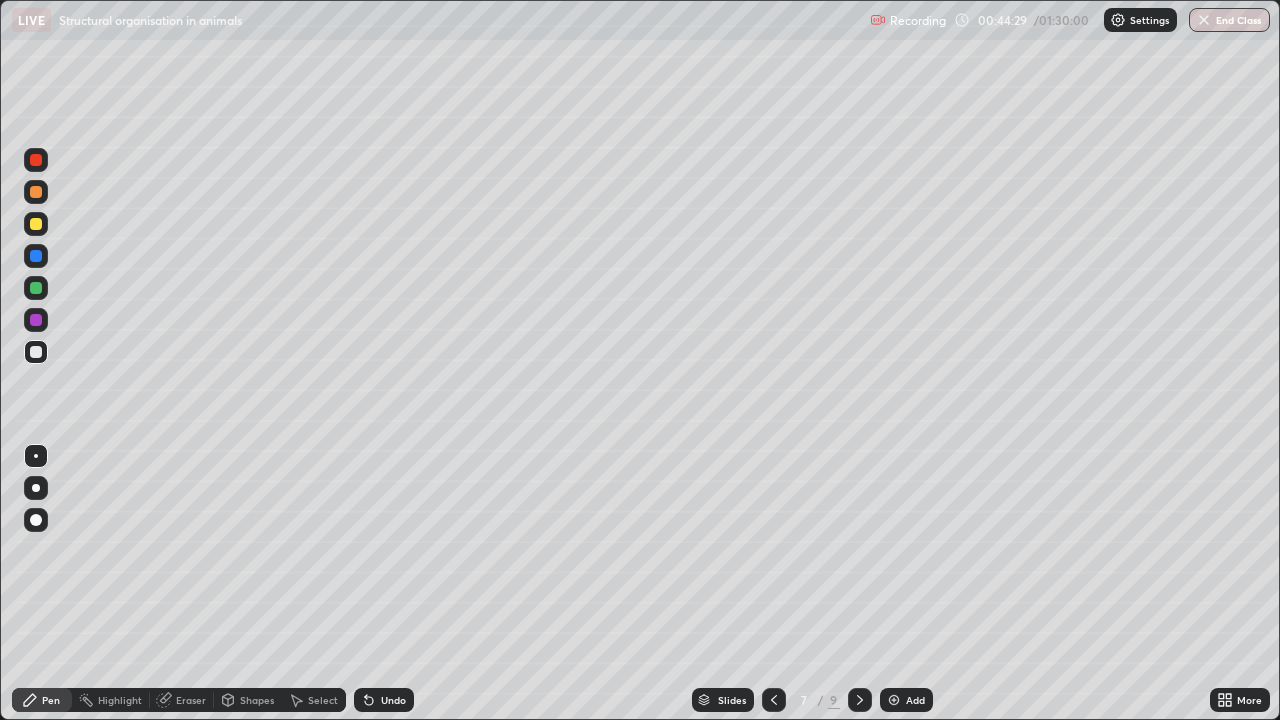 click at bounding box center (36, 456) 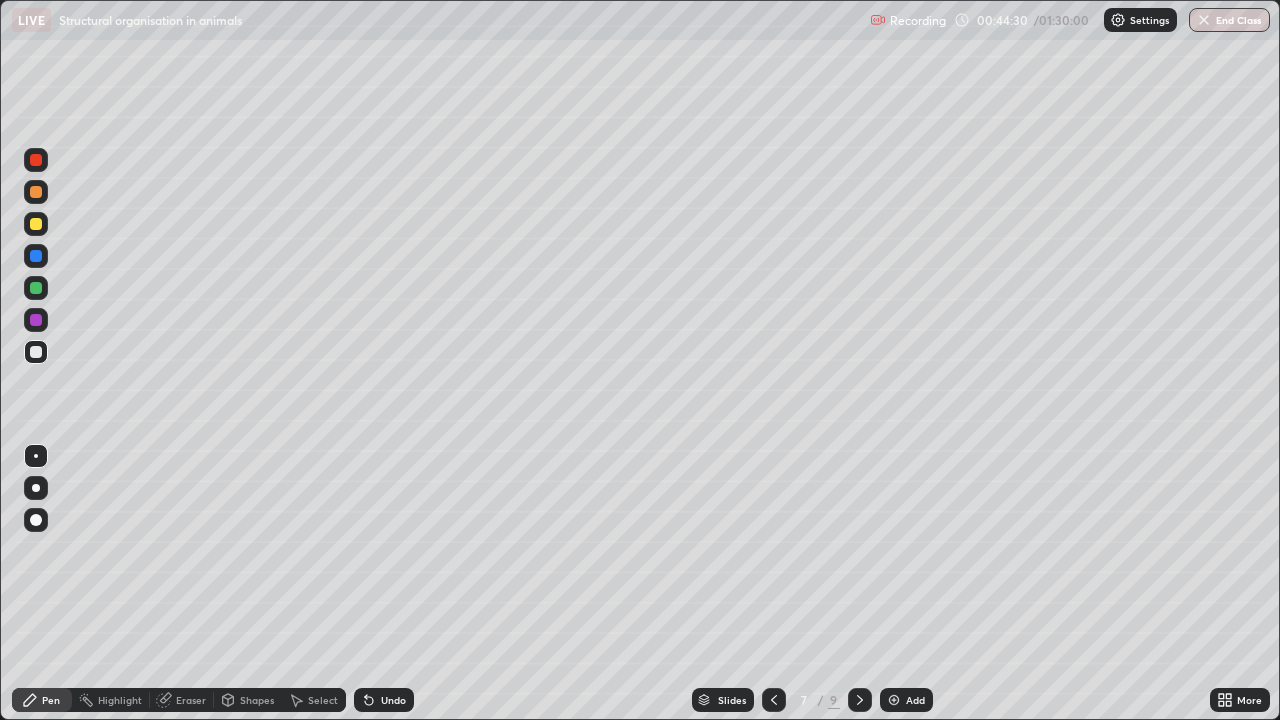 click at bounding box center (36, 456) 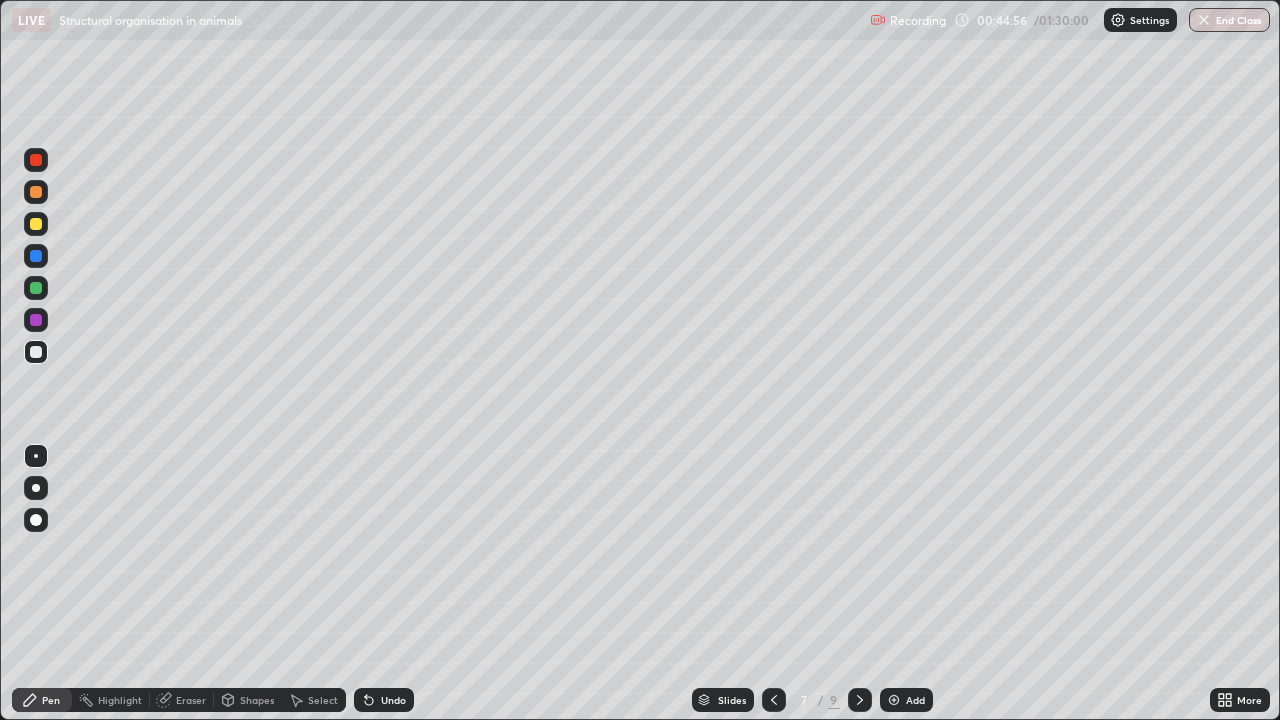 click at bounding box center [894, 700] 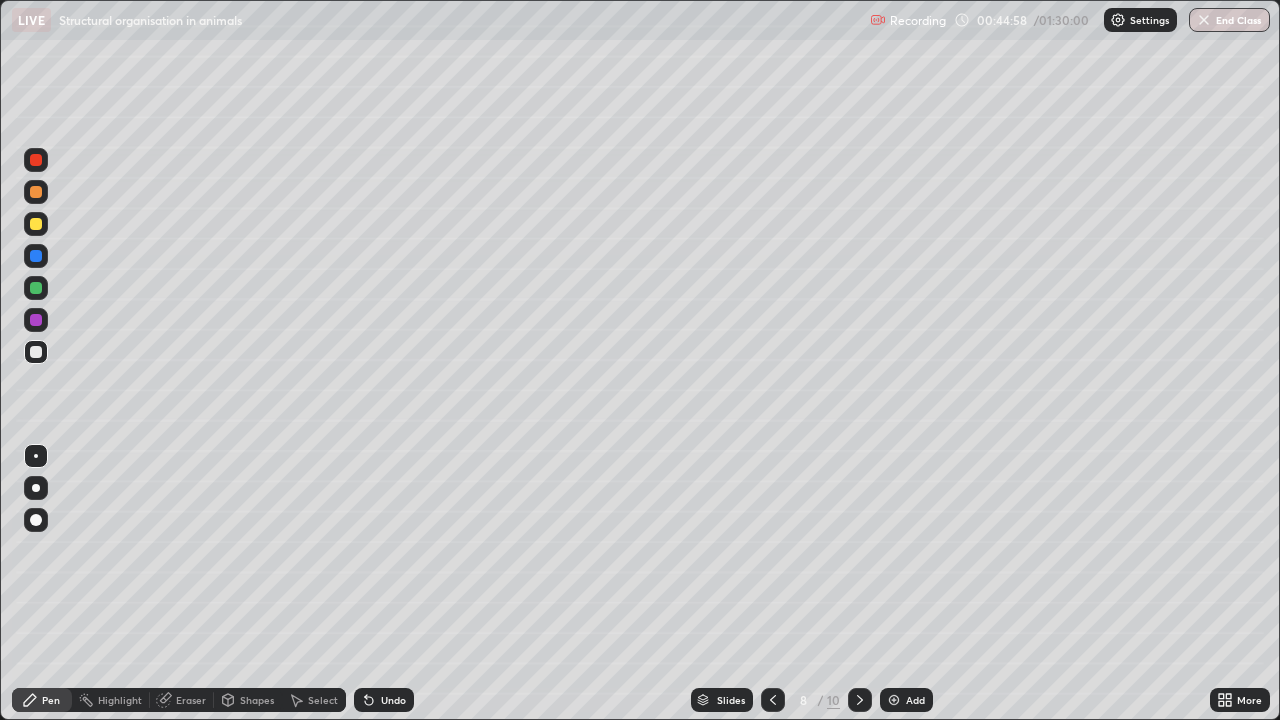 click at bounding box center [36, 352] 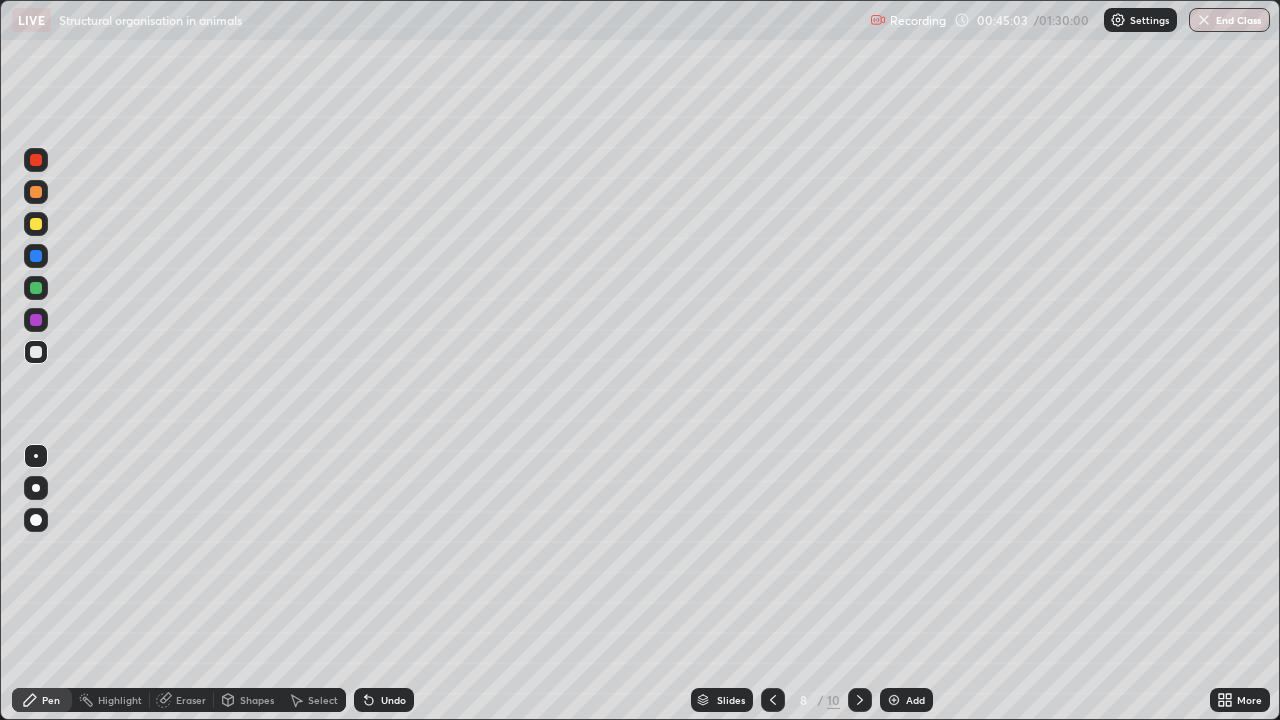 click at bounding box center [36, 352] 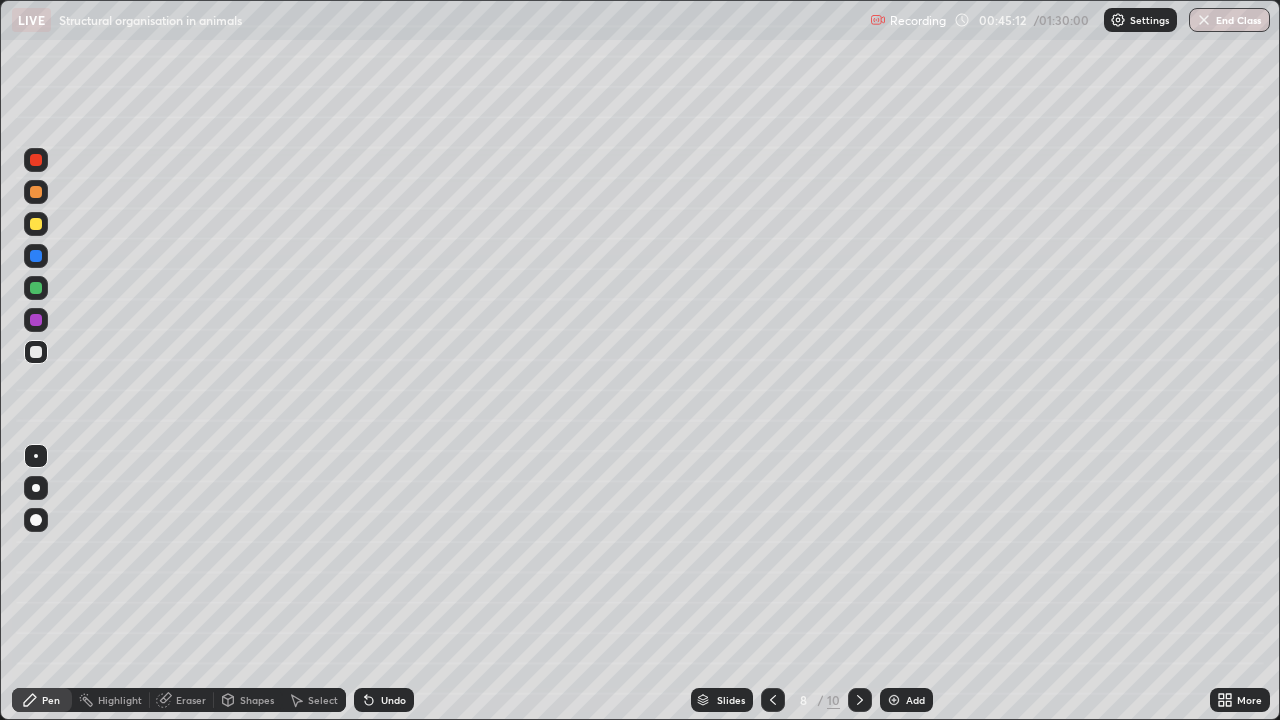 click at bounding box center [36, 352] 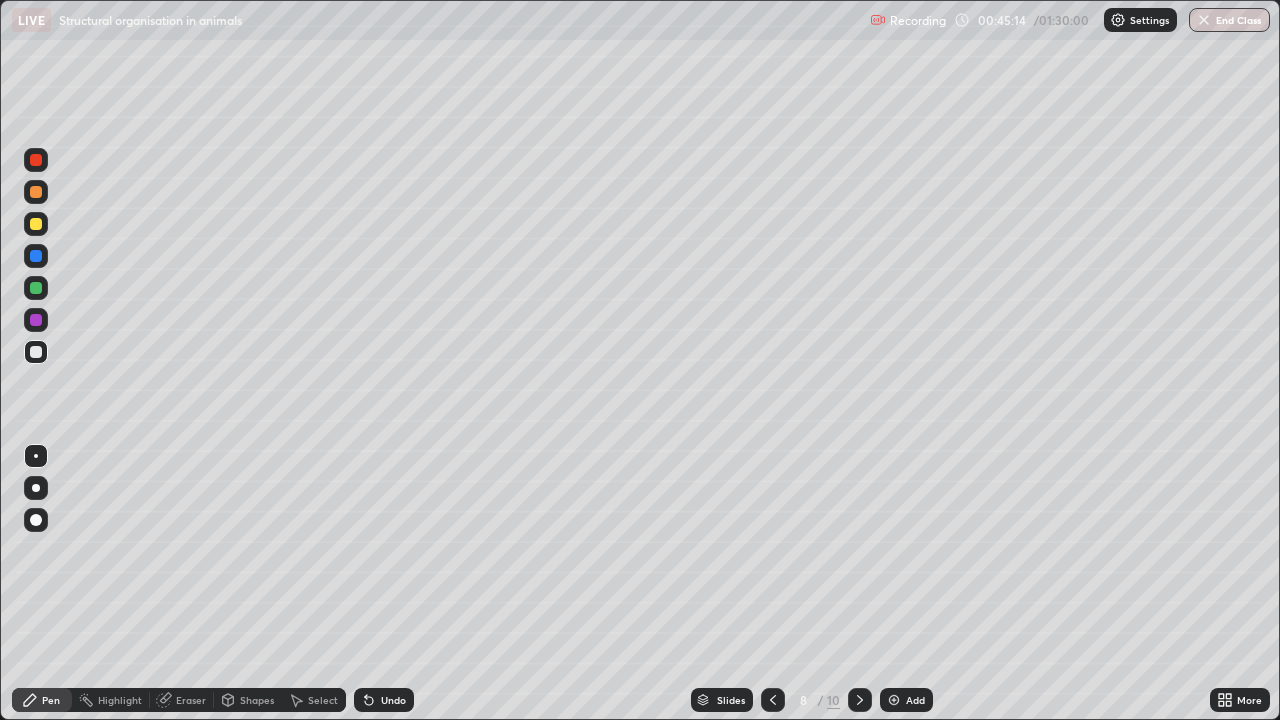 click at bounding box center (36, 160) 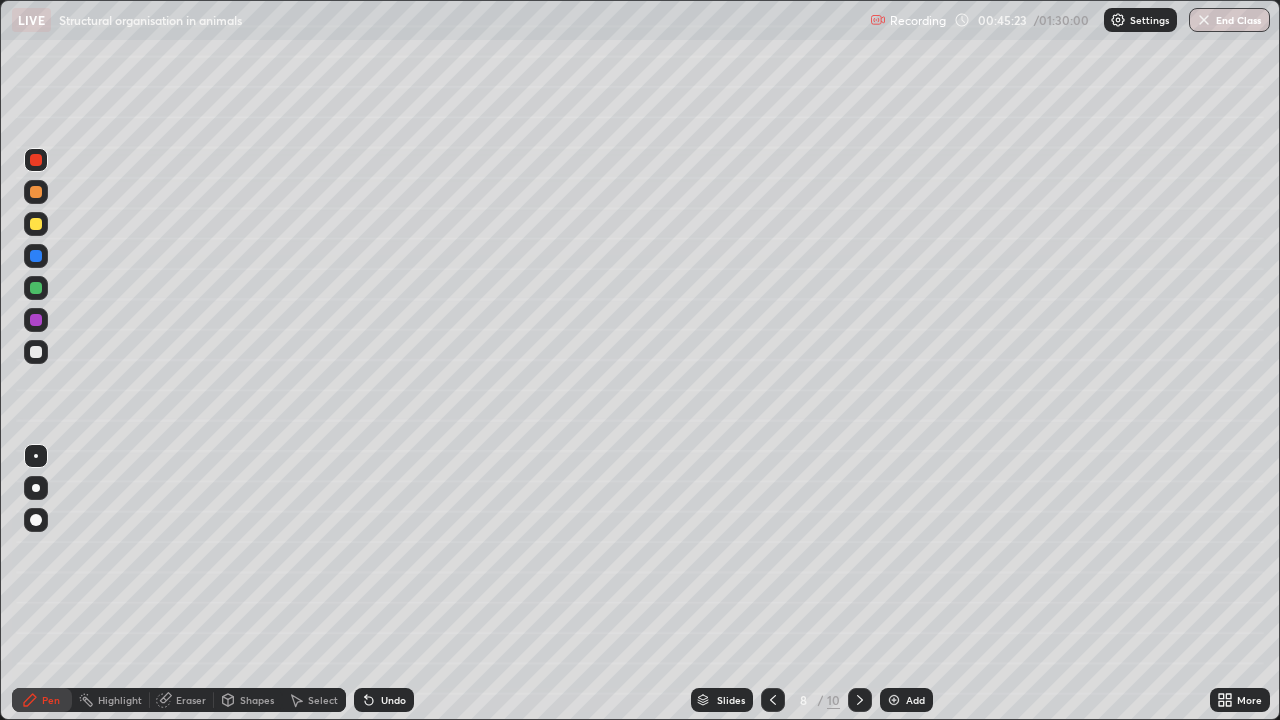 click at bounding box center [36, 352] 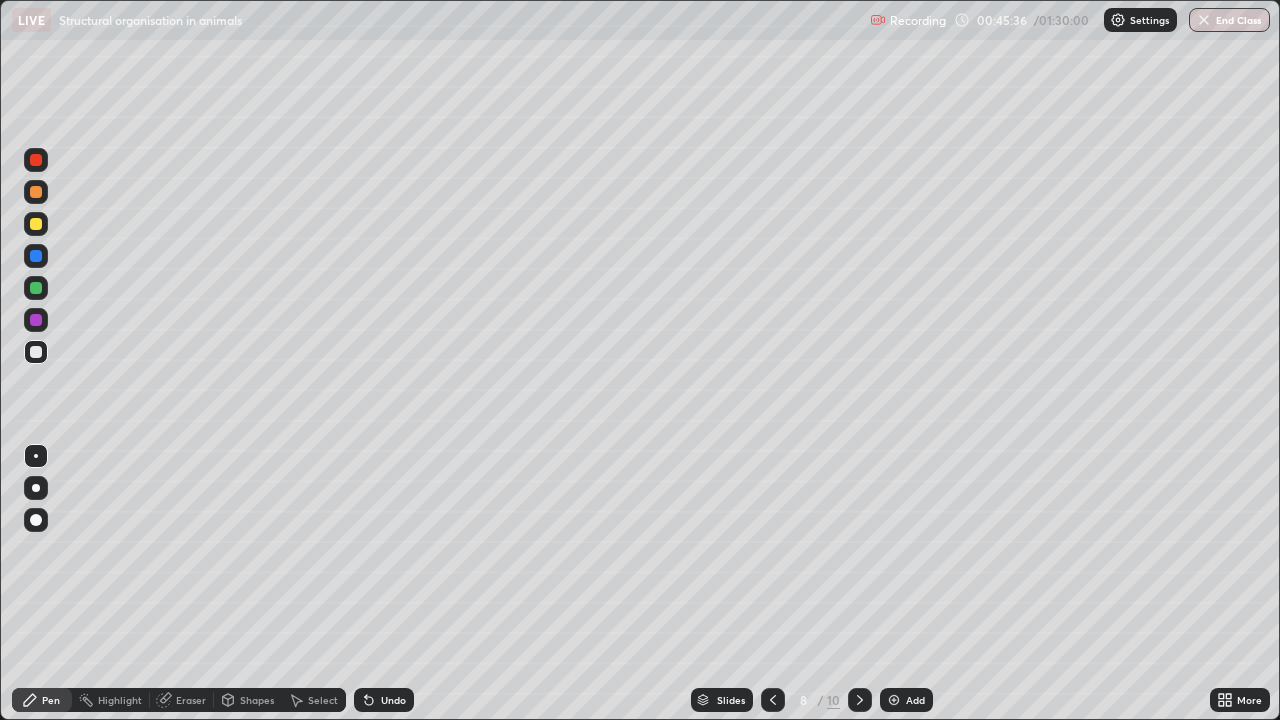 click at bounding box center (36, 224) 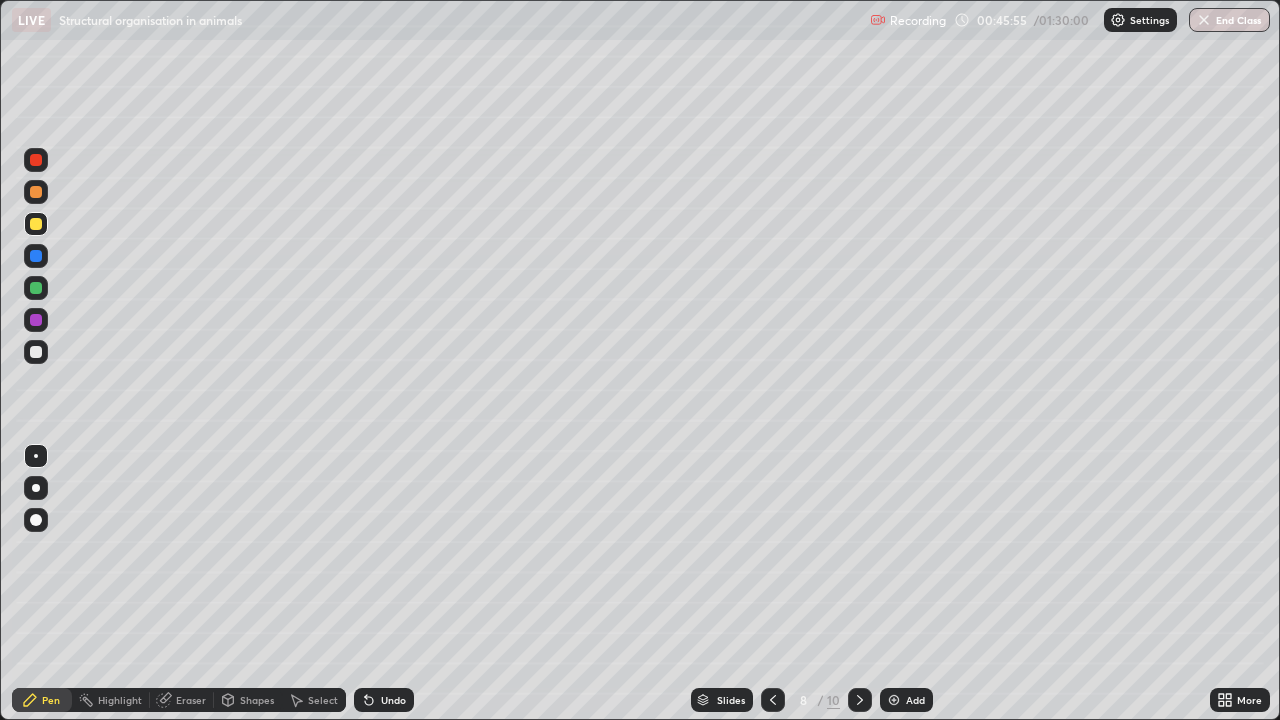 click on "Pen" at bounding box center (51, 700) 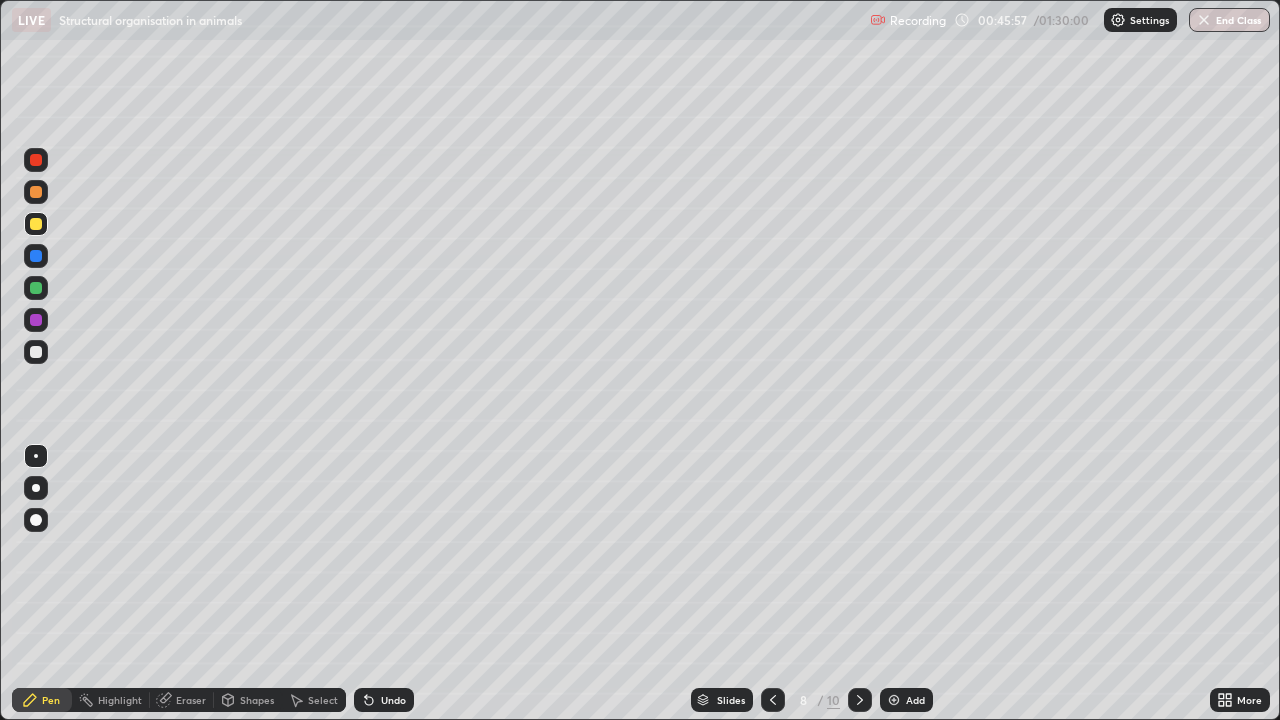 click at bounding box center (36, 520) 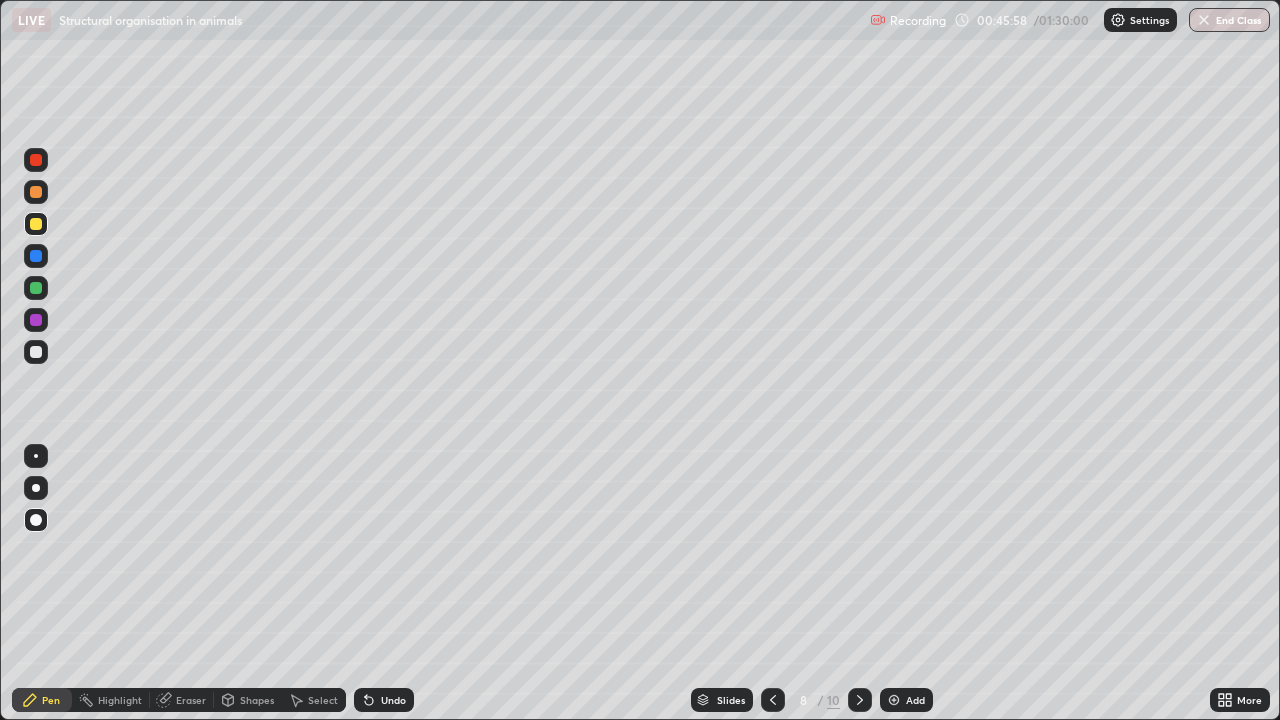 click at bounding box center [36, 520] 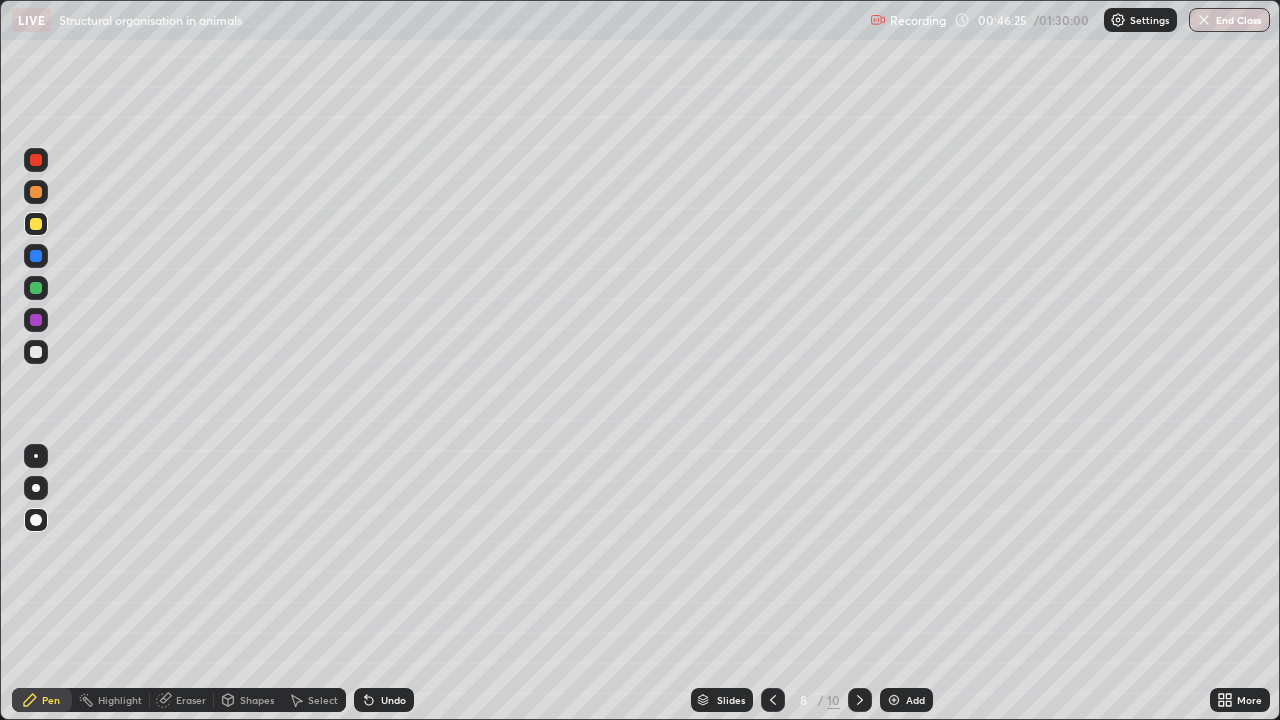click at bounding box center (36, 352) 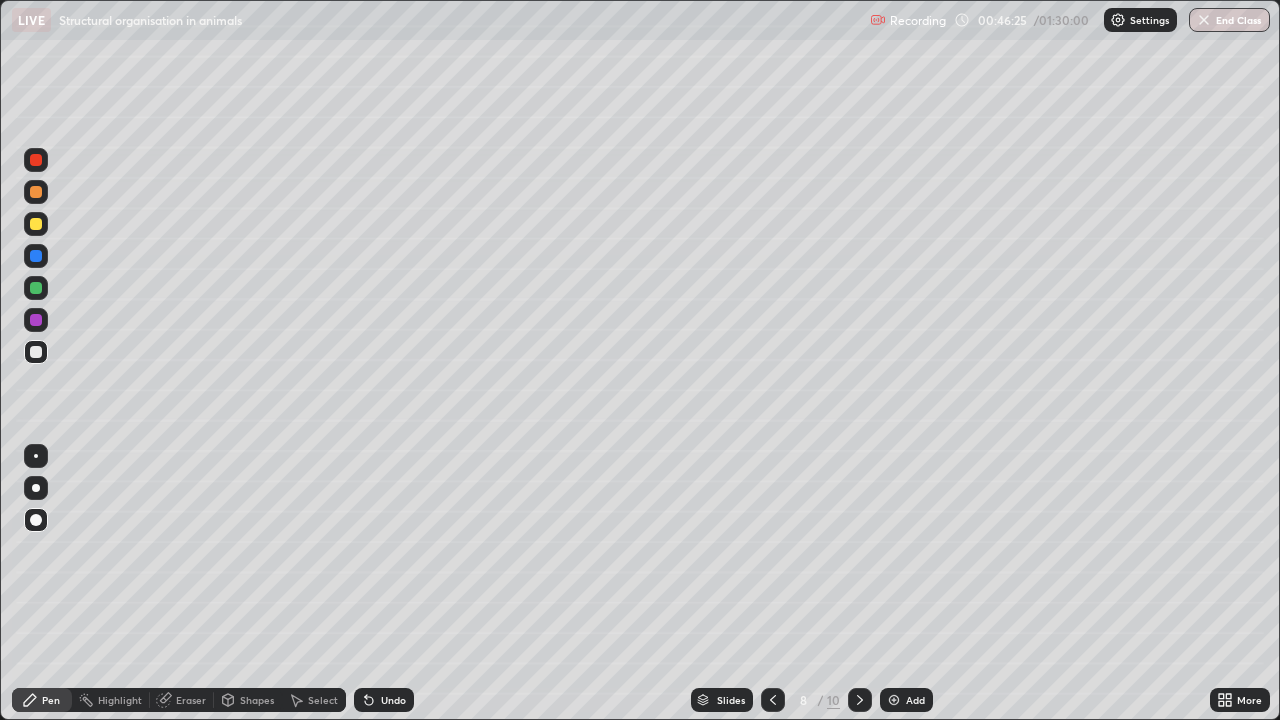 click at bounding box center [36, 352] 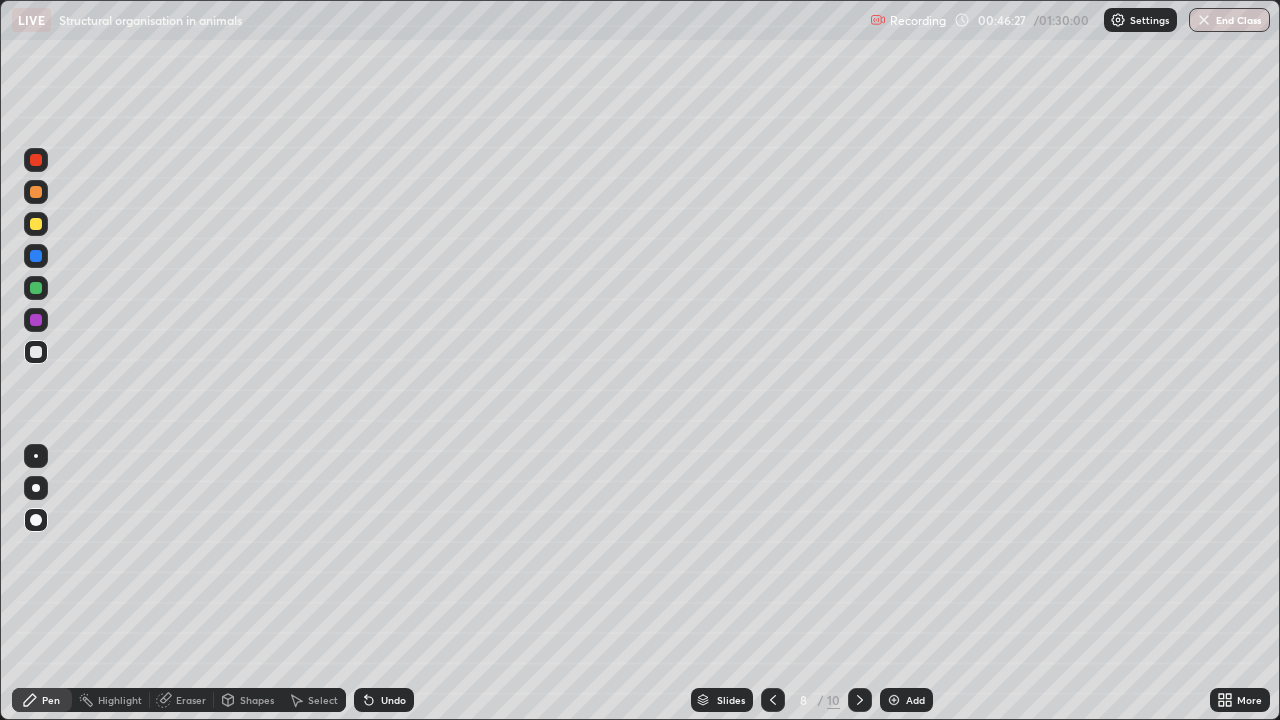click at bounding box center [36, 456] 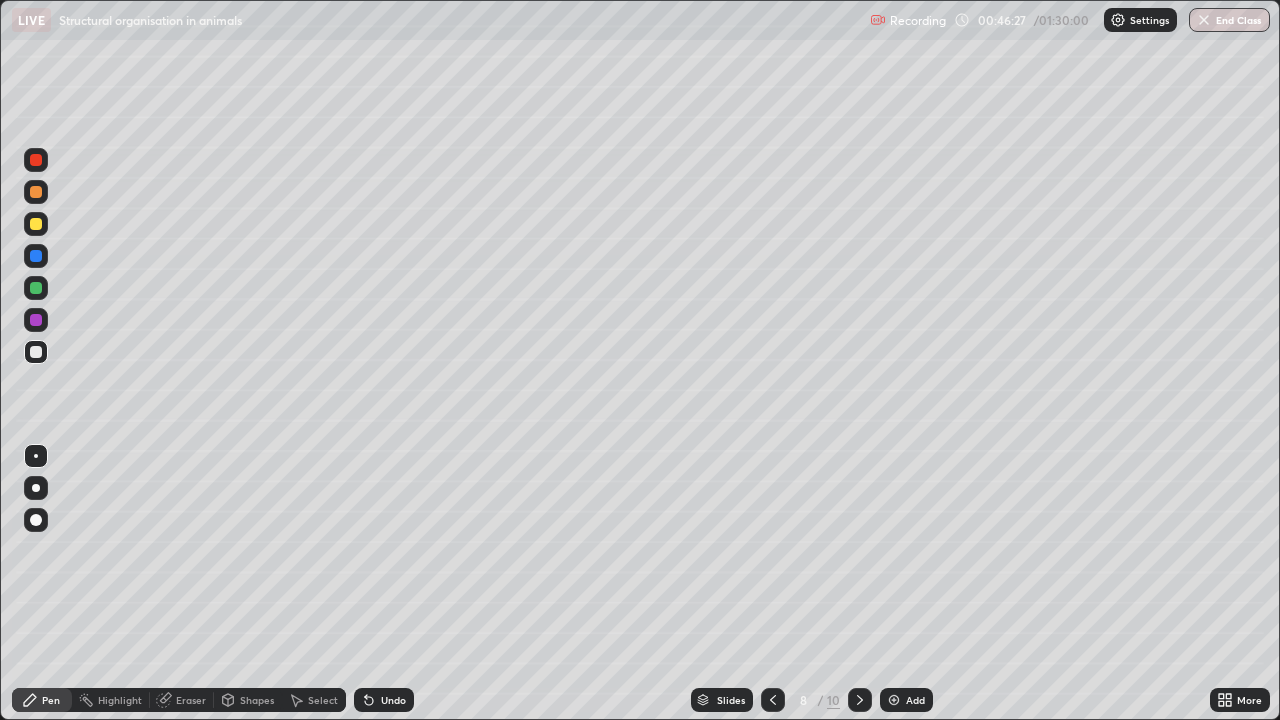 click at bounding box center [36, 456] 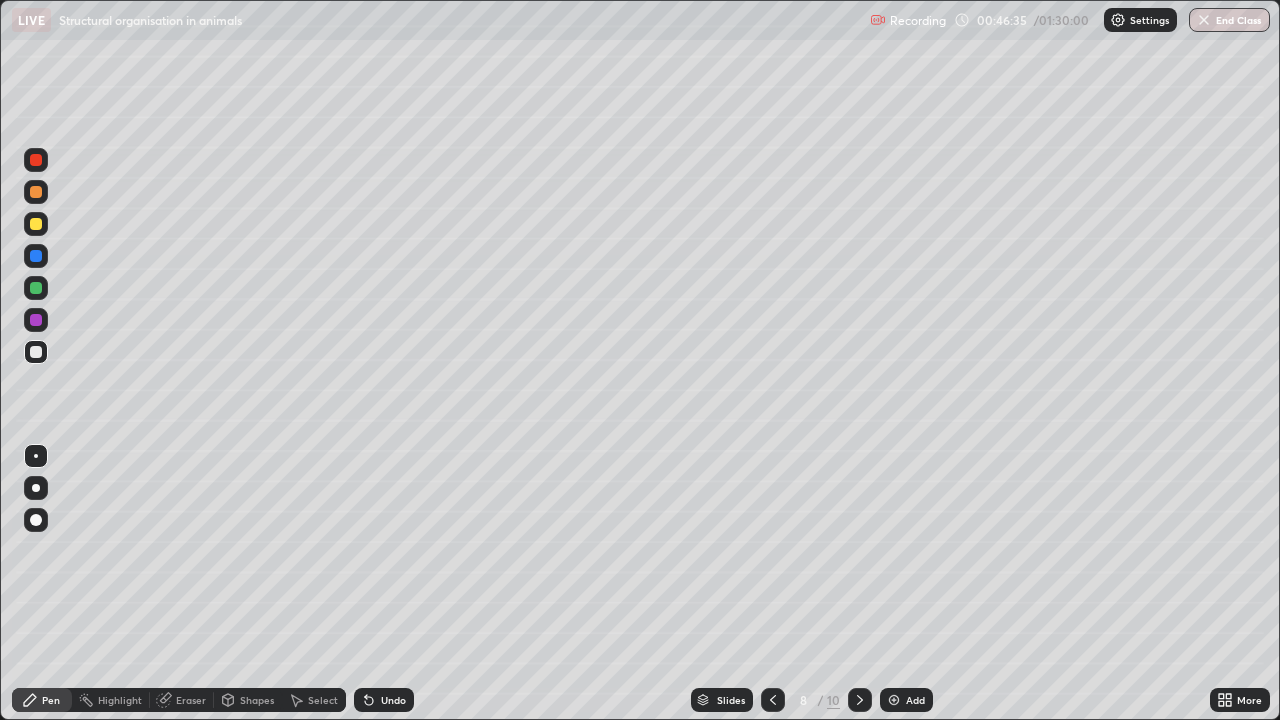 click on "Undo" at bounding box center (393, 700) 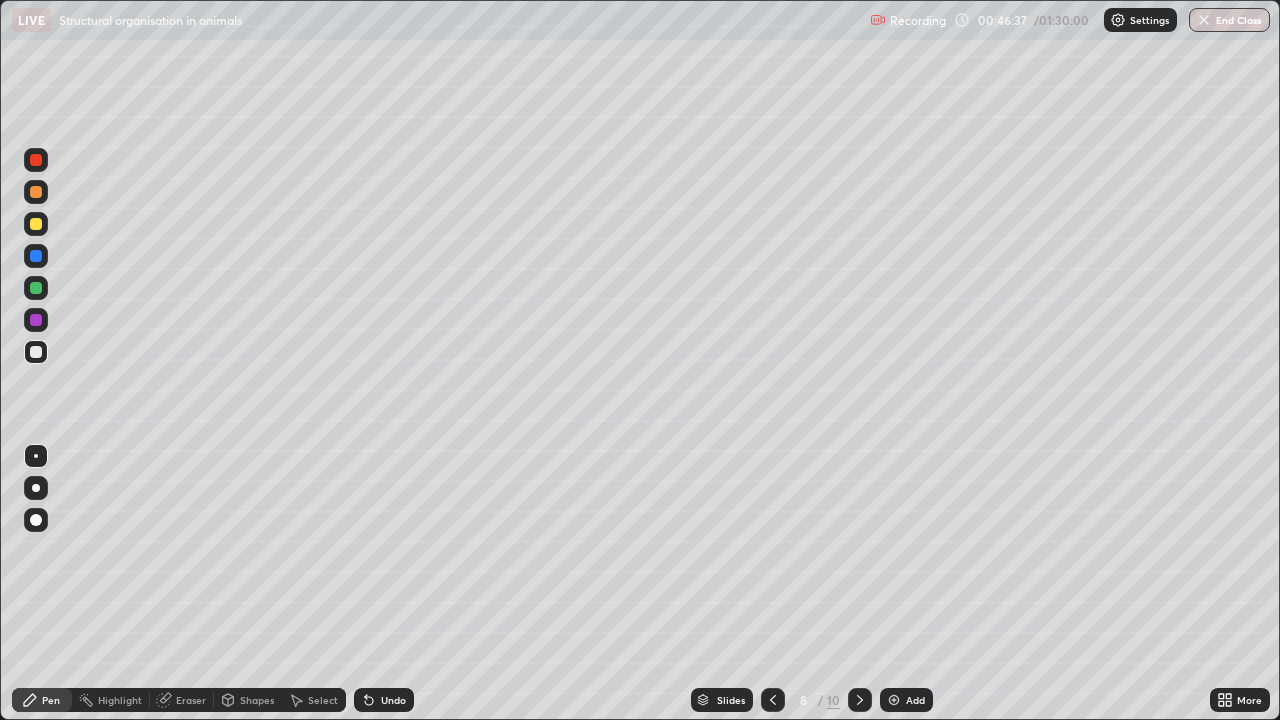 click at bounding box center (36, 192) 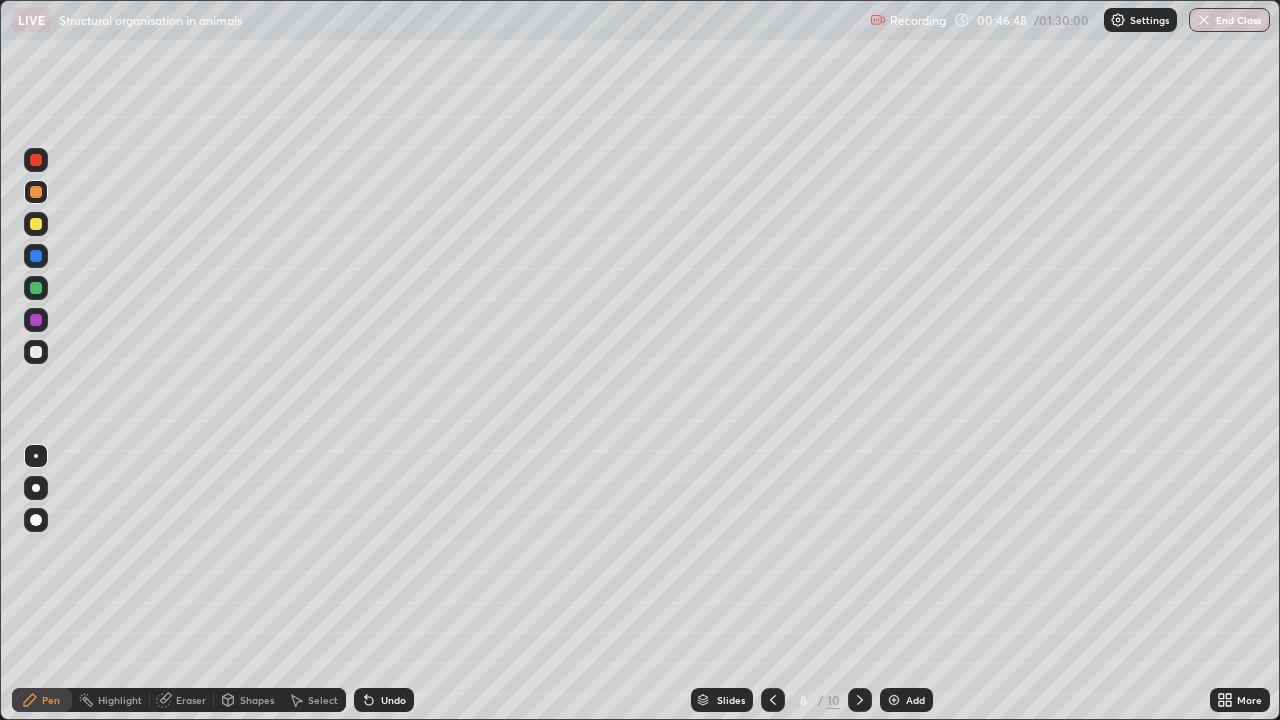 click on "Undo" at bounding box center (393, 700) 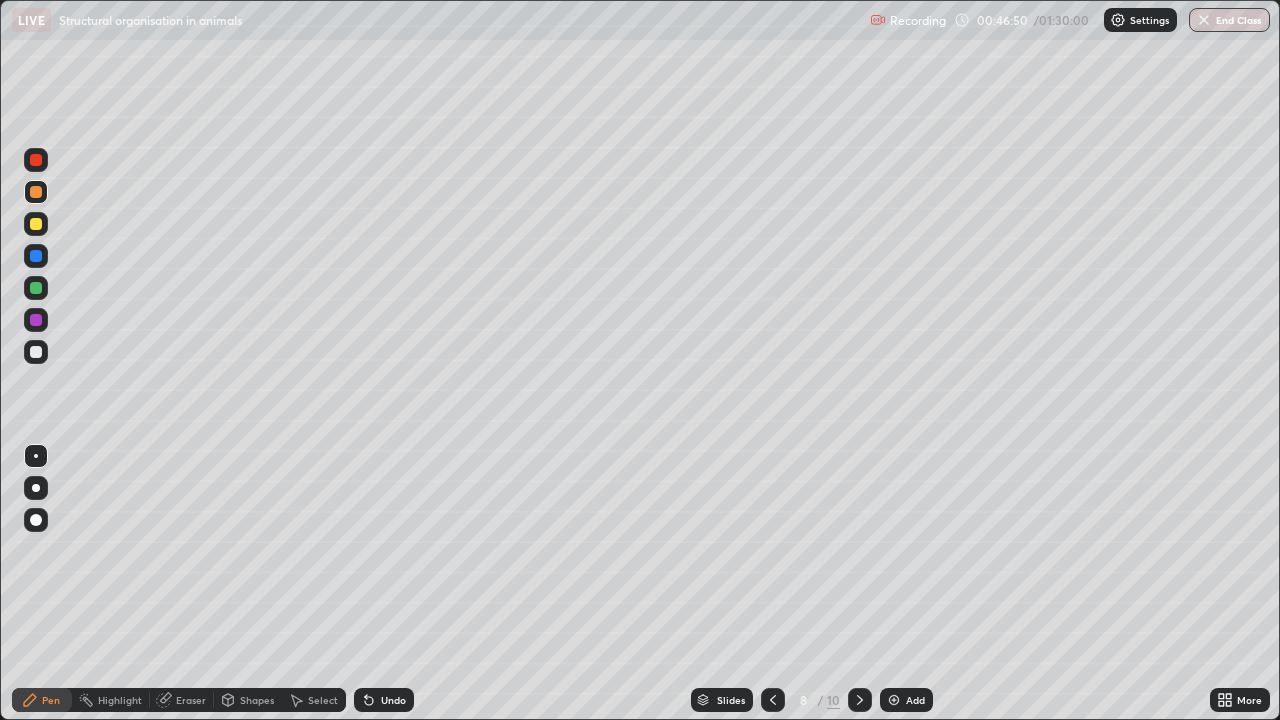 click on "Undo" at bounding box center [393, 700] 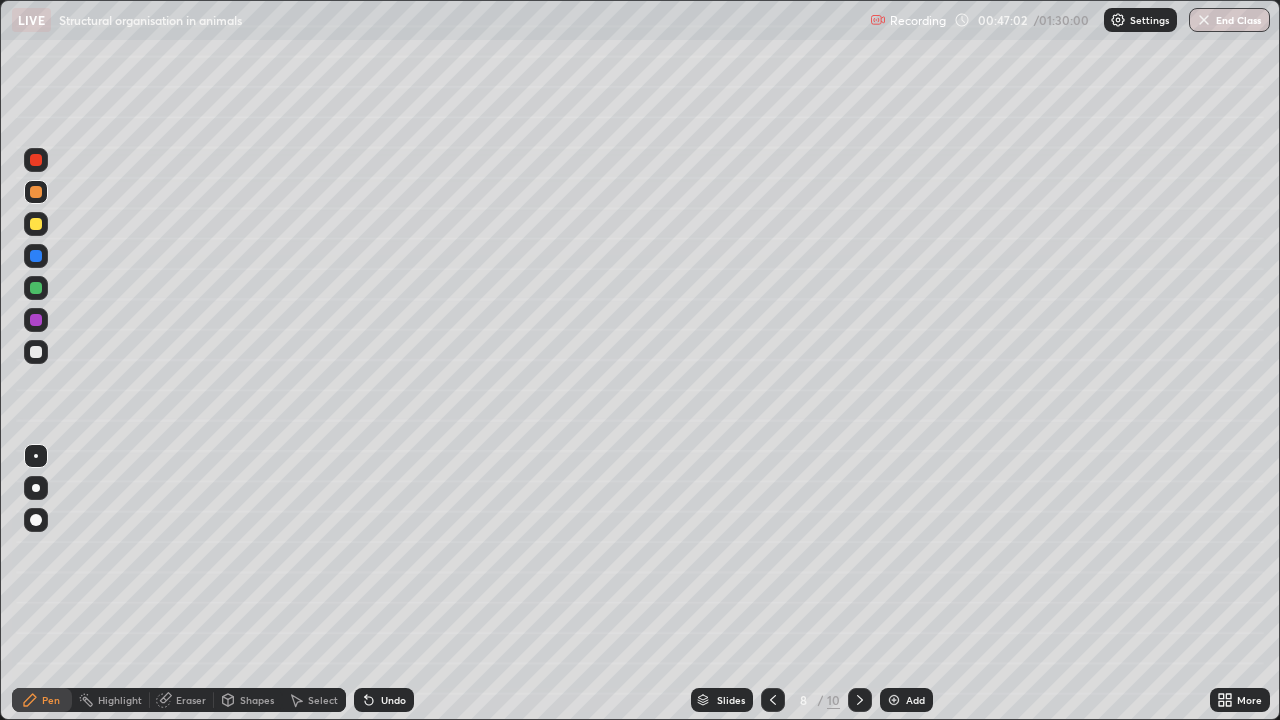 click on "Undo" at bounding box center (393, 700) 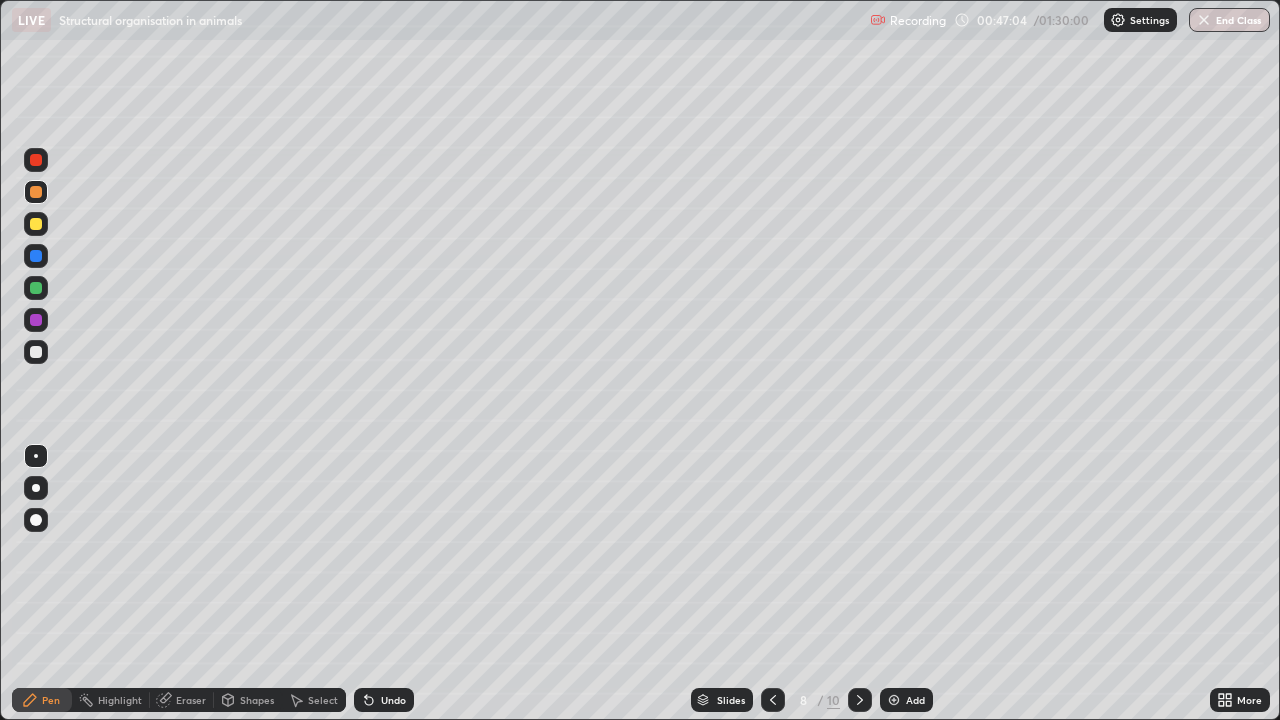 click on "Undo" at bounding box center [393, 700] 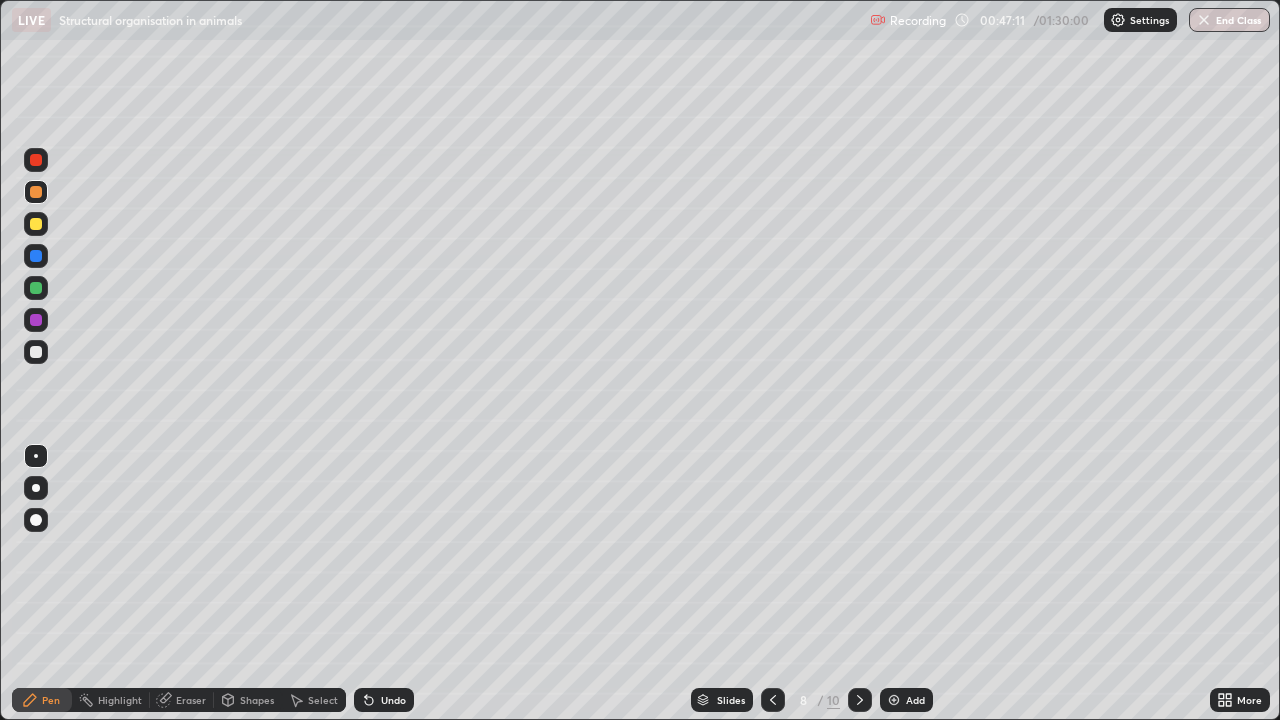 click 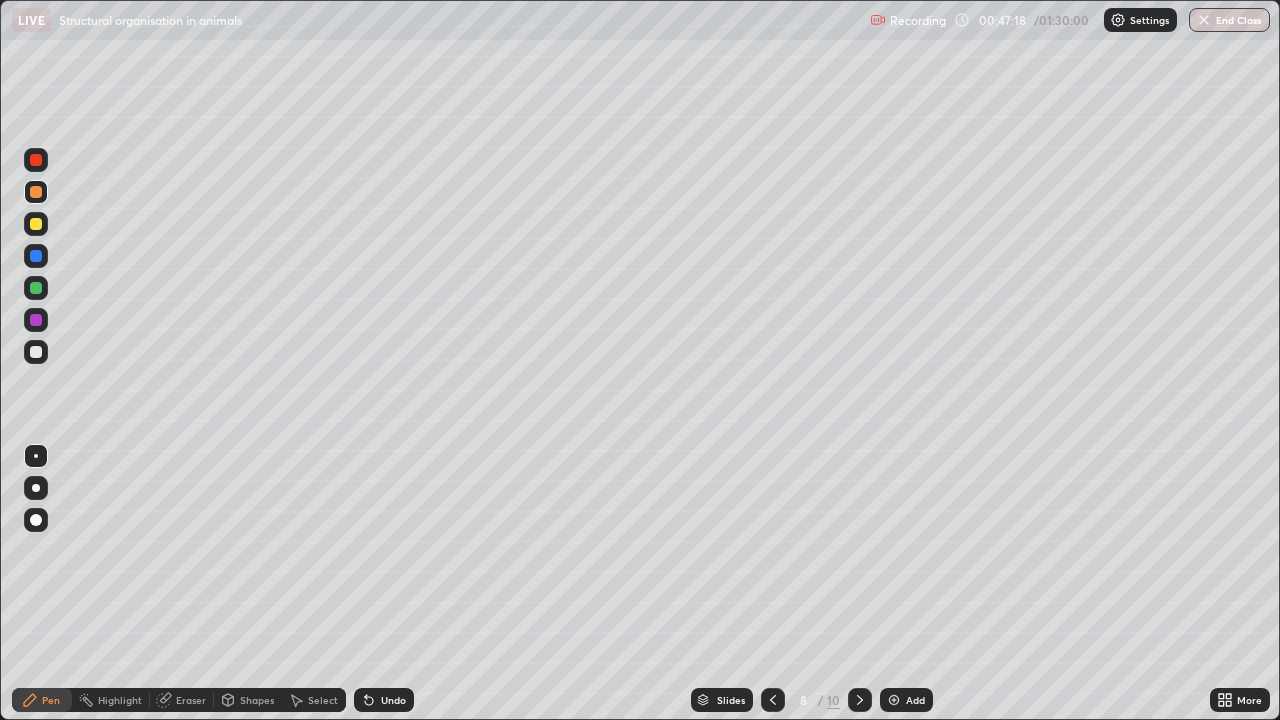 click at bounding box center (36, 352) 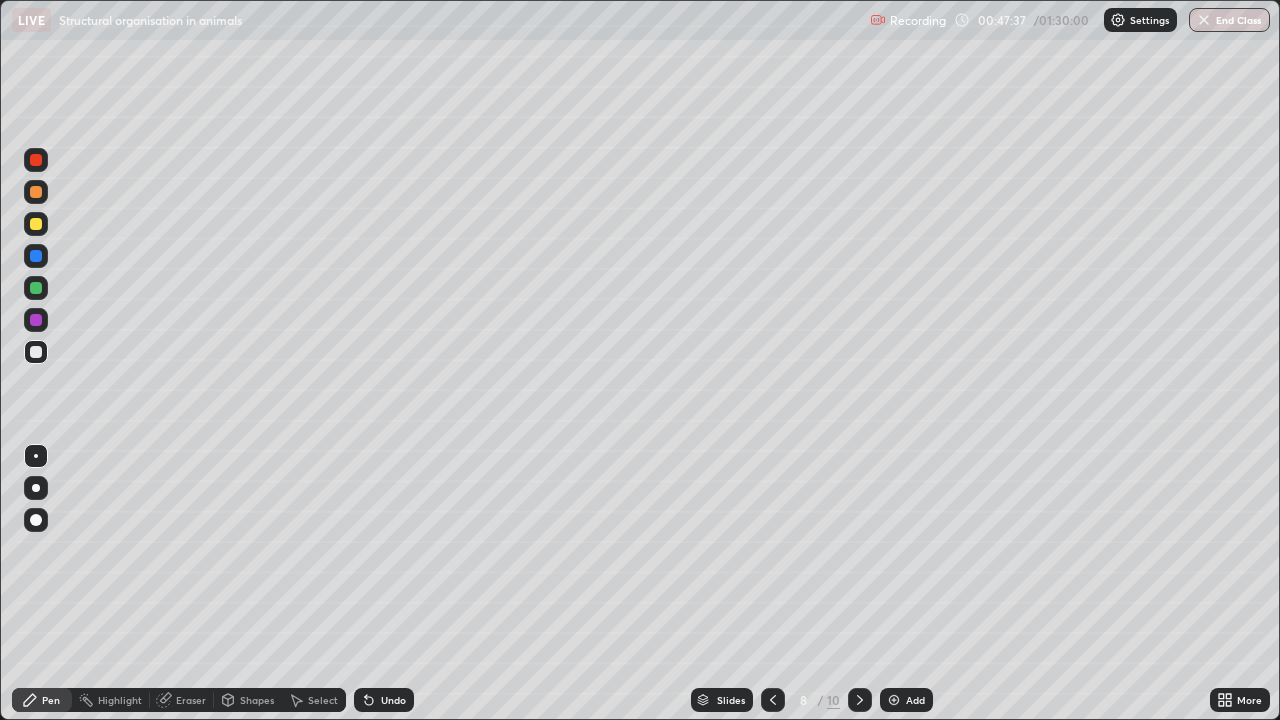 click on "Undo" at bounding box center [393, 700] 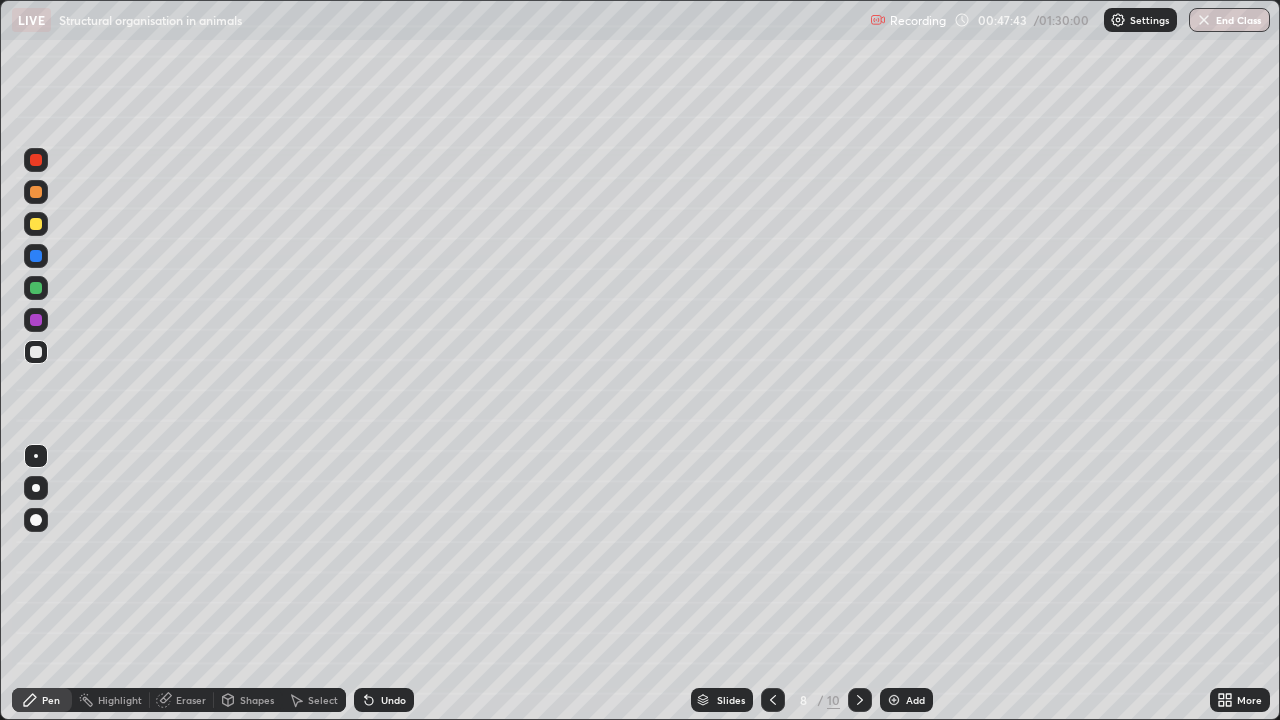 click on "Undo" at bounding box center [393, 700] 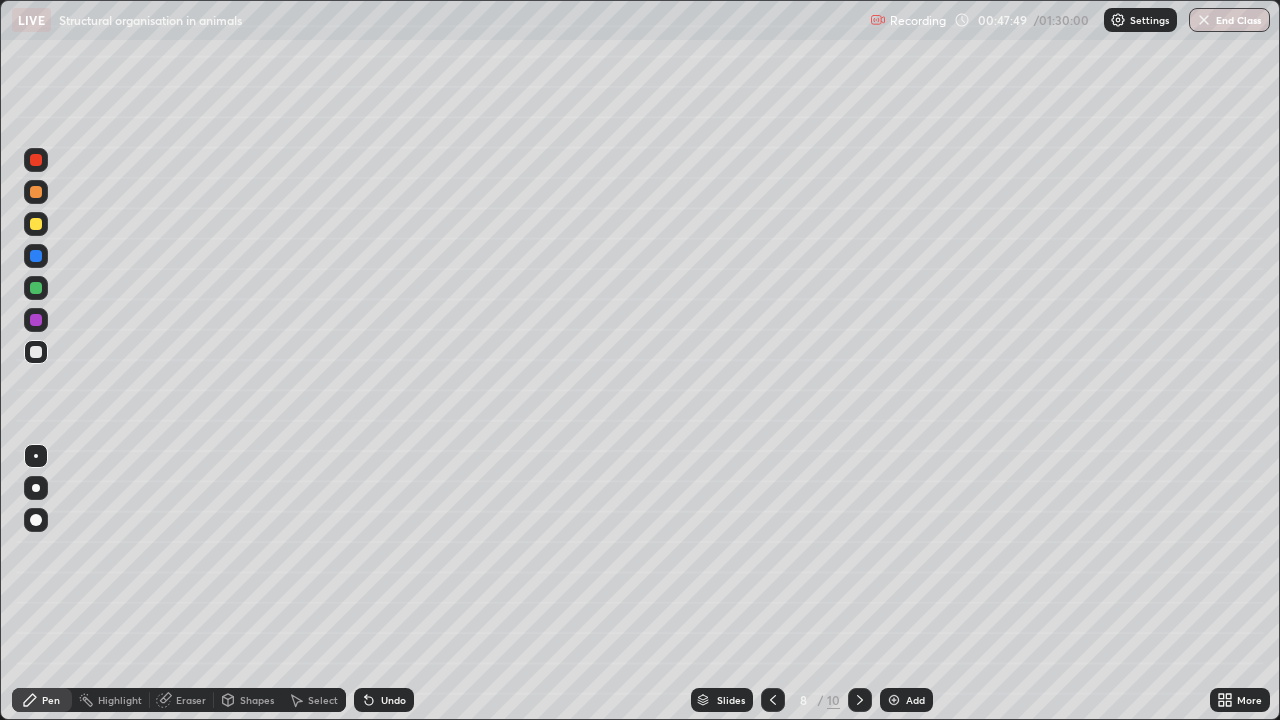 click 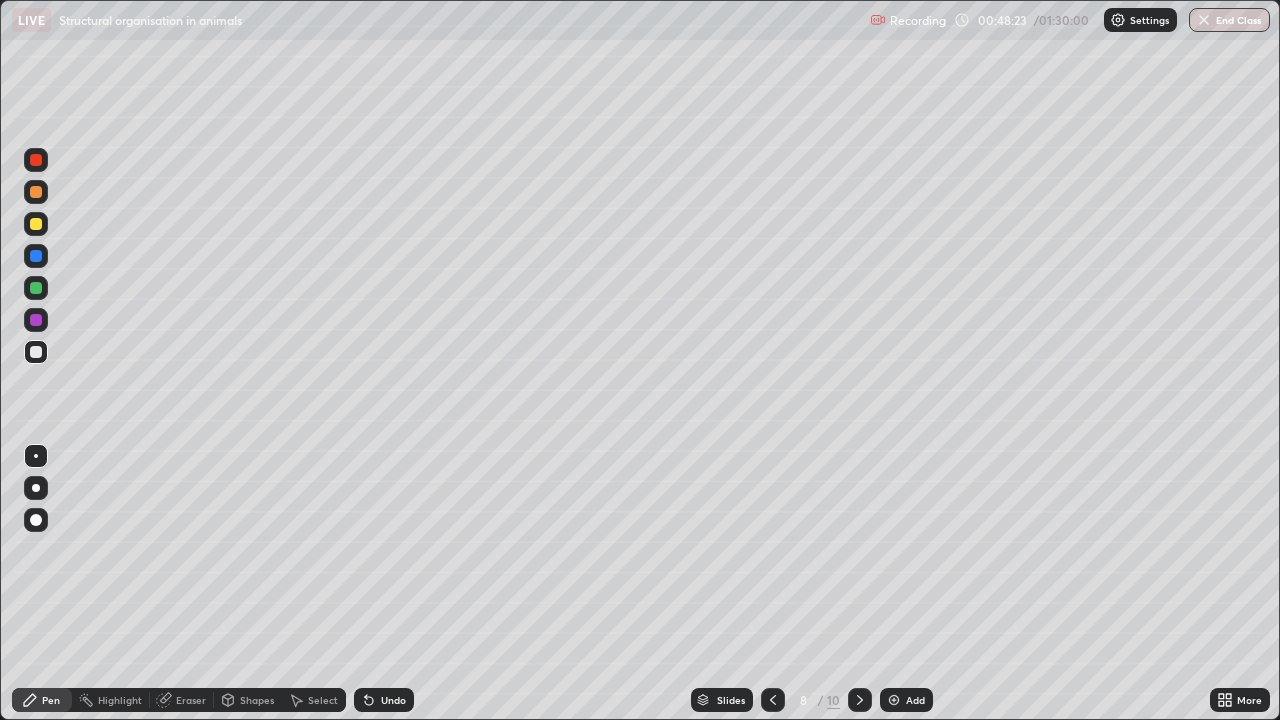 click on "Slides 8 / 10 Add" at bounding box center [812, 700] 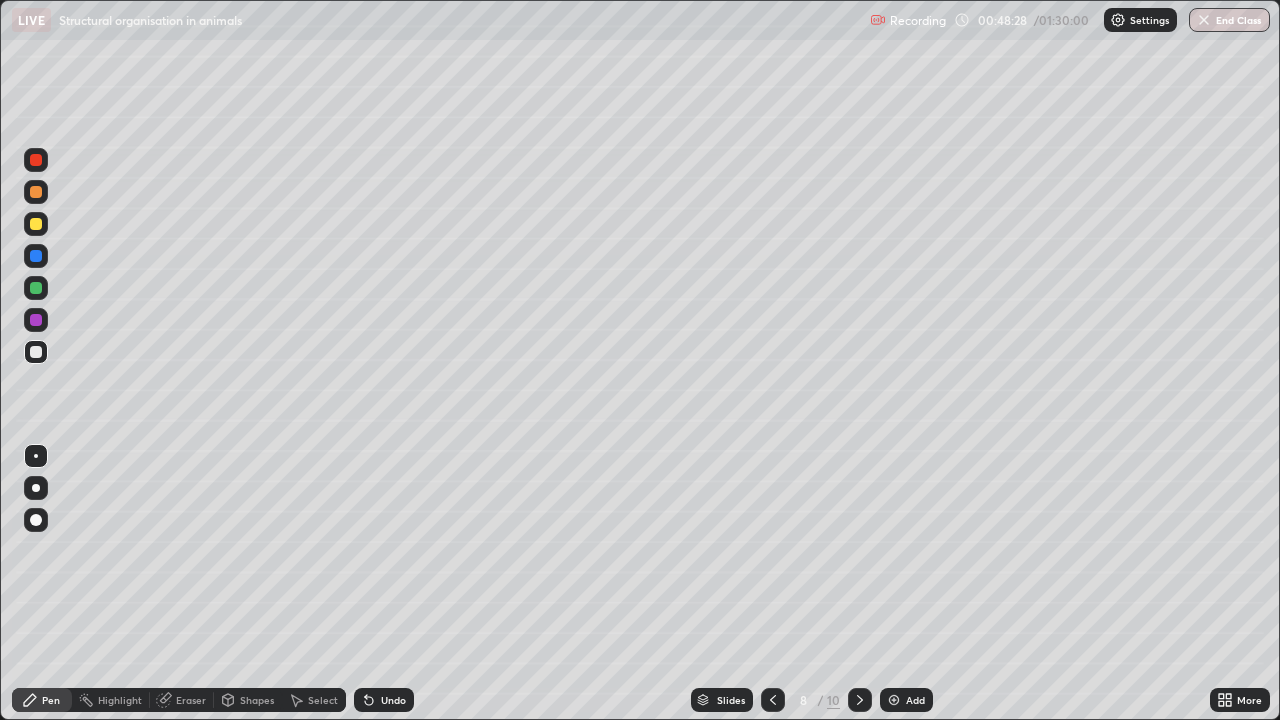 click at bounding box center (36, 224) 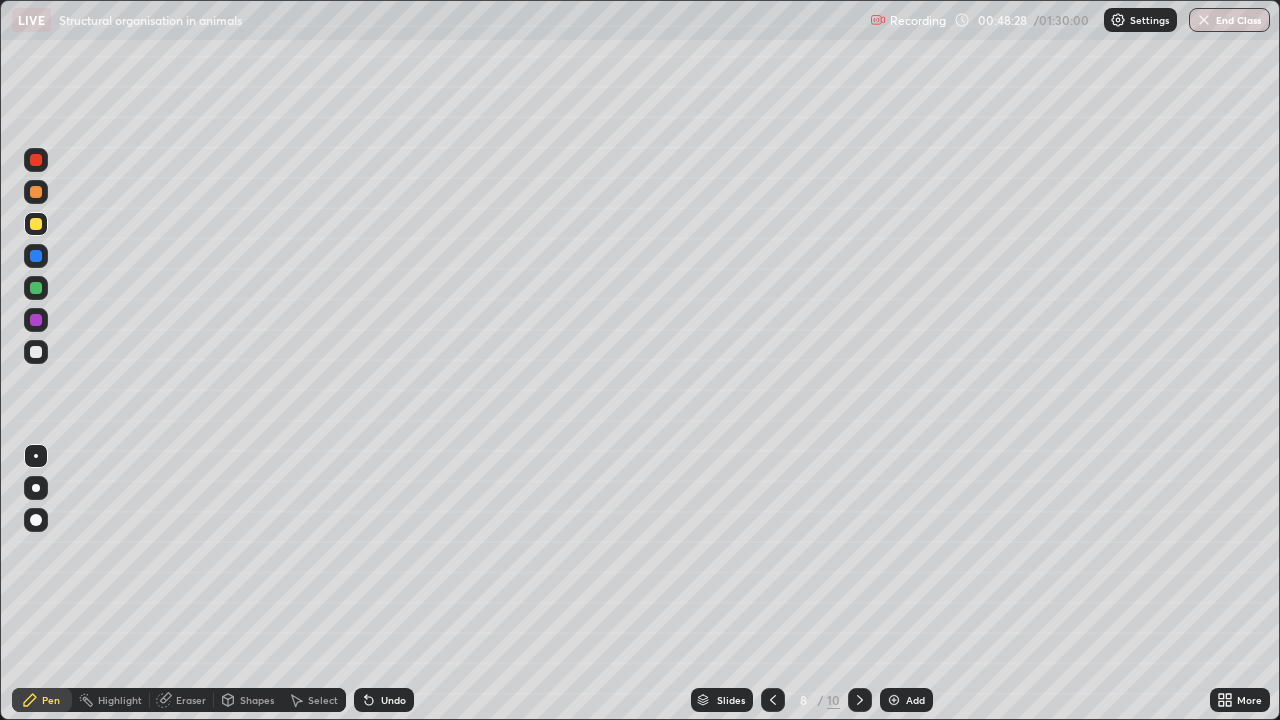click at bounding box center (36, 224) 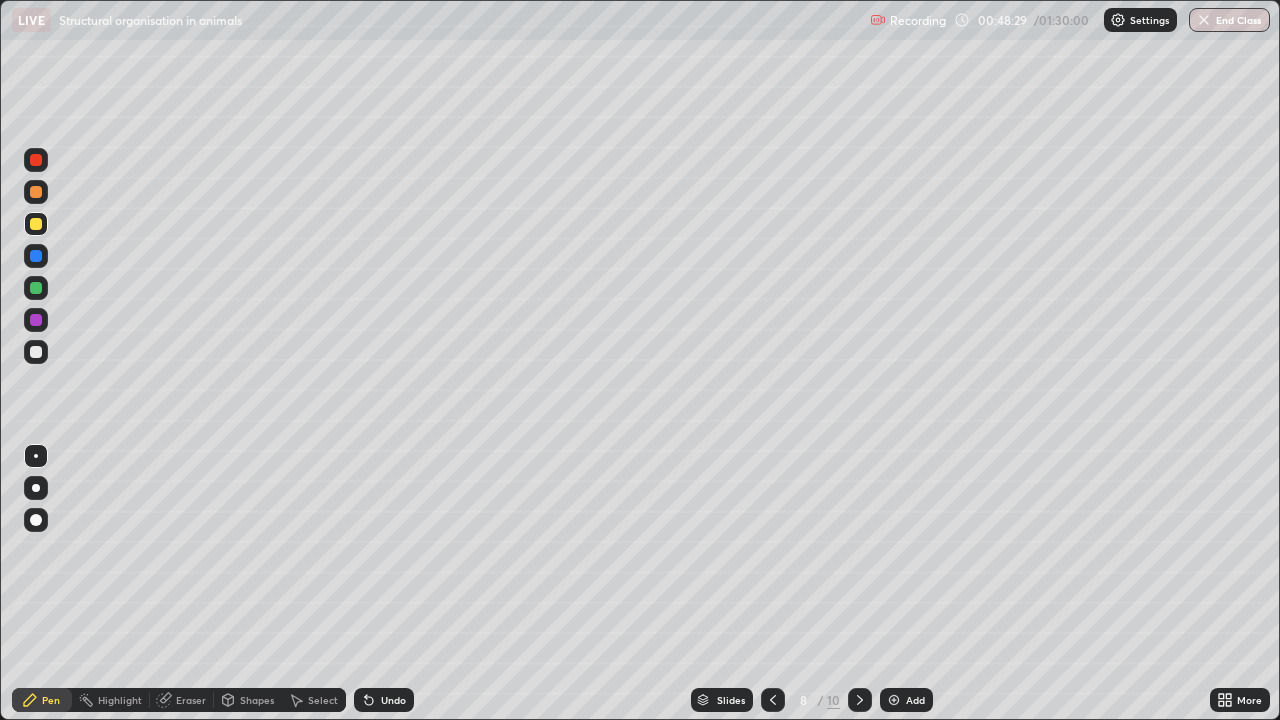click at bounding box center [36, 224] 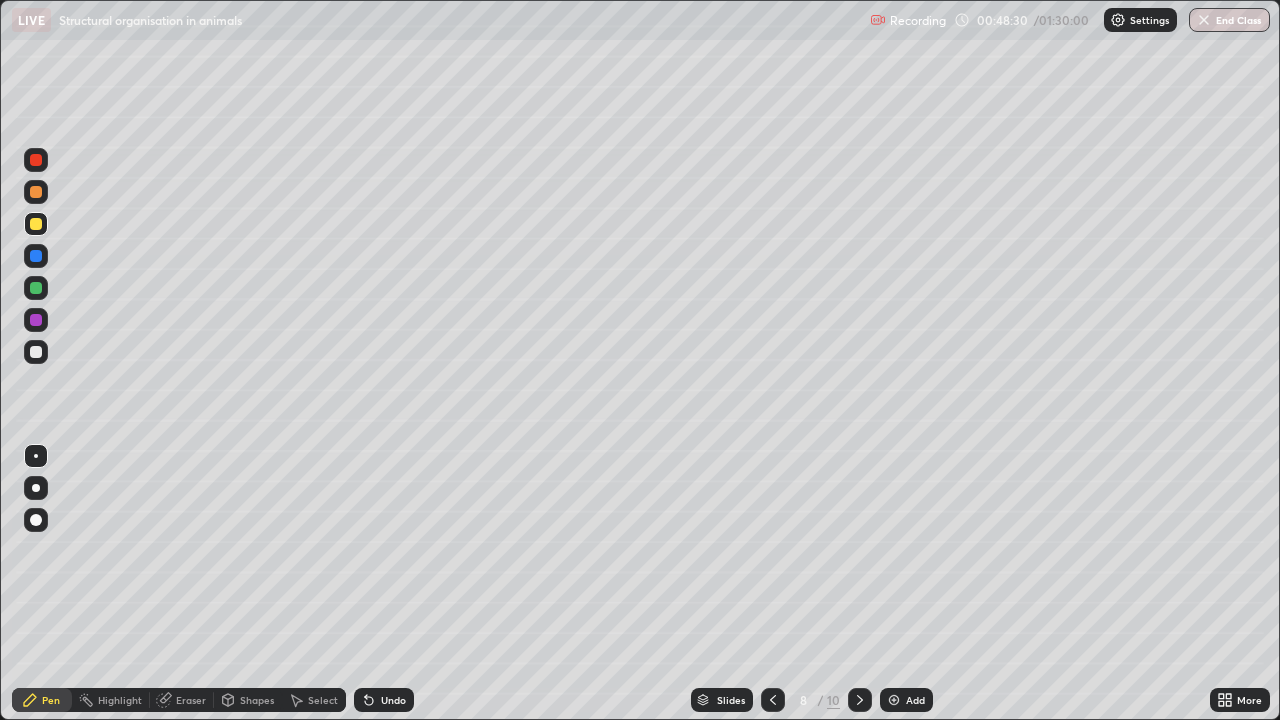 click at bounding box center (36, 520) 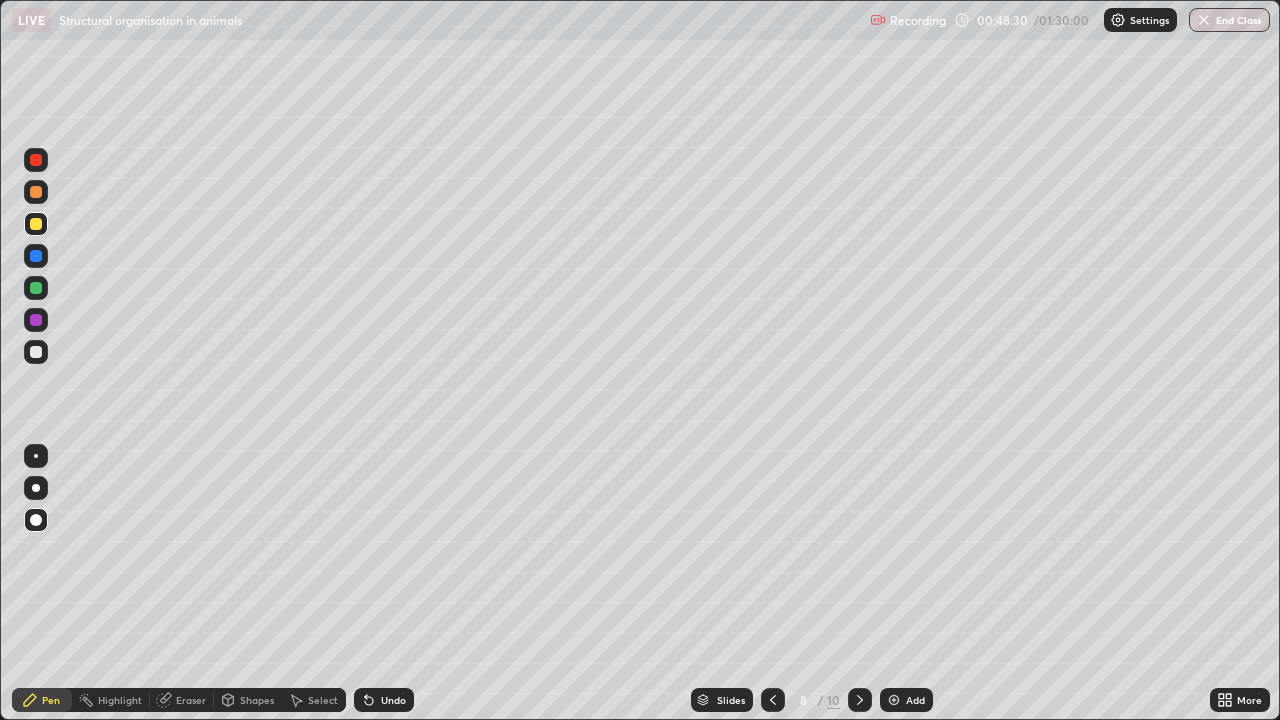 click at bounding box center [36, 520] 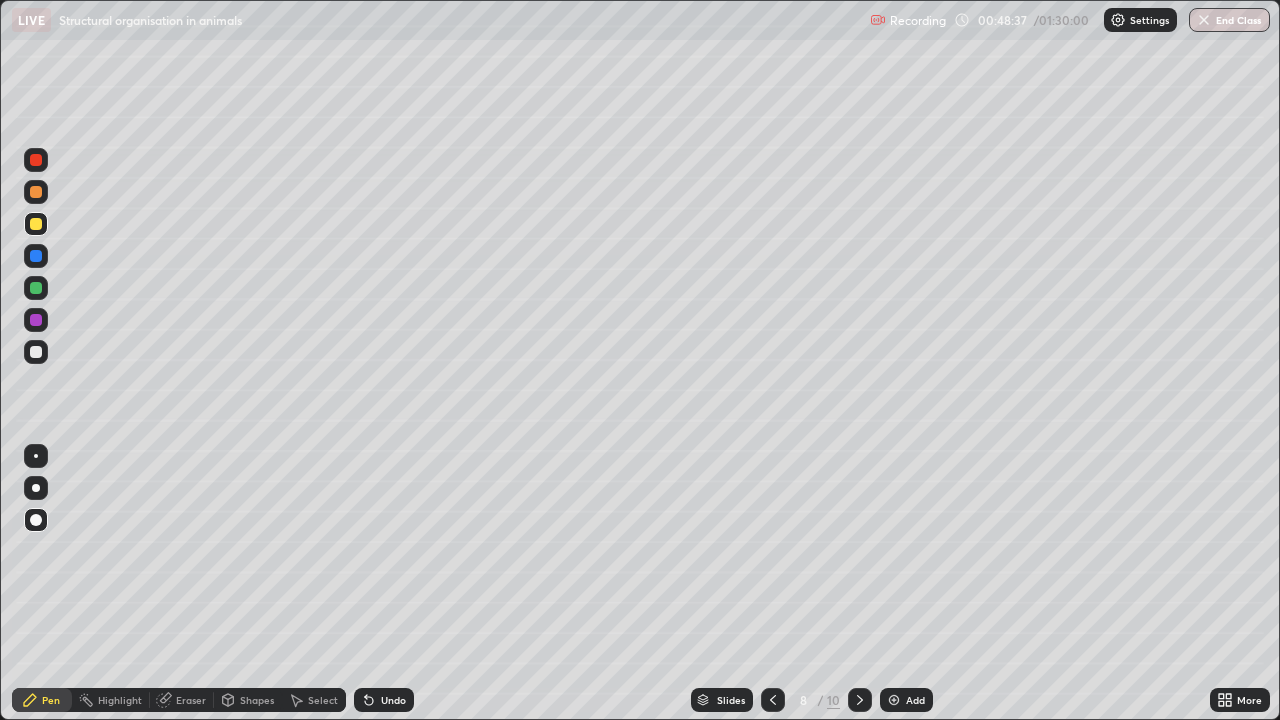 click on "Undo" at bounding box center (384, 700) 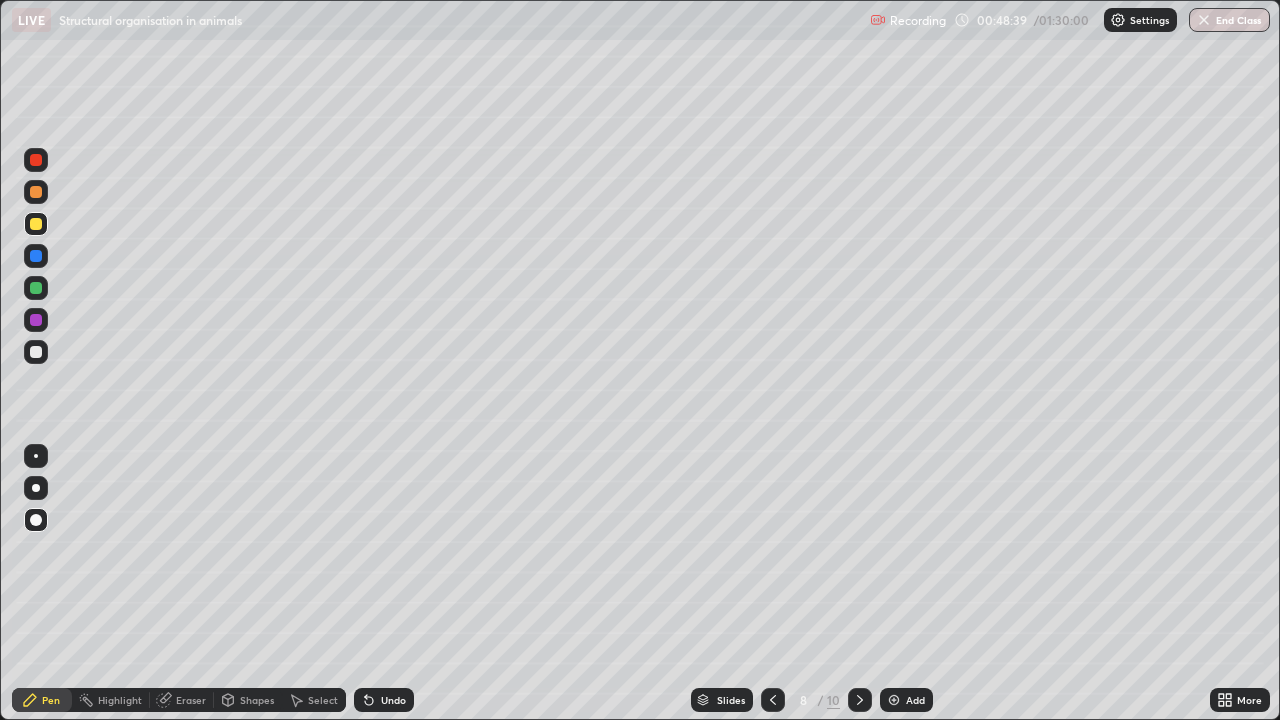 click at bounding box center [36, 320] 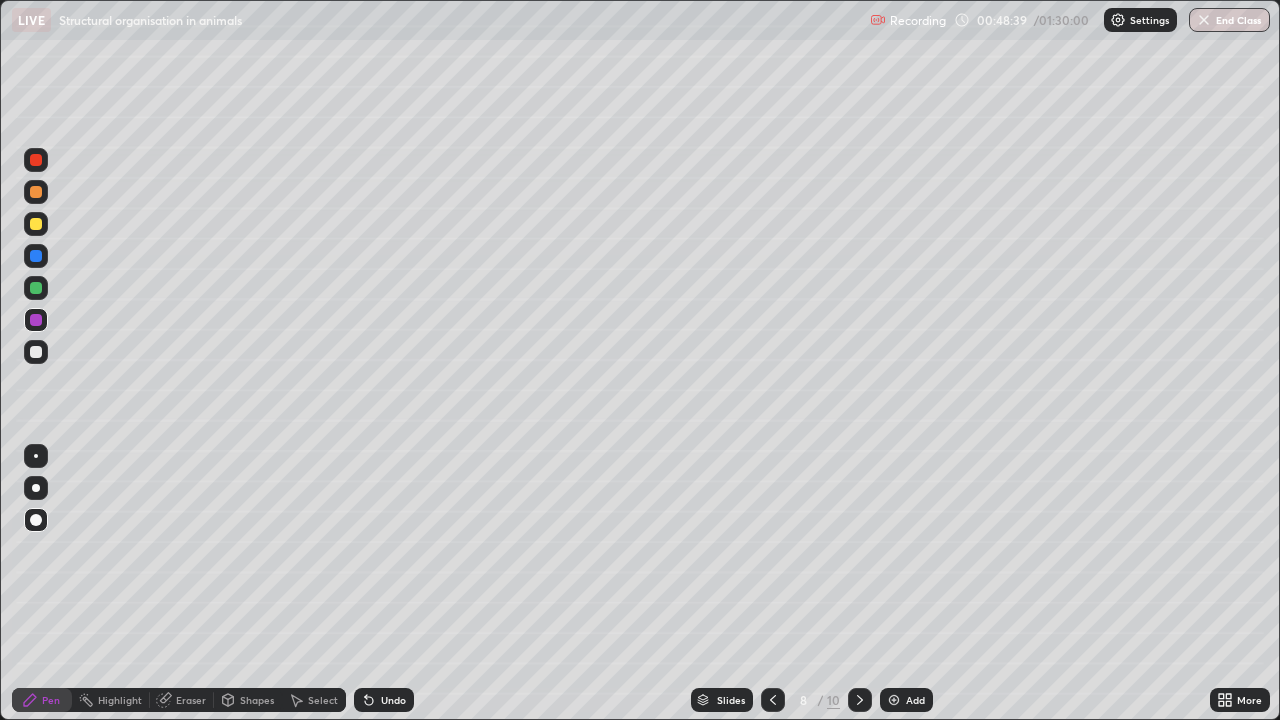 click at bounding box center [36, 320] 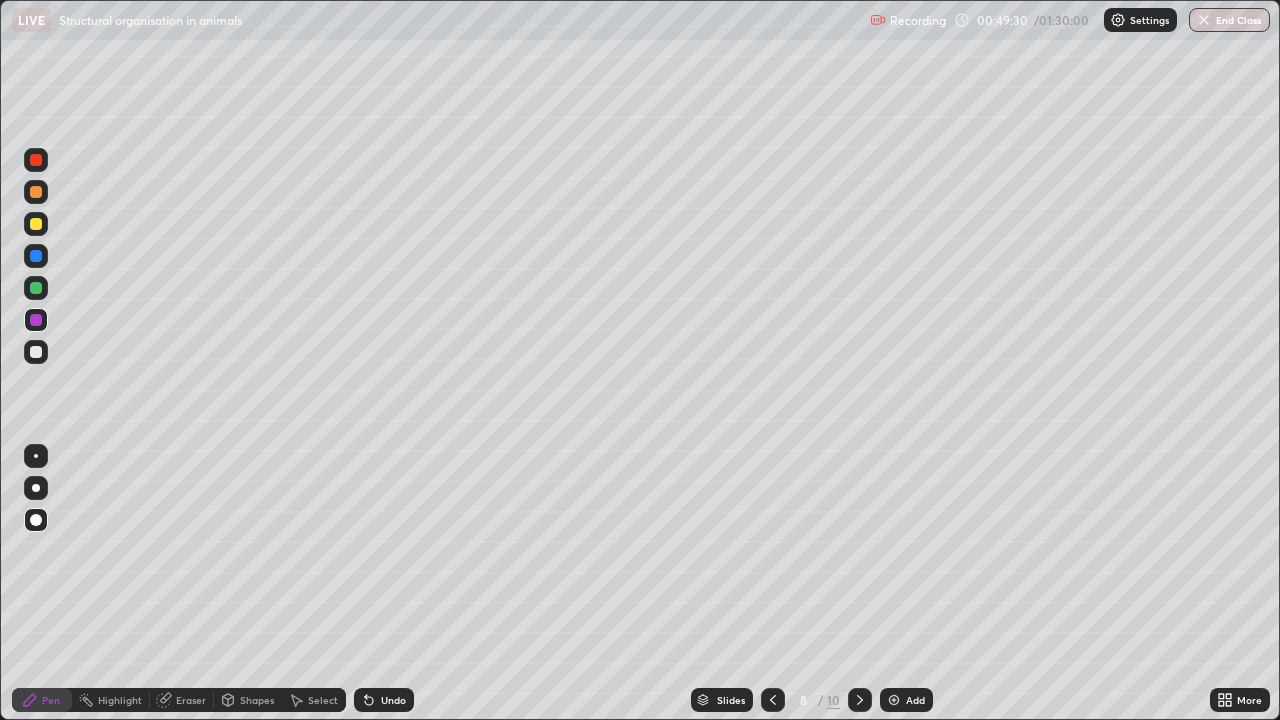 click at bounding box center [36, 192] 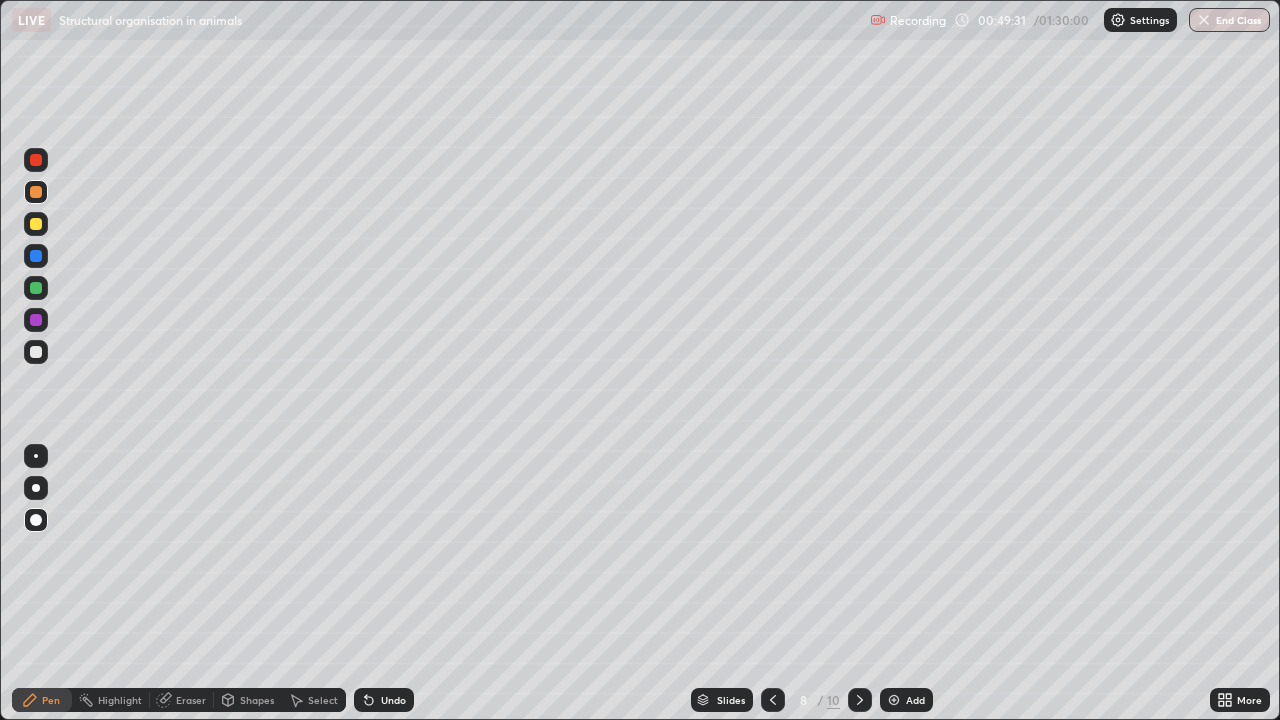 click at bounding box center (36, 352) 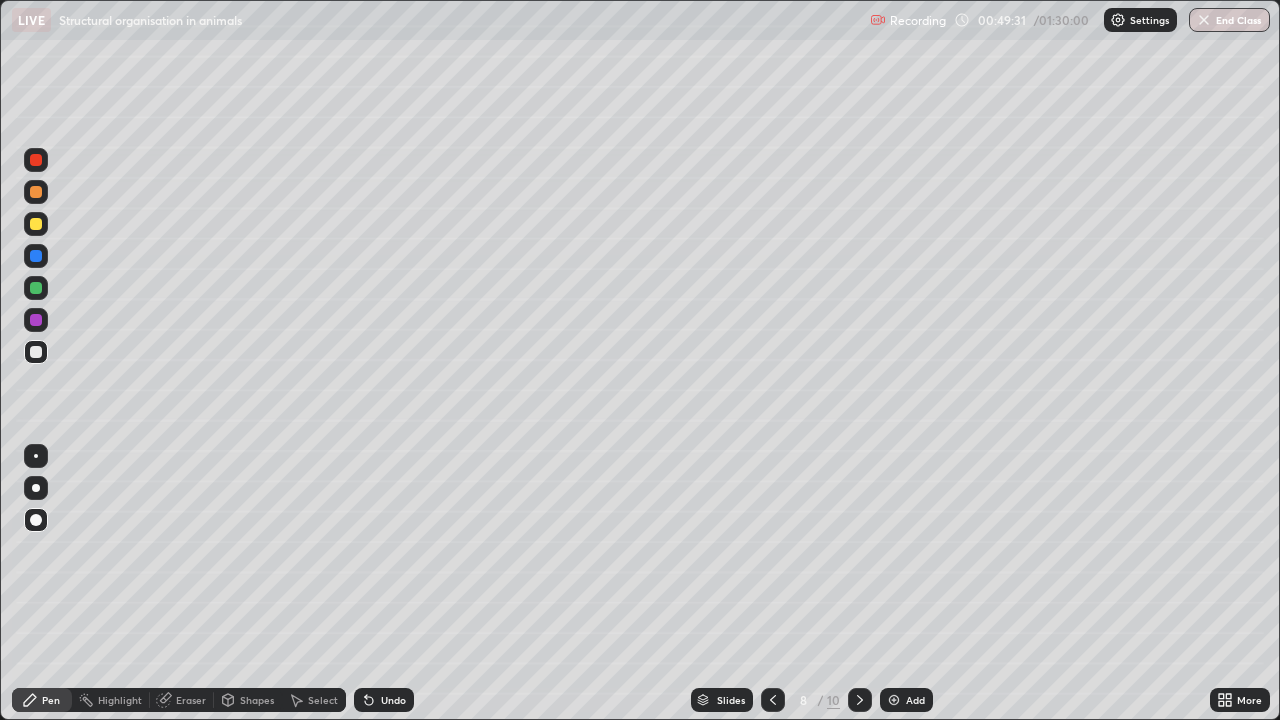 click at bounding box center [36, 256] 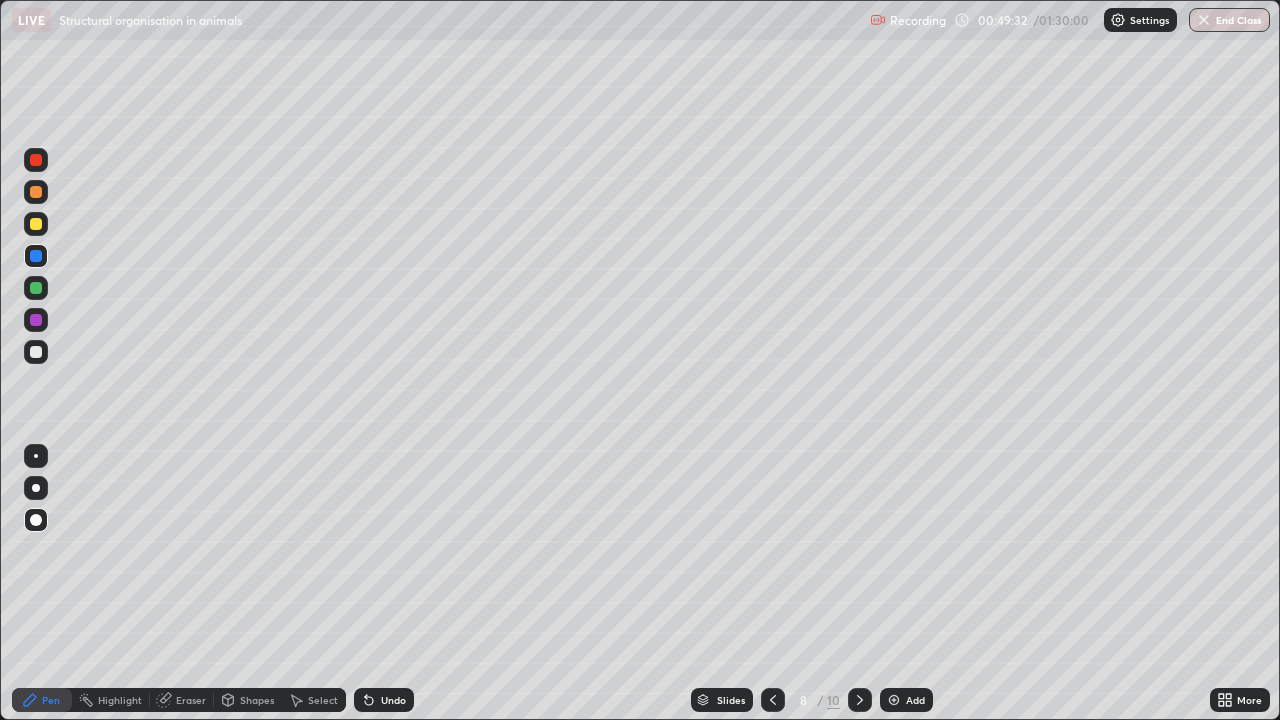 click at bounding box center [36, 256] 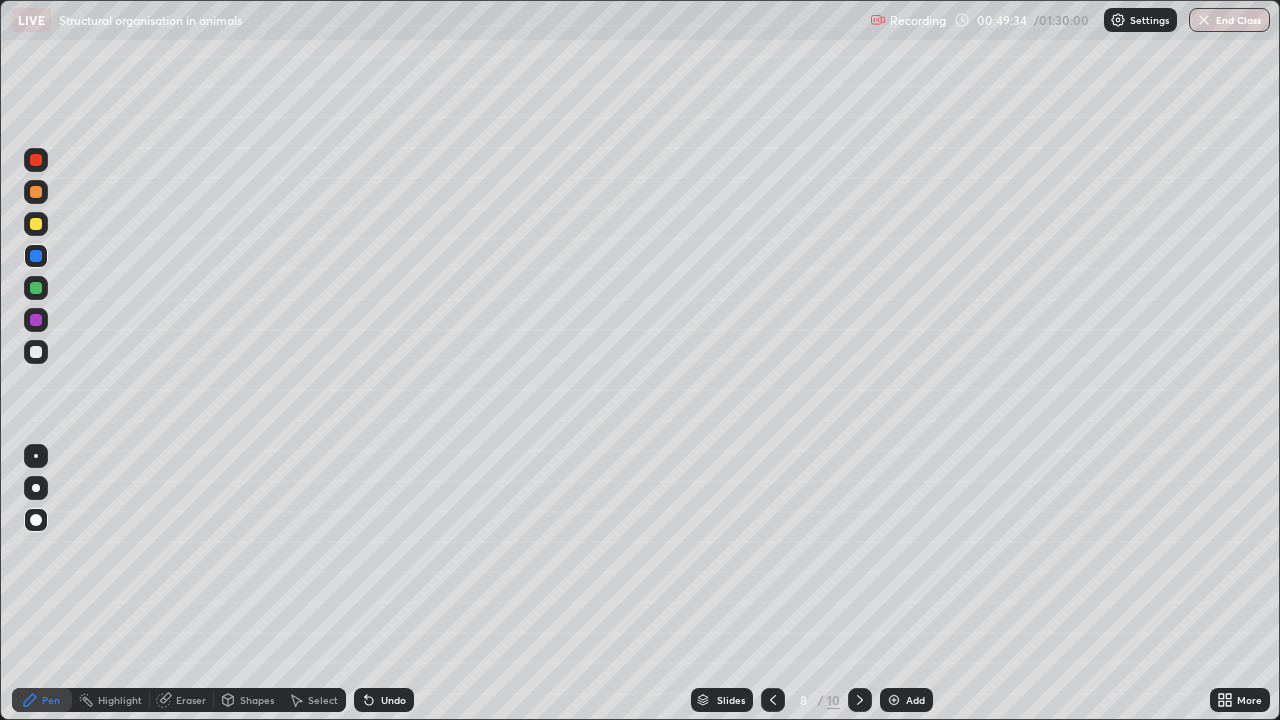 click at bounding box center (36, 160) 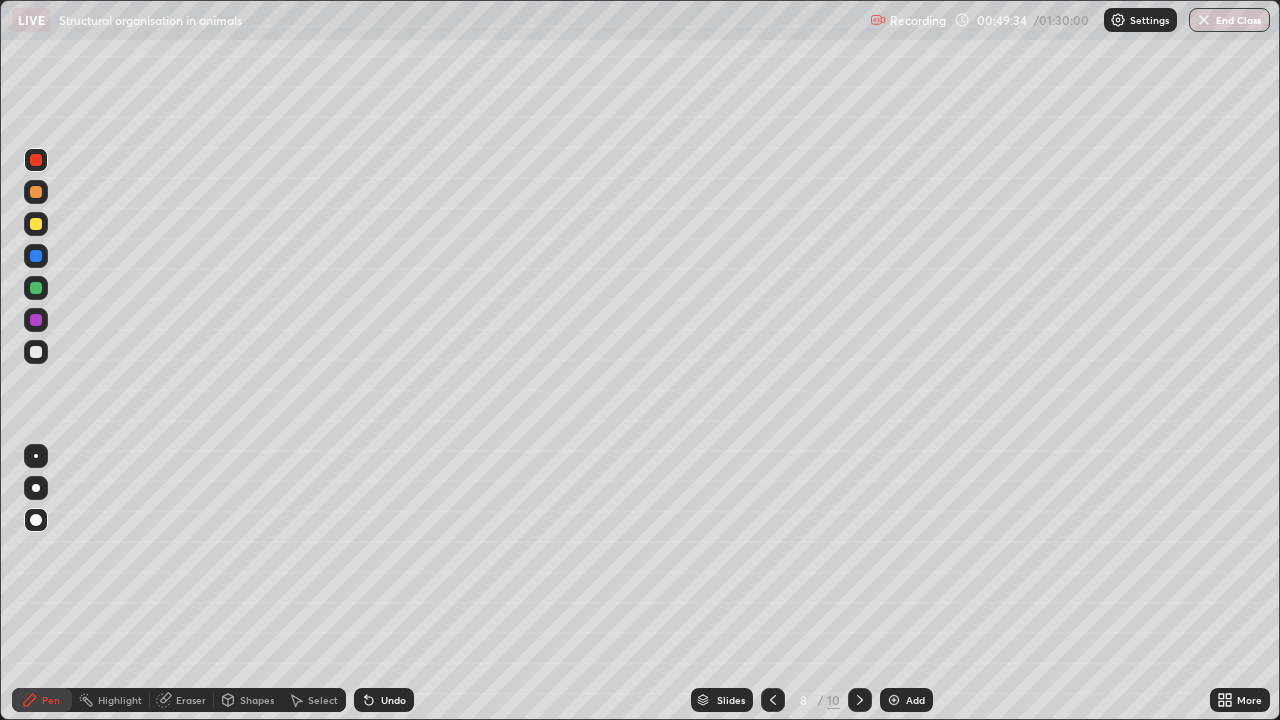 click at bounding box center (36, 160) 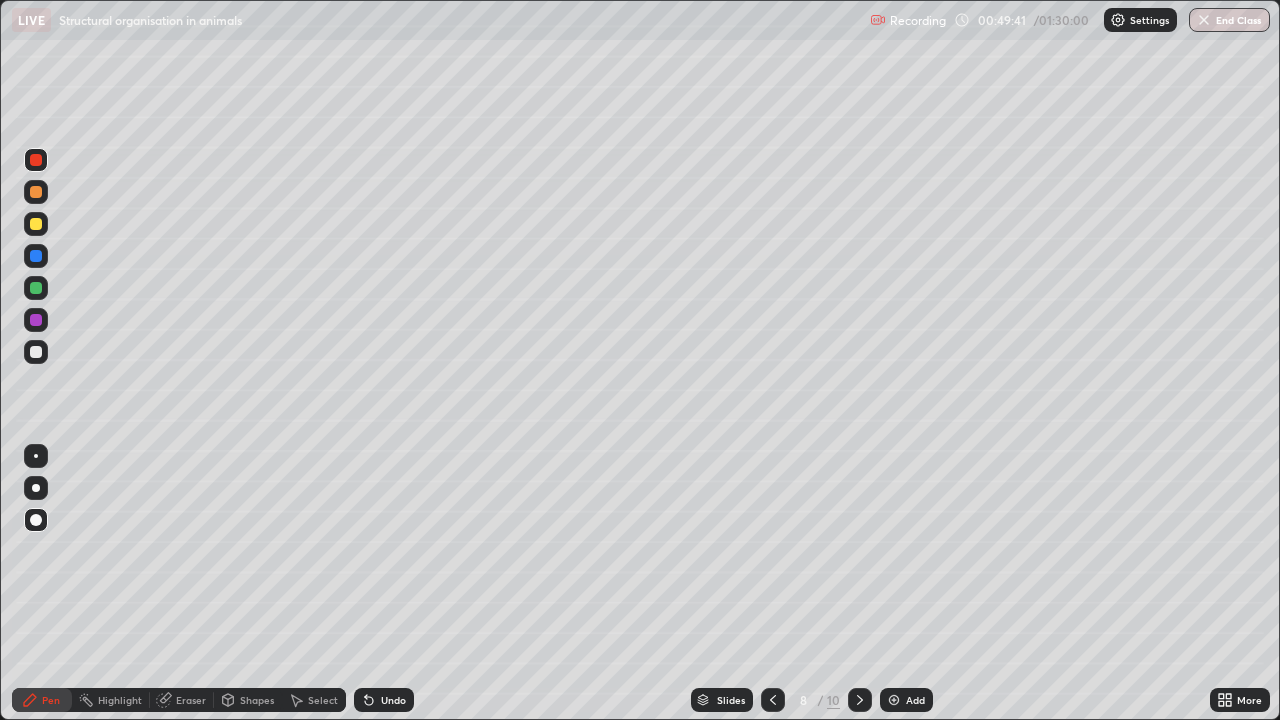 click on "Undo" at bounding box center [393, 700] 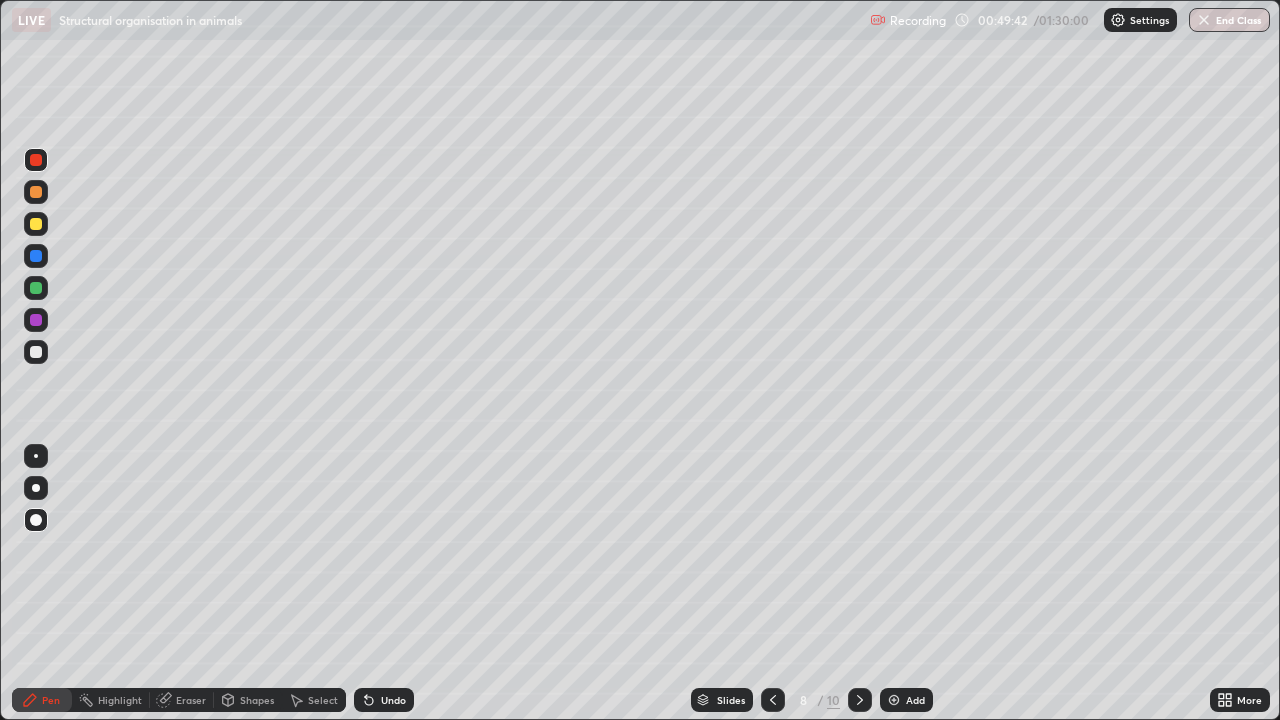 click at bounding box center [36, 456] 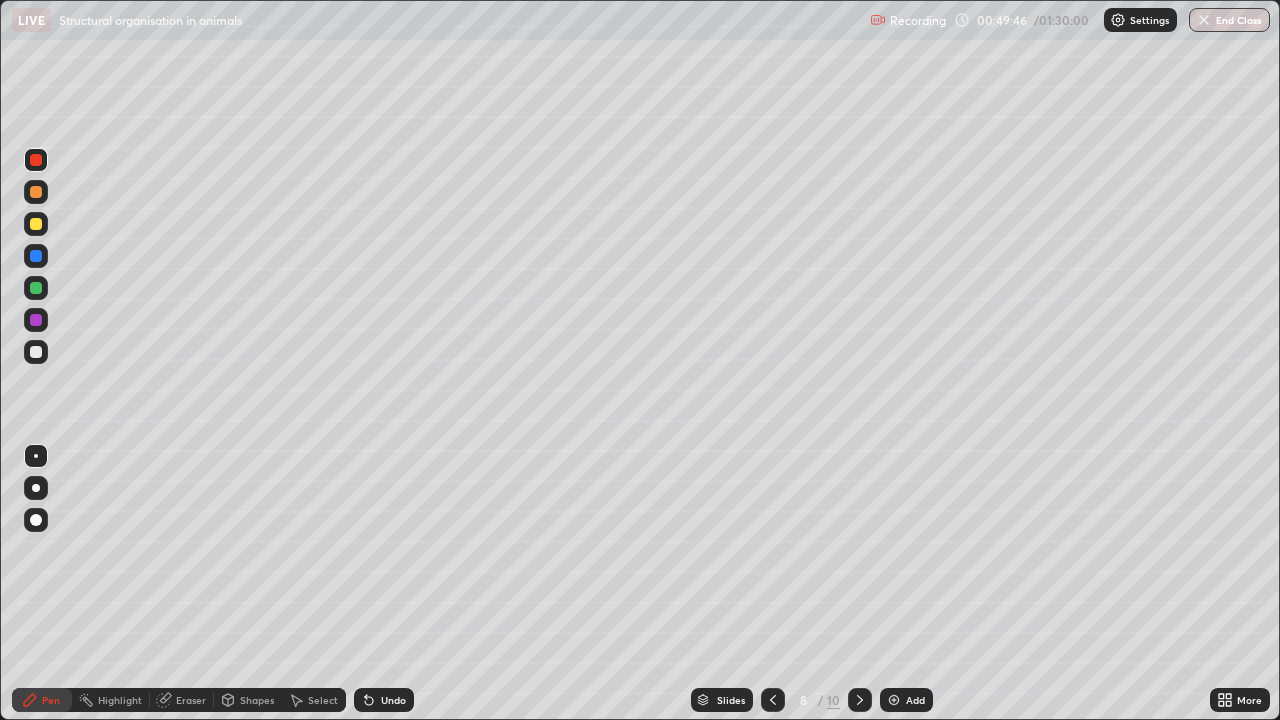 click on "Undo" at bounding box center (384, 700) 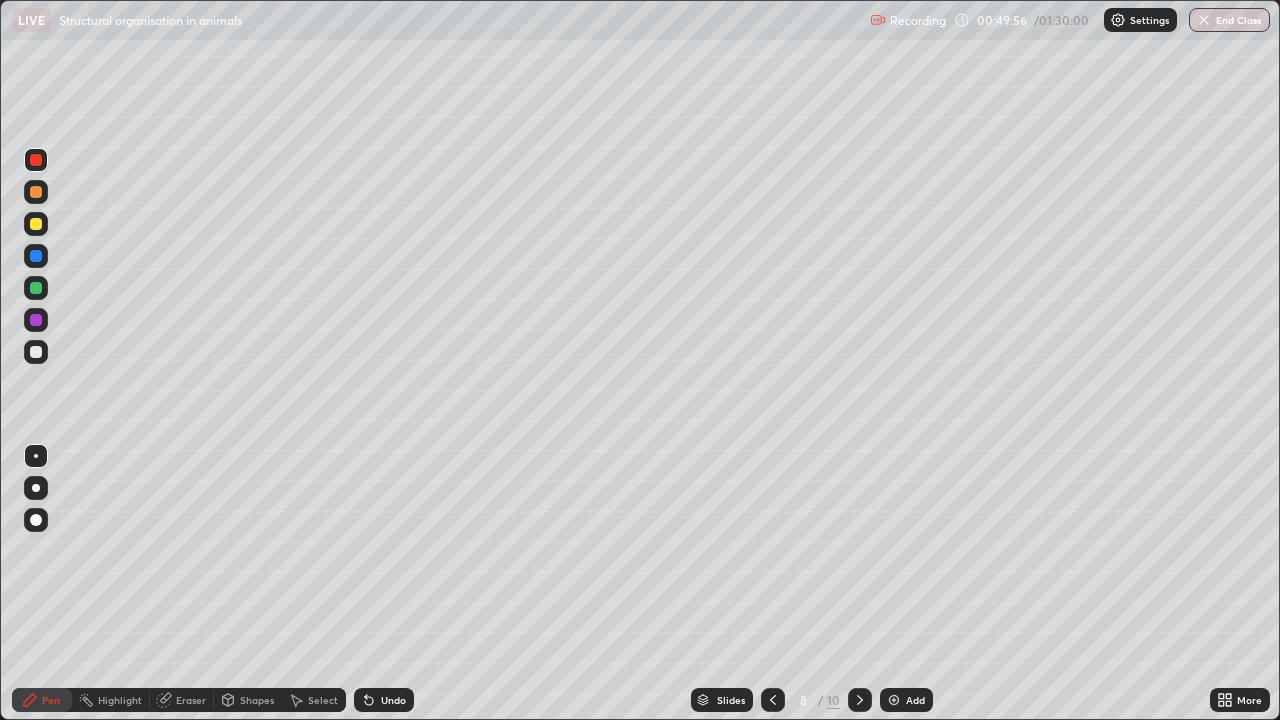 click on "Undo" at bounding box center [393, 700] 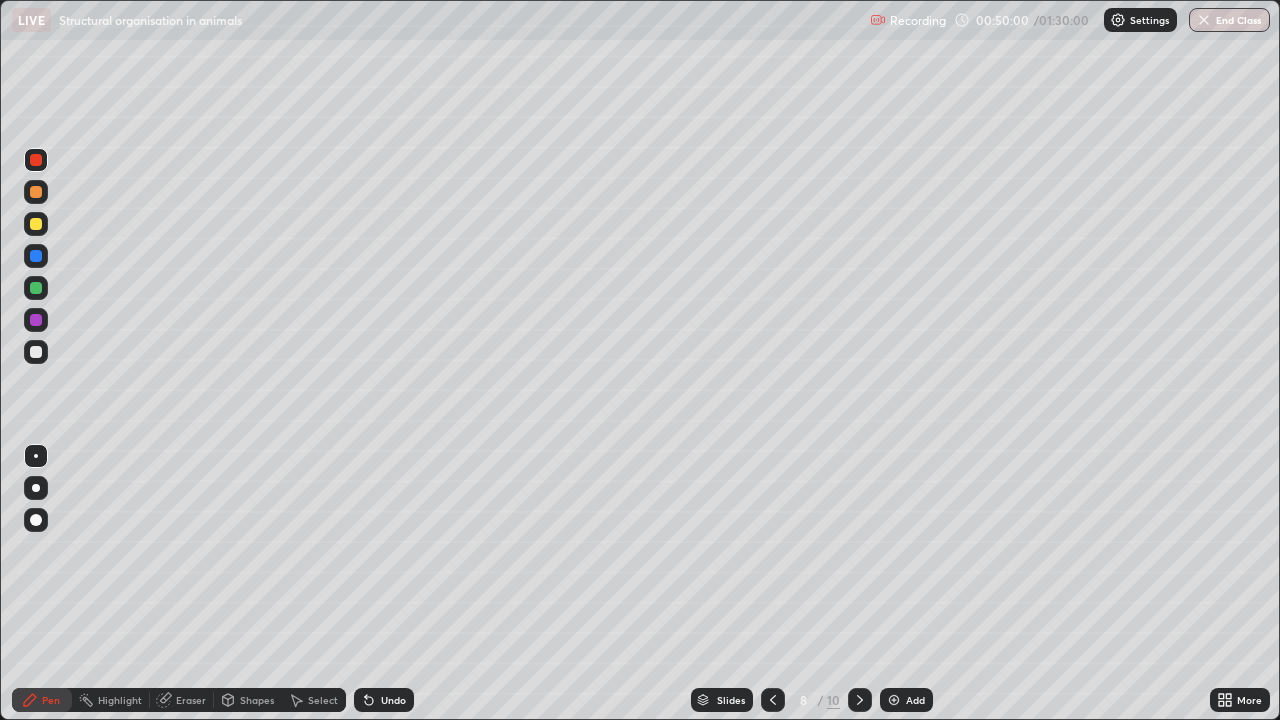 click on "Undo" at bounding box center (393, 700) 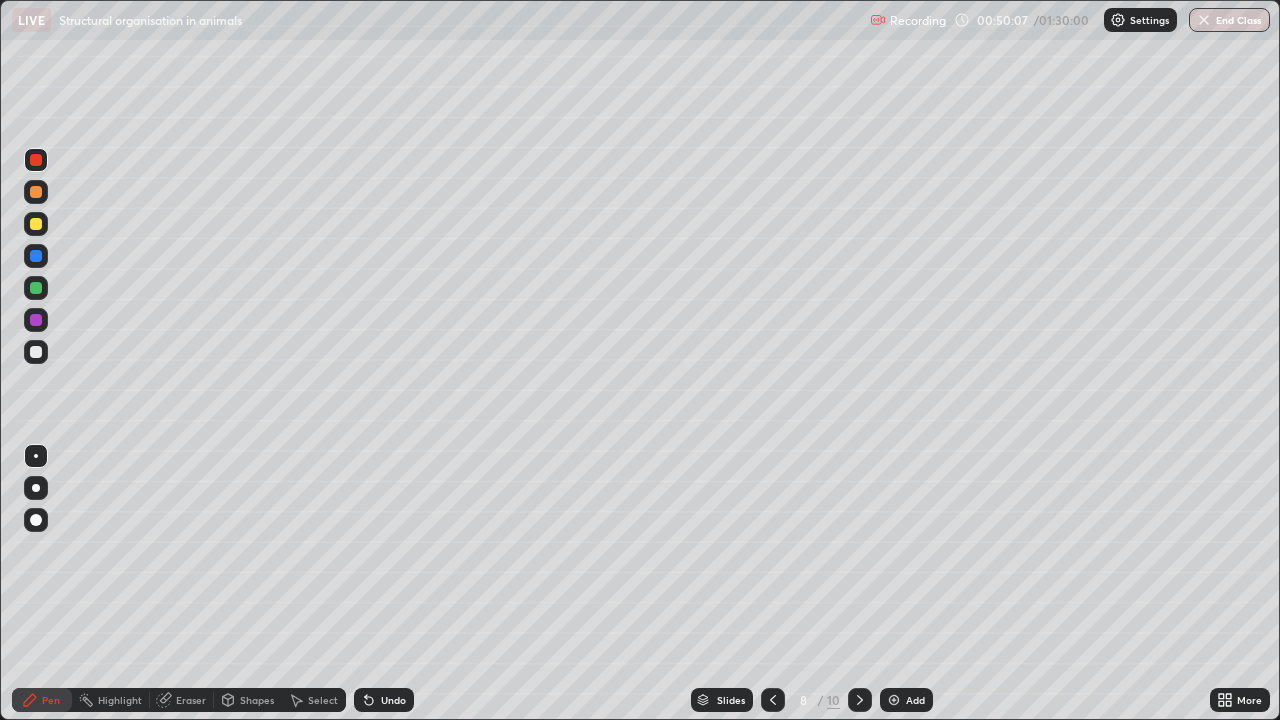 click on "Undo" at bounding box center (393, 700) 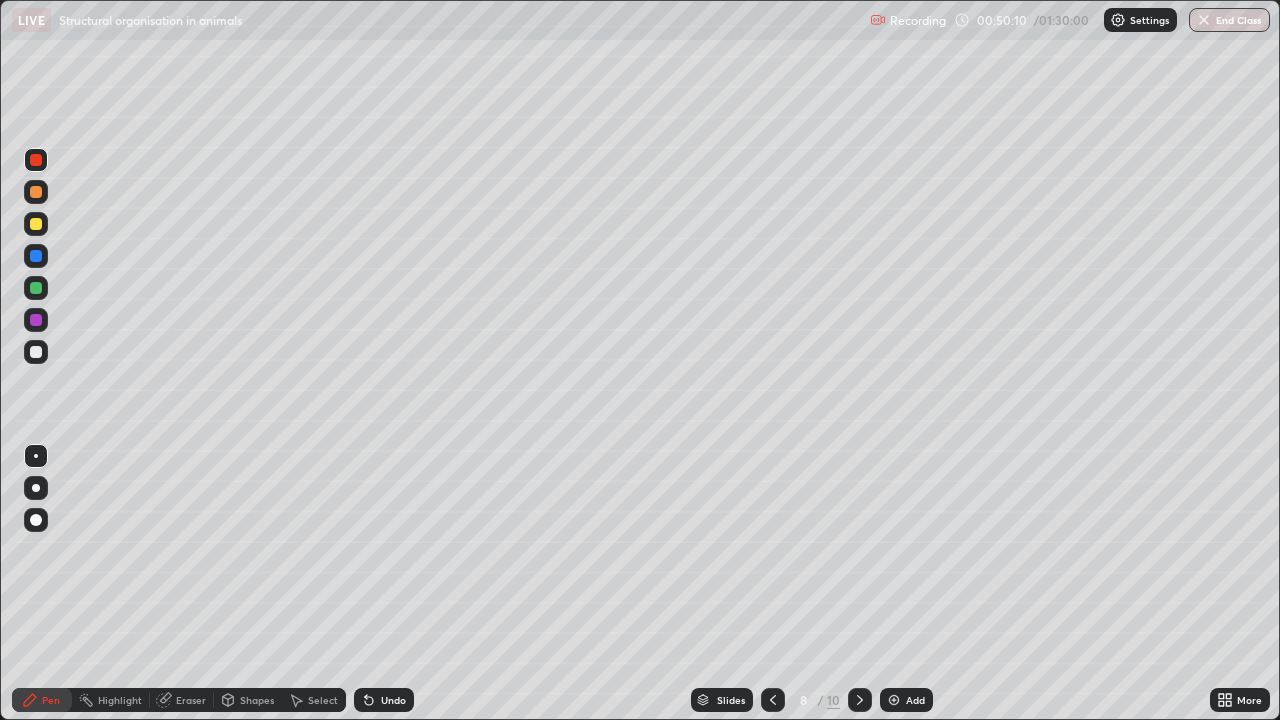 click on "Undo" at bounding box center [393, 700] 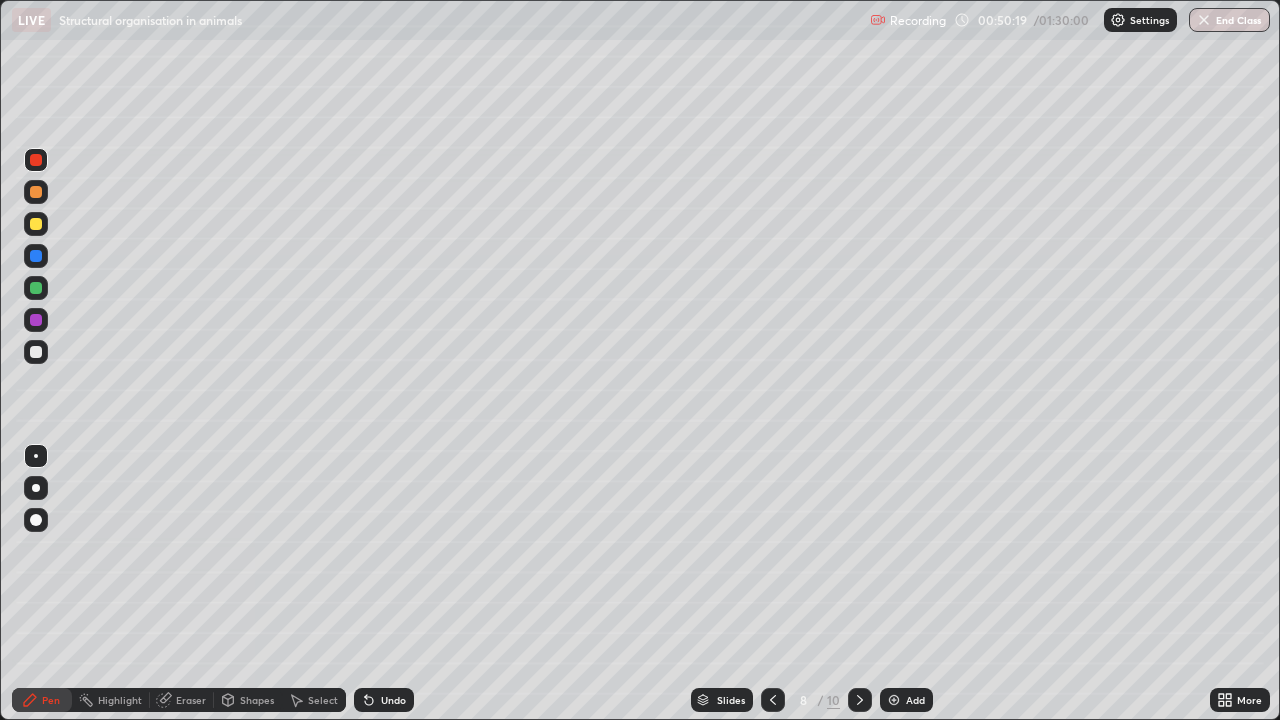 click at bounding box center (36, 224) 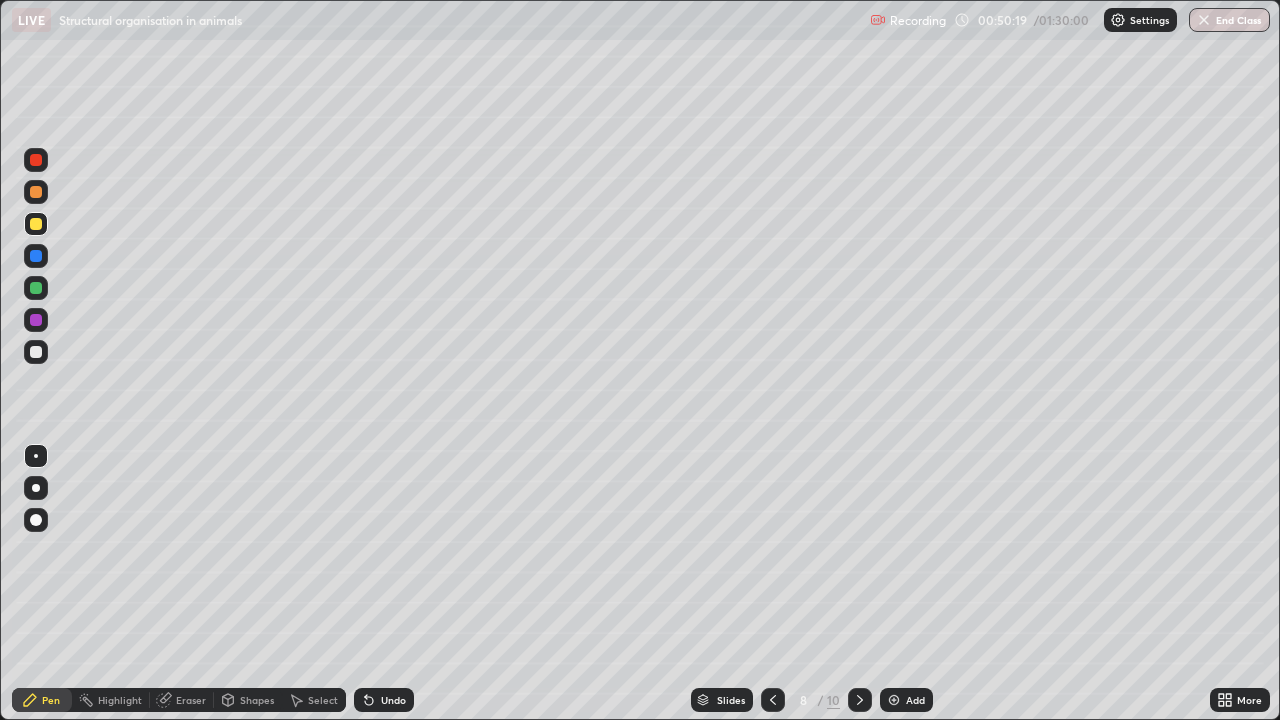 click at bounding box center (36, 224) 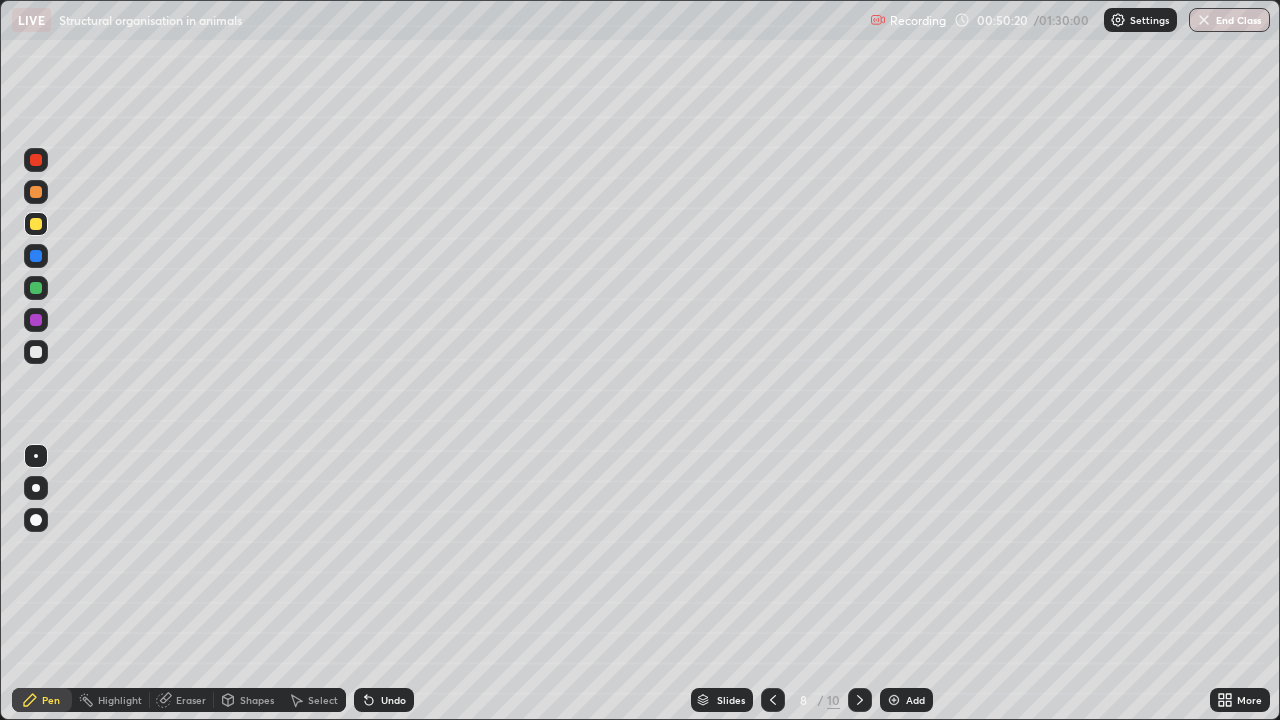 click at bounding box center [36, 224] 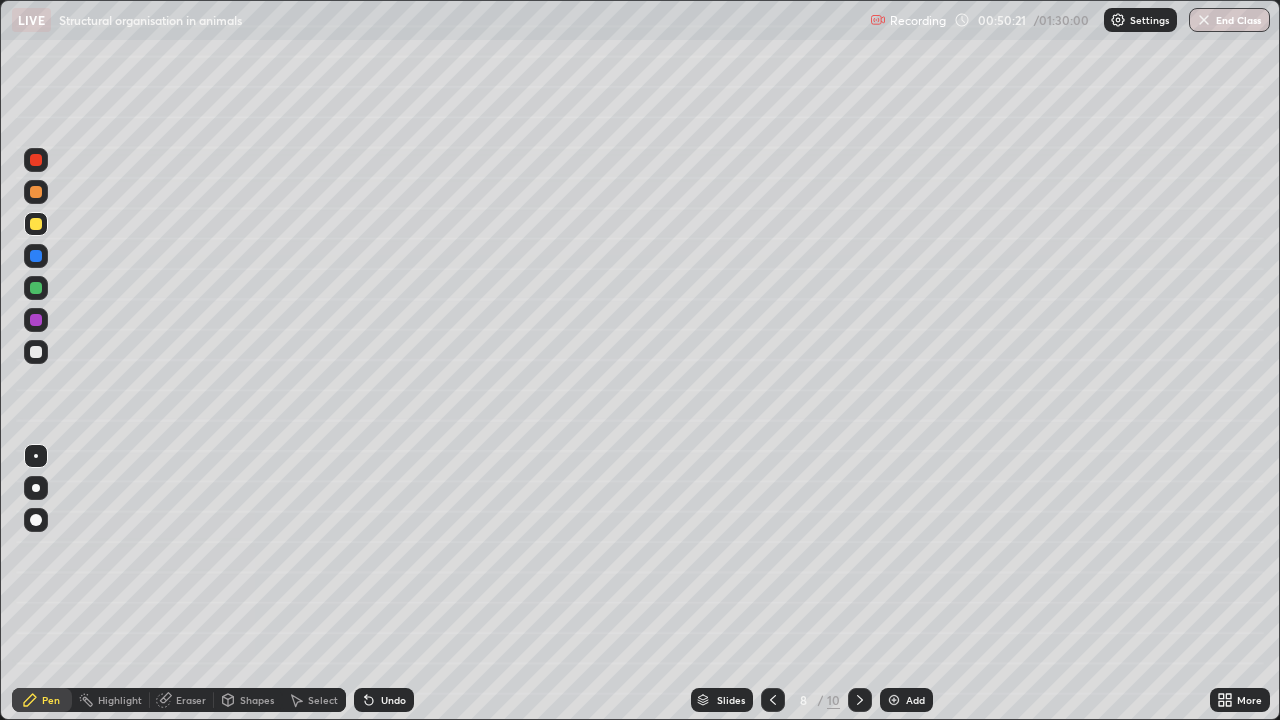 click at bounding box center [36, 352] 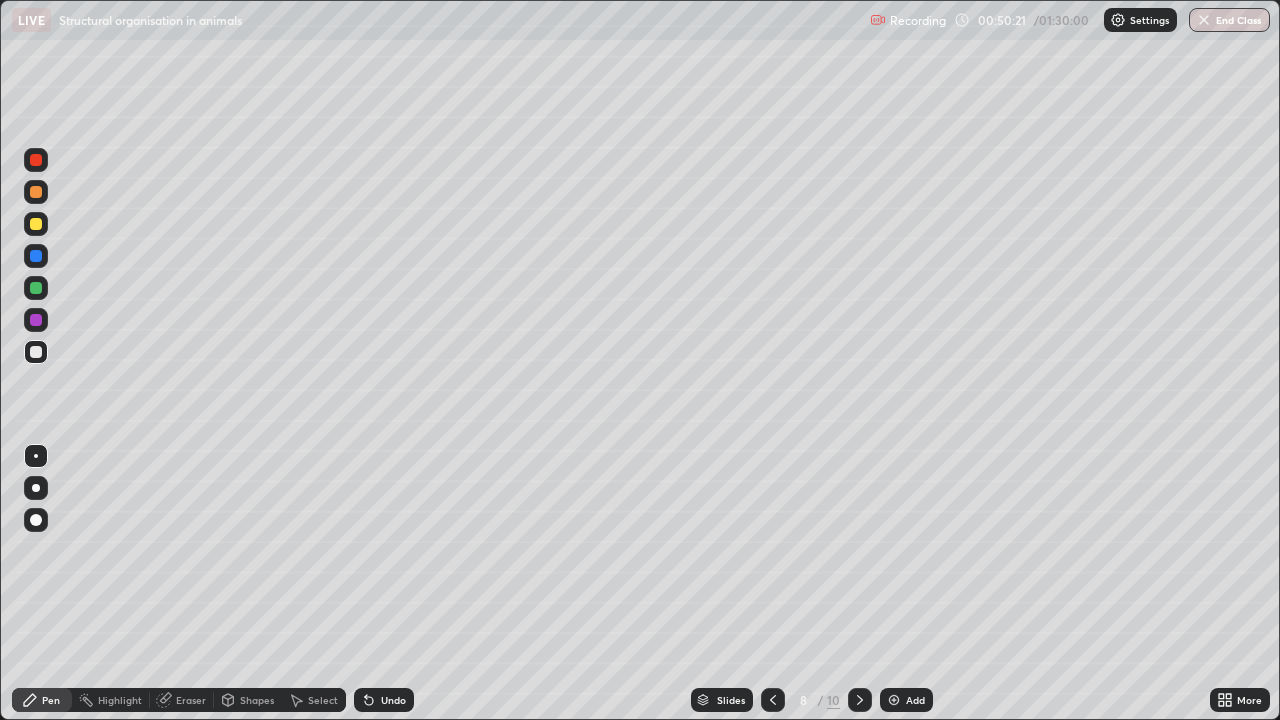click at bounding box center [36, 352] 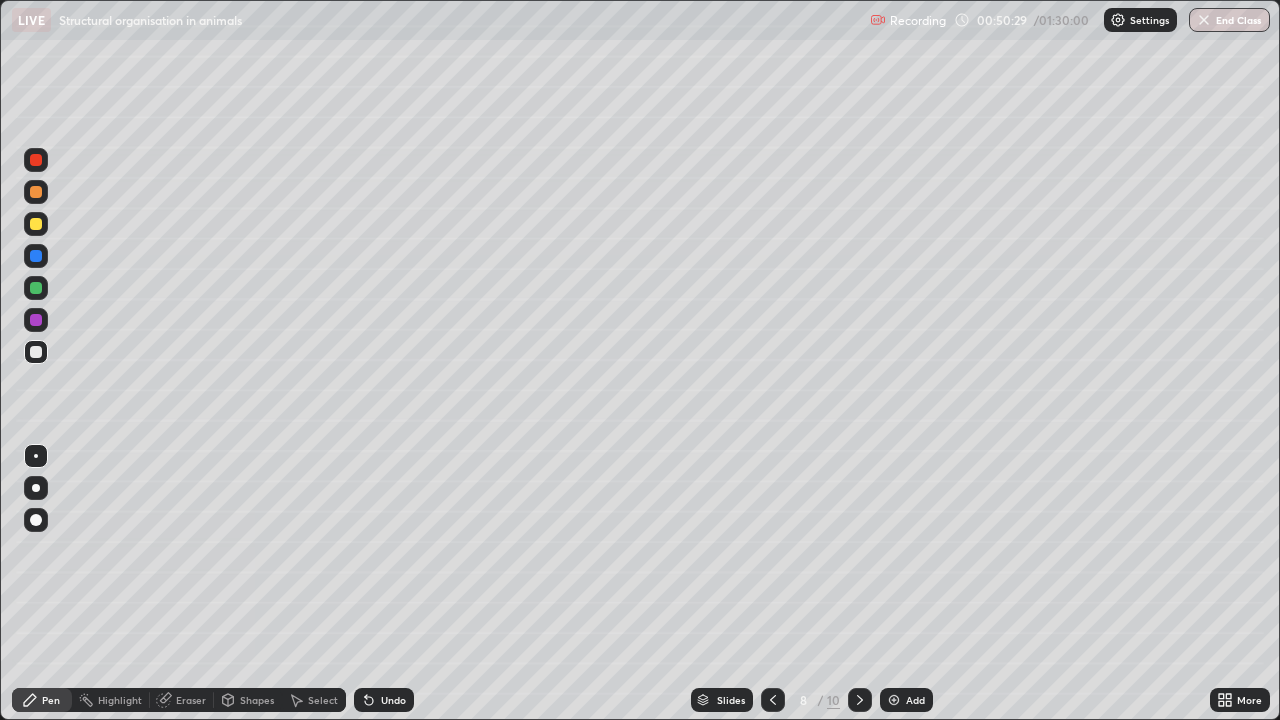 click on "Undo" at bounding box center [393, 700] 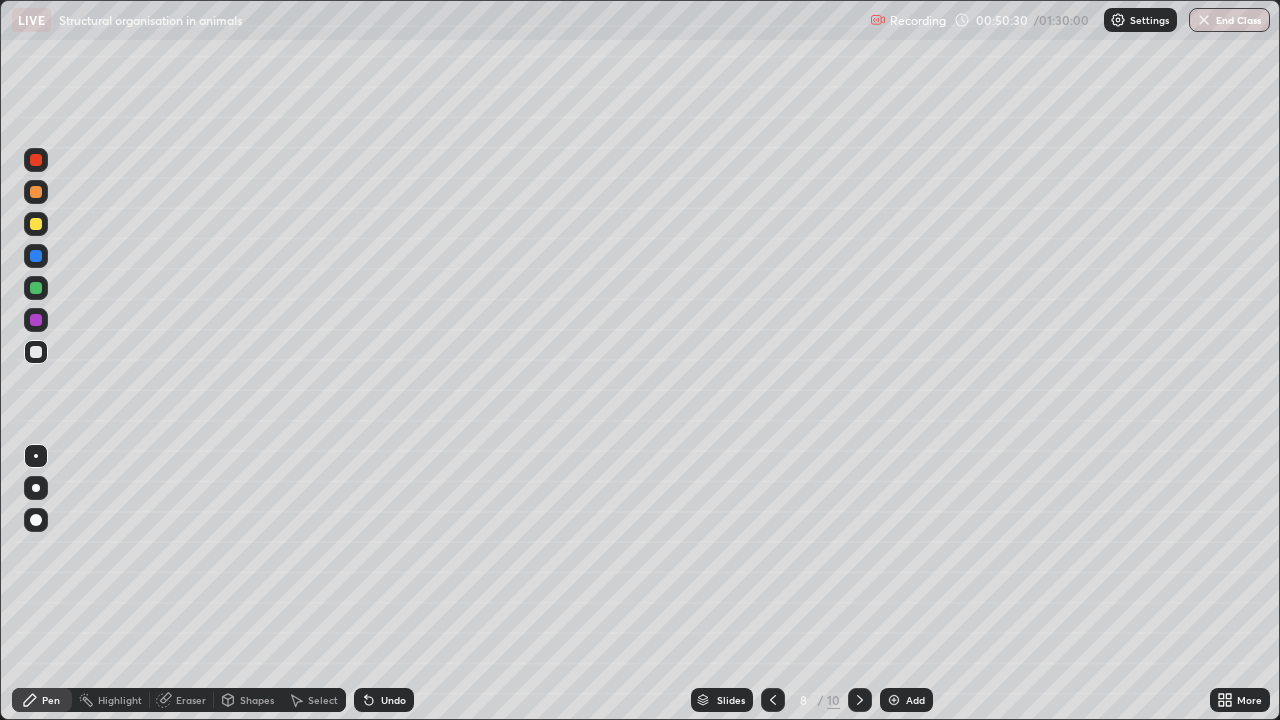 click on "Undo" at bounding box center [384, 700] 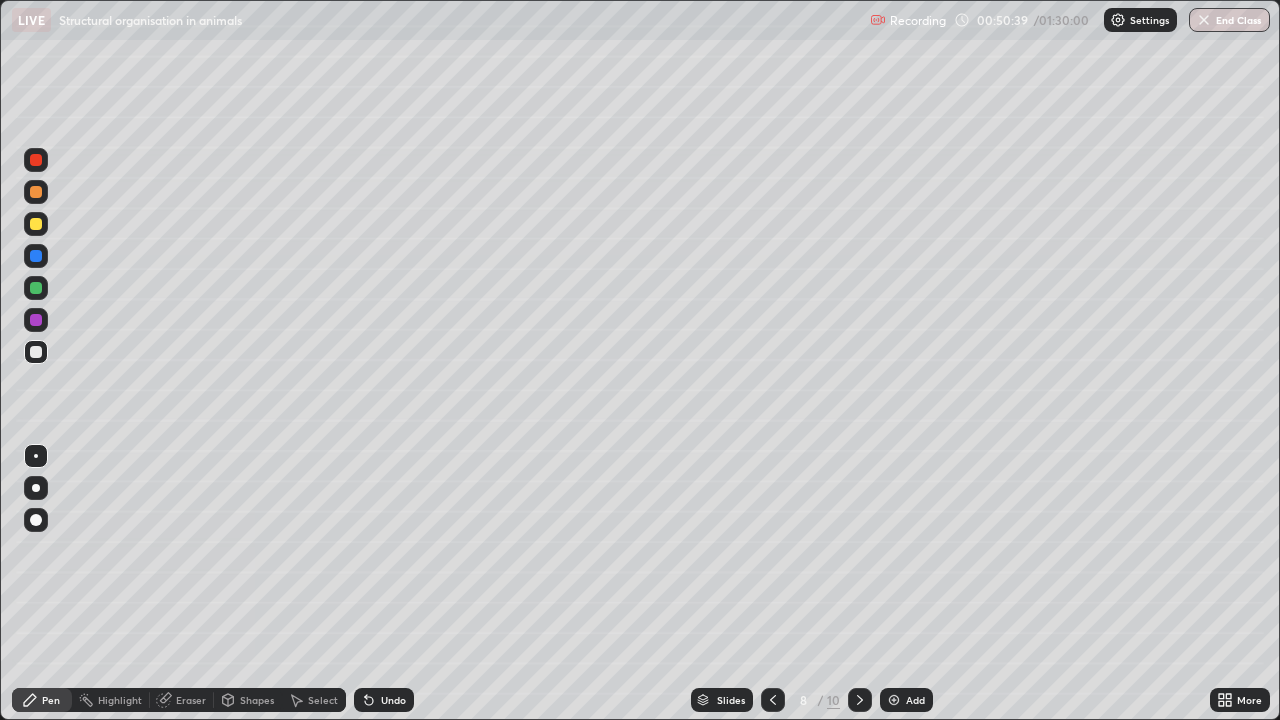 click on "Undo" at bounding box center [393, 700] 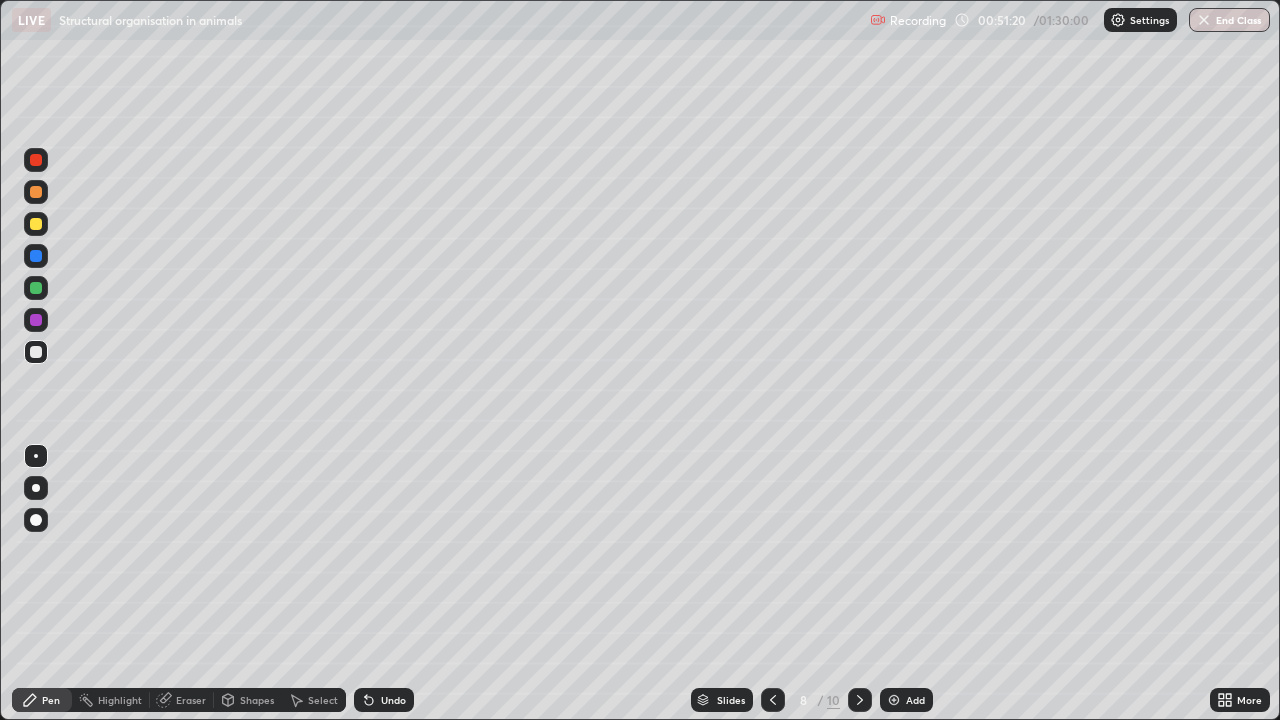click at bounding box center (36, 160) 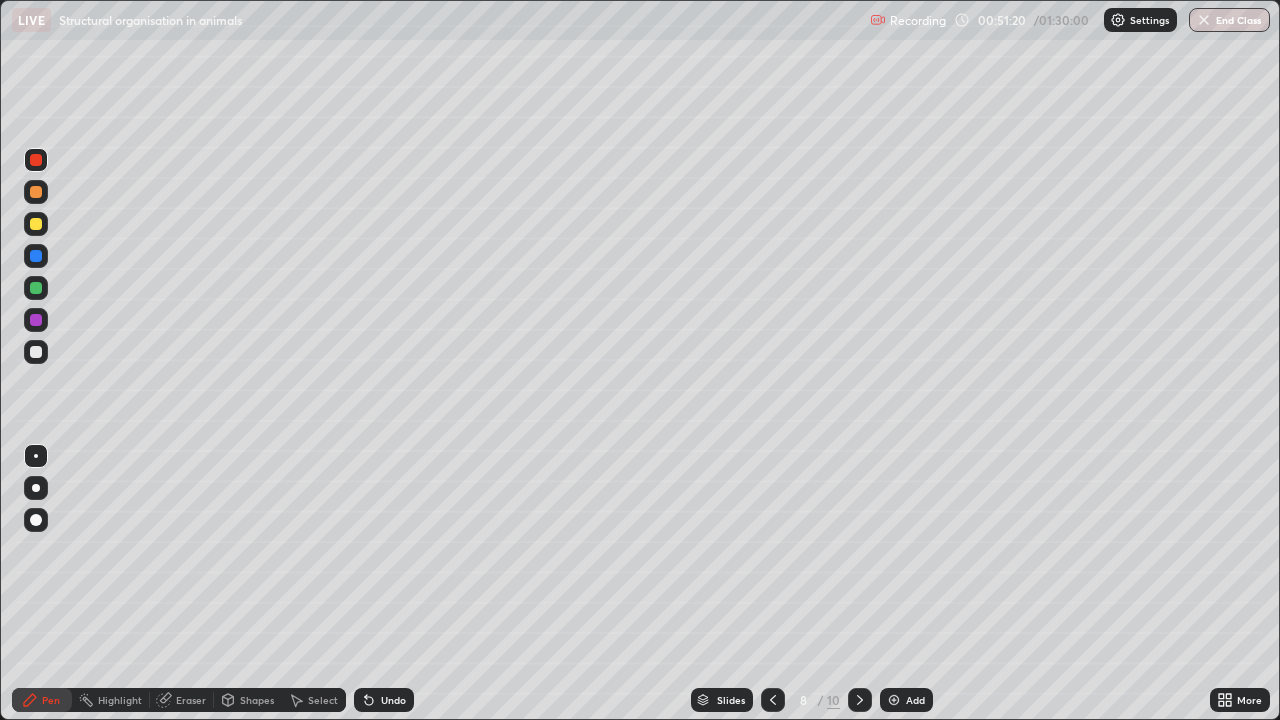 click at bounding box center [36, 160] 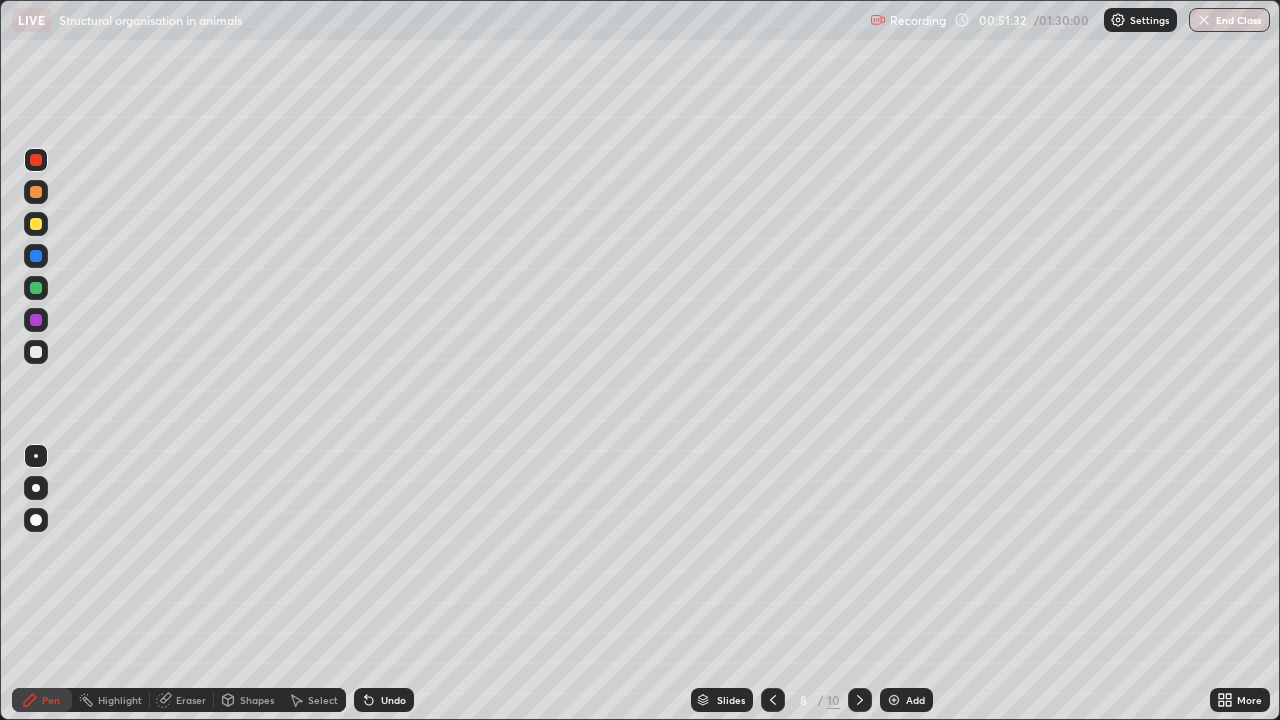 click at bounding box center [36, 256] 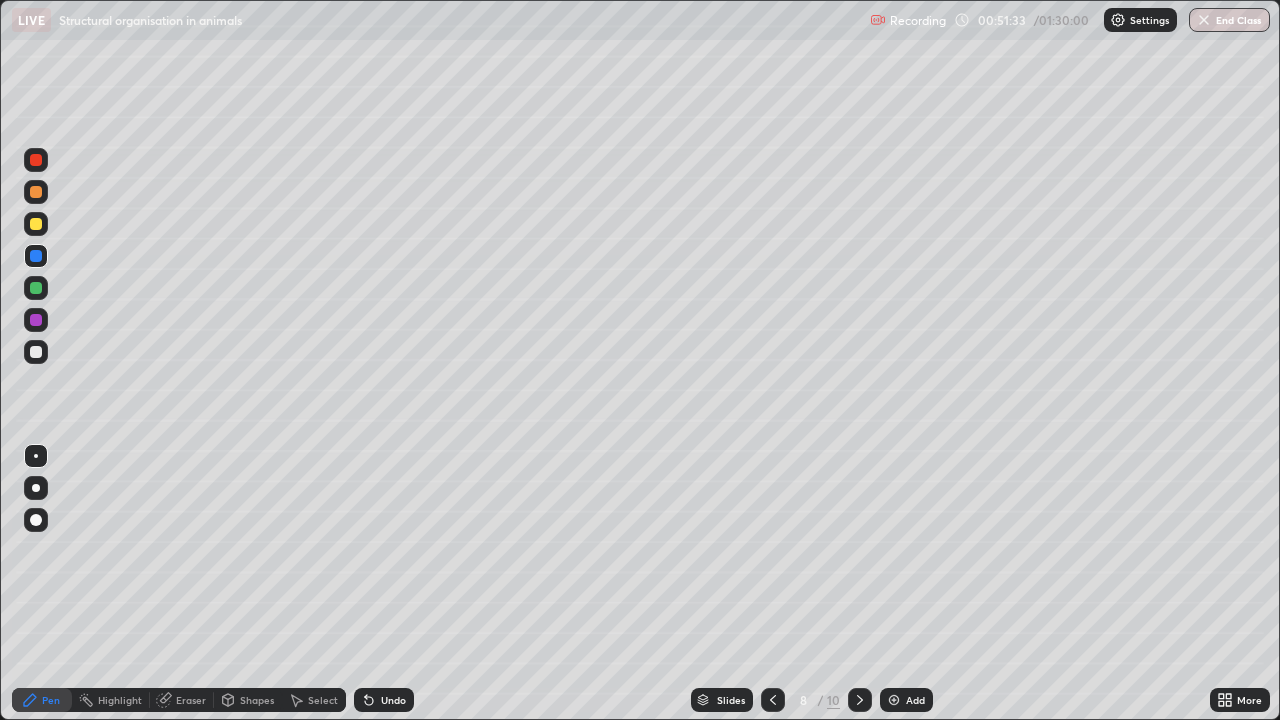 click at bounding box center (36, 256) 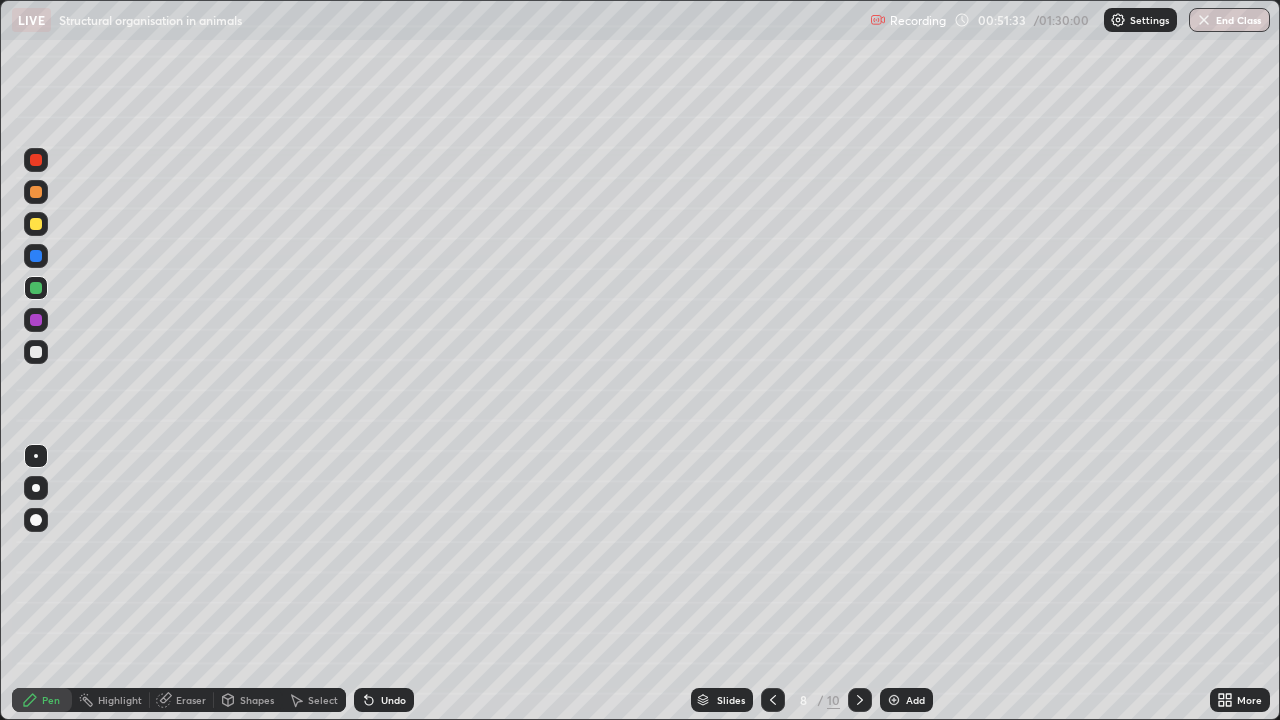 click at bounding box center [36, 288] 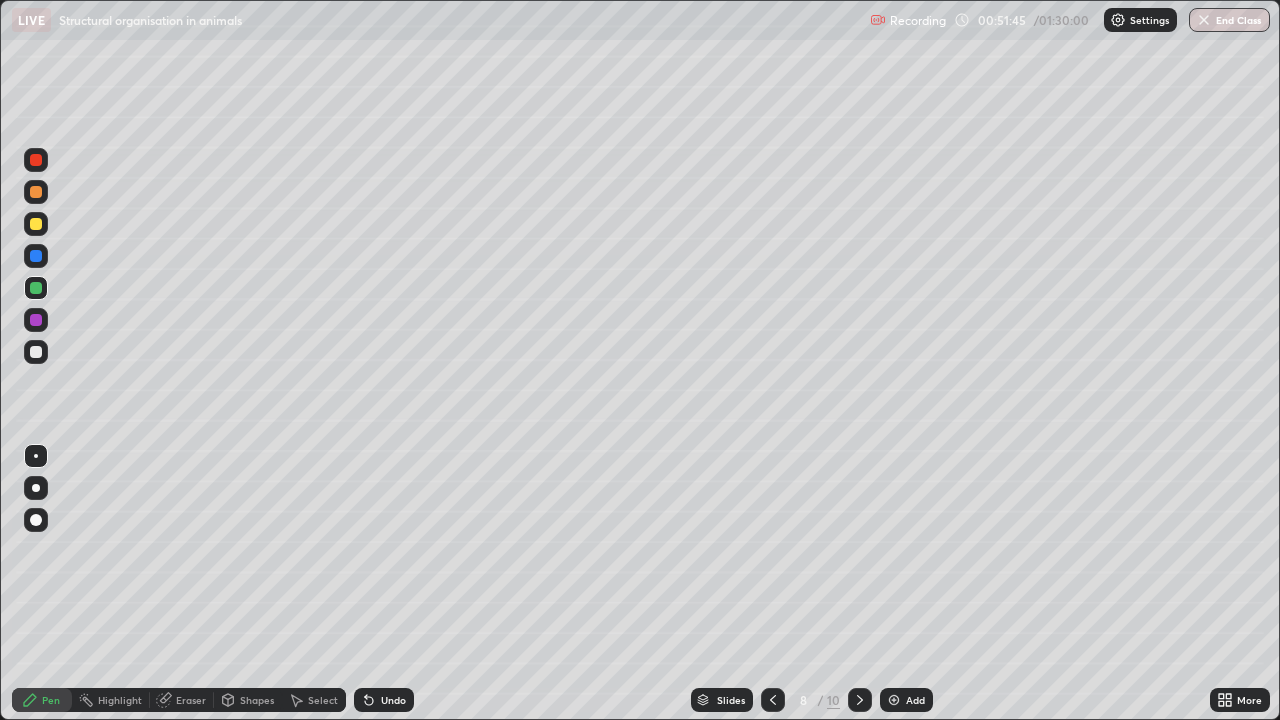 click at bounding box center (36, 192) 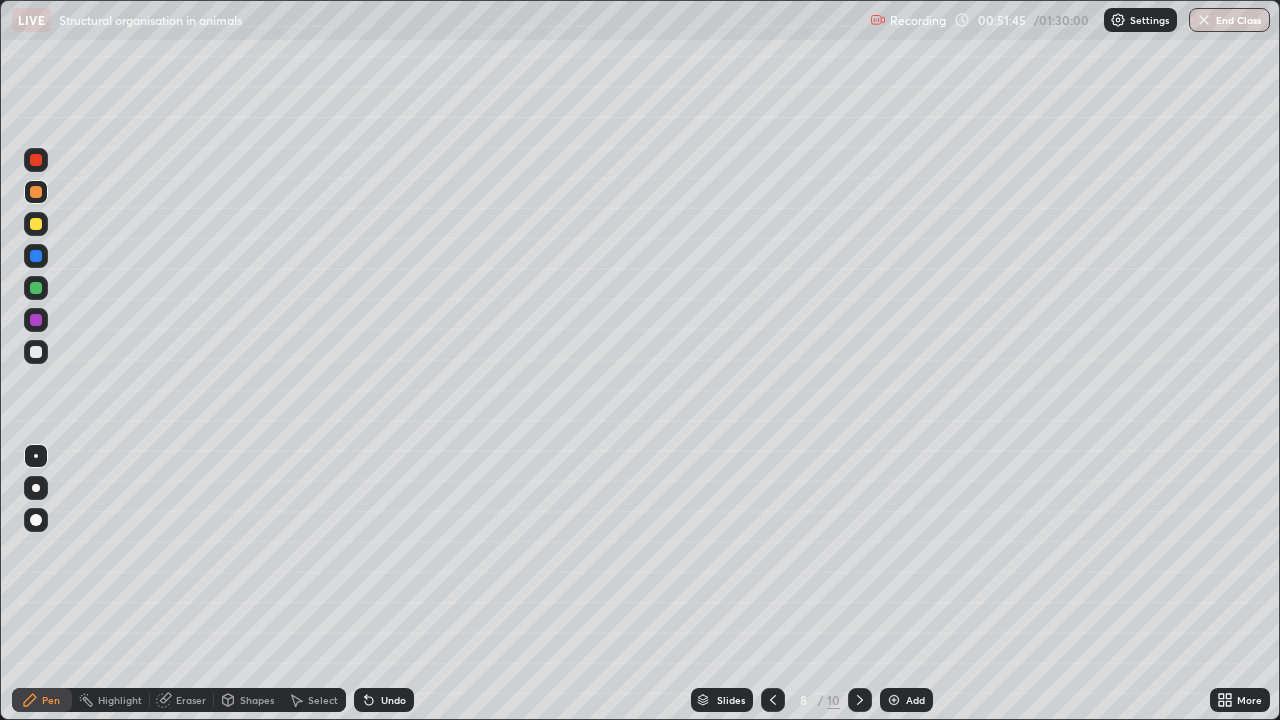 click at bounding box center [36, 192] 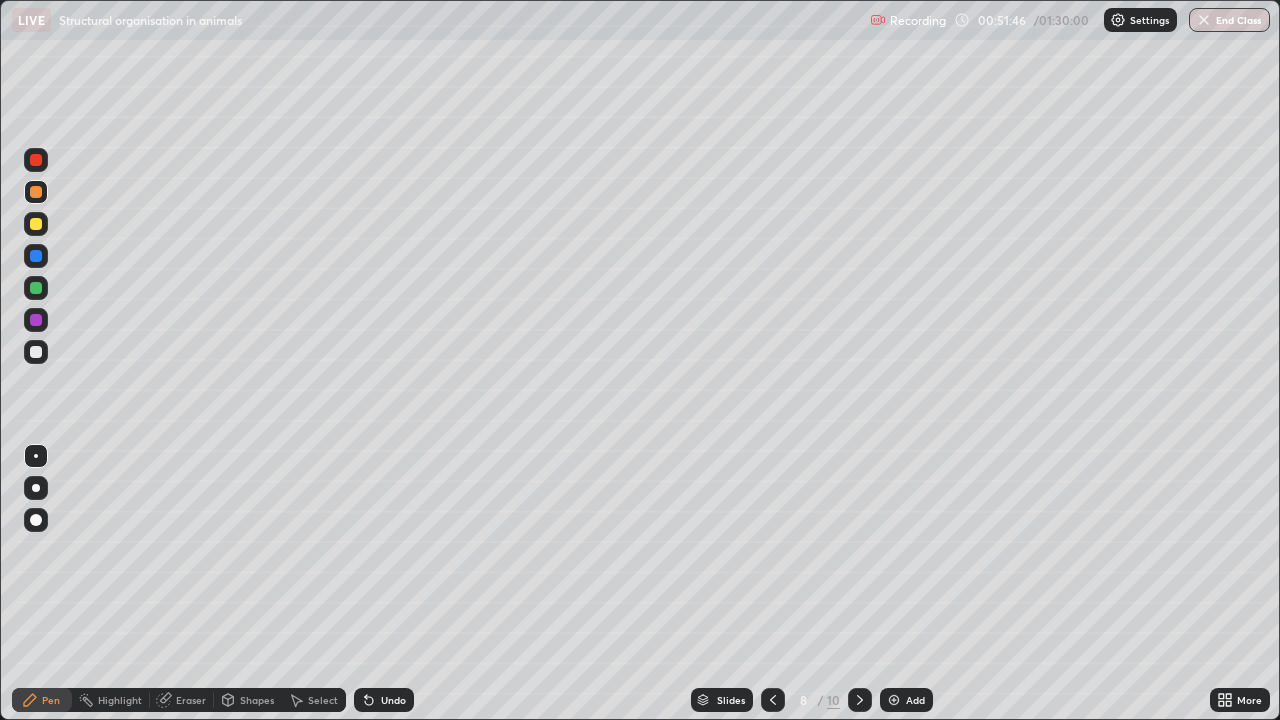 click at bounding box center [36, 192] 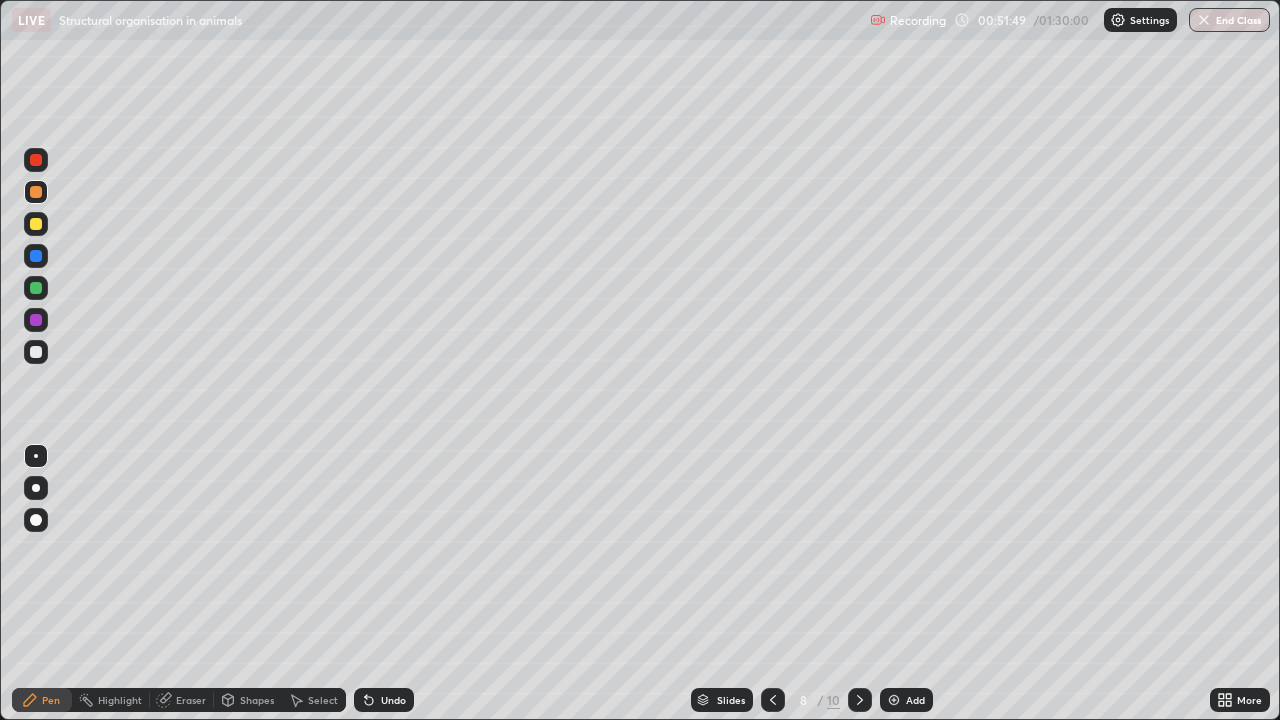 click at bounding box center (36, 288) 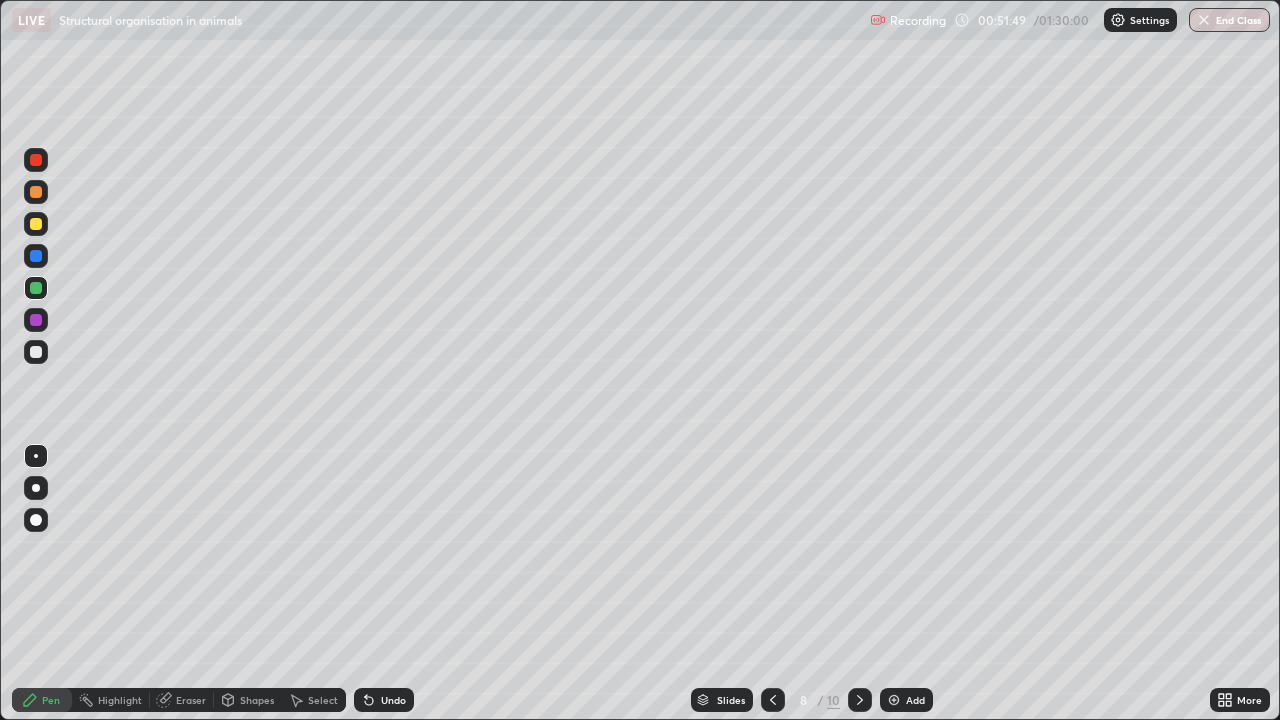 click at bounding box center [36, 288] 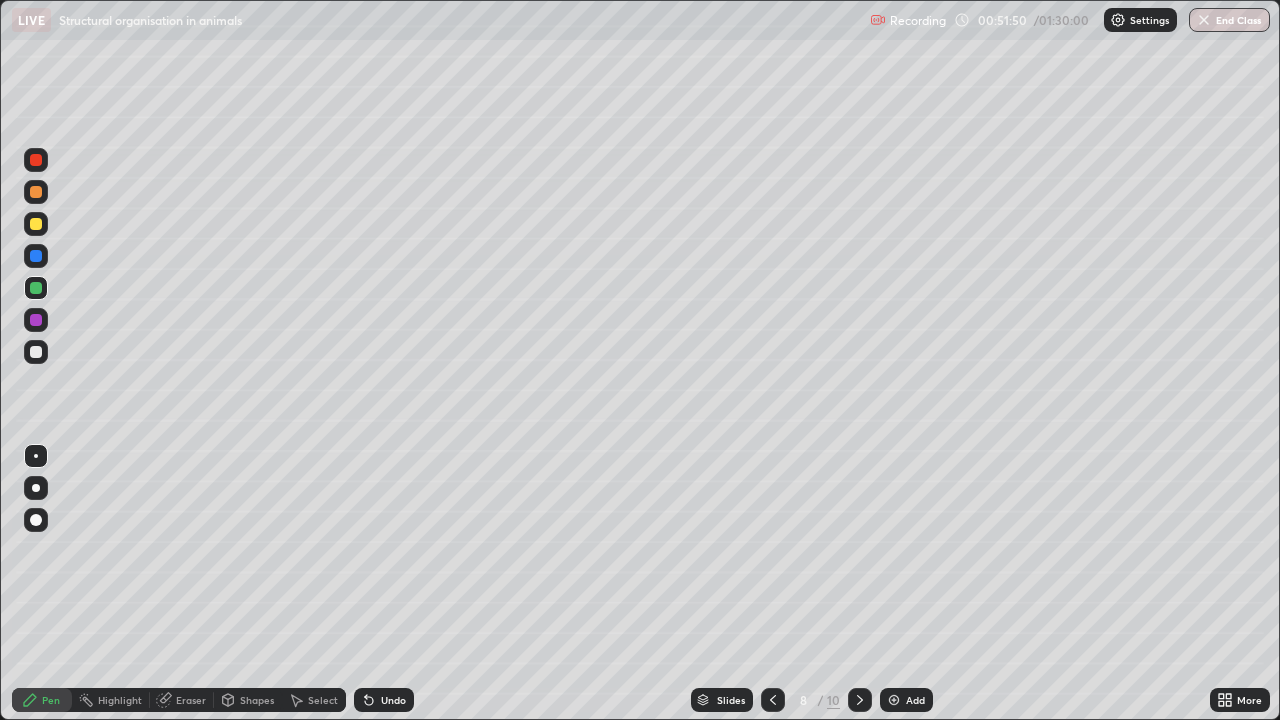 click at bounding box center [36, 288] 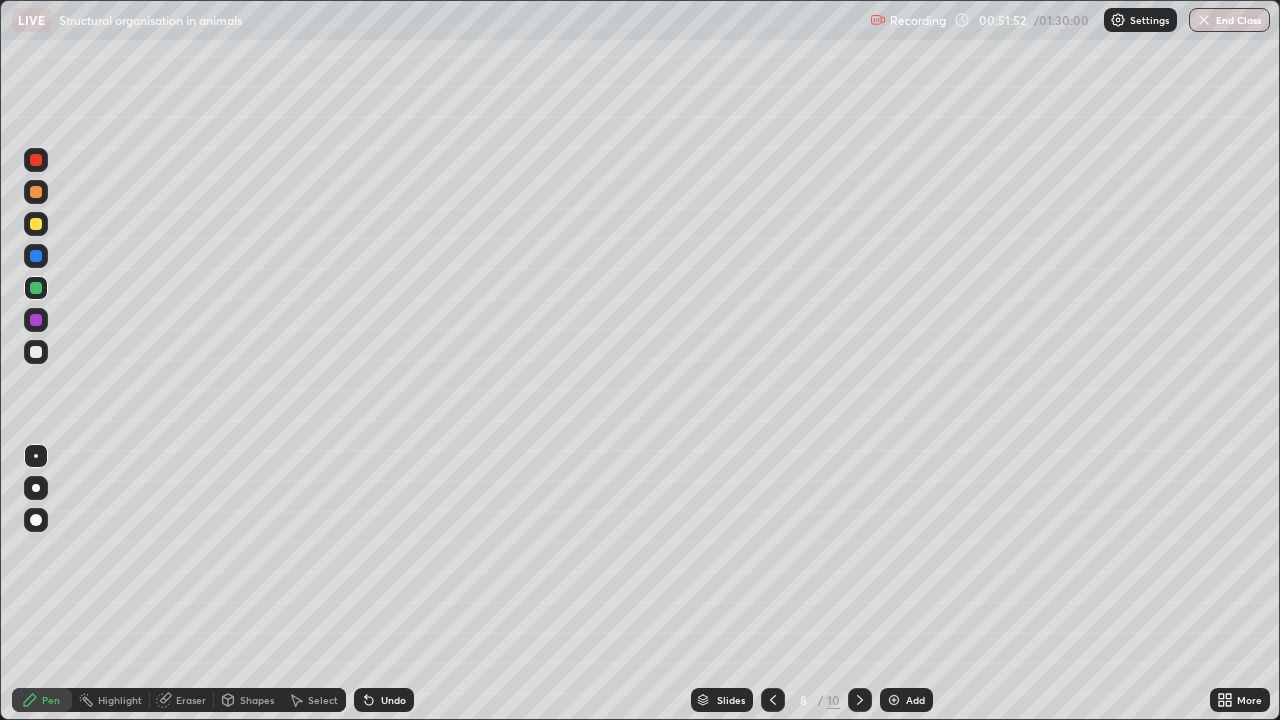 click at bounding box center (36, 256) 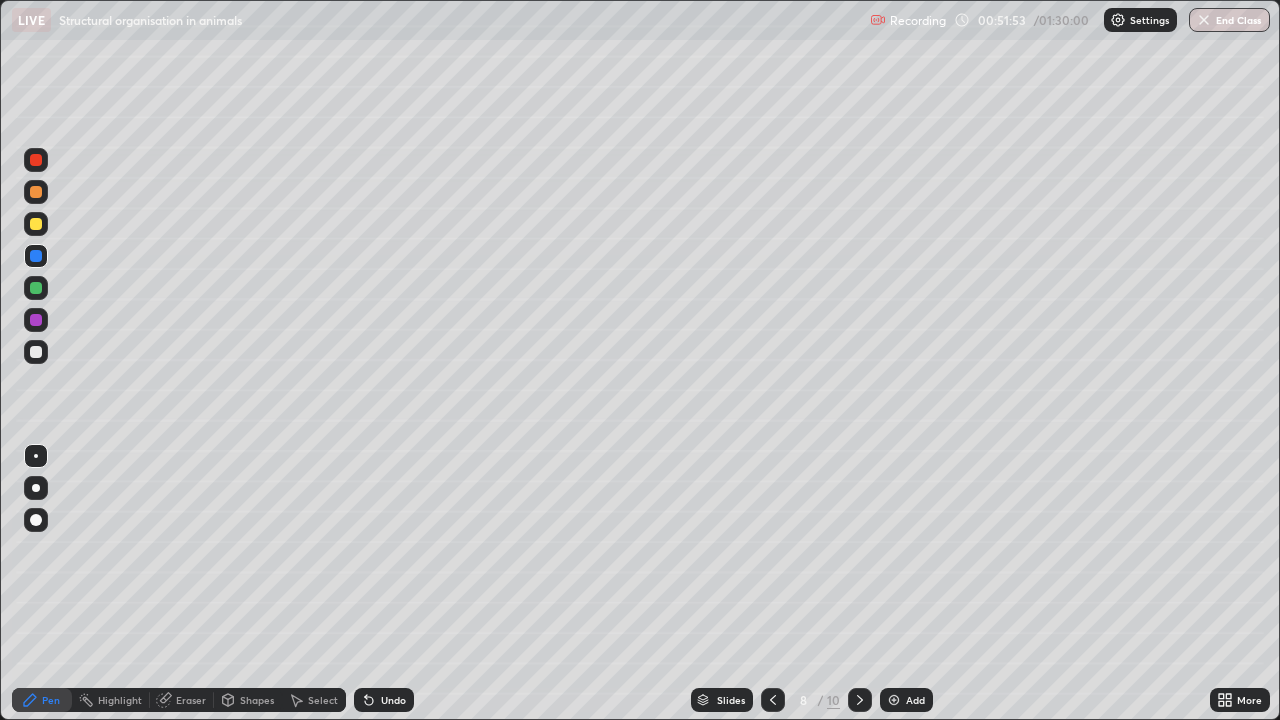 click at bounding box center (36, 256) 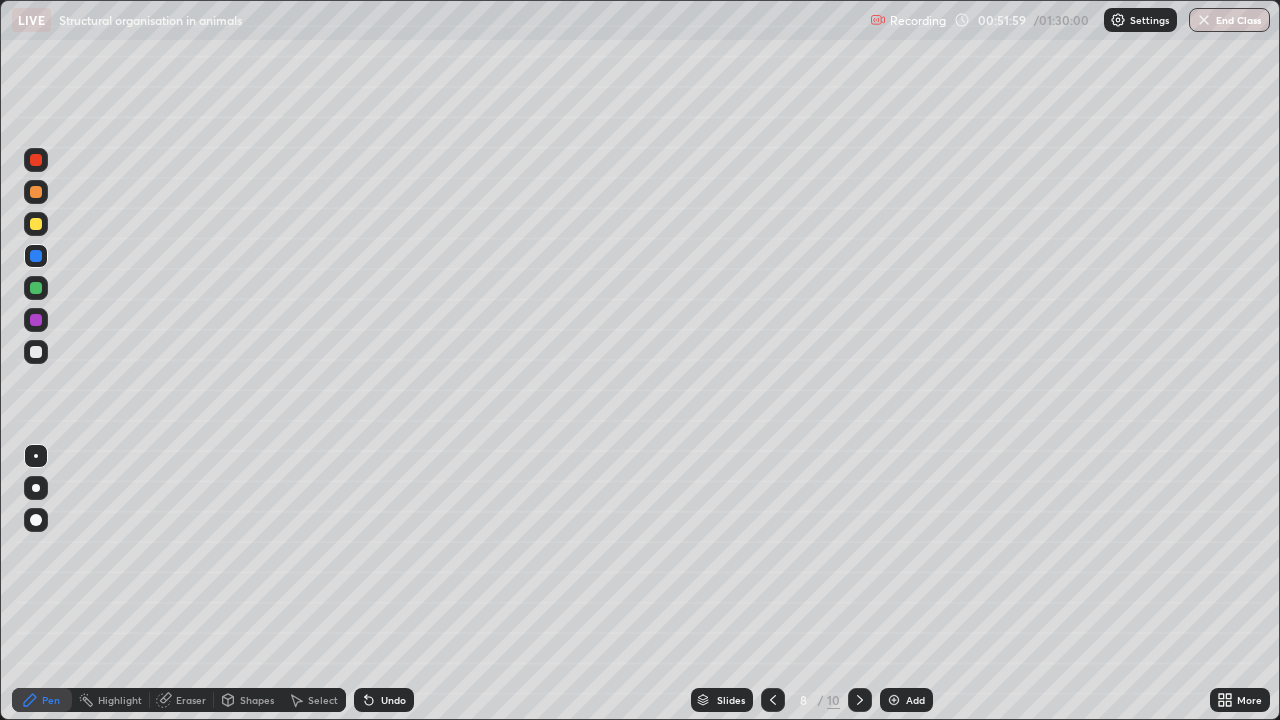 click at bounding box center (36, 160) 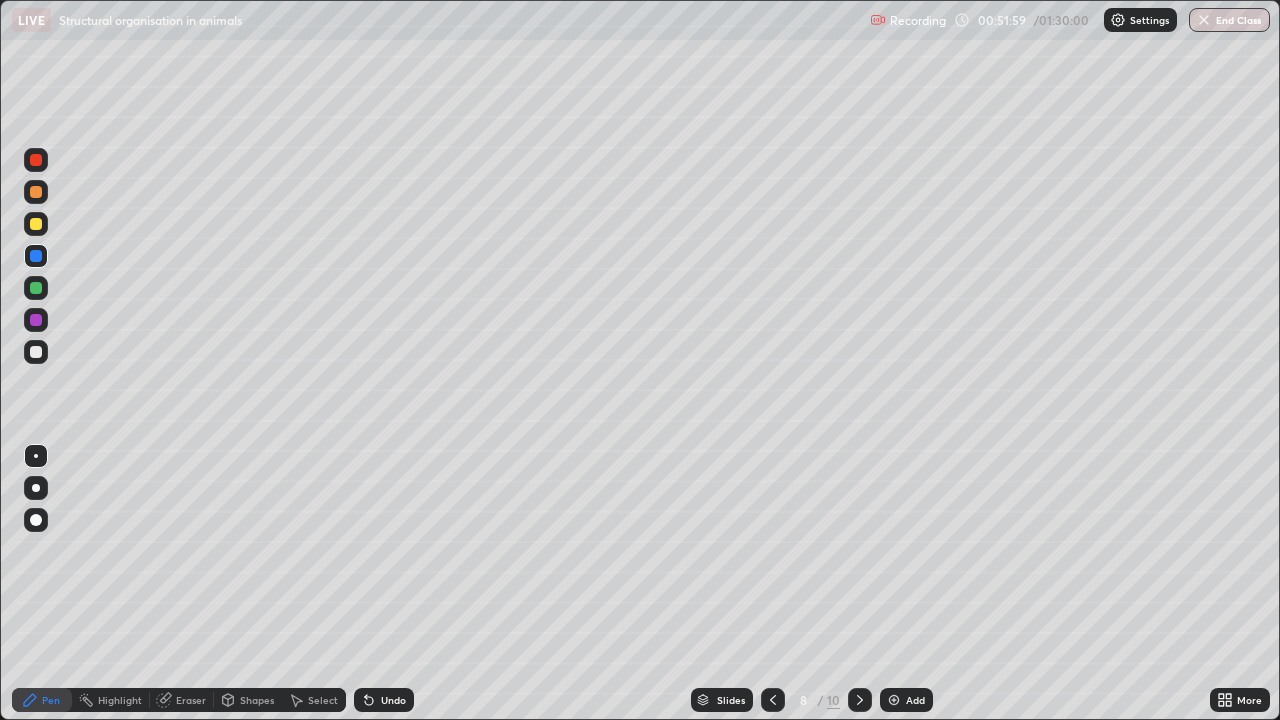 click at bounding box center [36, 160] 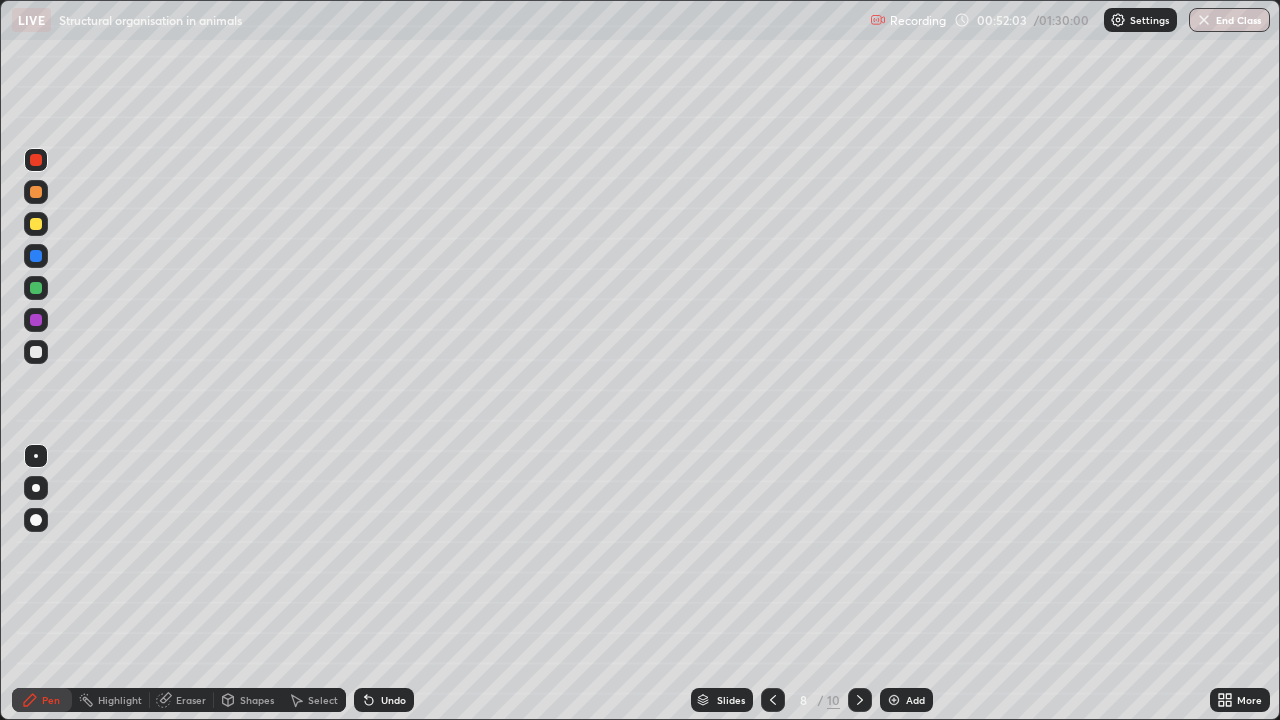 click at bounding box center [36, 520] 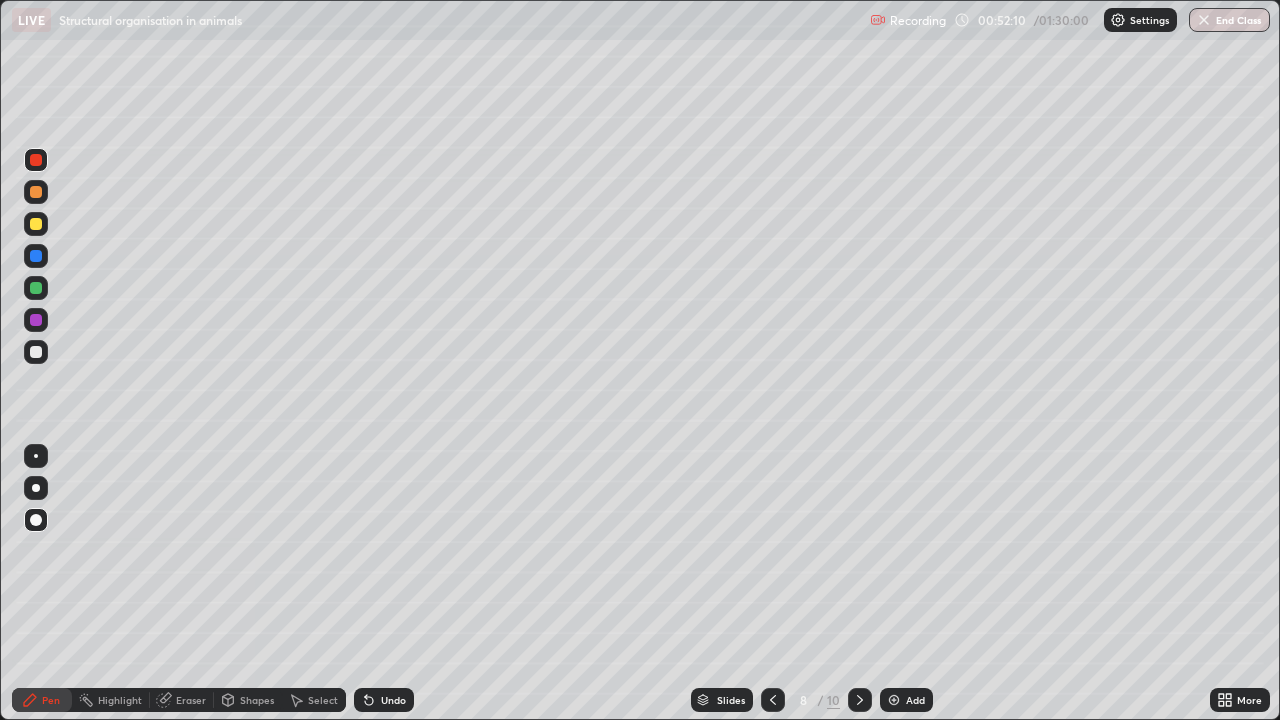 click 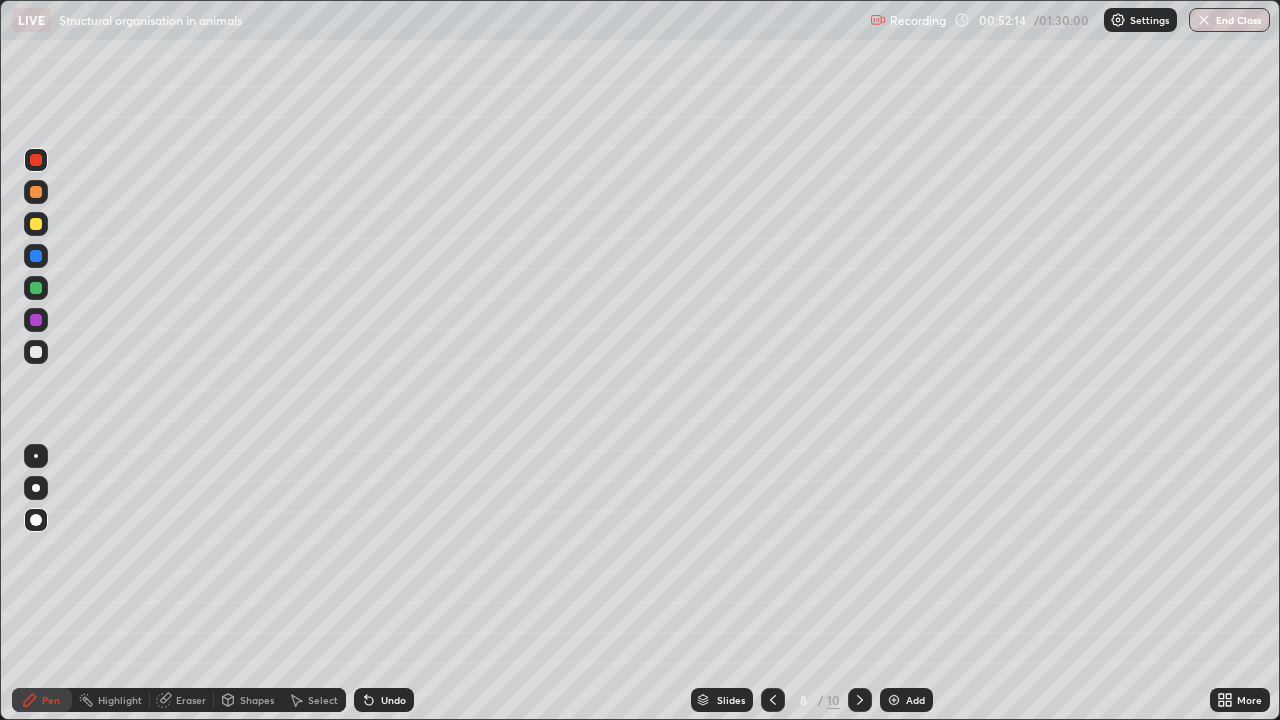 click on "Undo" at bounding box center (393, 700) 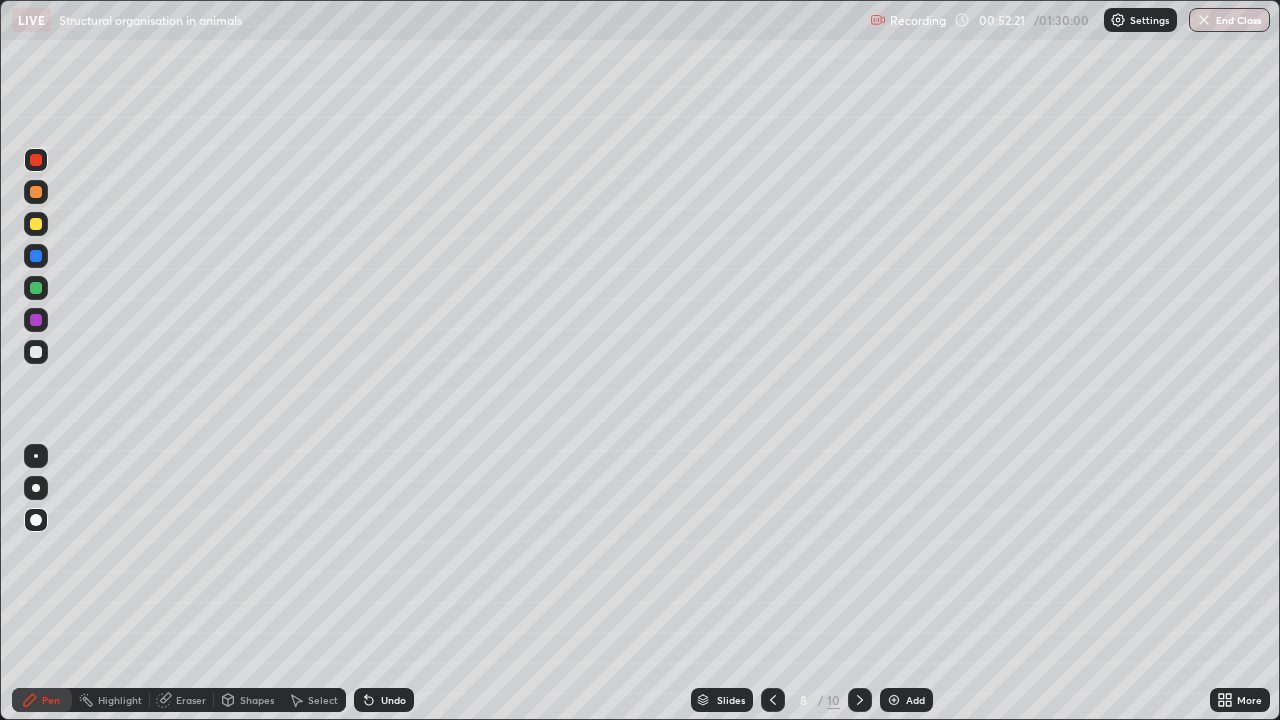 click at bounding box center [36, 352] 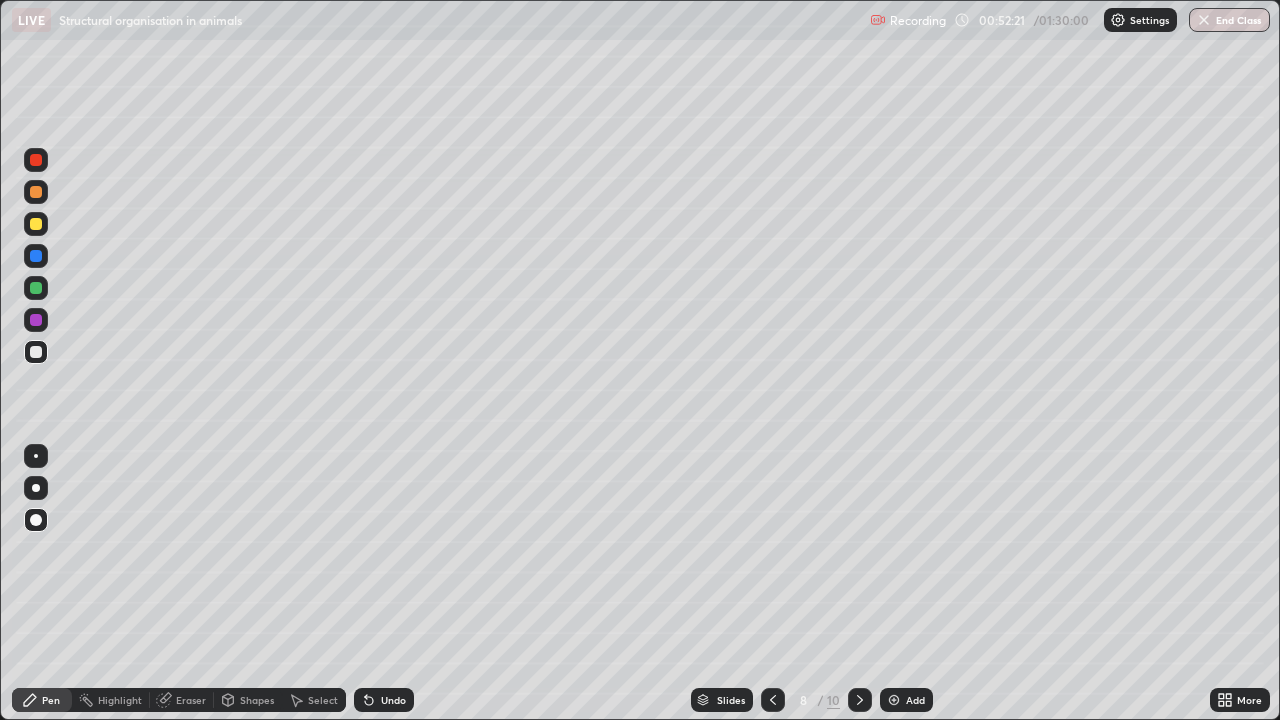 click at bounding box center [36, 352] 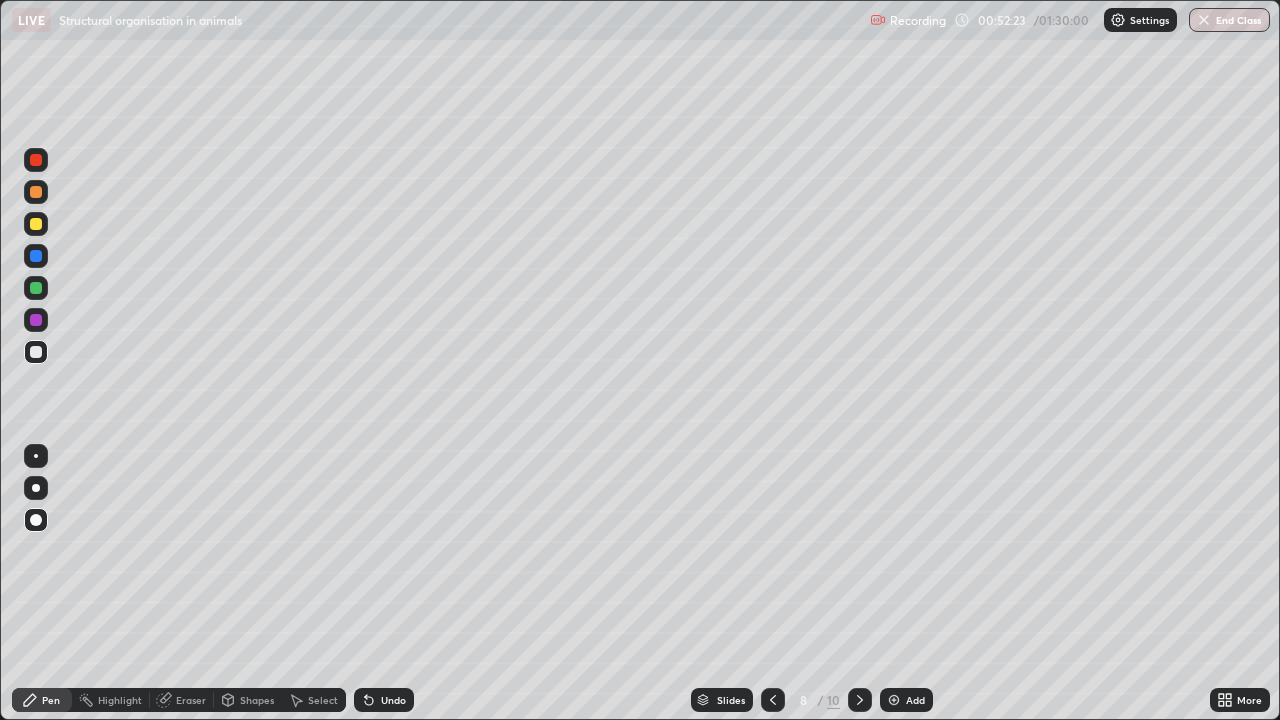 click at bounding box center (36, 456) 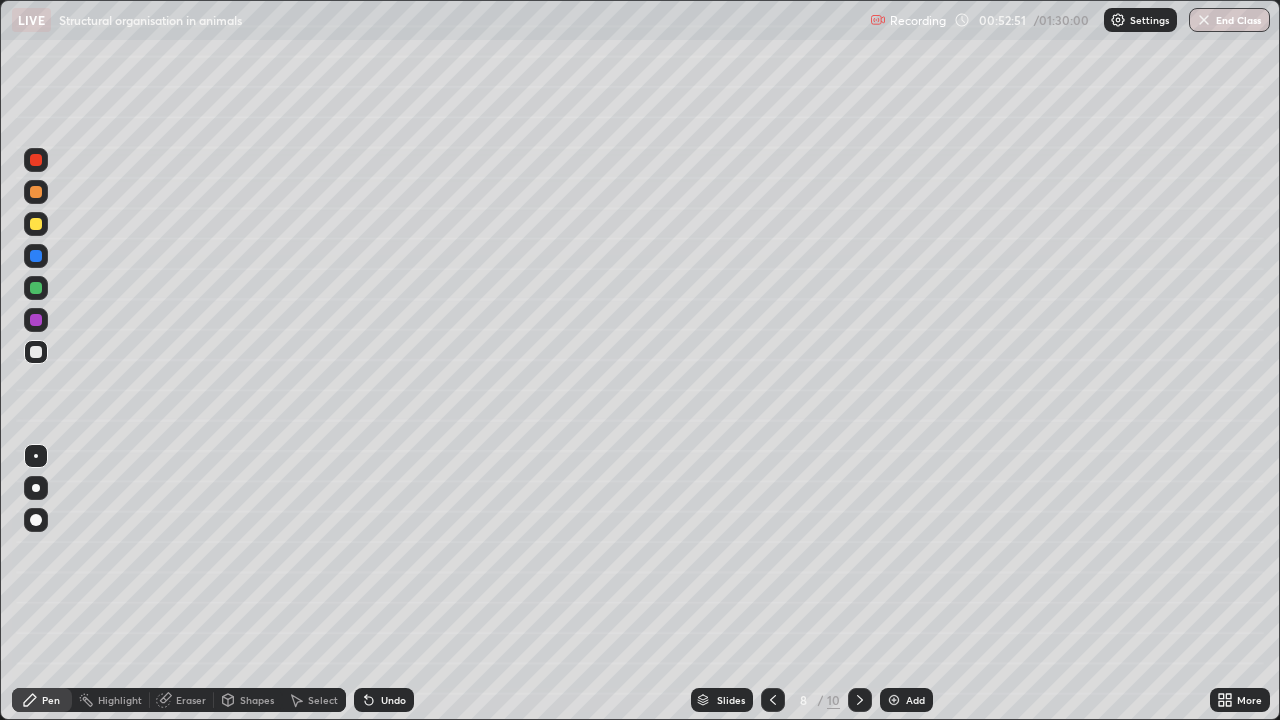 click on "Select" at bounding box center (323, 700) 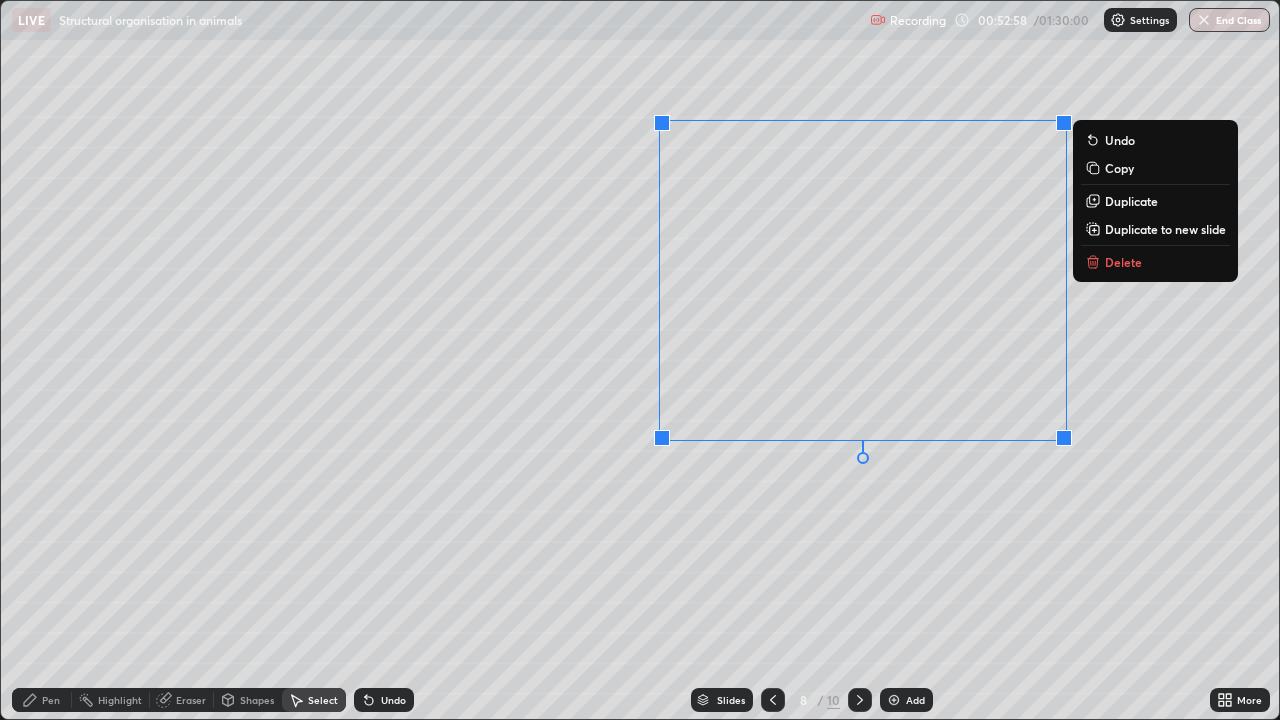 click on "Undo" at bounding box center (393, 700) 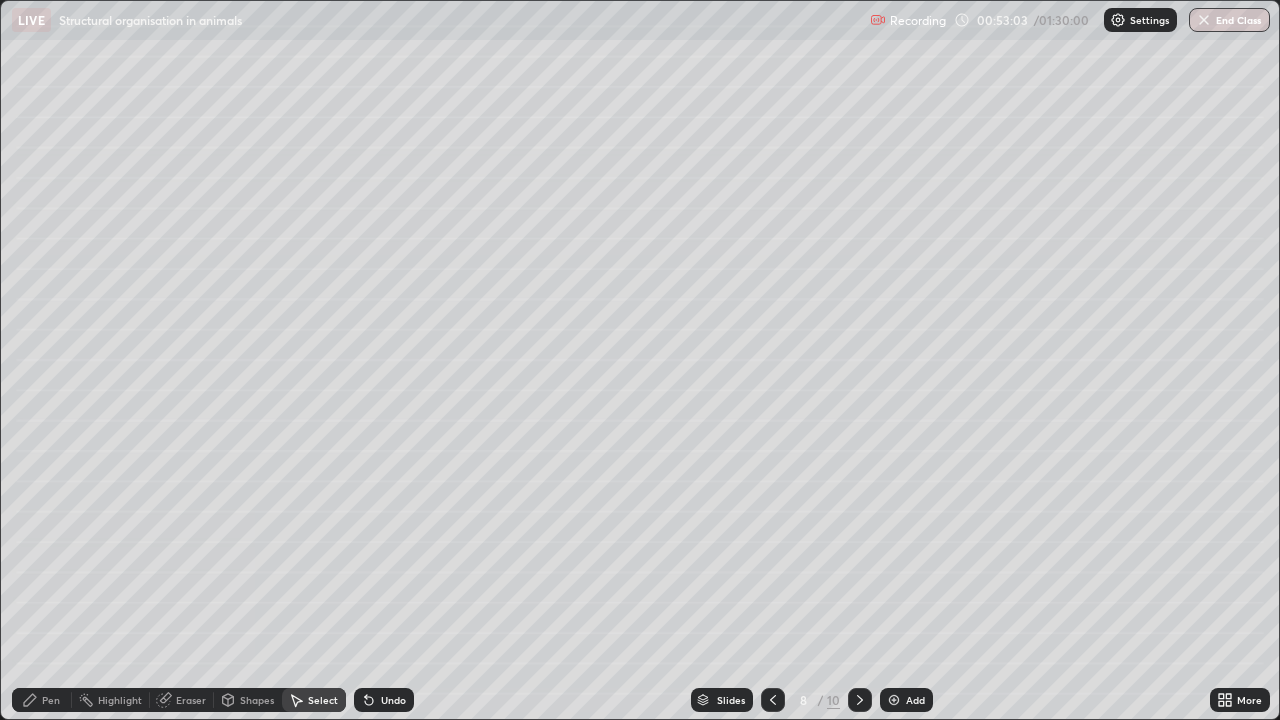 click on "Select" at bounding box center (323, 700) 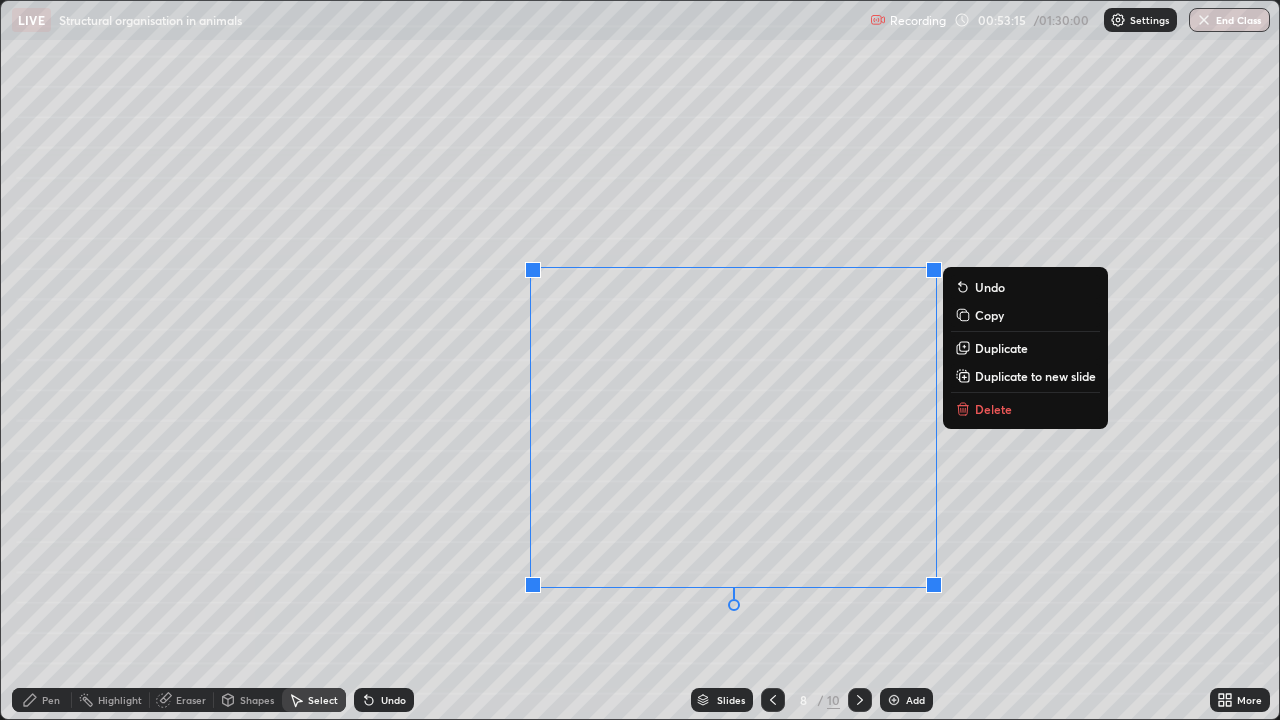 click on "Pen" at bounding box center [51, 700] 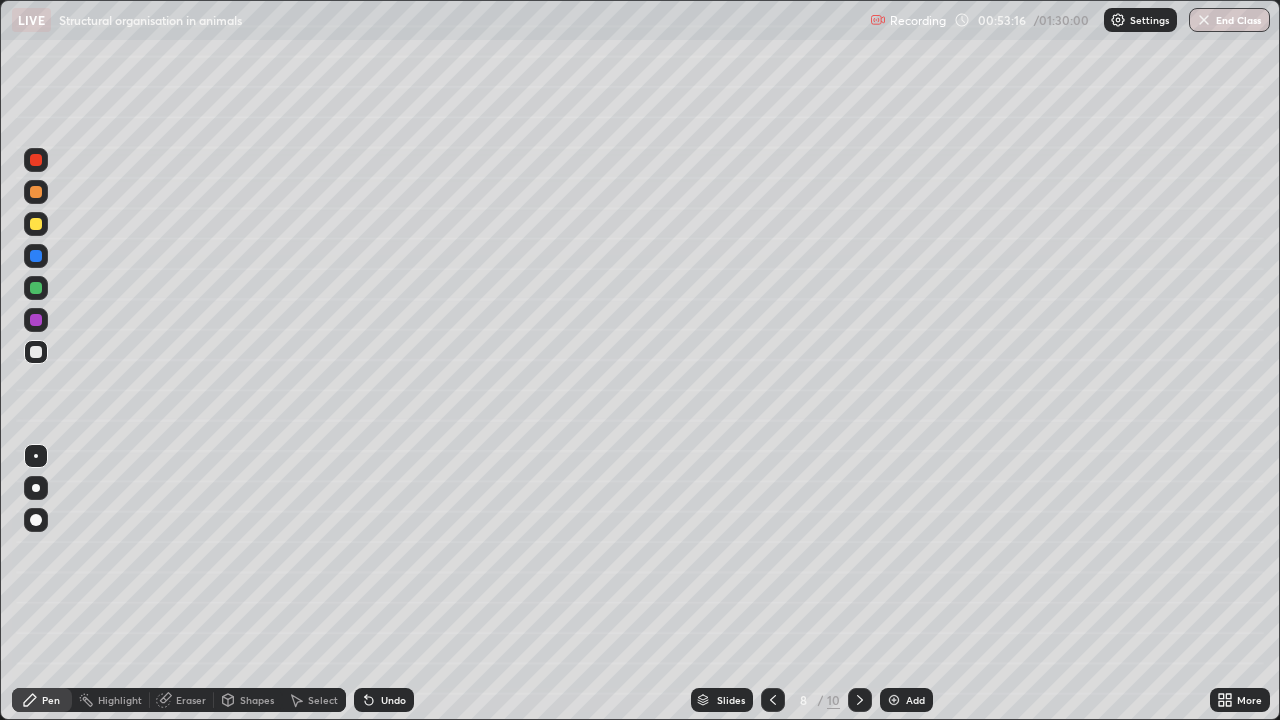 click on "Pen" at bounding box center (51, 700) 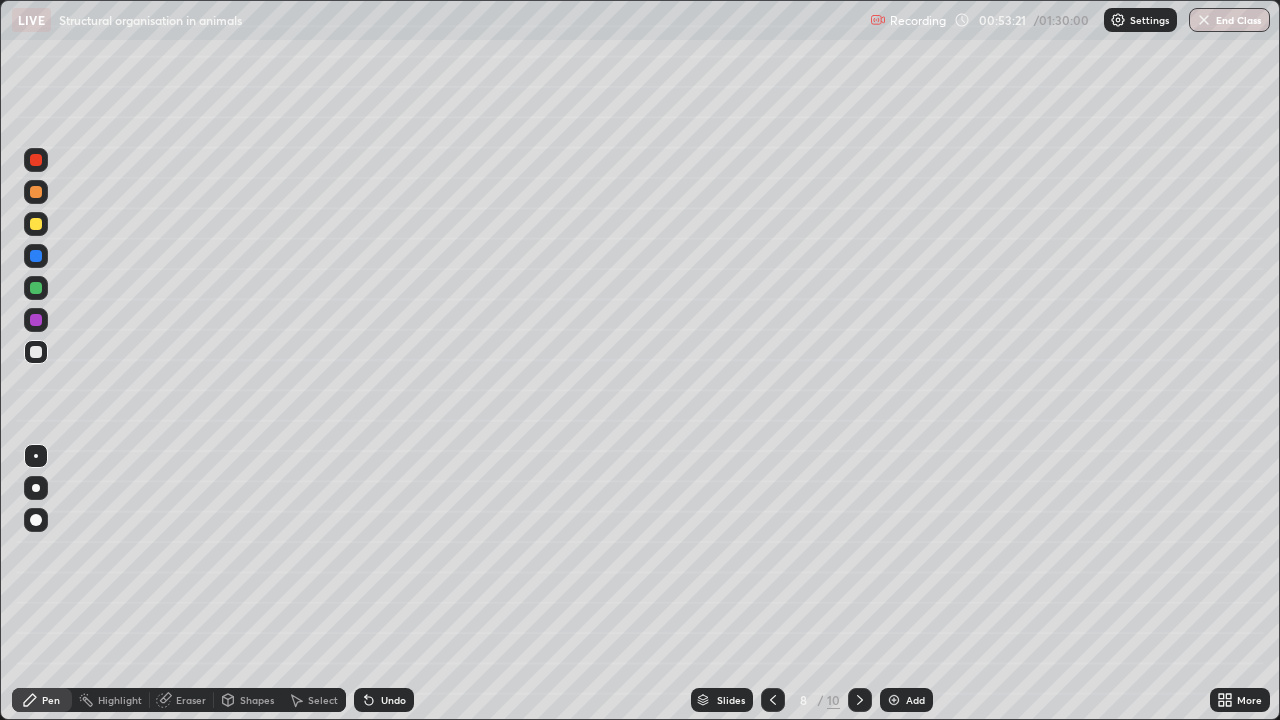 click at bounding box center [36, 456] 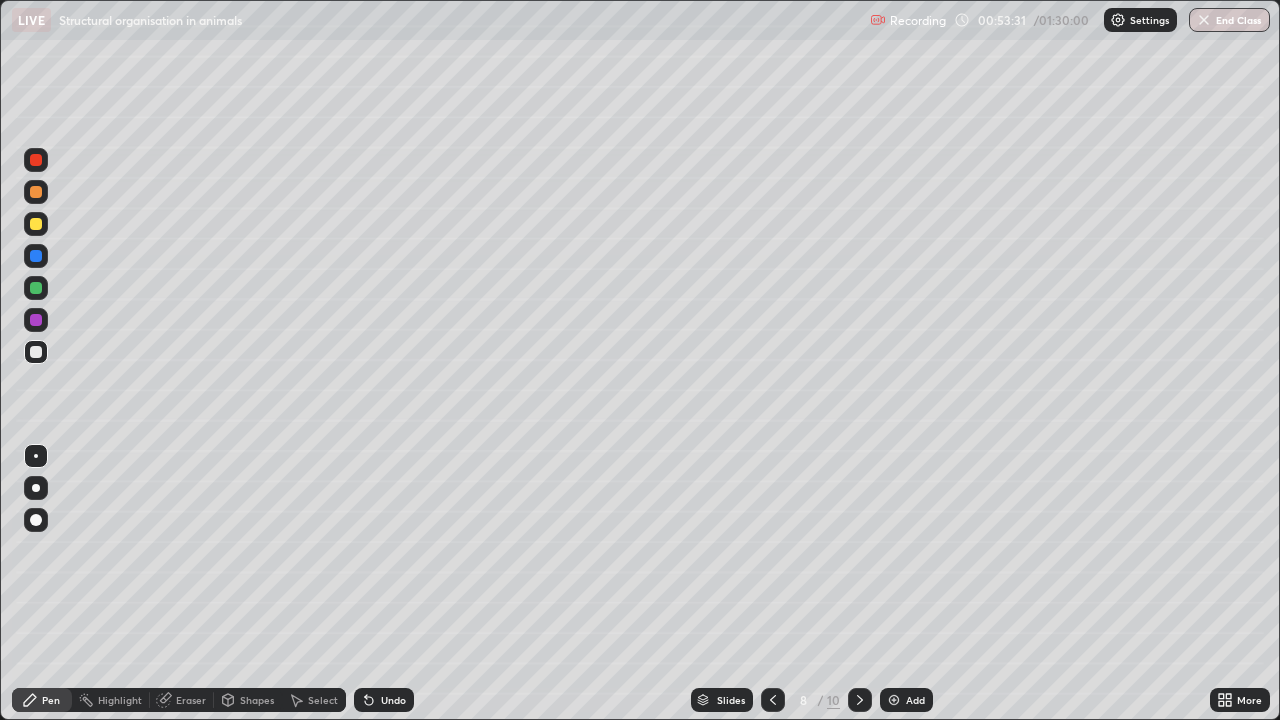 click on "Undo" at bounding box center [393, 700] 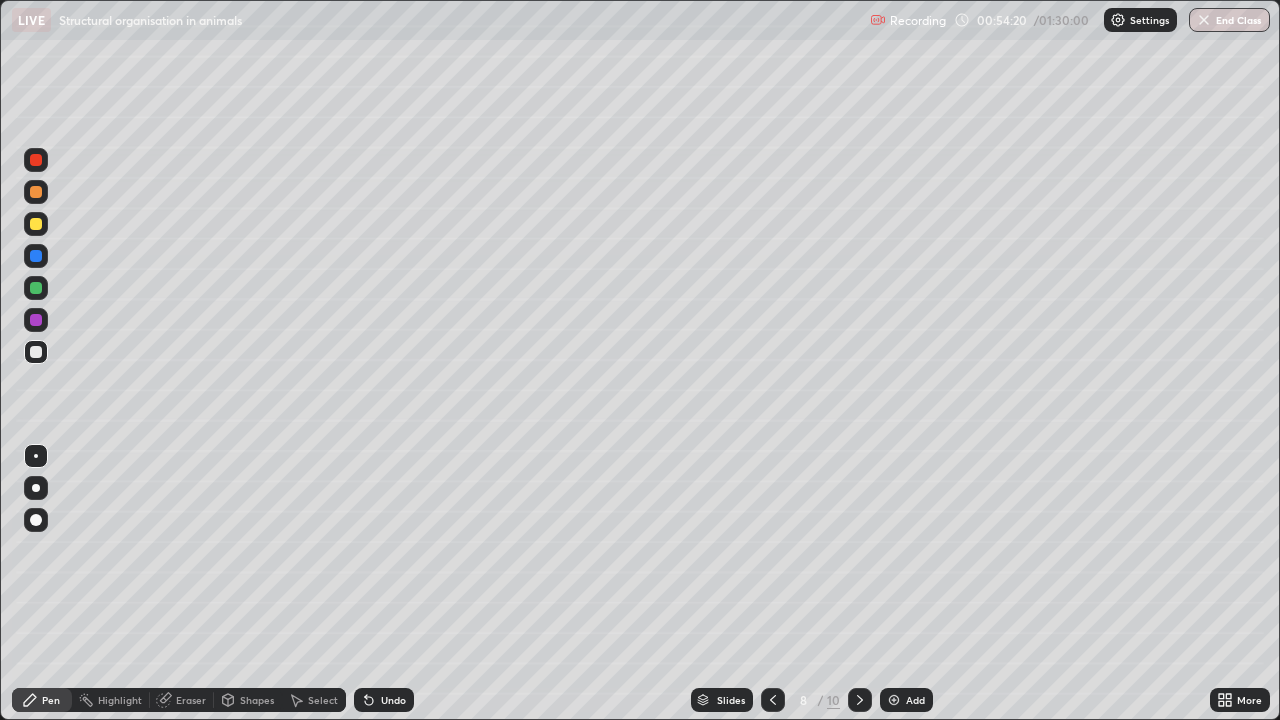 click on "Undo" at bounding box center (393, 700) 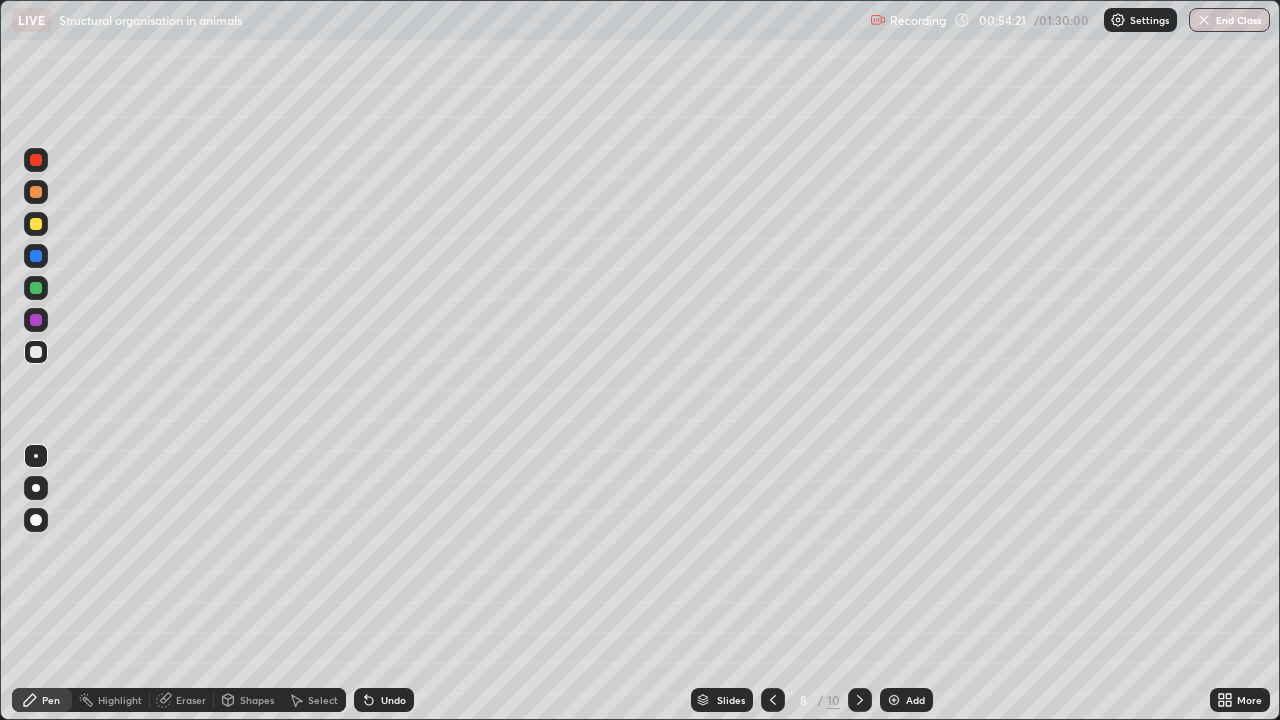 click on "Undo" at bounding box center [384, 700] 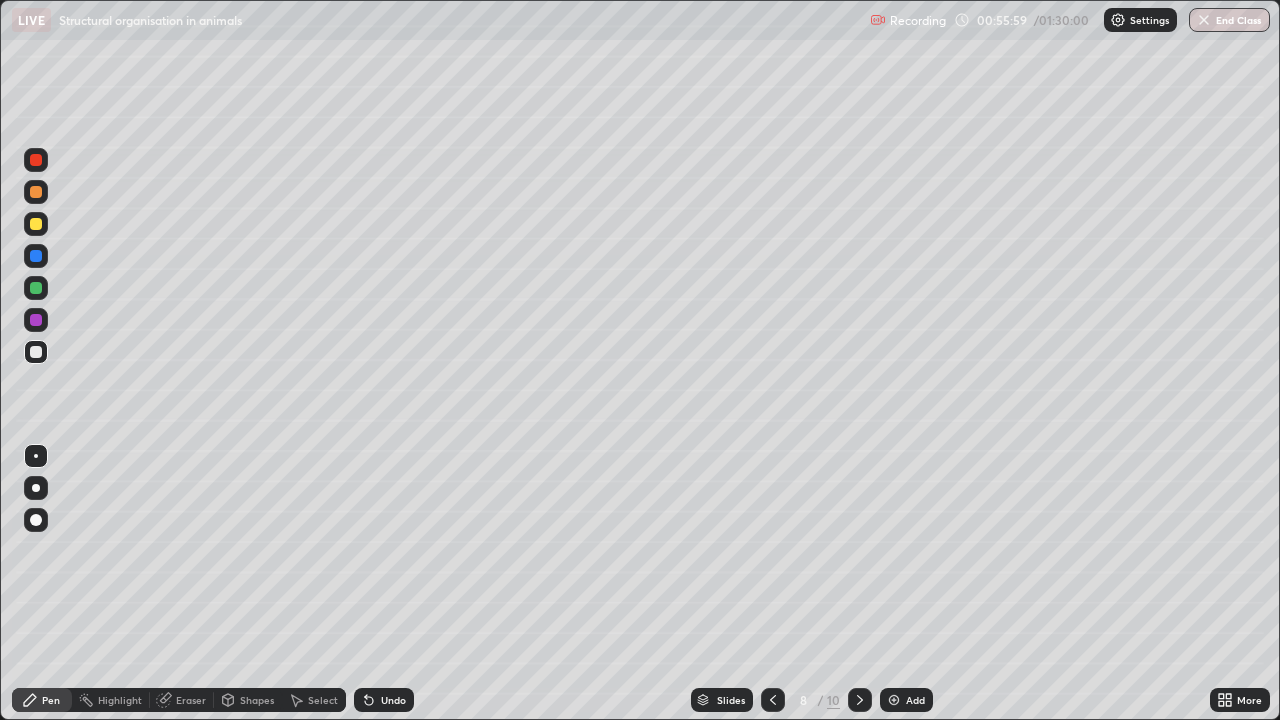 click on "Eraser" at bounding box center (191, 700) 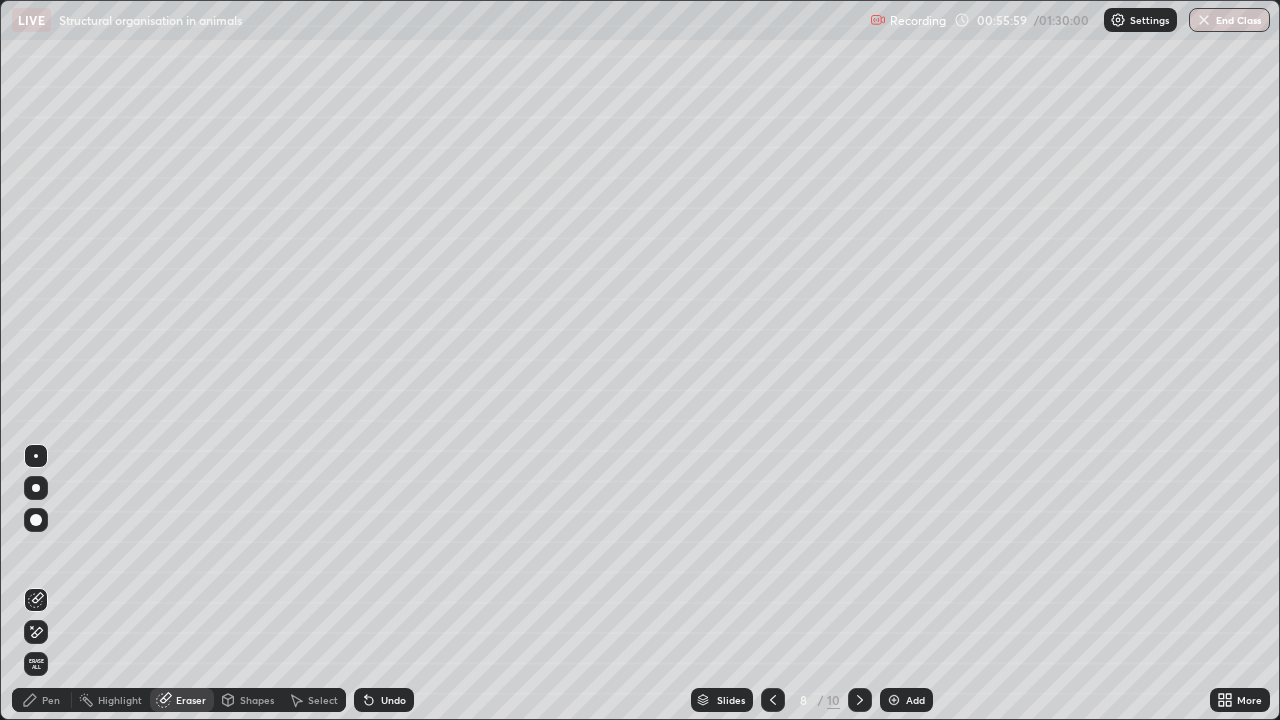 click on "Eraser" at bounding box center (191, 700) 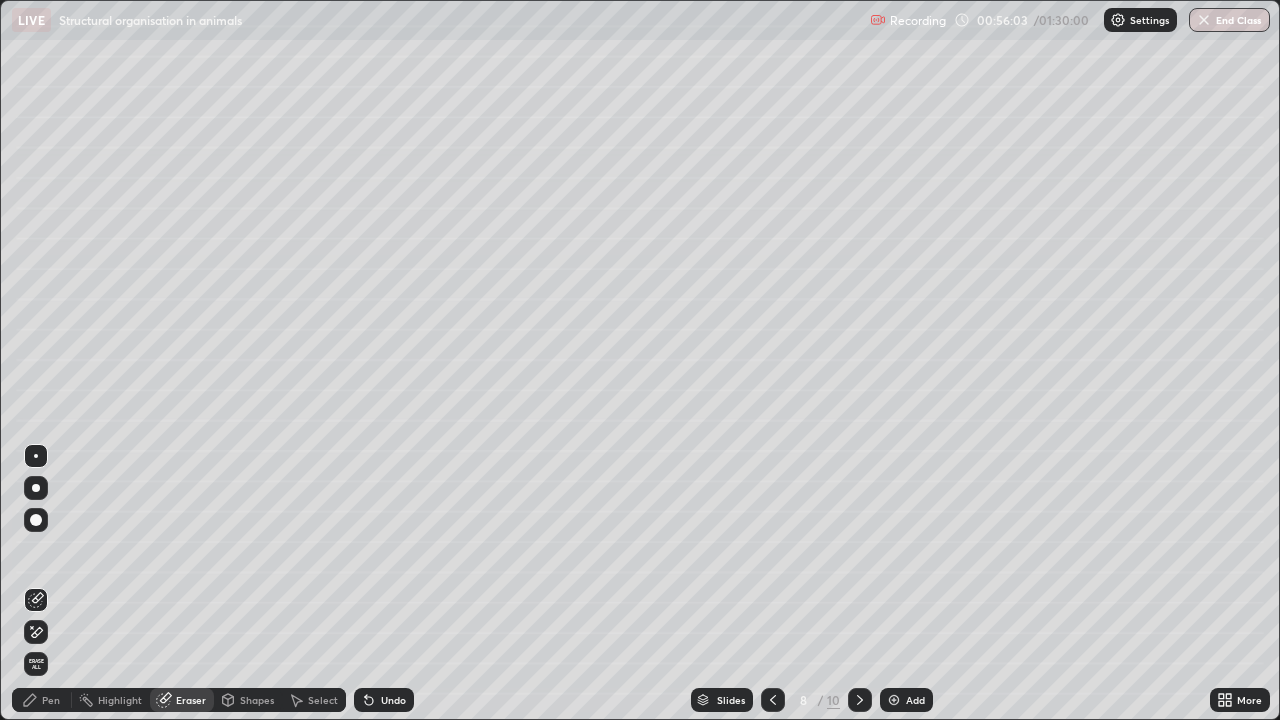click 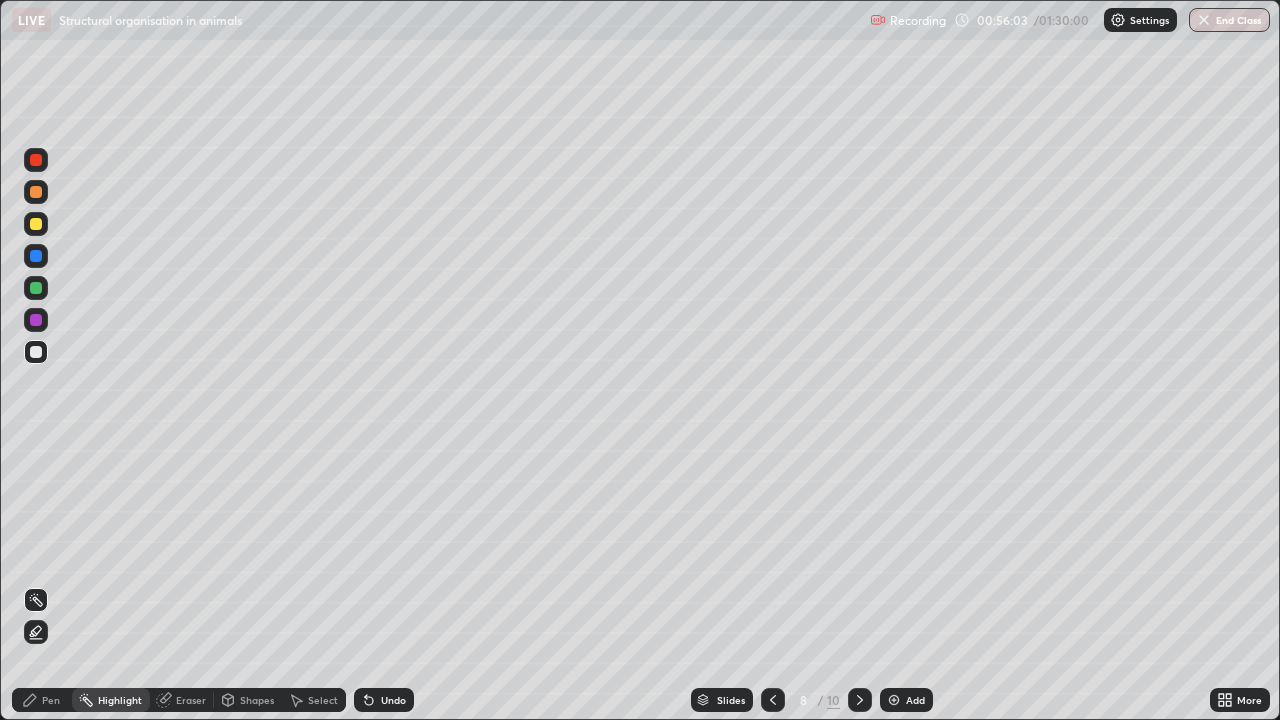 click on "Pen" at bounding box center [42, 700] 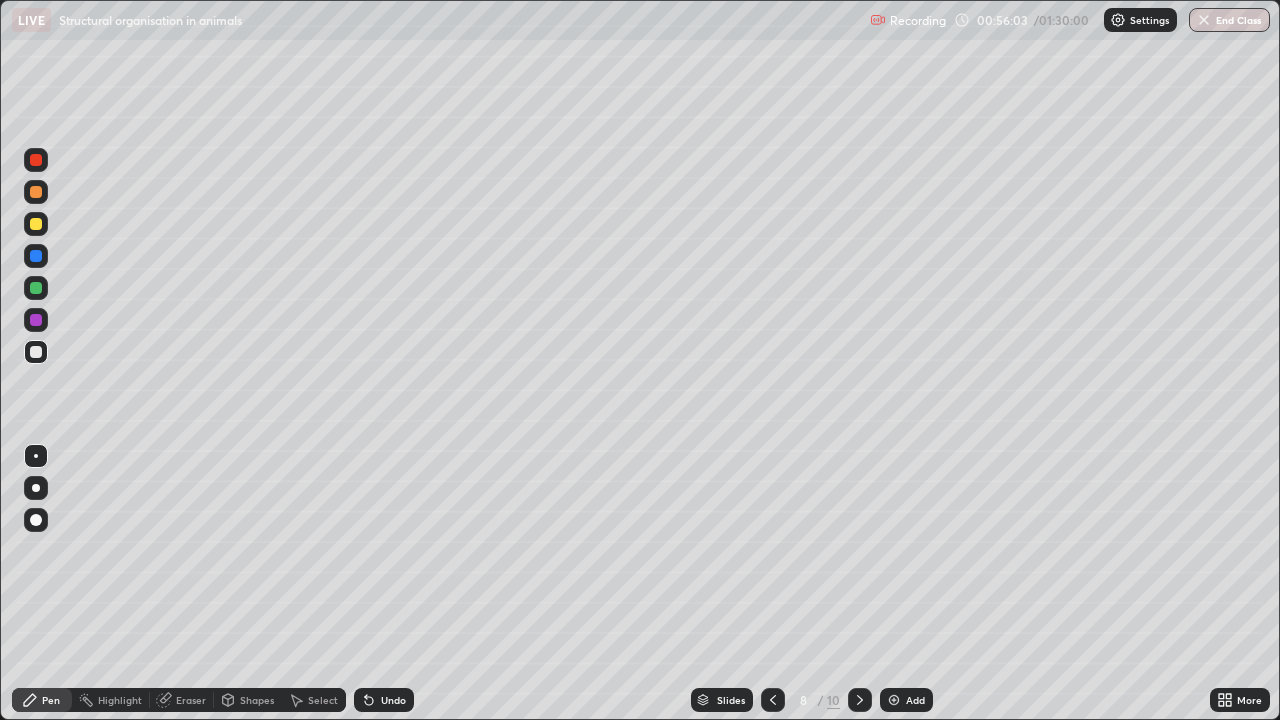 click 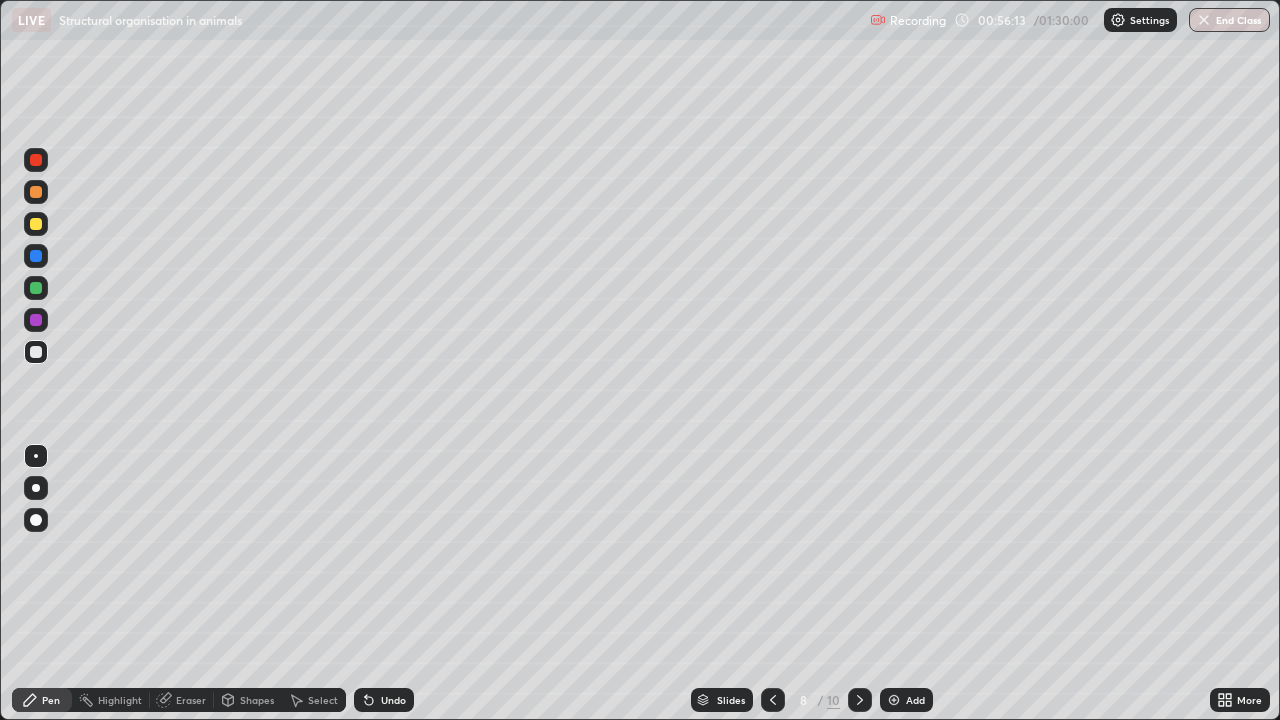 click on "Pen" at bounding box center [51, 700] 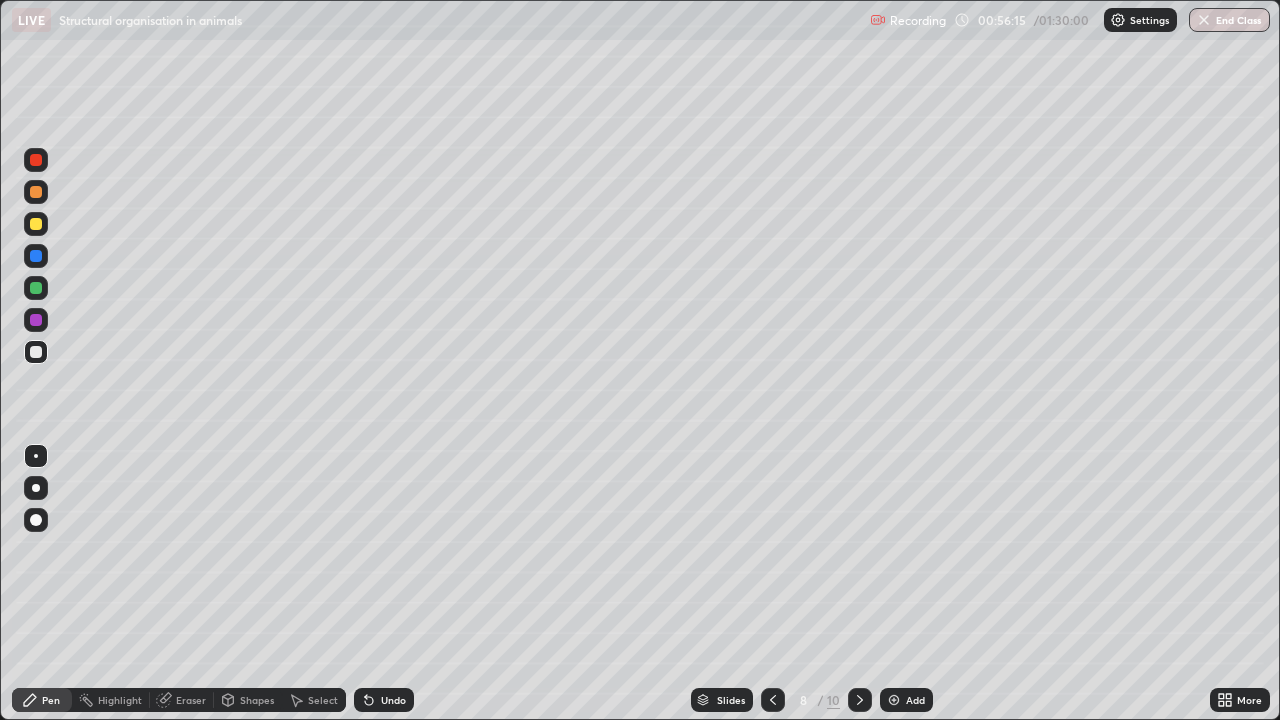 click at bounding box center [36, 352] 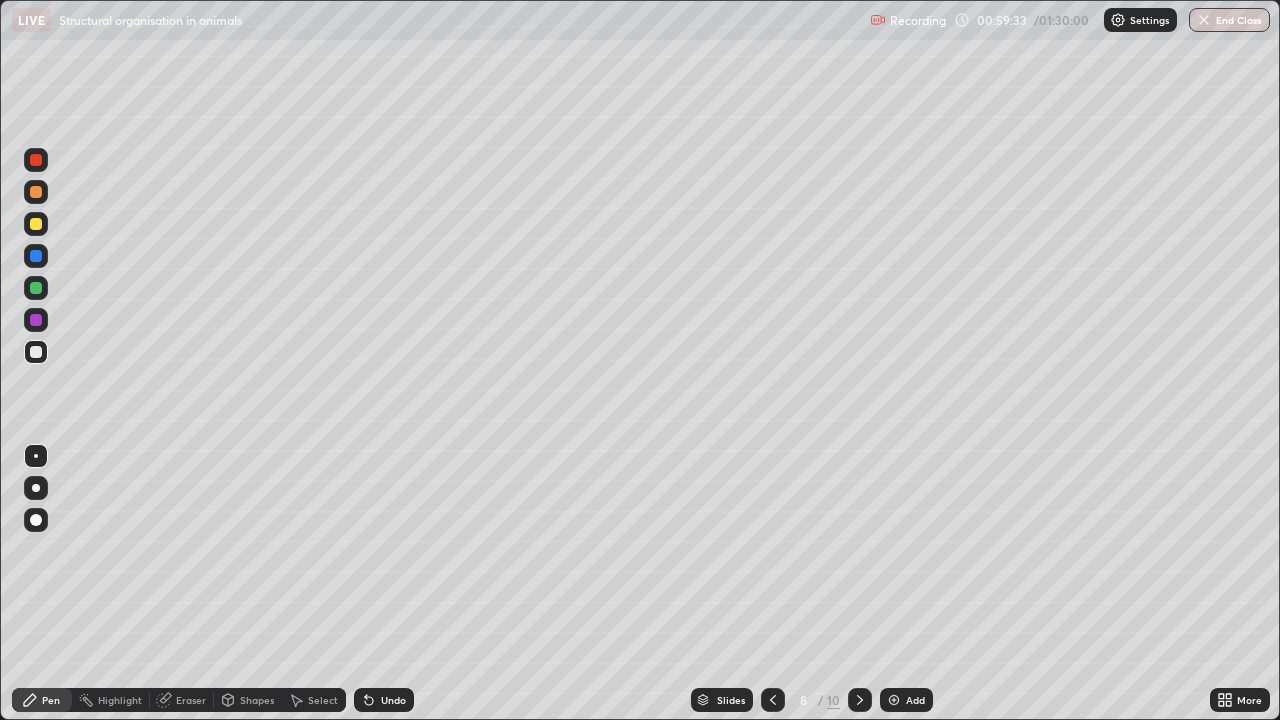 click on "Pen" at bounding box center [42, 700] 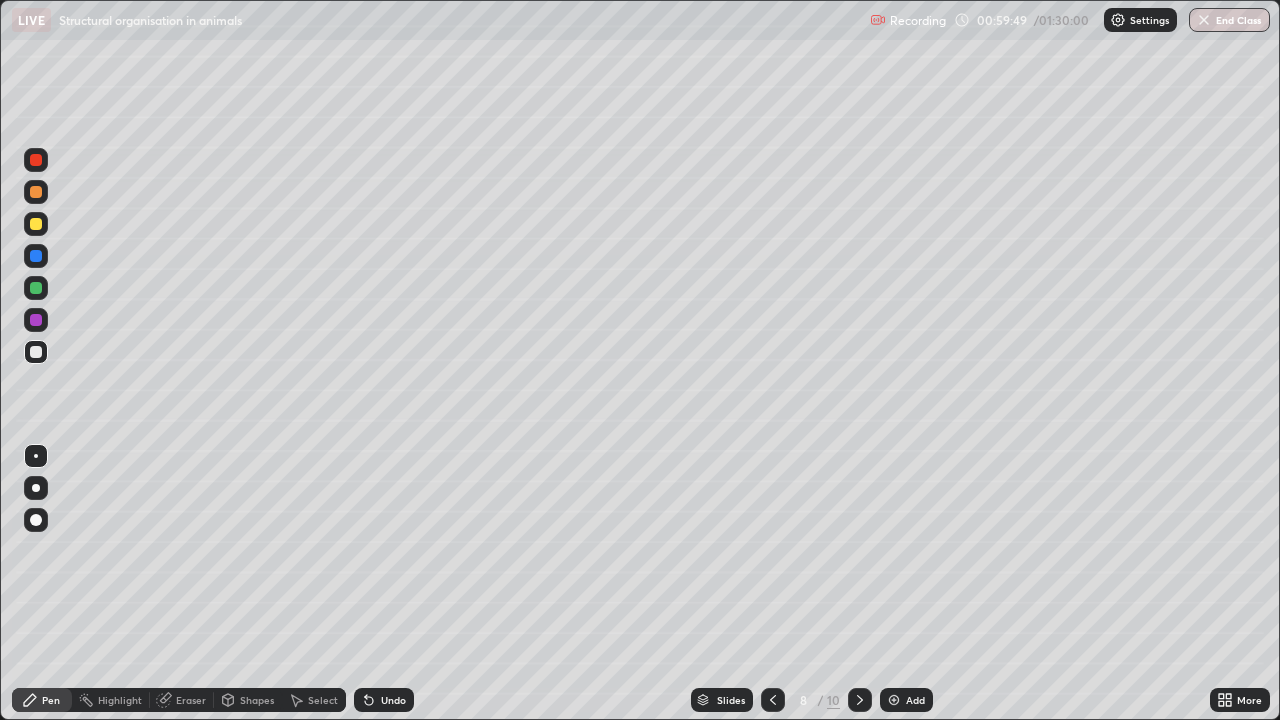 click at bounding box center (894, 700) 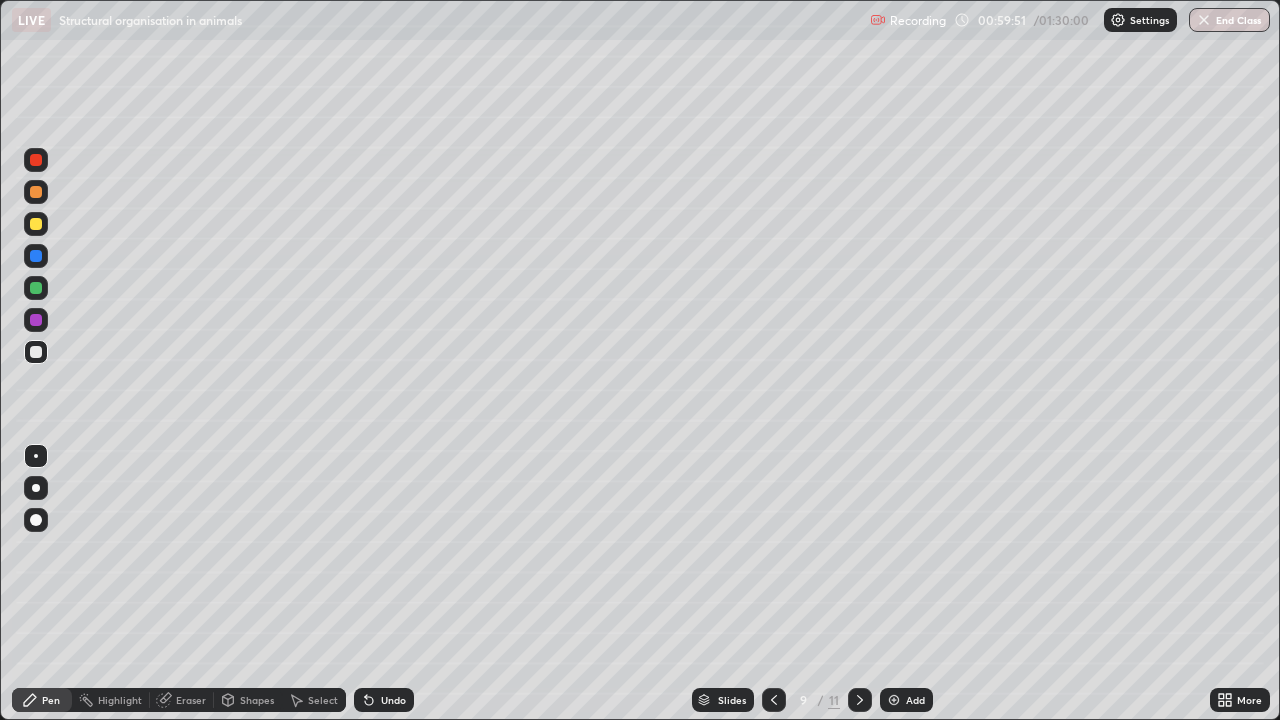 click at bounding box center [36, 456] 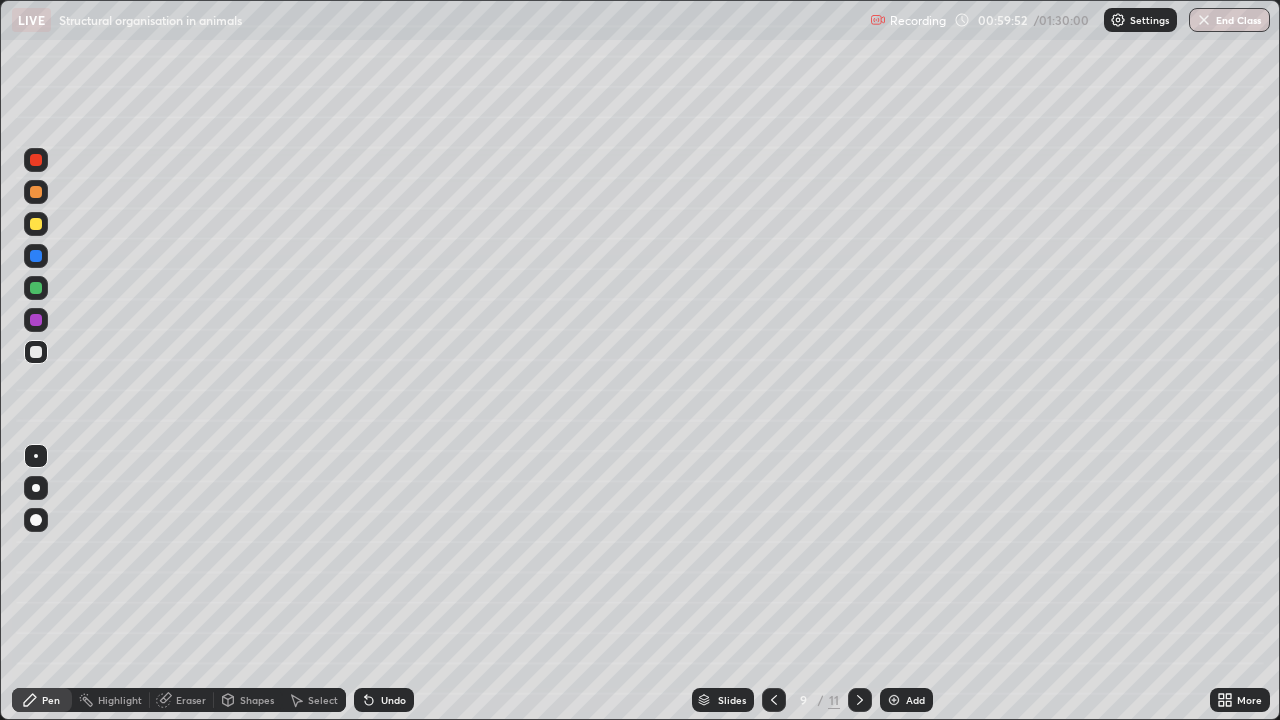 click at bounding box center [36, 456] 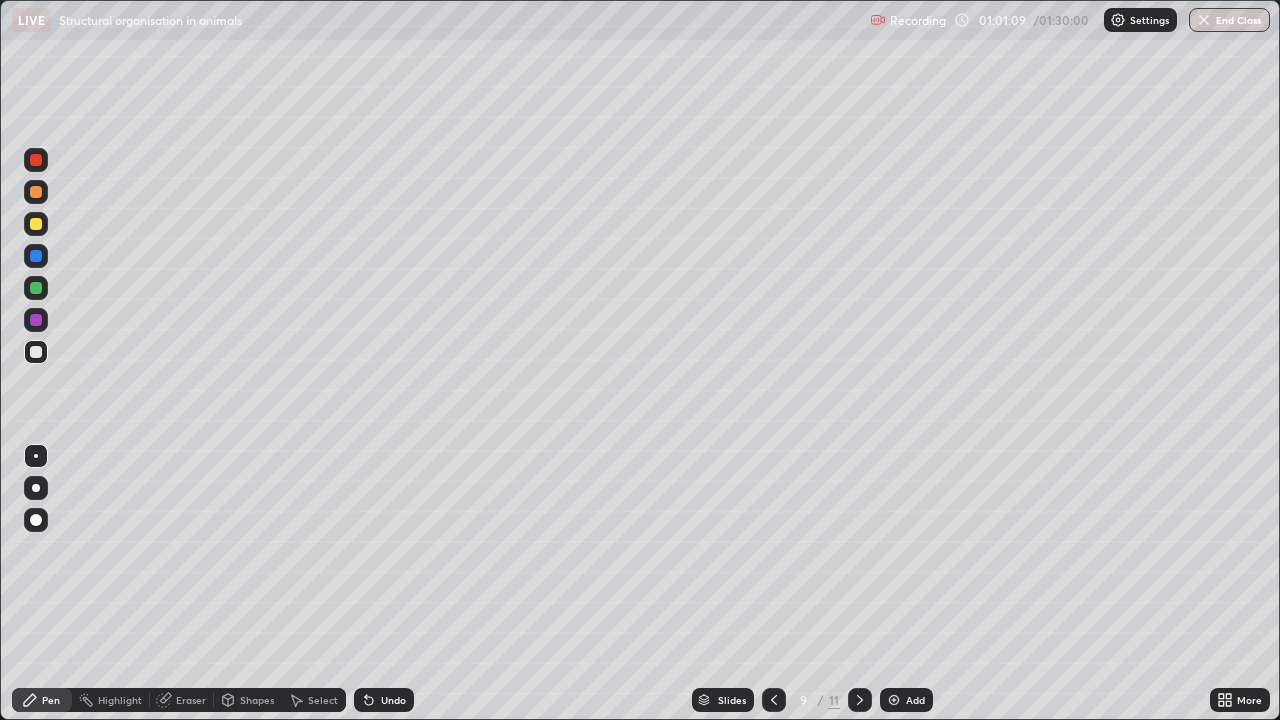 click at bounding box center (36, 352) 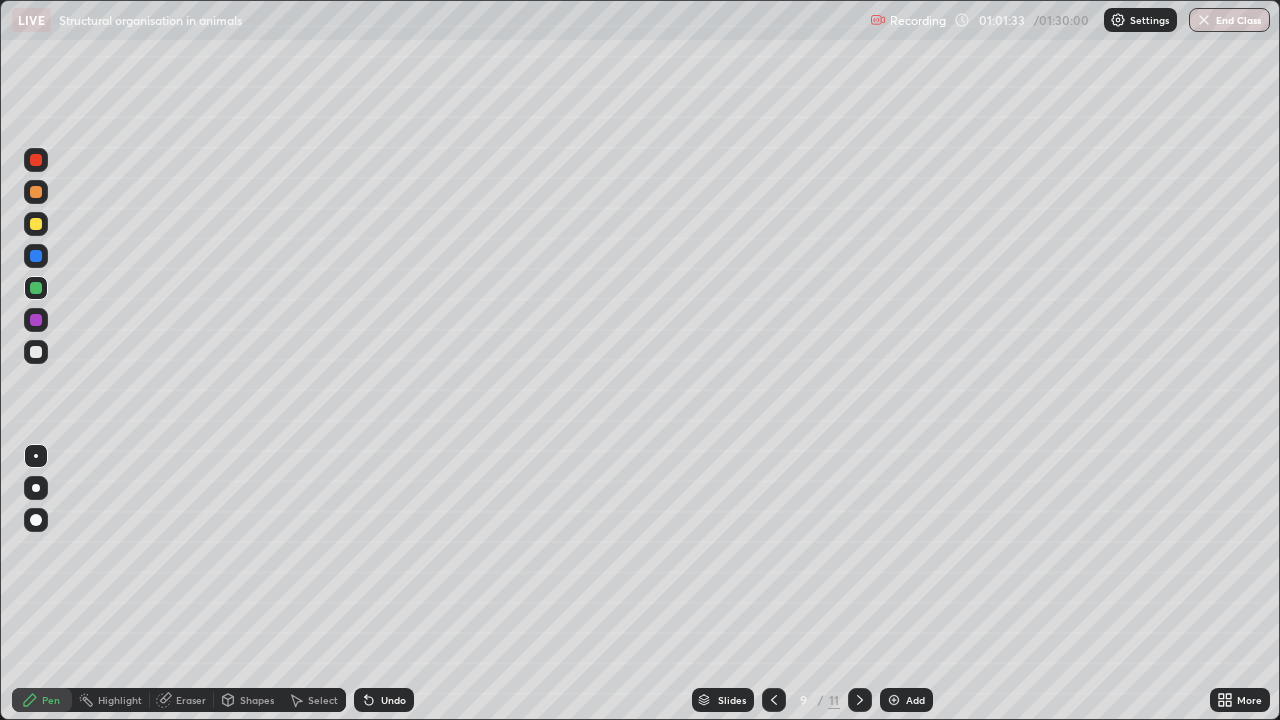 click at bounding box center (36, 456) 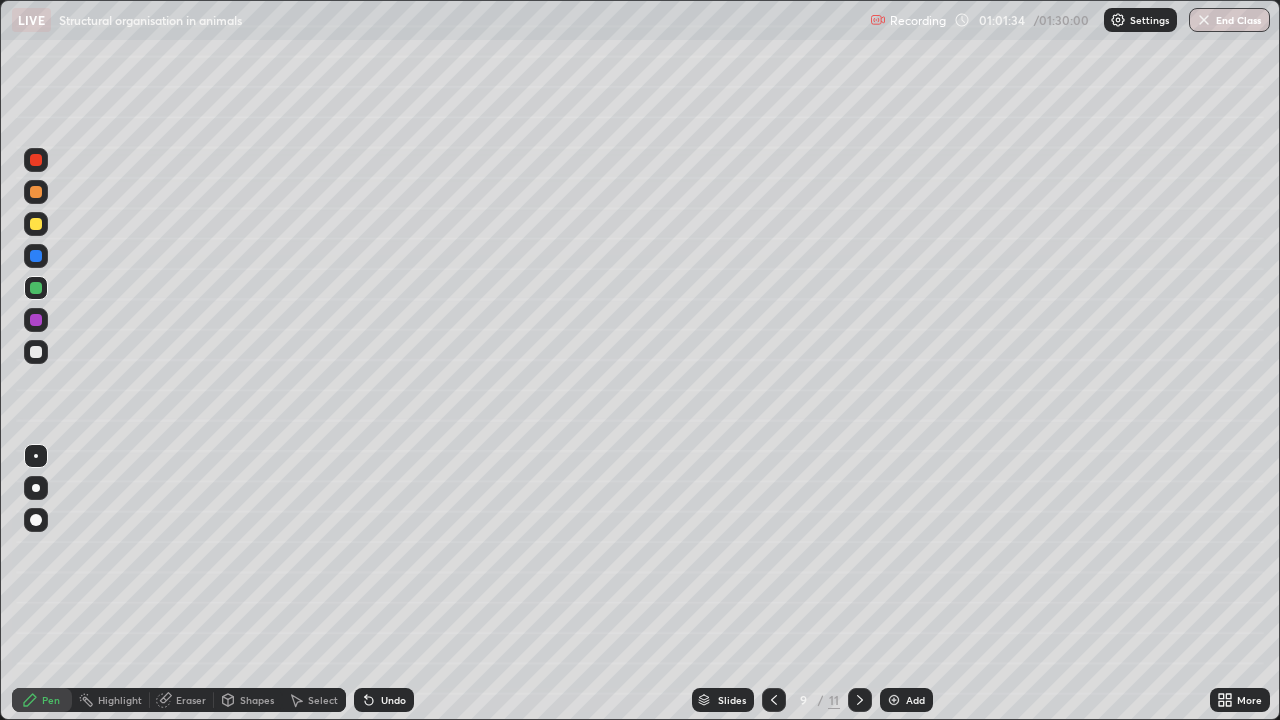 click at bounding box center (36, 456) 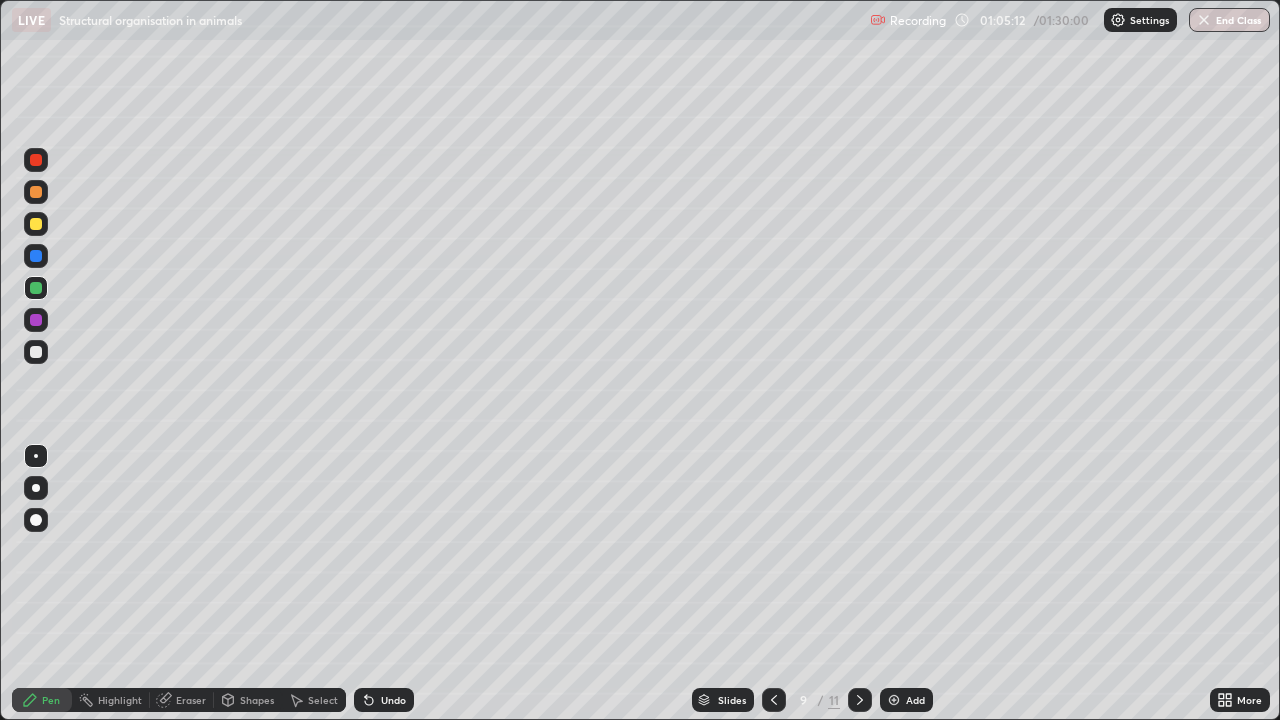 click 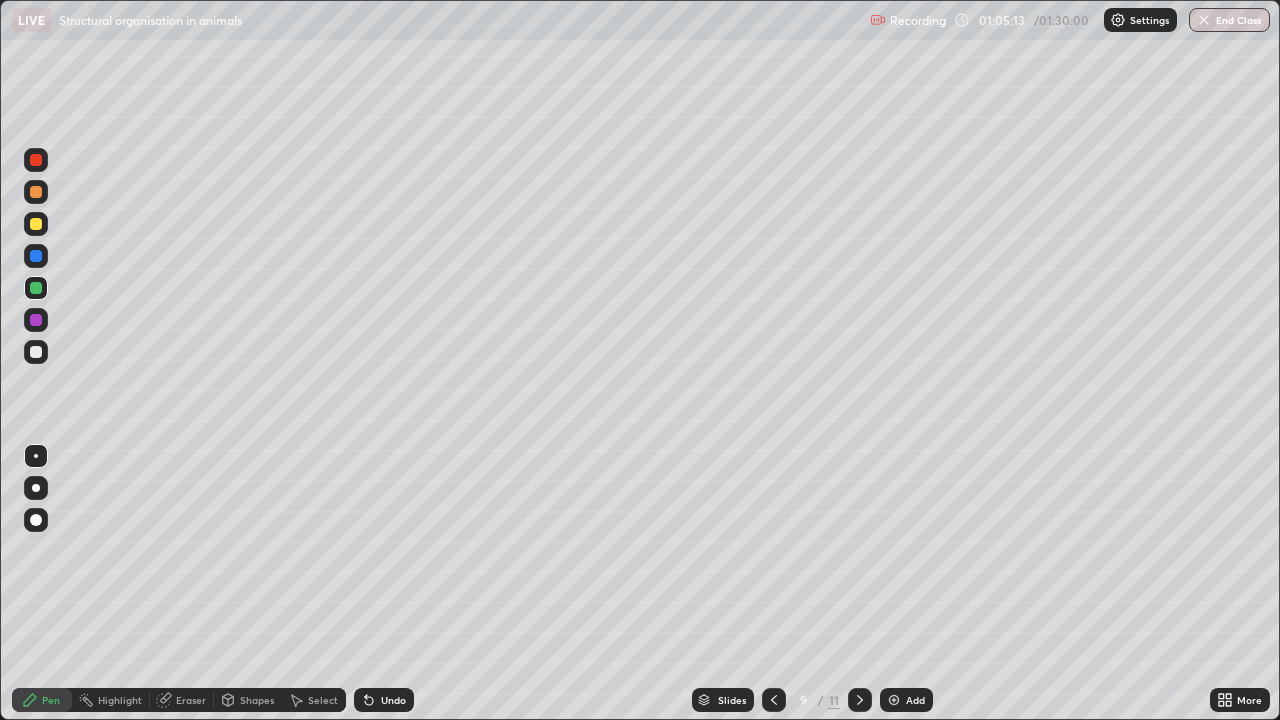 click on "Undo" at bounding box center [393, 700] 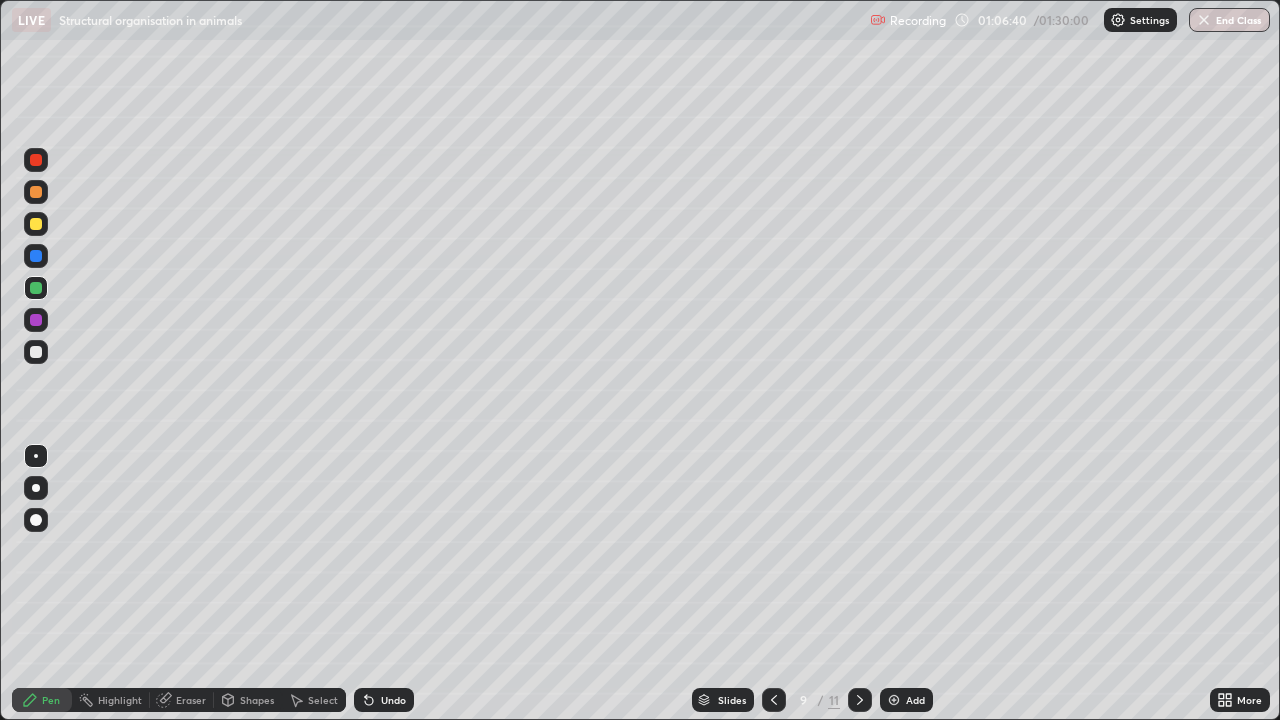 click at bounding box center (36, 456) 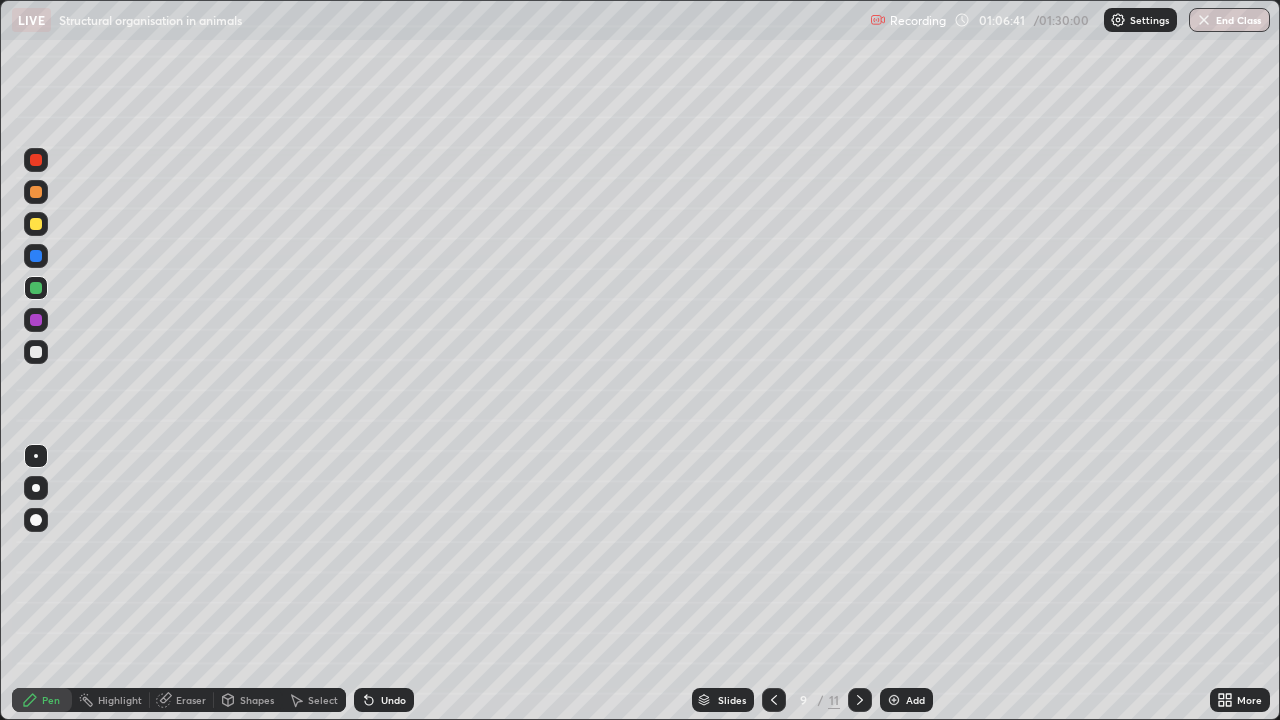 click at bounding box center [36, 456] 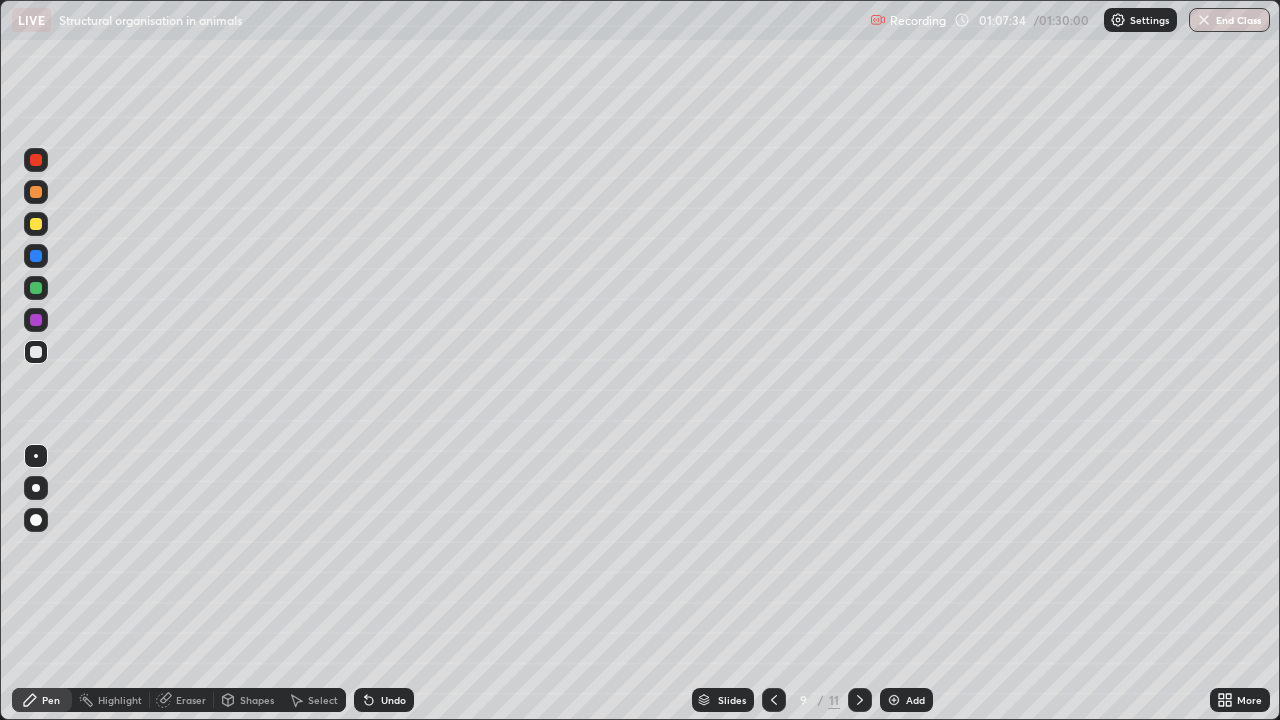 click 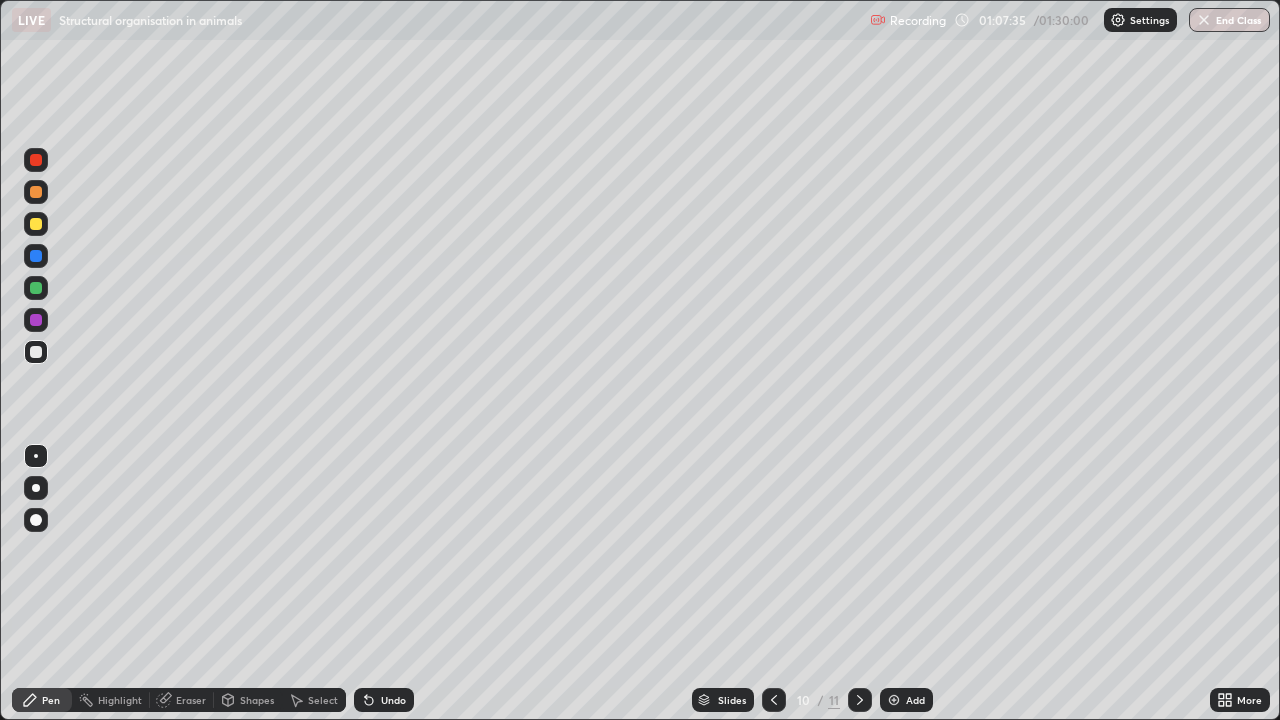 click at bounding box center [894, 700] 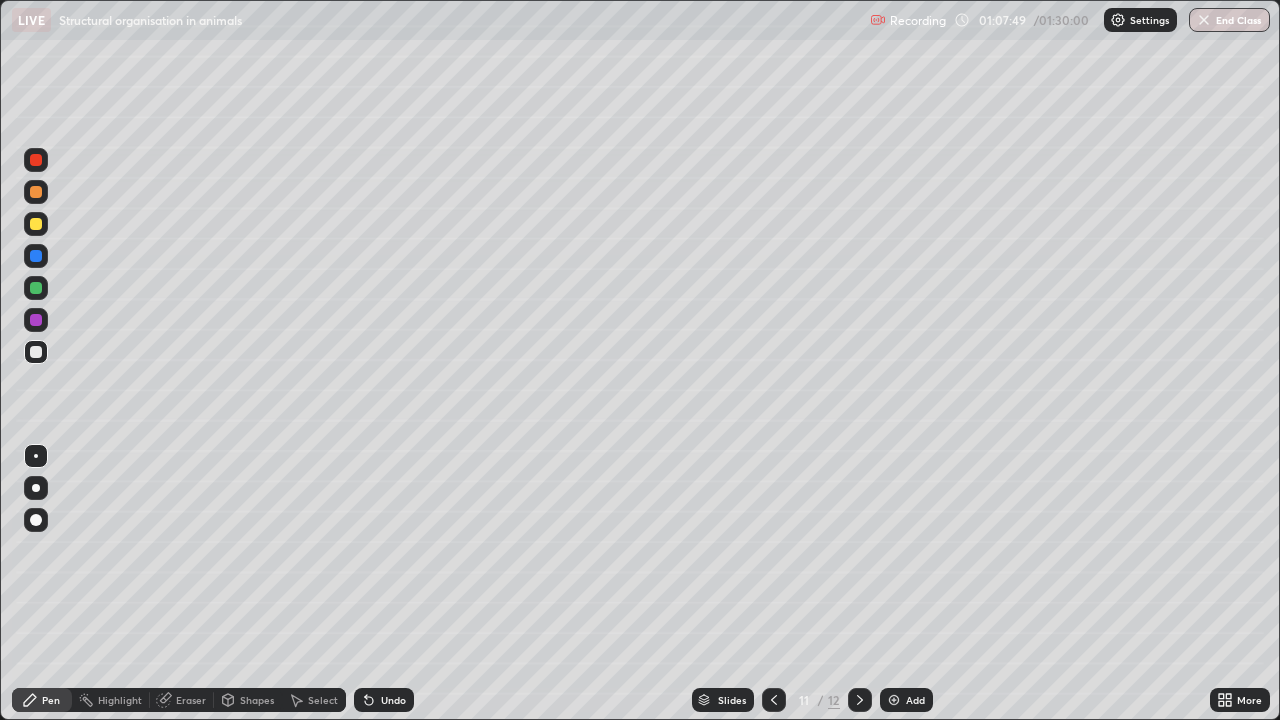 click at bounding box center (36, 352) 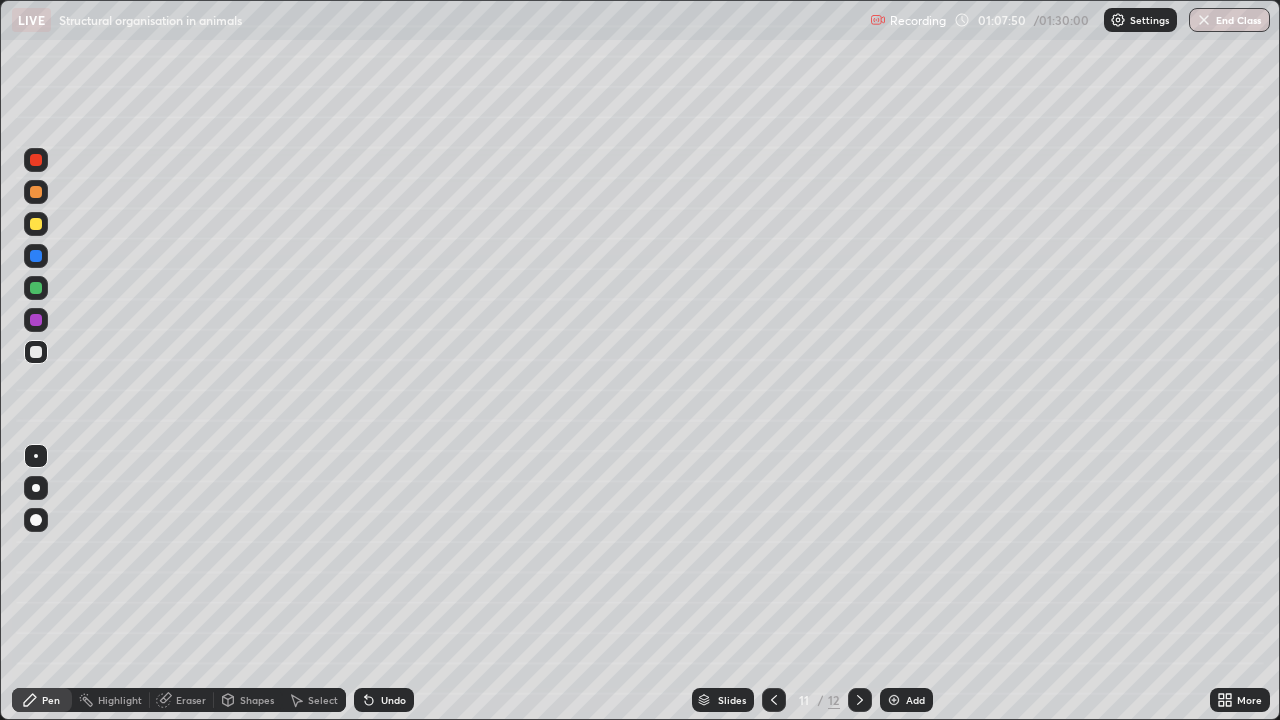 click at bounding box center [36, 352] 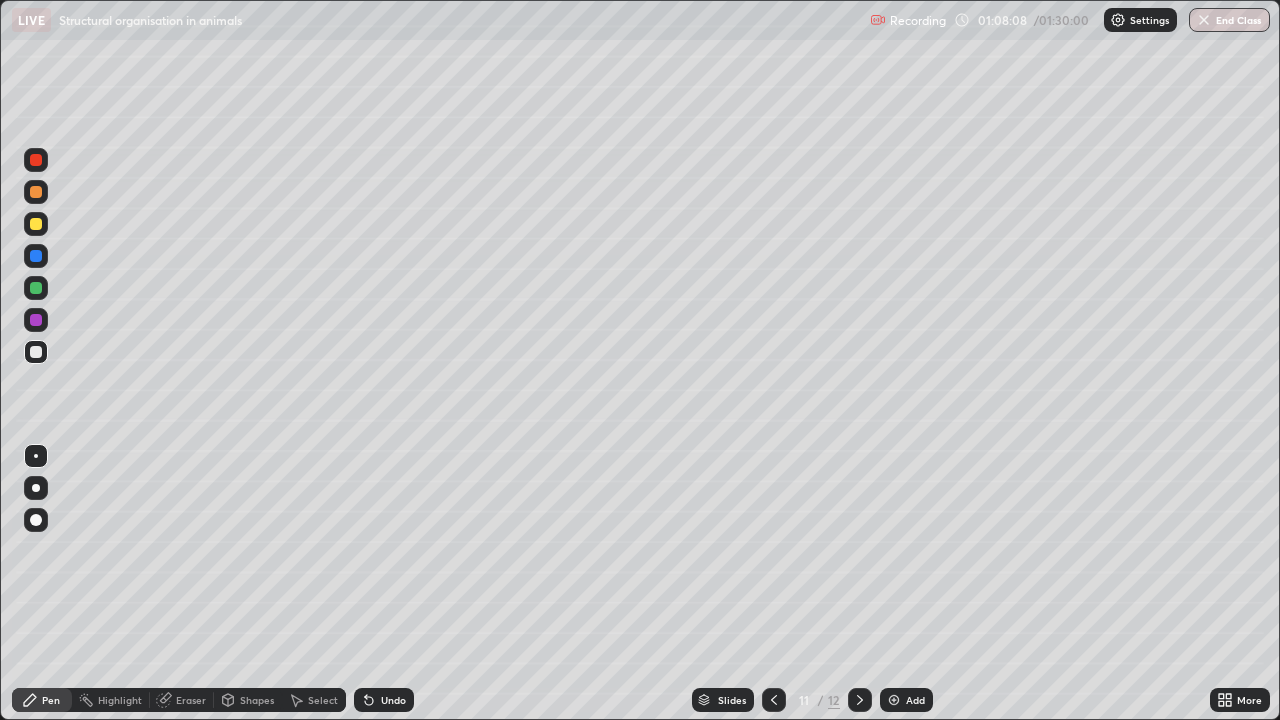 click at bounding box center (36, 192) 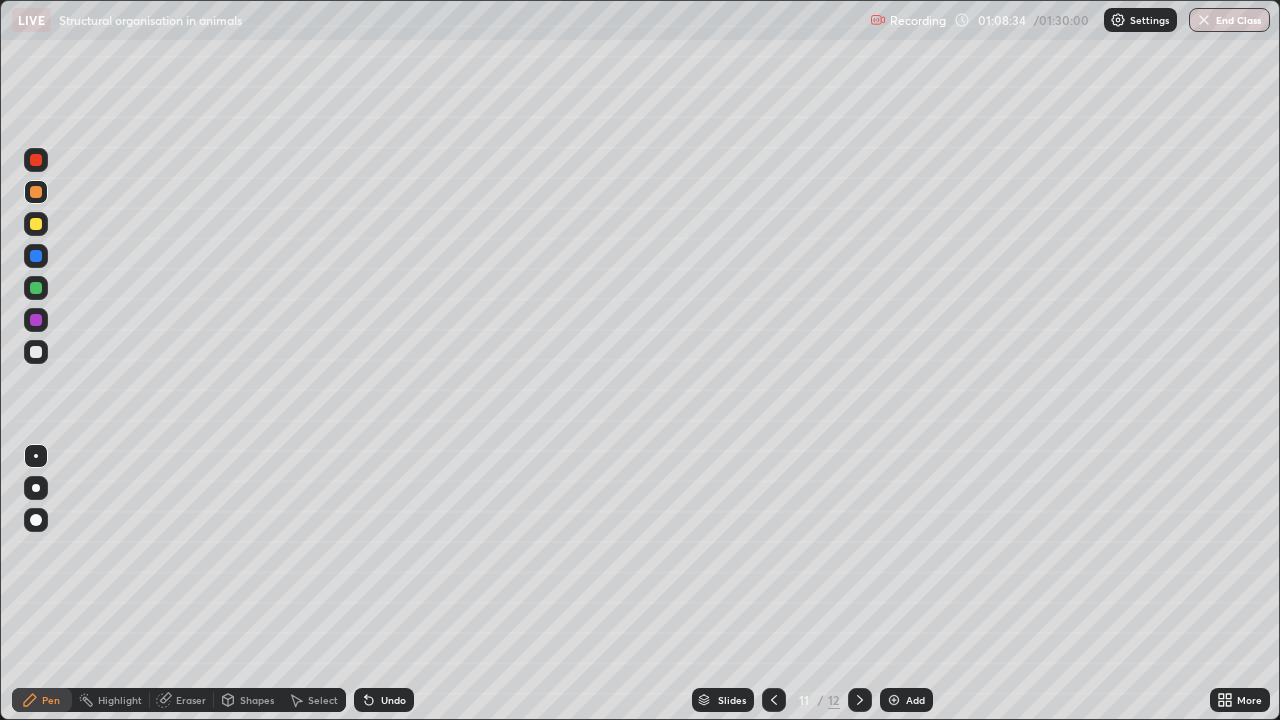 click at bounding box center (36, 352) 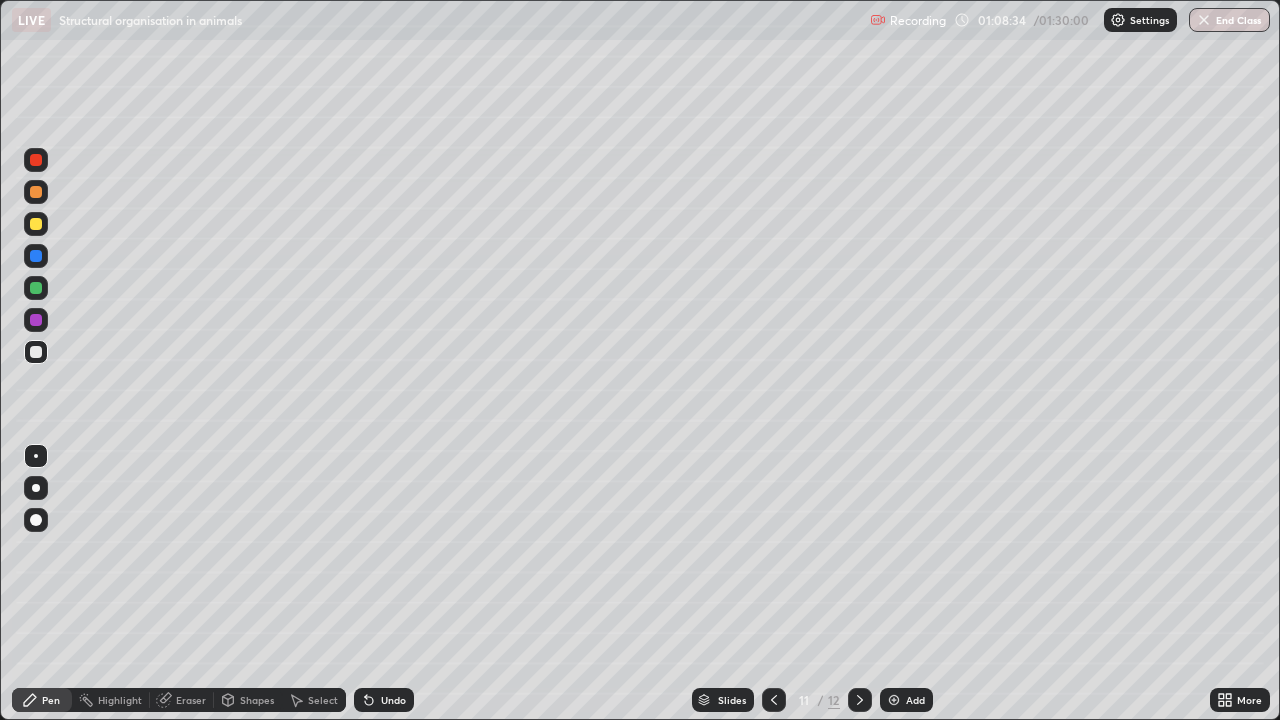 click at bounding box center (36, 352) 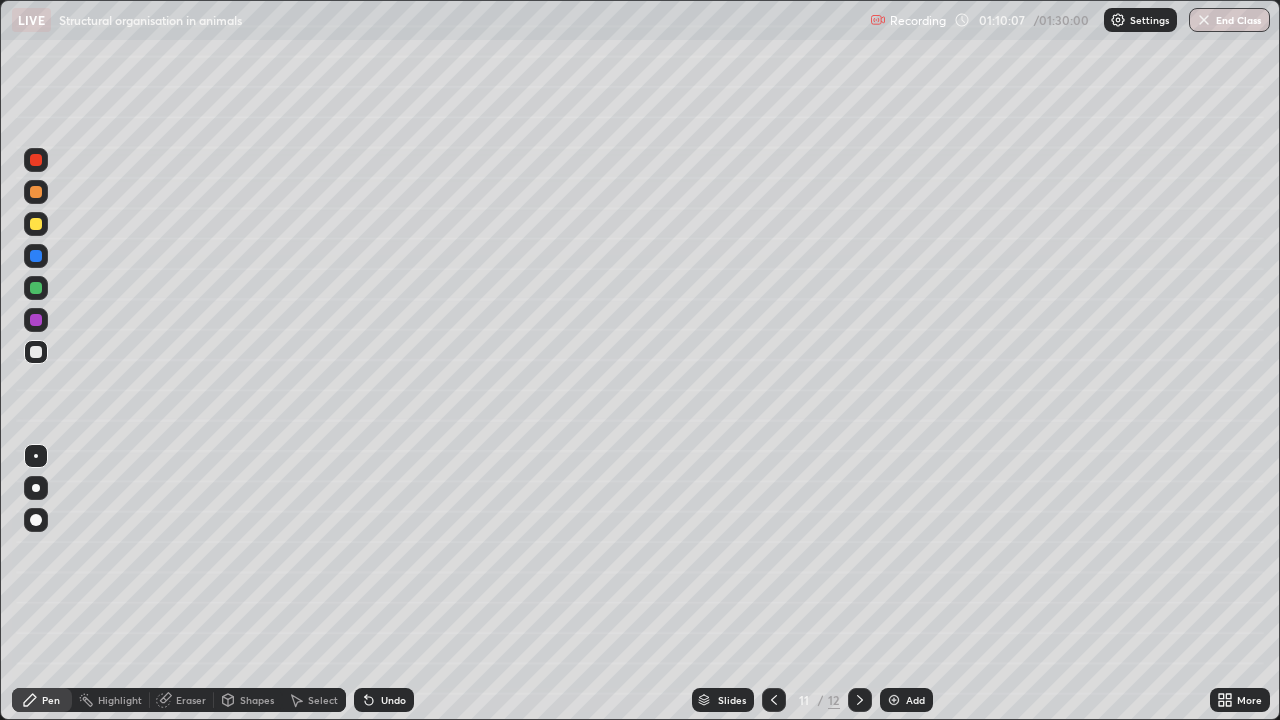 click at bounding box center (36, 456) 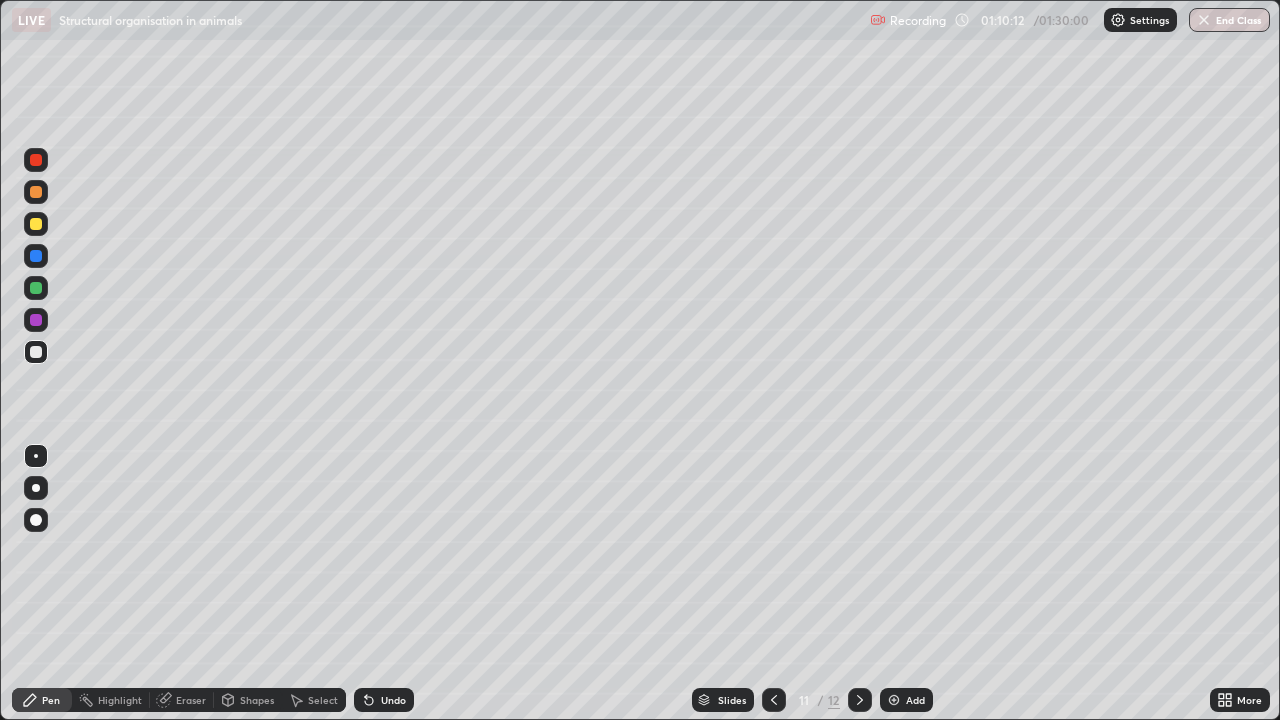 click 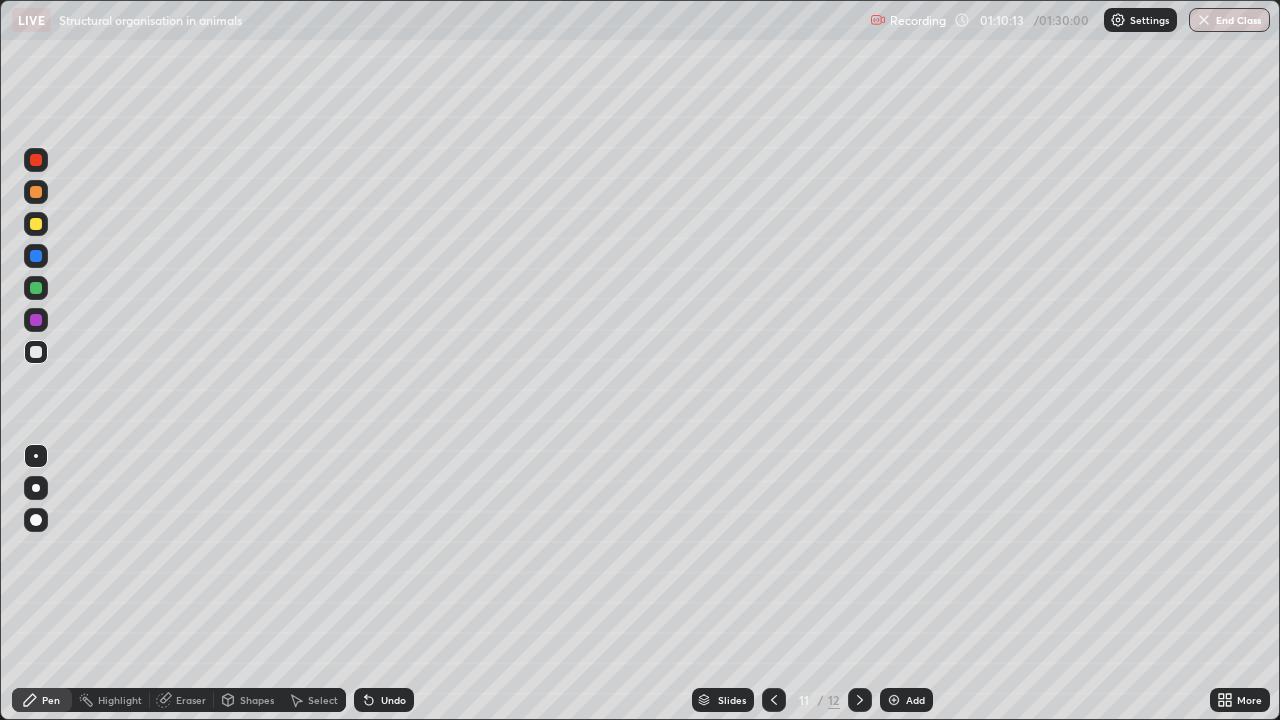 click on "Undo" at bounding box center [393, 700] 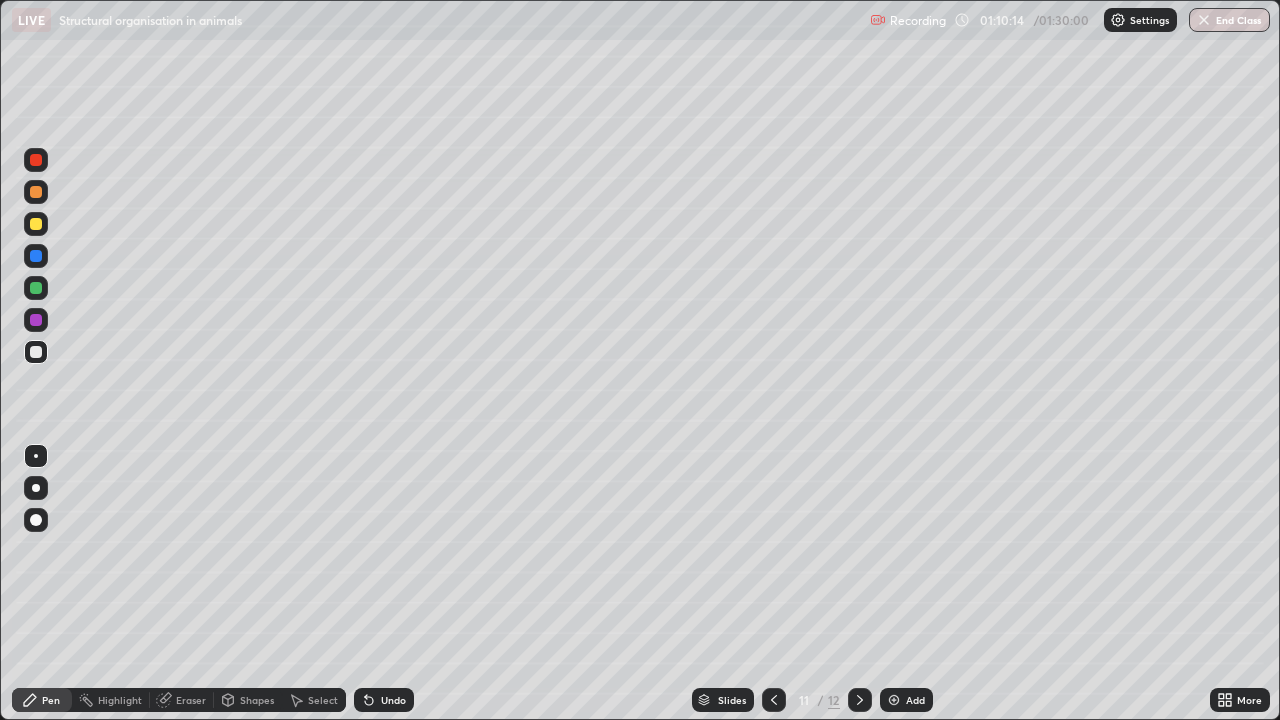 click 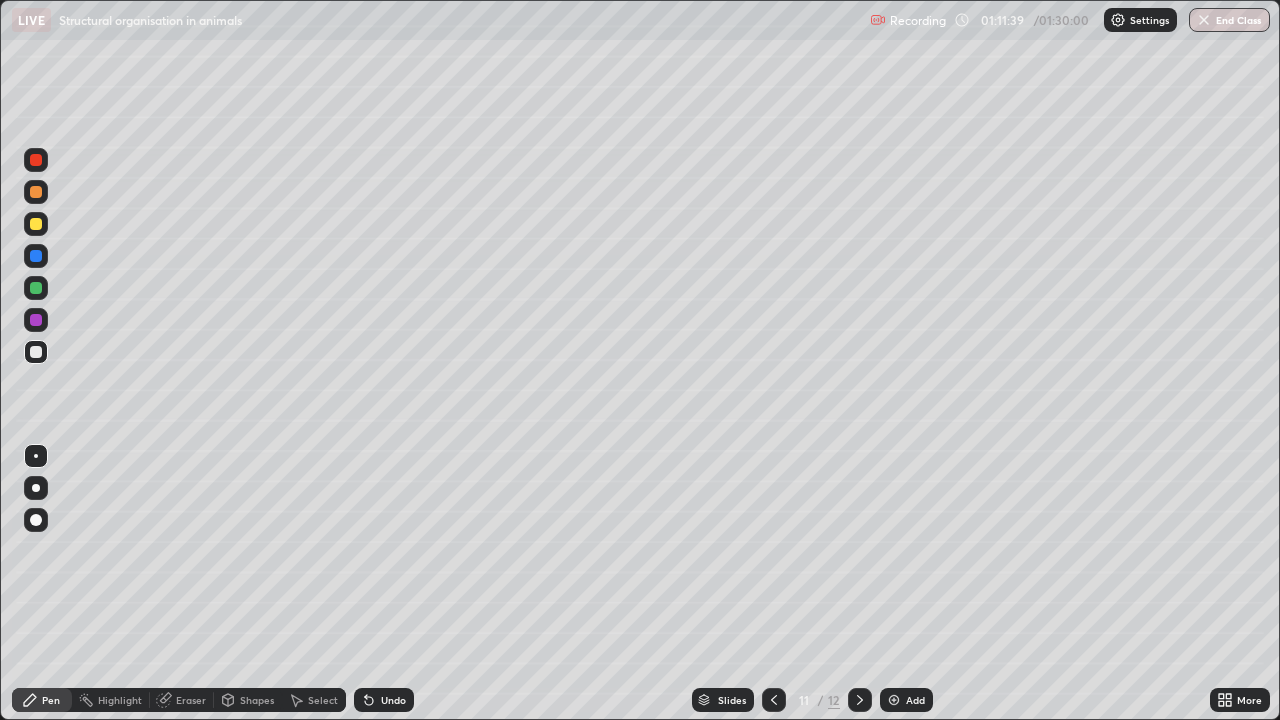 click on "Undo" at bounding box center [393, 700] 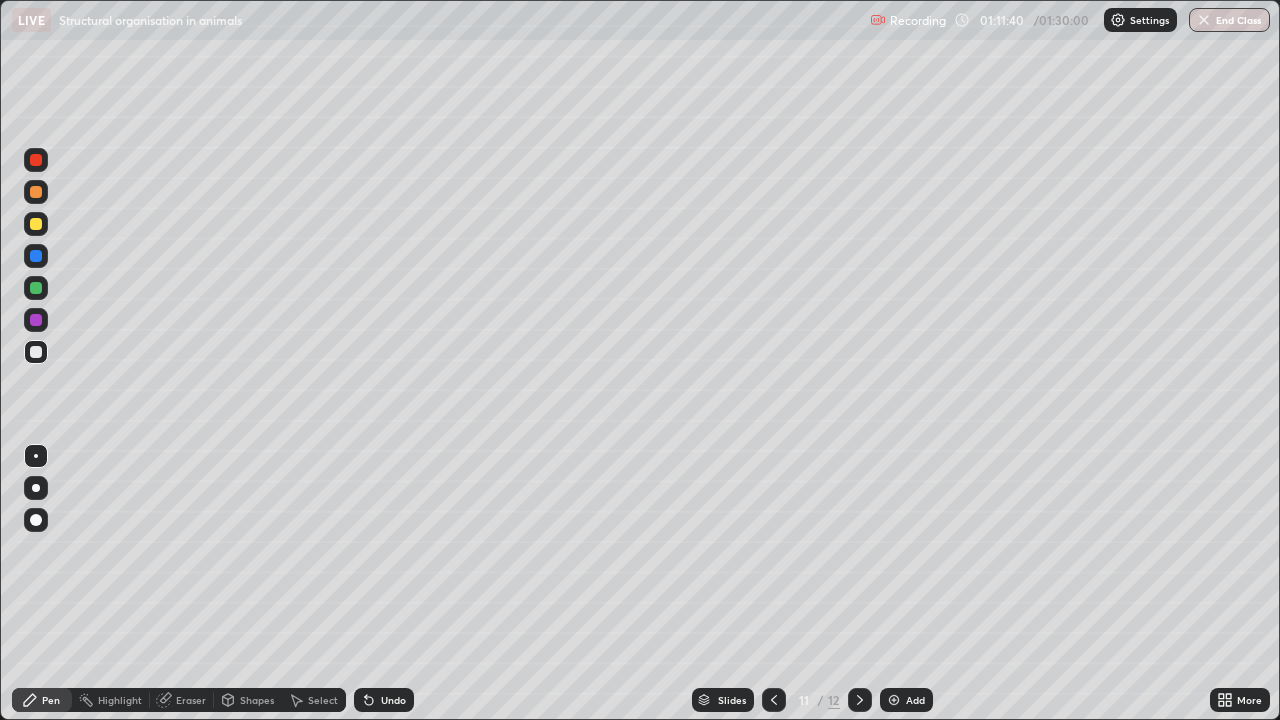 click on "Undo" at bounding box center [384, 700] 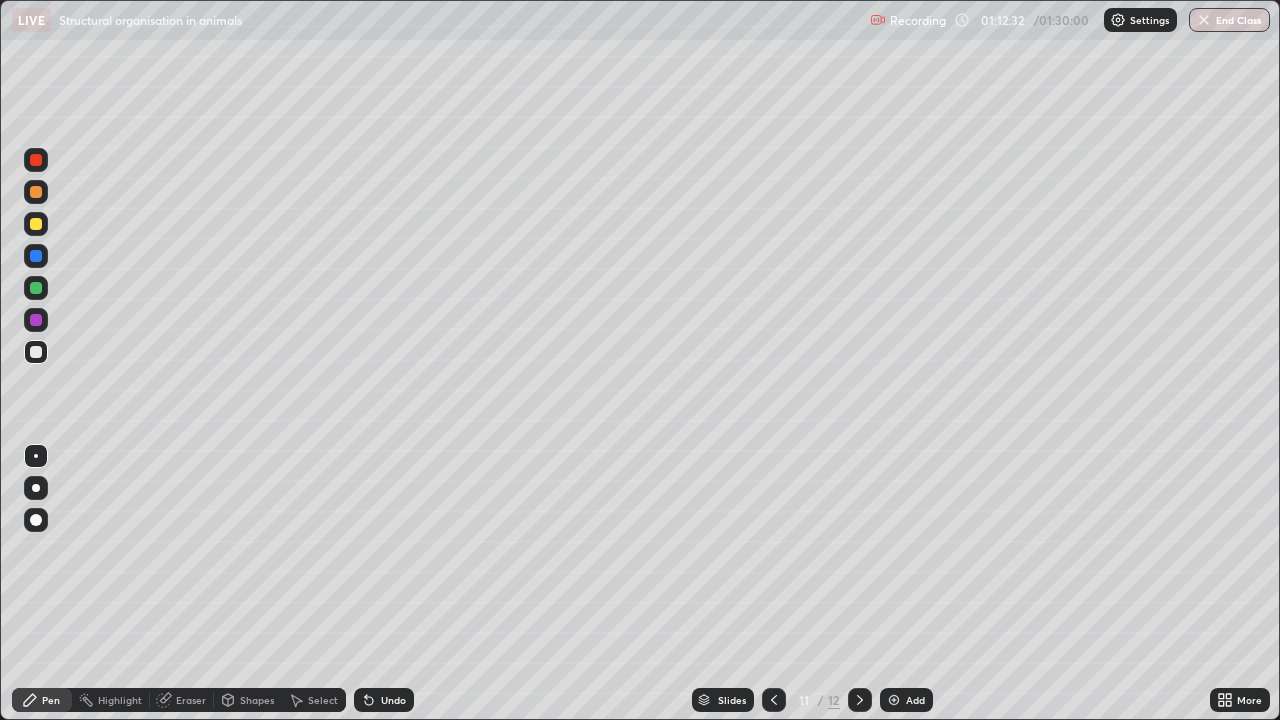click at bounding box center (36, 288) 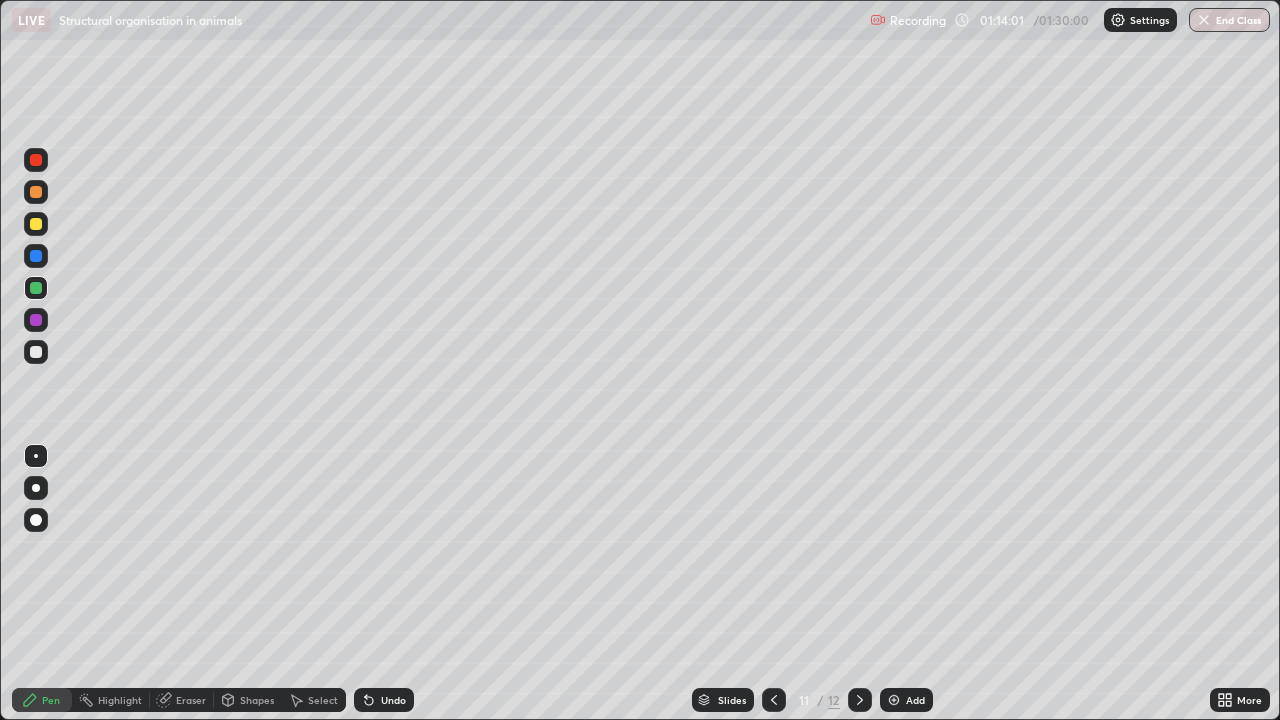 click 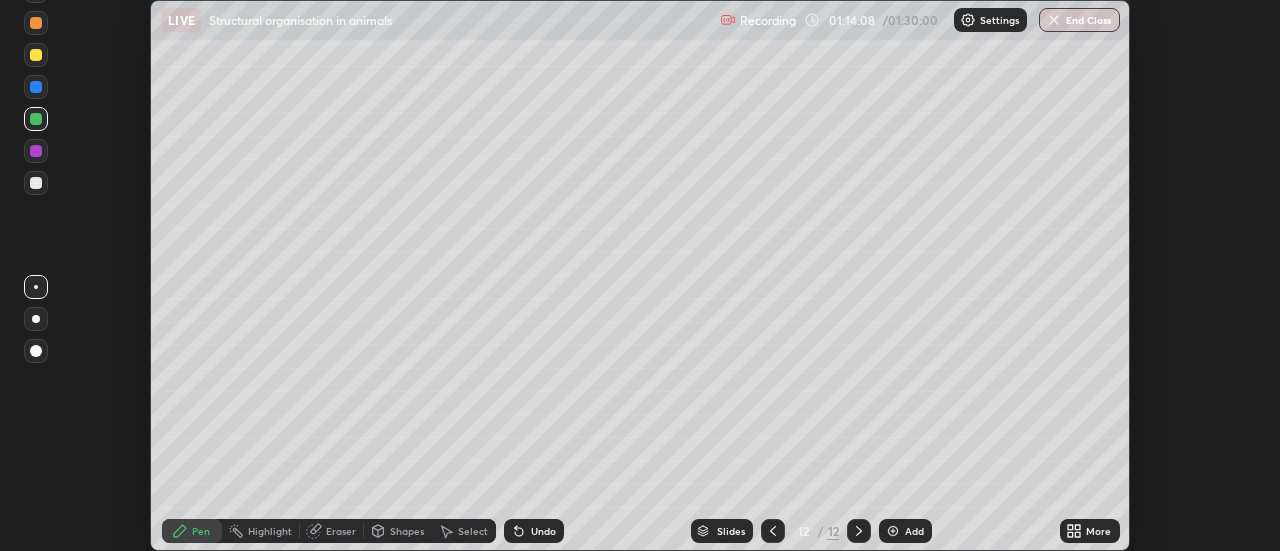 scroll, scrollTop: 551, scrollLeft: 1280, axis: both 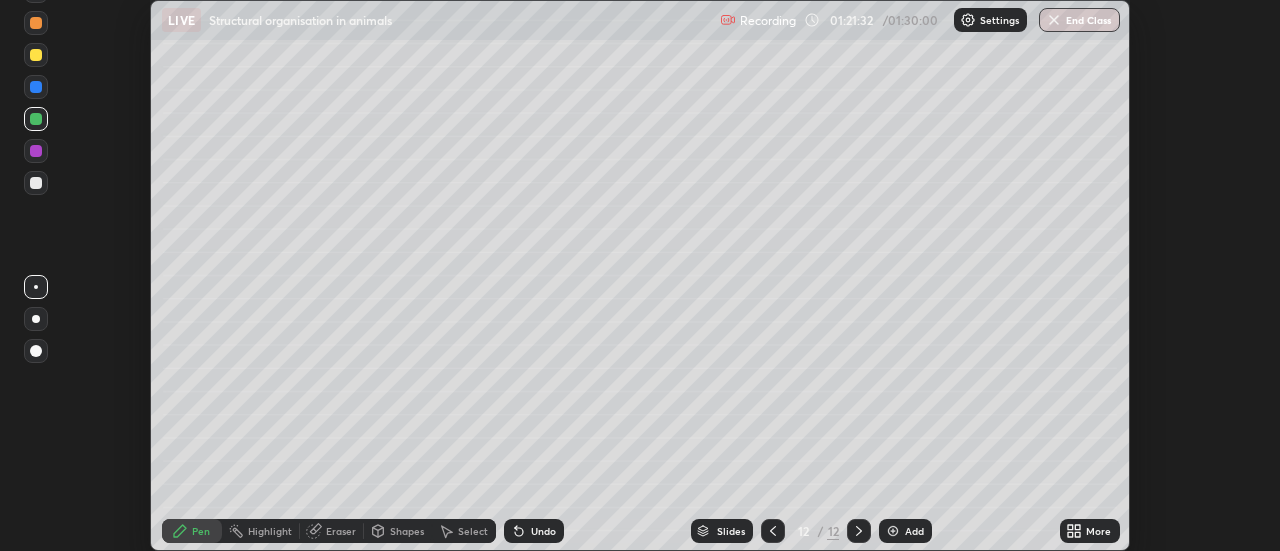 click on "Undo" at bounding box center (543, 531) 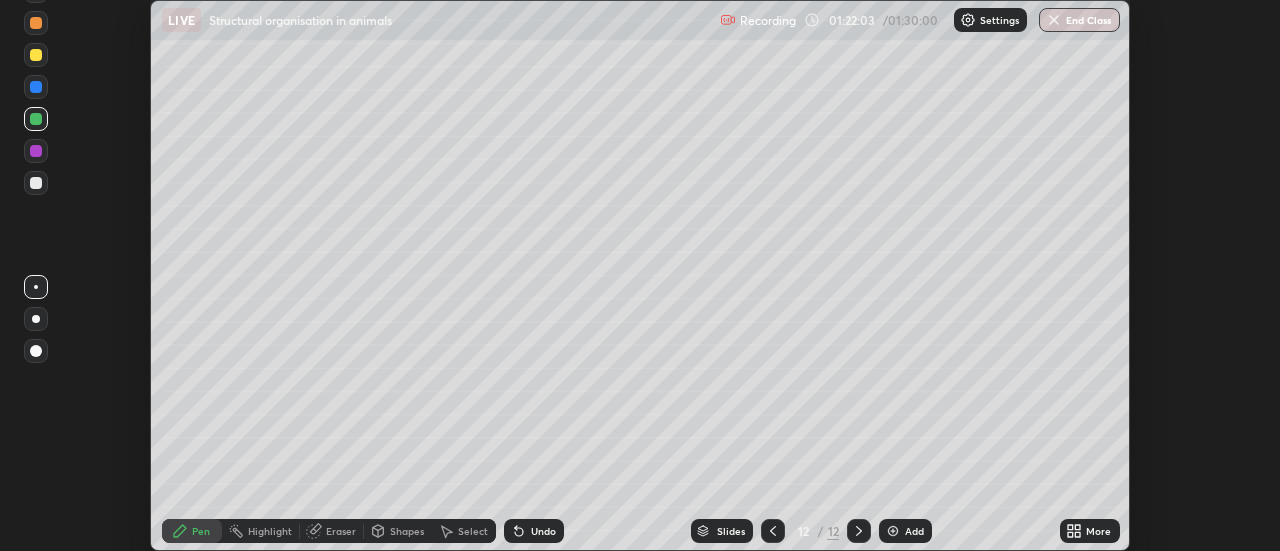 click 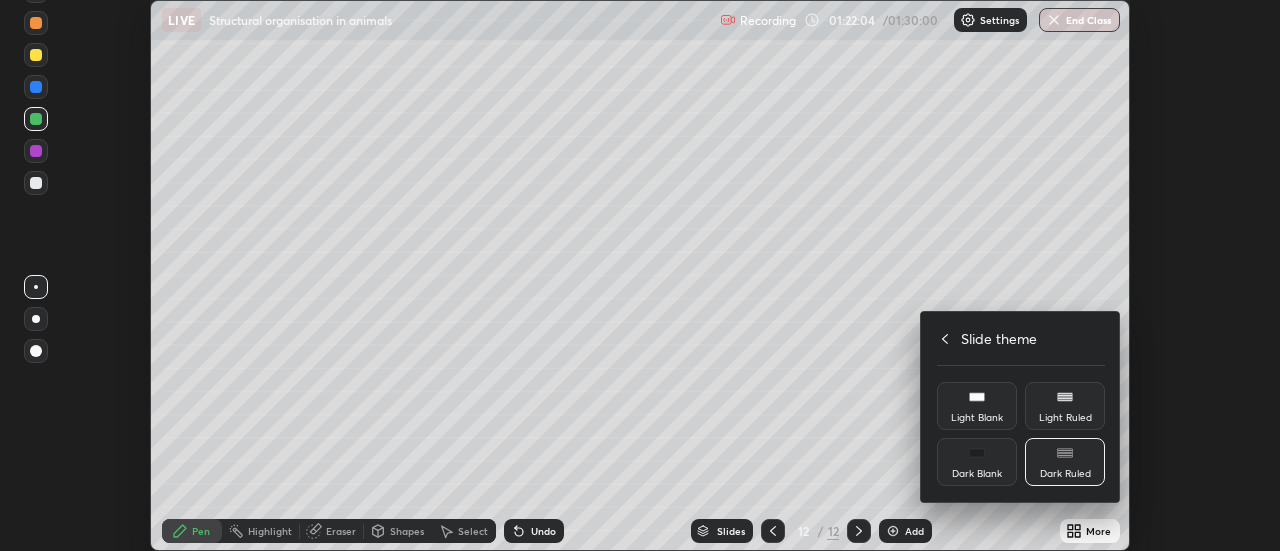 click 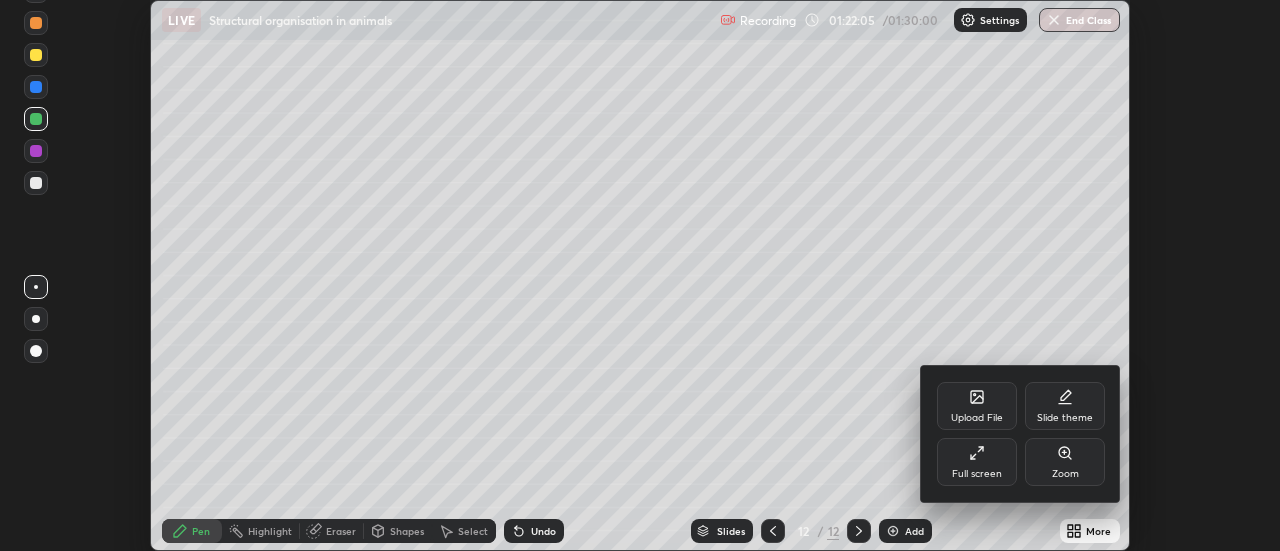 click 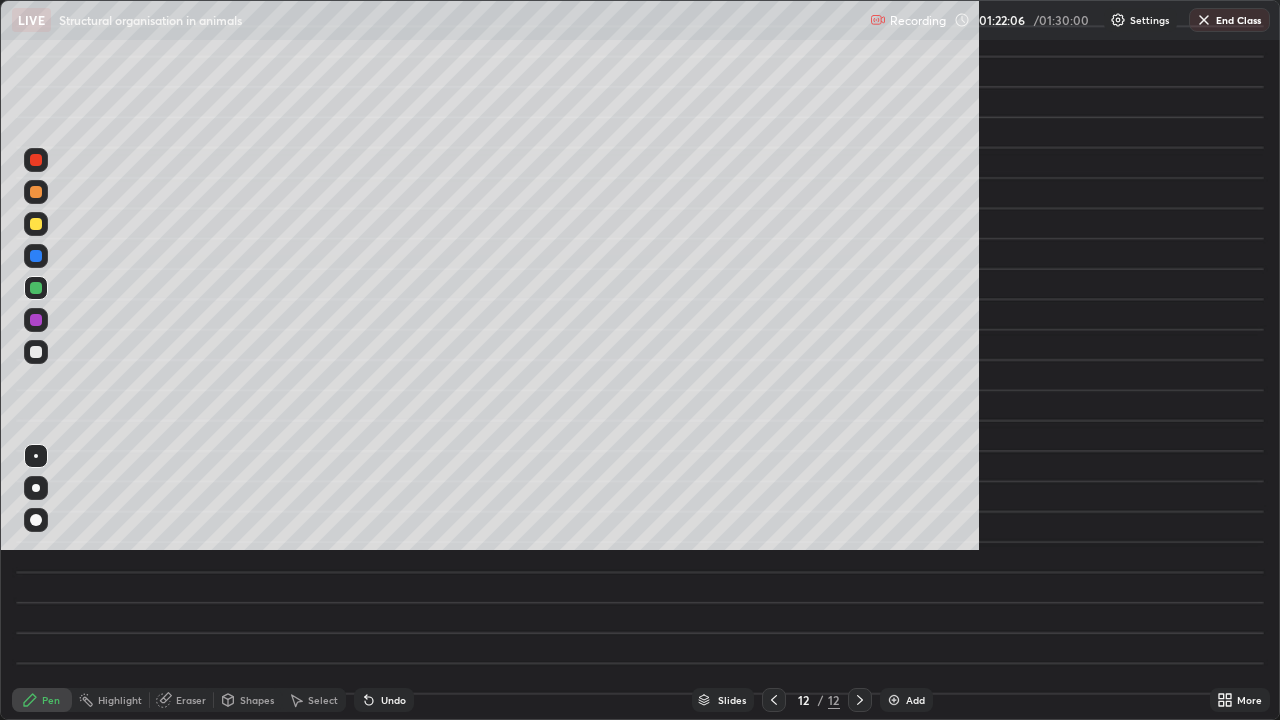 scroll, scrollTop: 99280, scrollLeft: 98720, axis: both 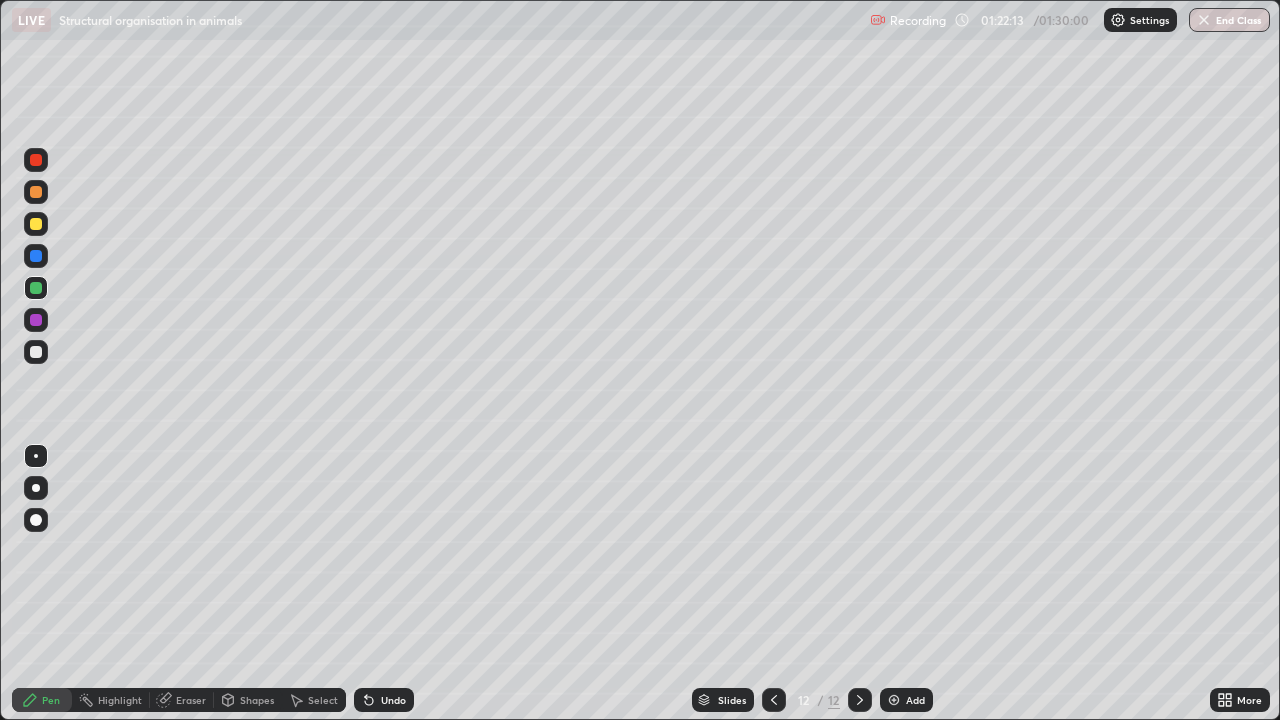 click at bounding box center (36, 352) 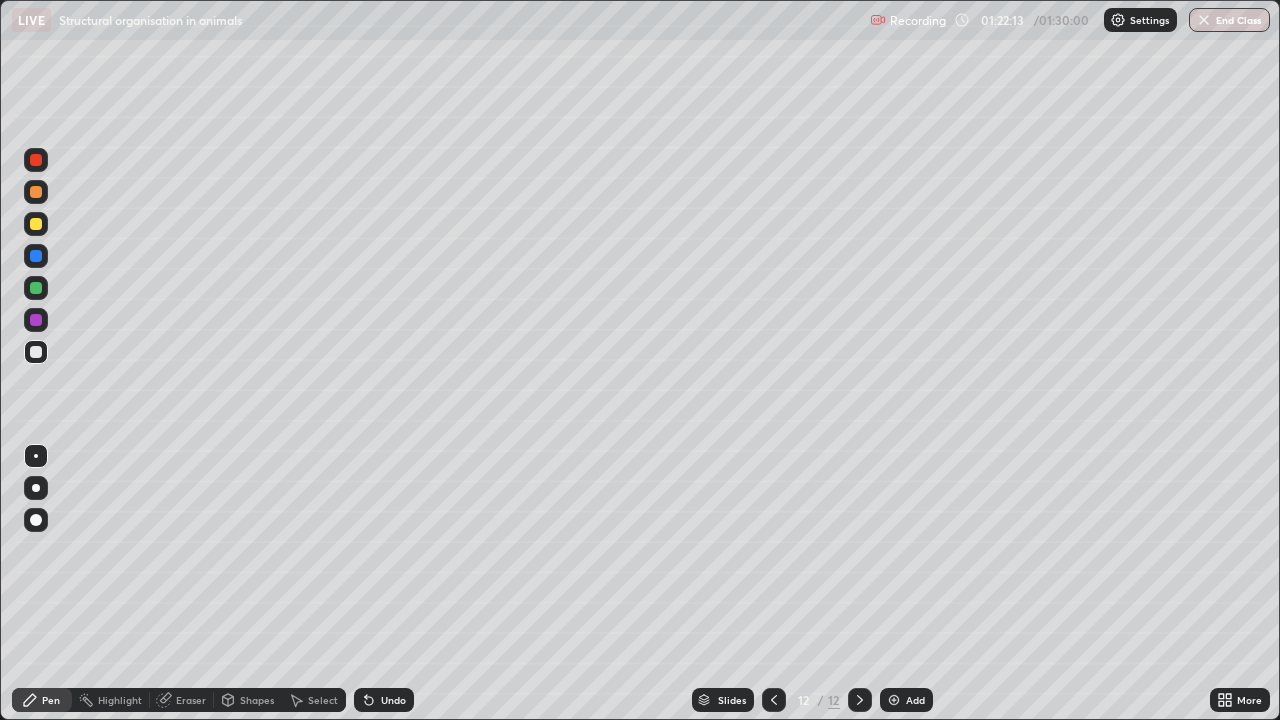 click at bounding box center [36, 352] 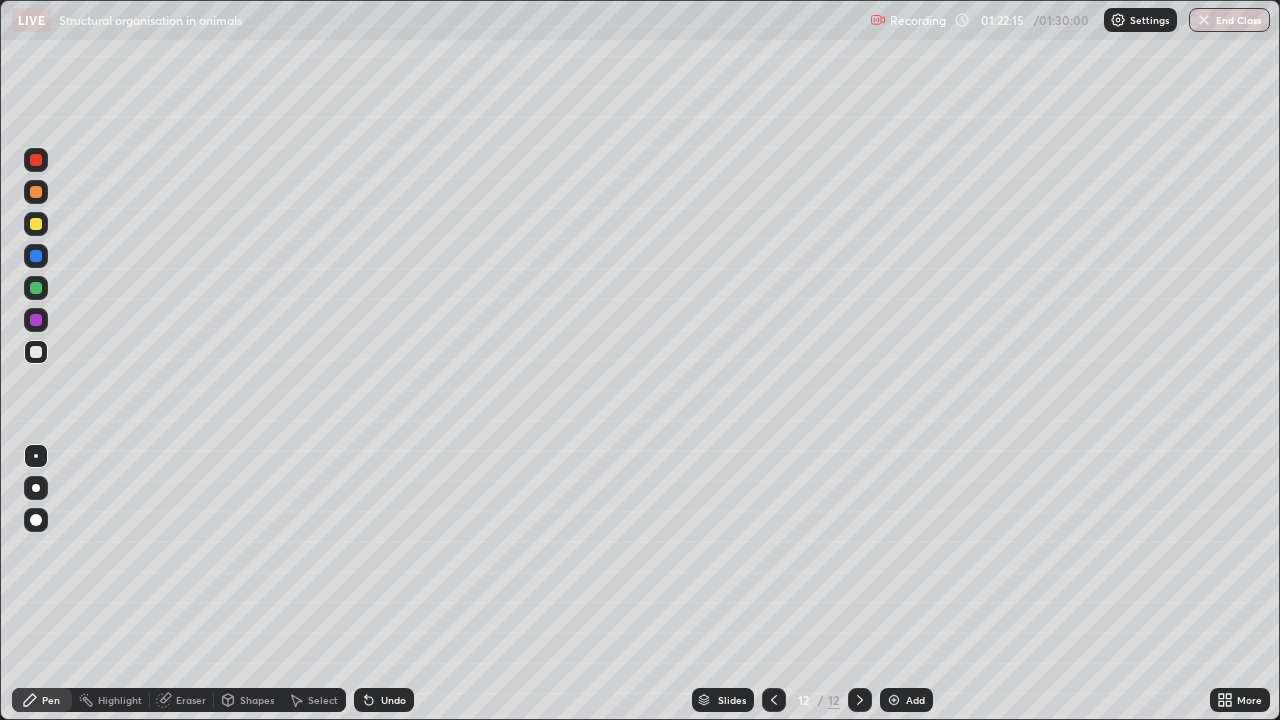 click at bounding box center [36, 352] 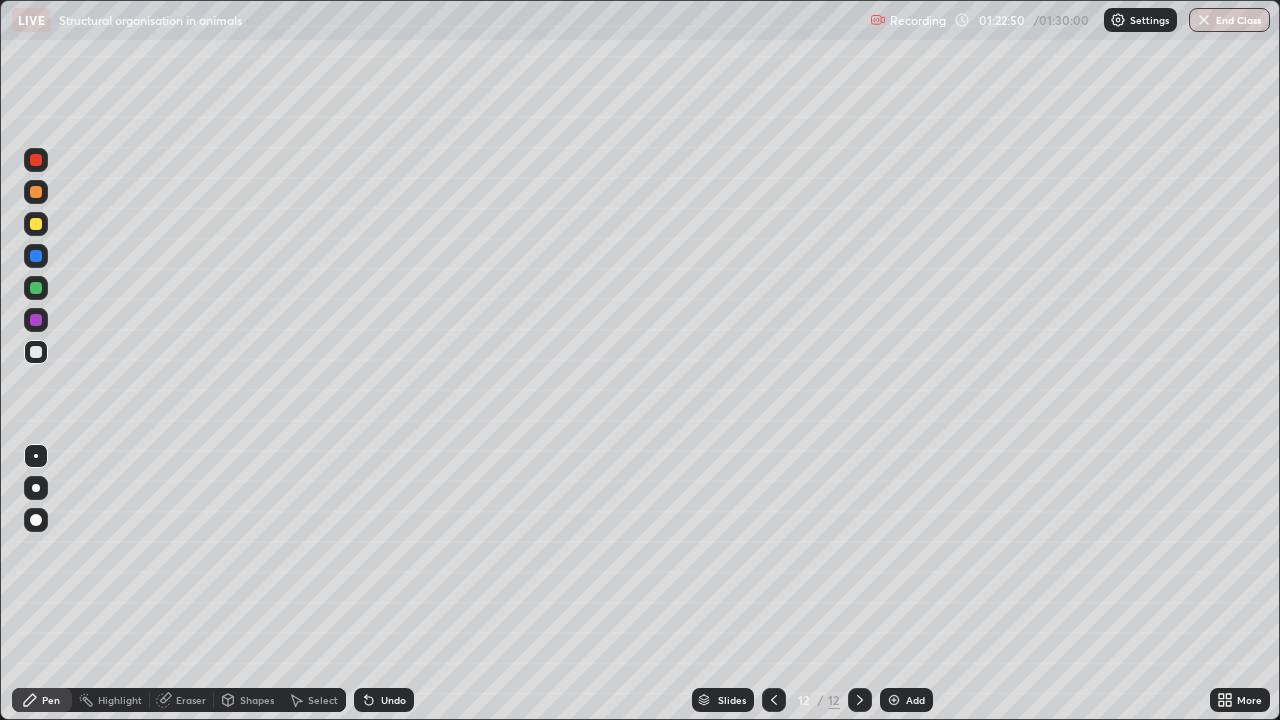 click at bounding box center [36, 352] 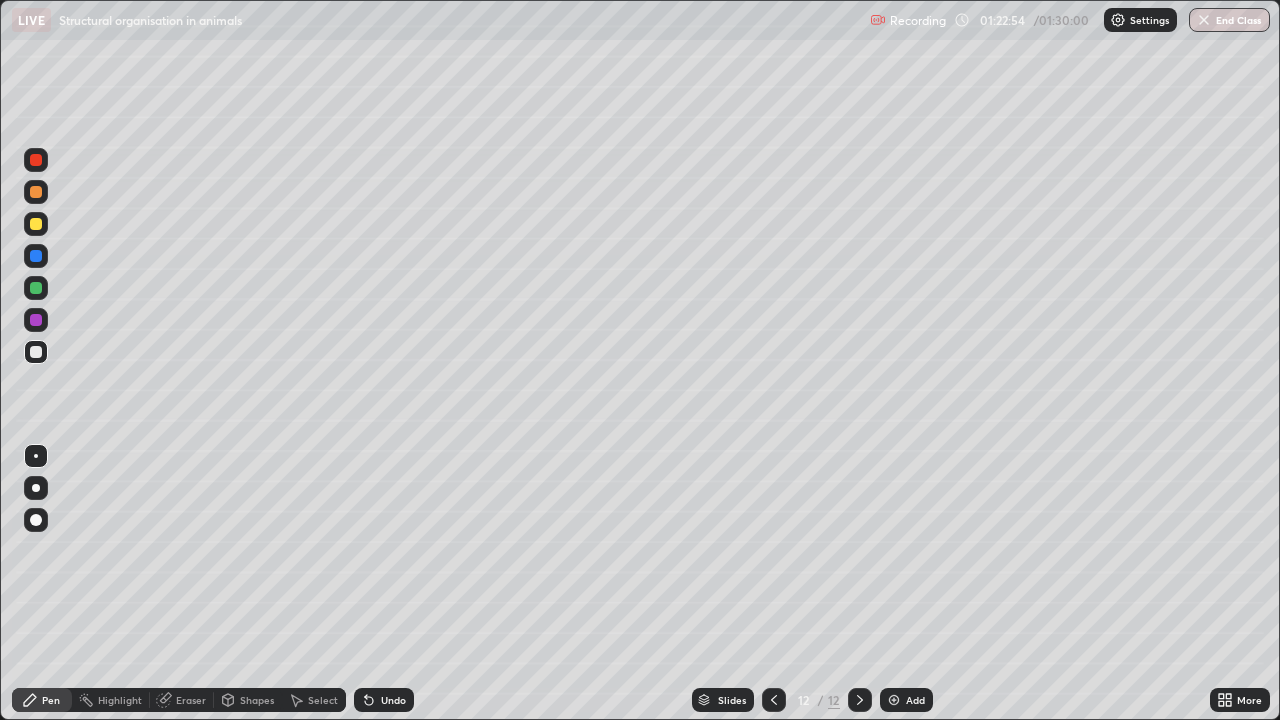 click at bounding box center (36, 224) 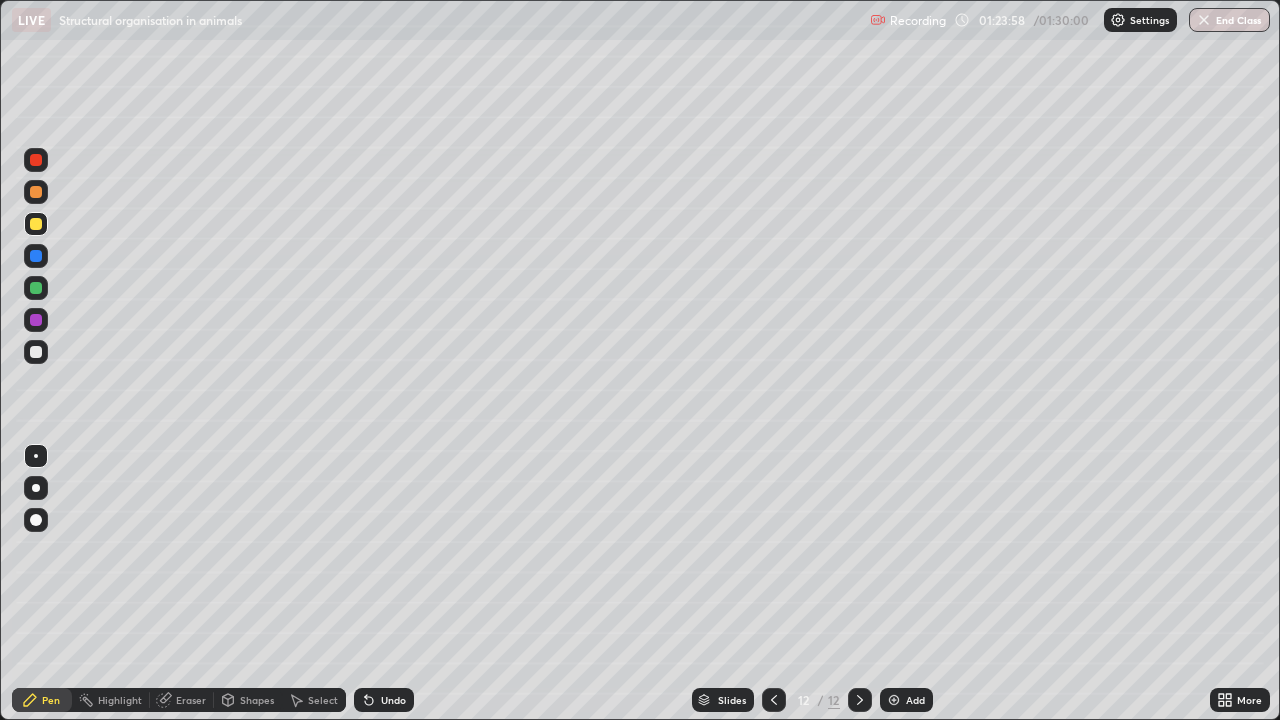 click on "Slides 12 / 12 Add" at bounding box center [812, 700] 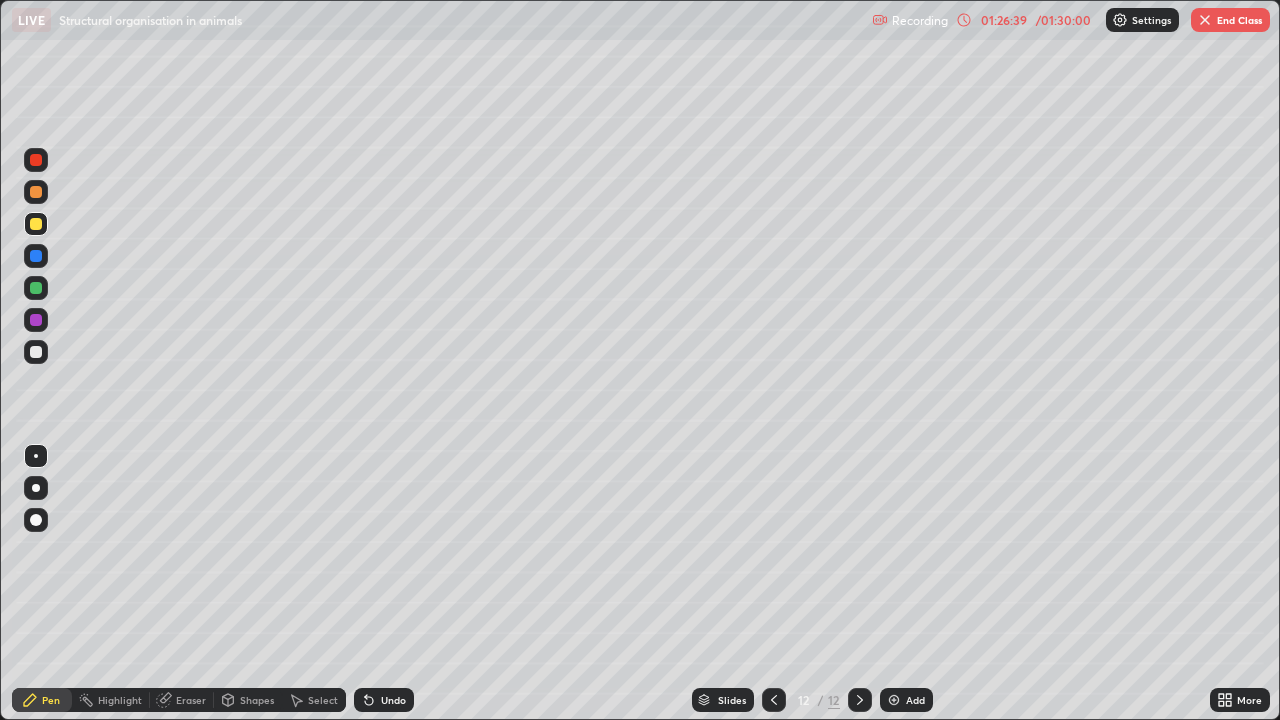 click at bounding box center [894, 700] 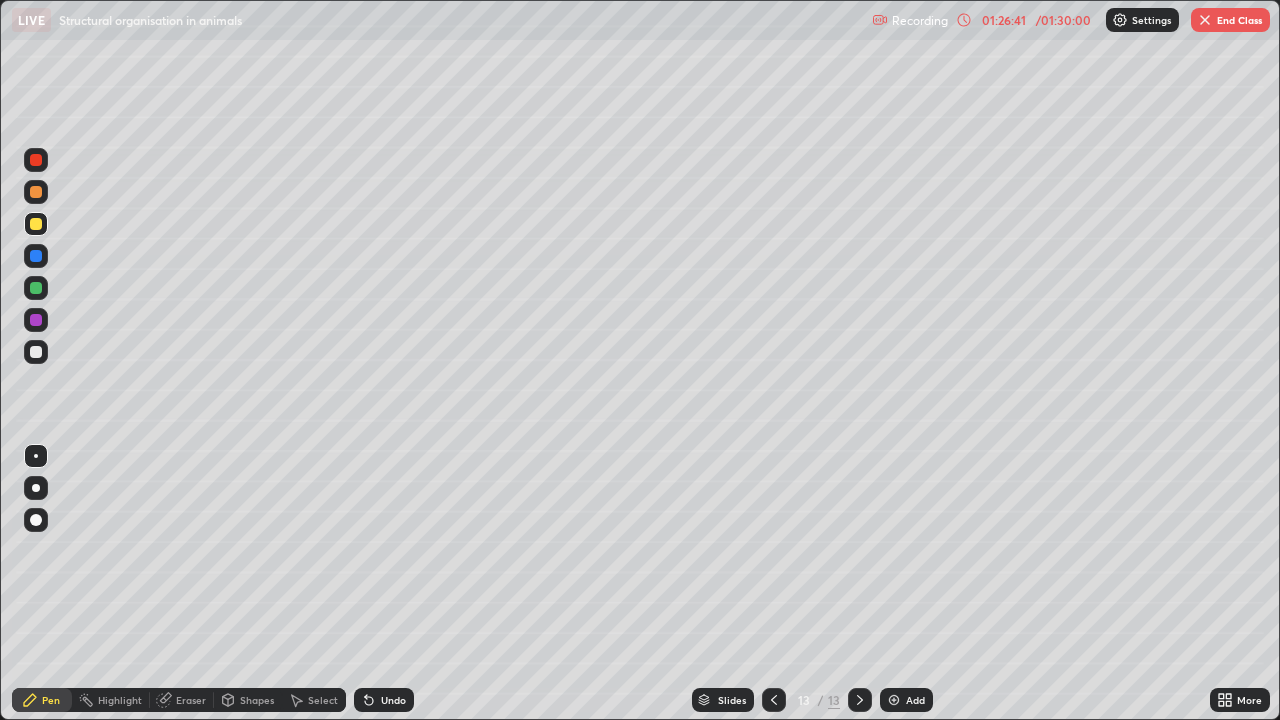 click at bounding box center (36, 352) 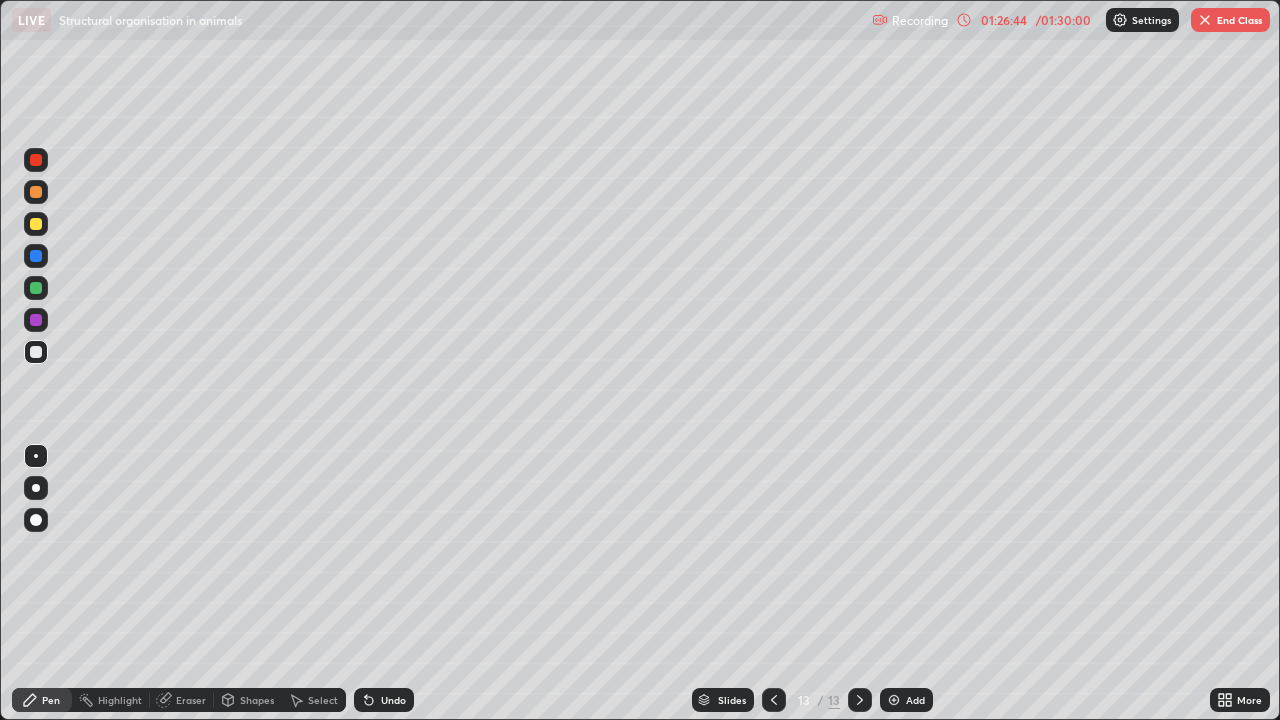 click at bounding box center [36, 352] 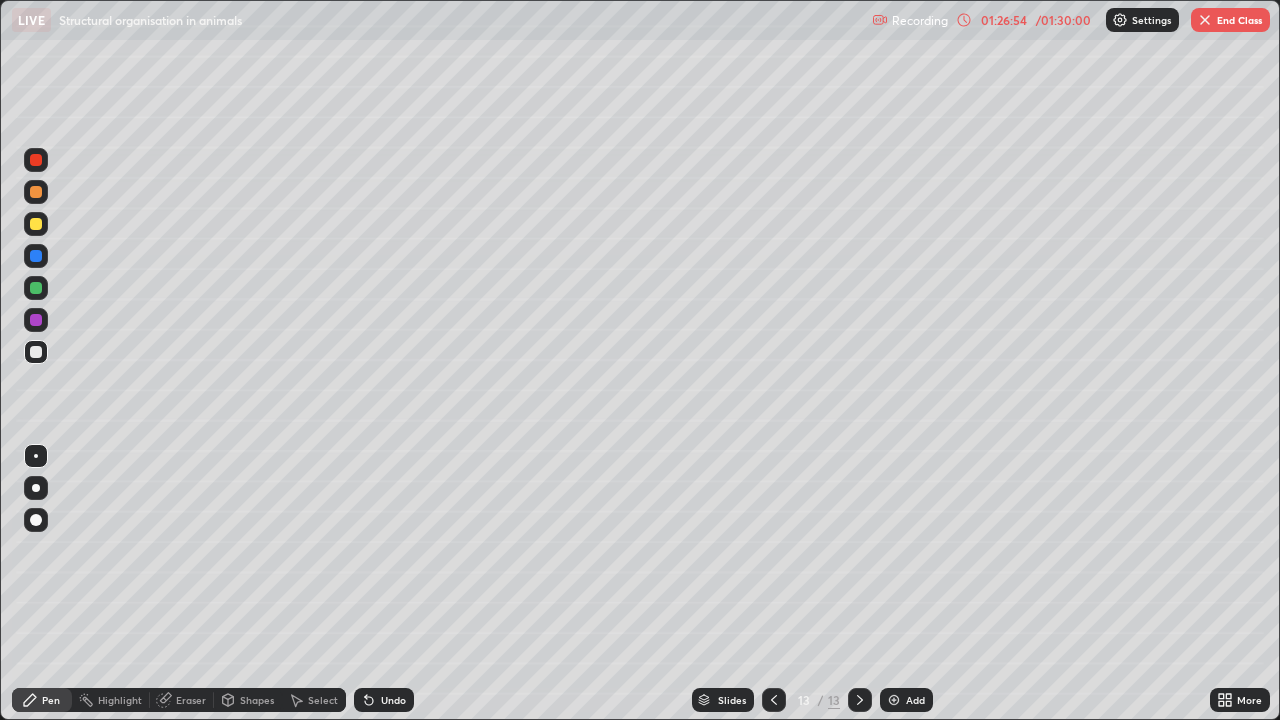 click at bounding box center (36, 352) 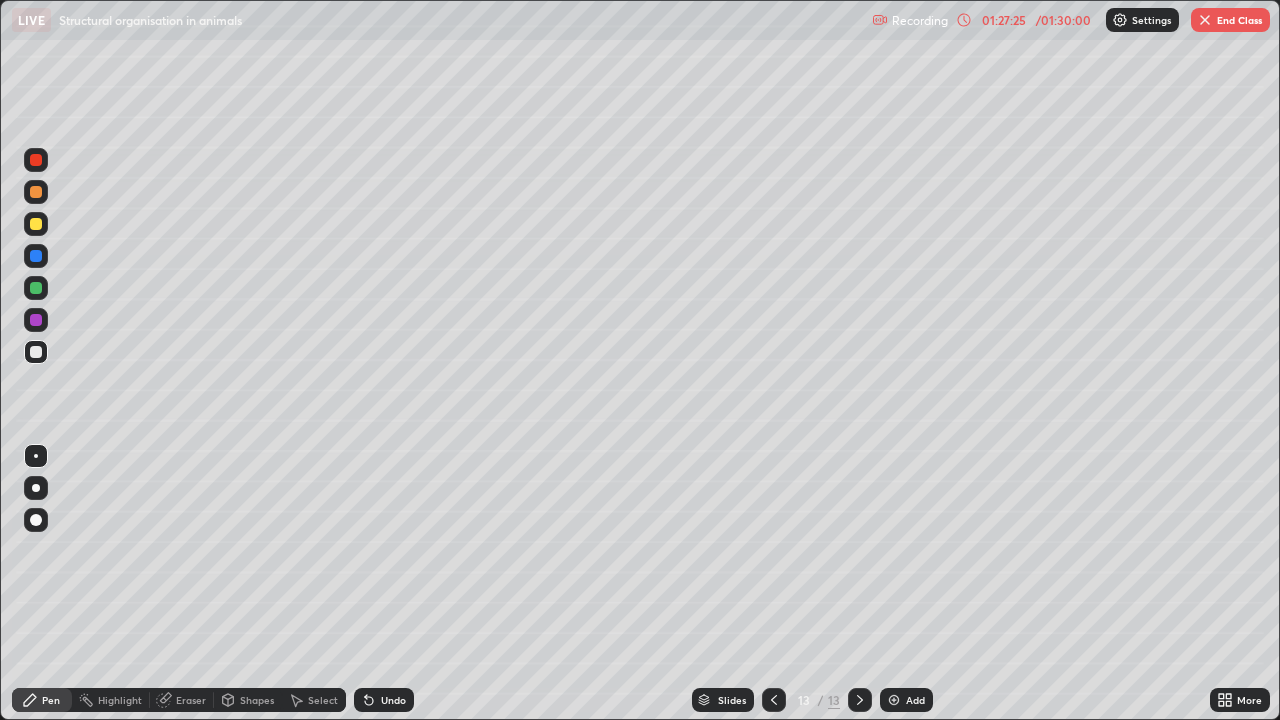 click at bounding box center [36, 352] 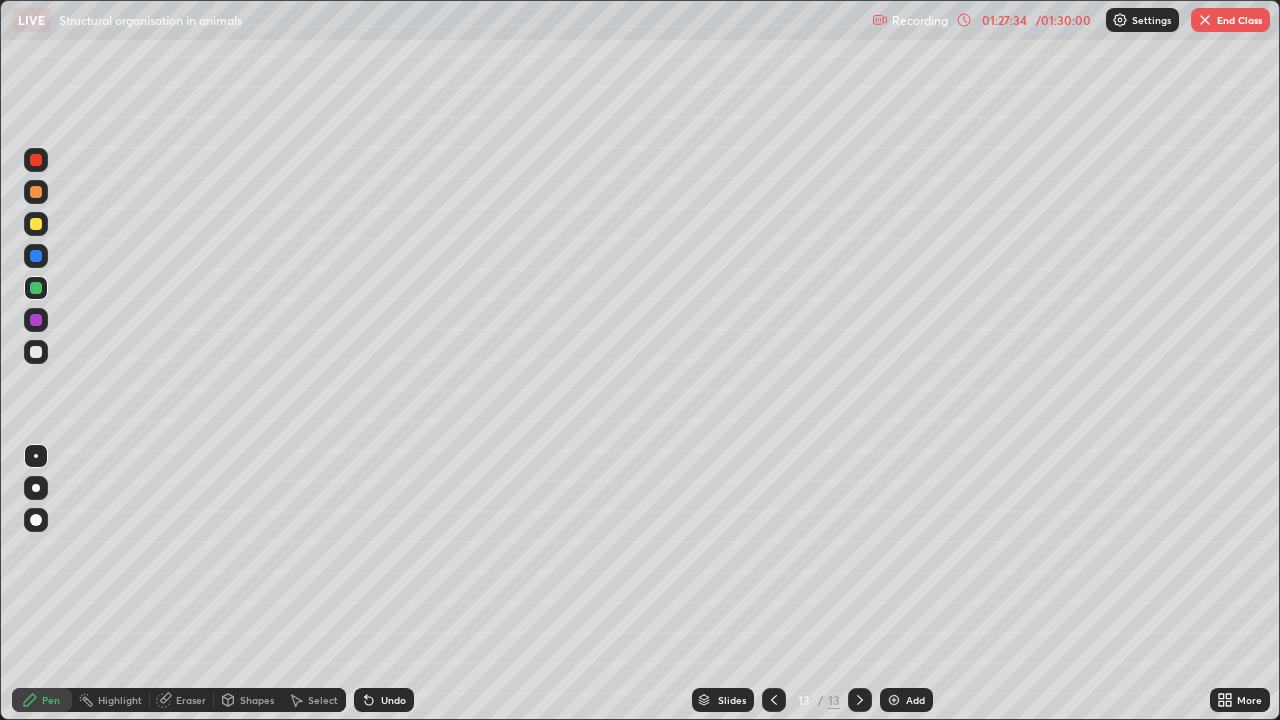 click at bounding box center (36, 192) 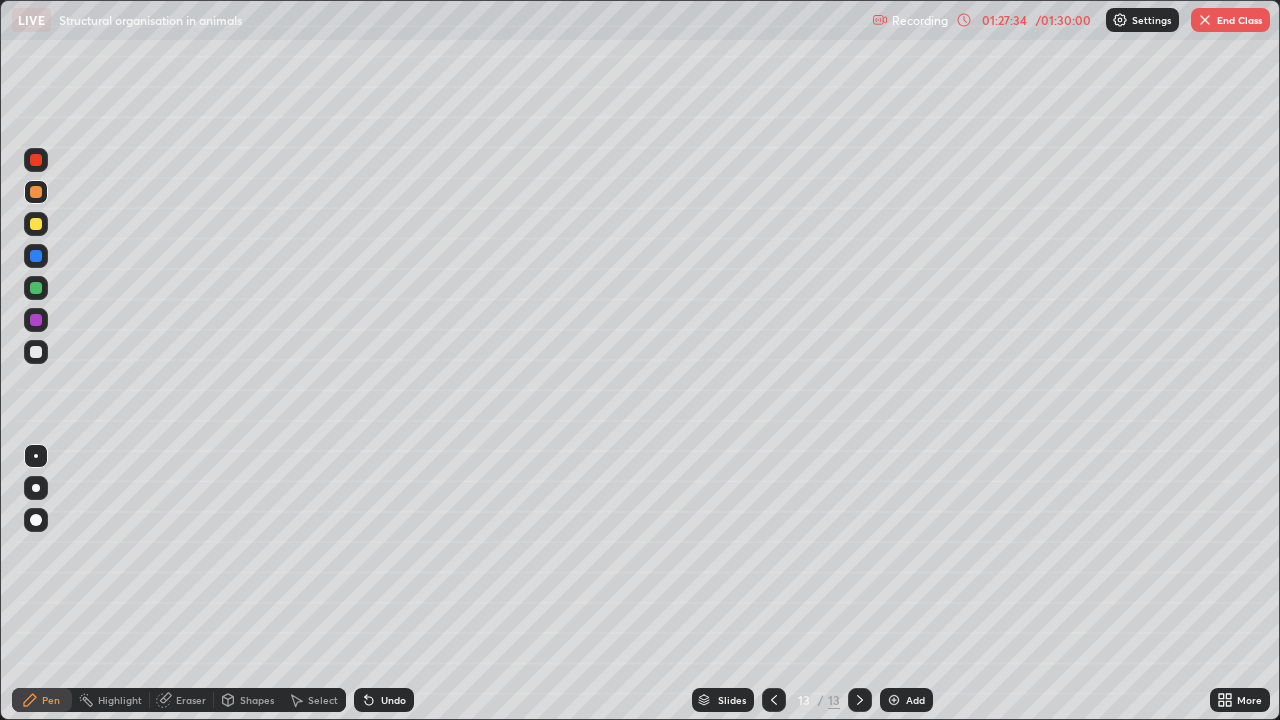click at bounding box center (36, 192) 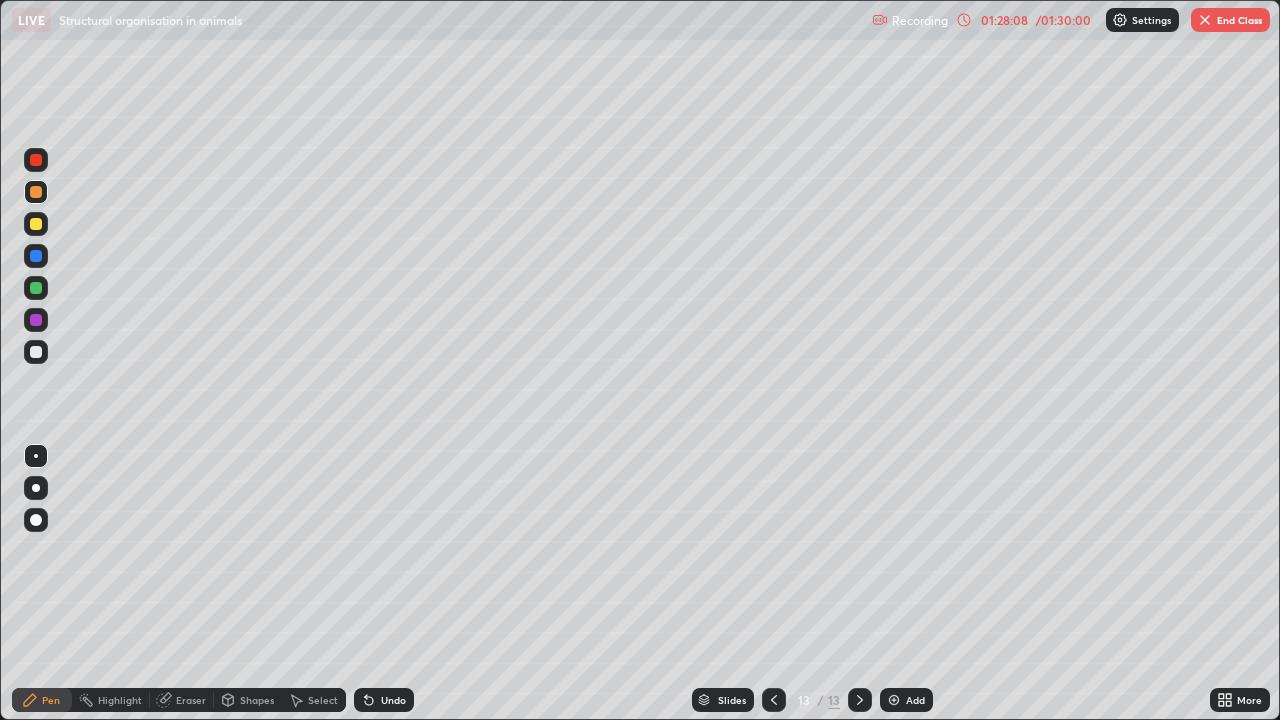 click at bounding box center [36, 320] 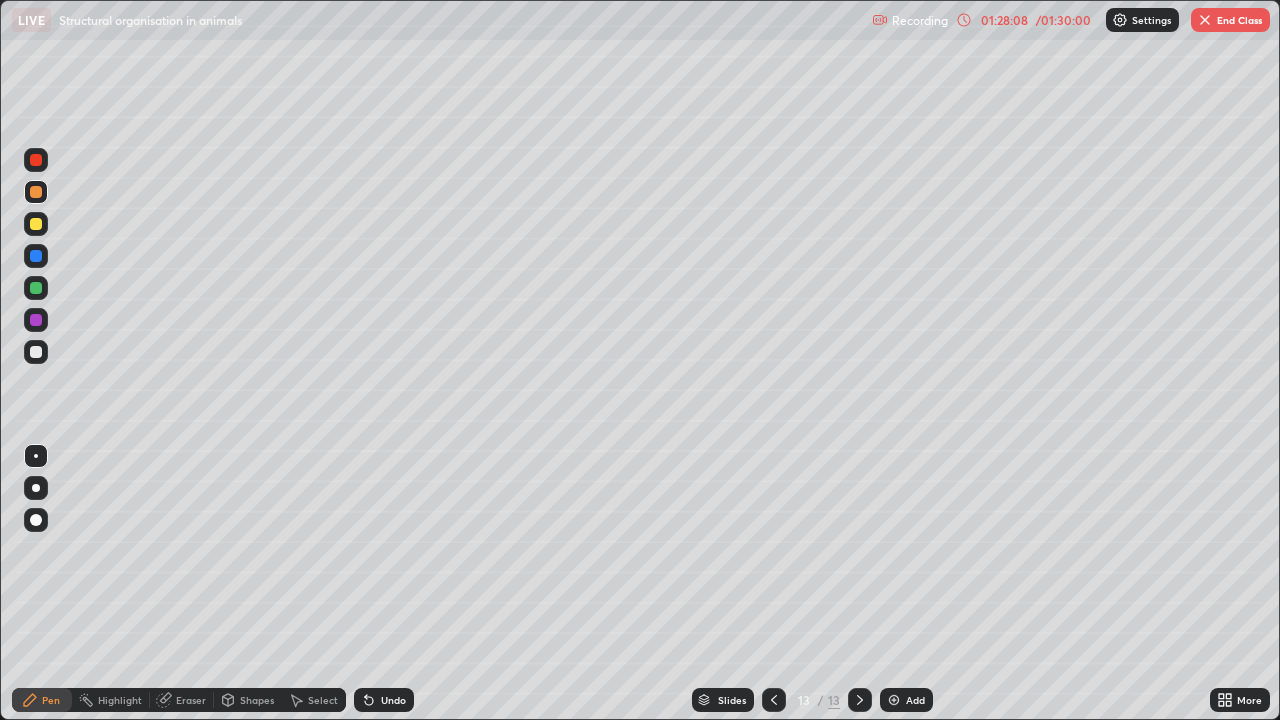 click at bounding box center (36, 320) 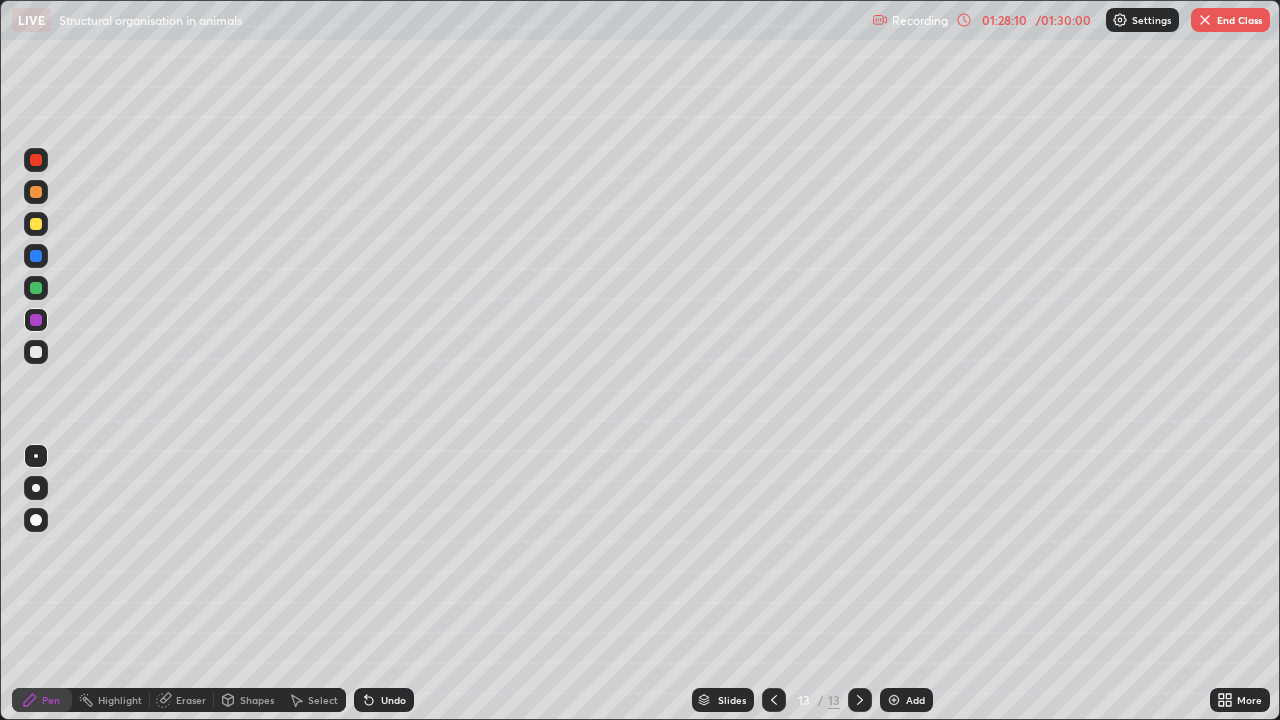 click at bounding box center (36, 320) 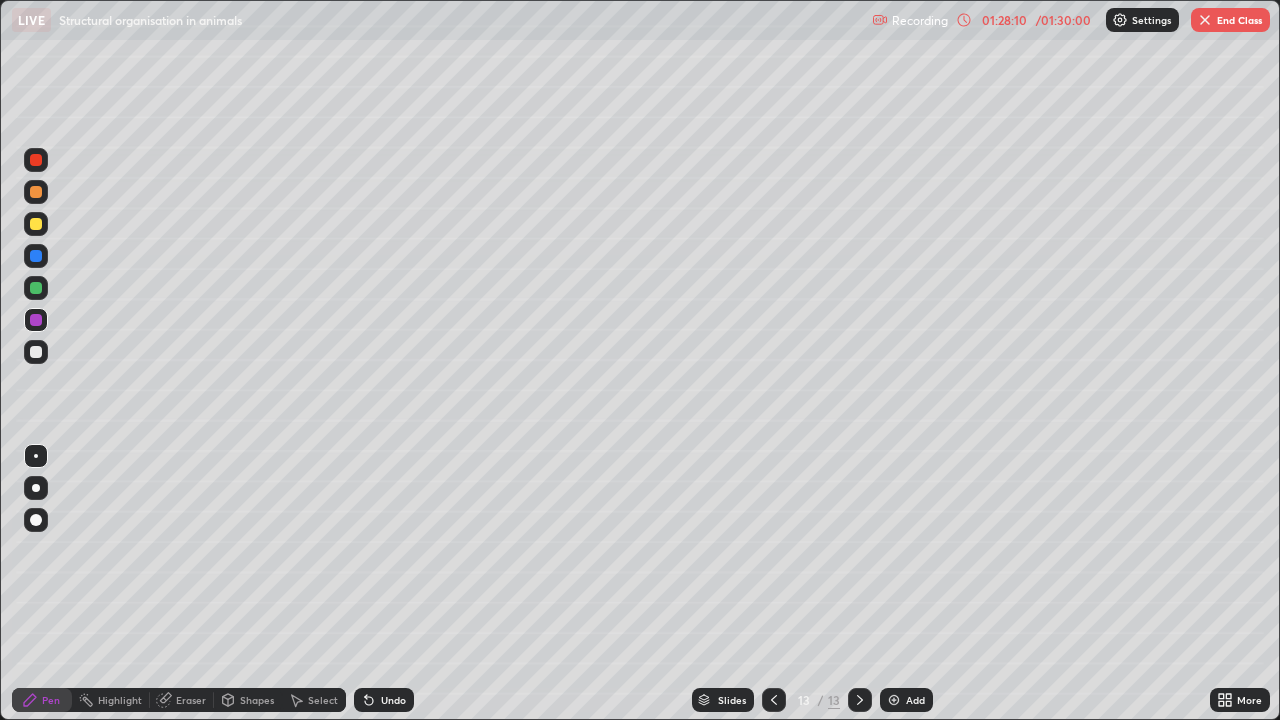 click at bounding box center (36, 320) 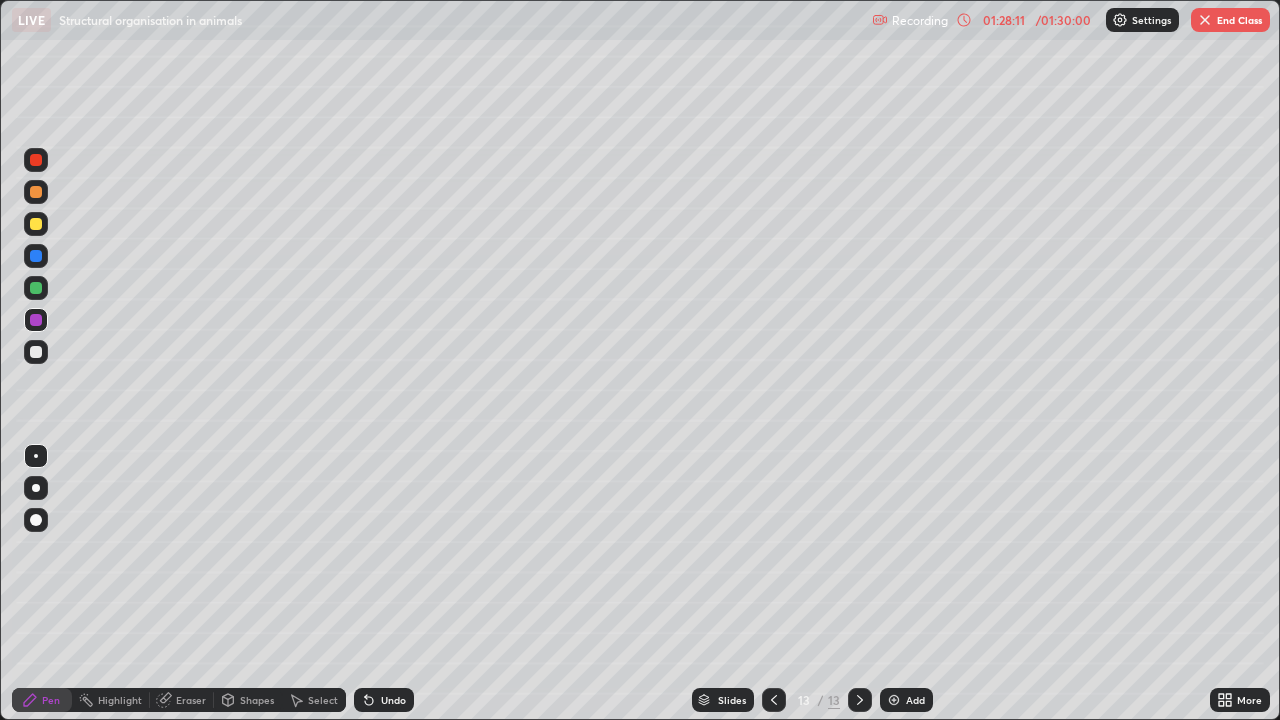 click at bounding box center [36, 520] 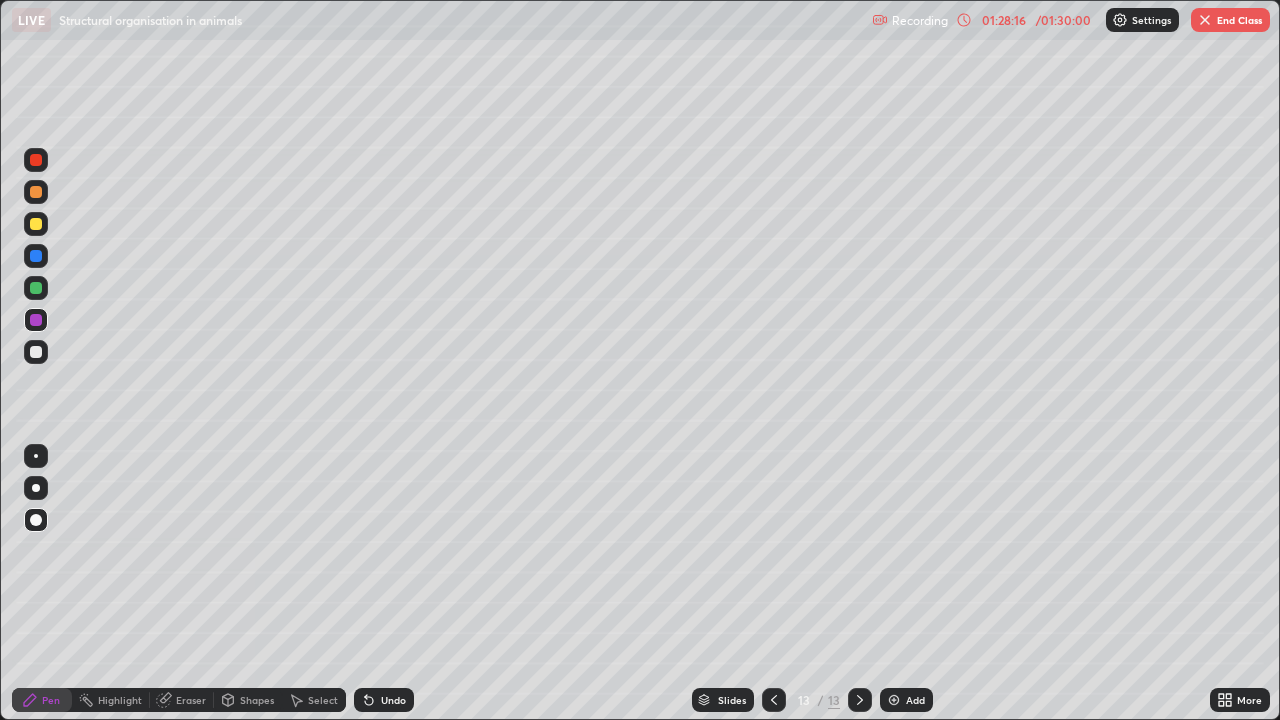 click on "Undo" at bounding box center [384, 700] 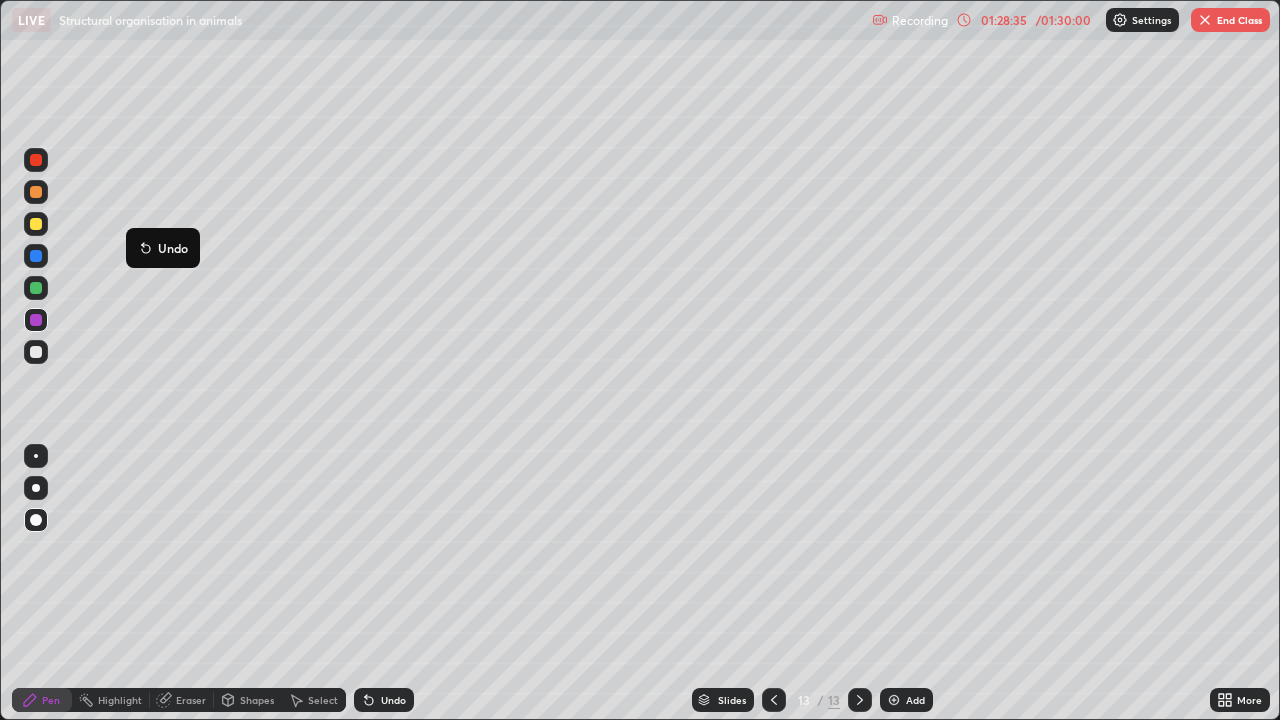 click at bounding box center [36, 224] 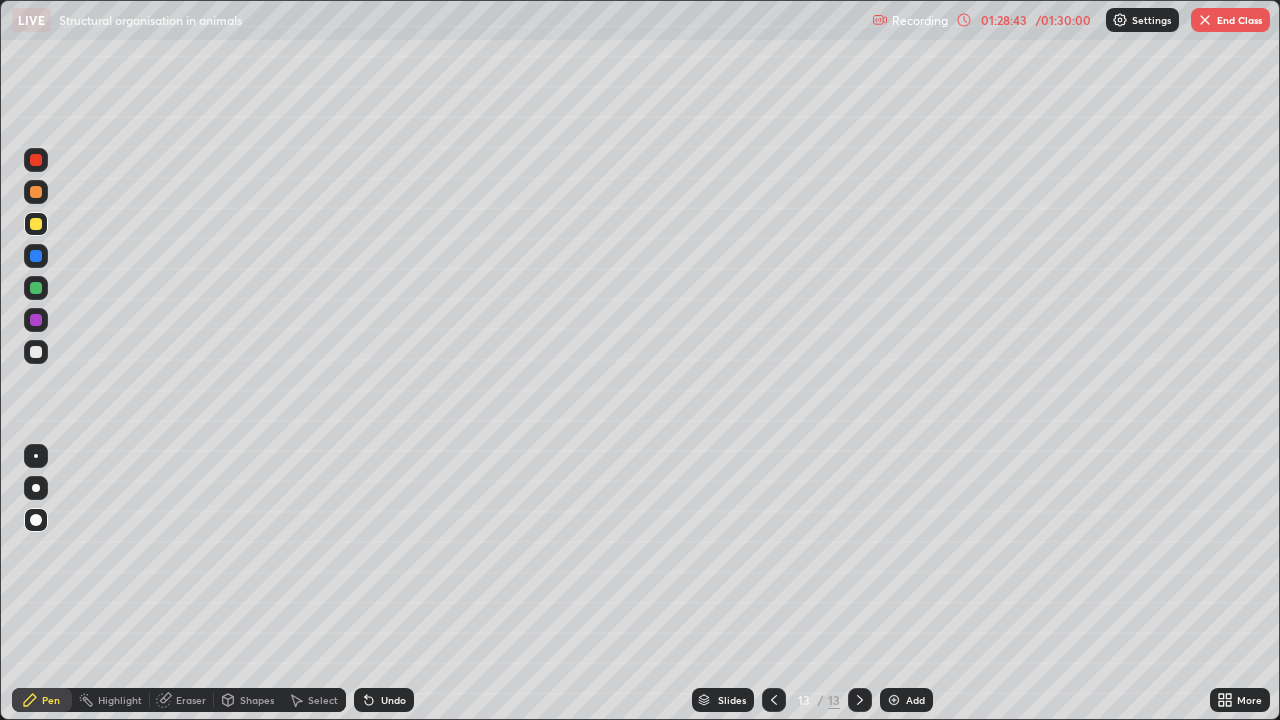 click at bounding box center [36, 352] 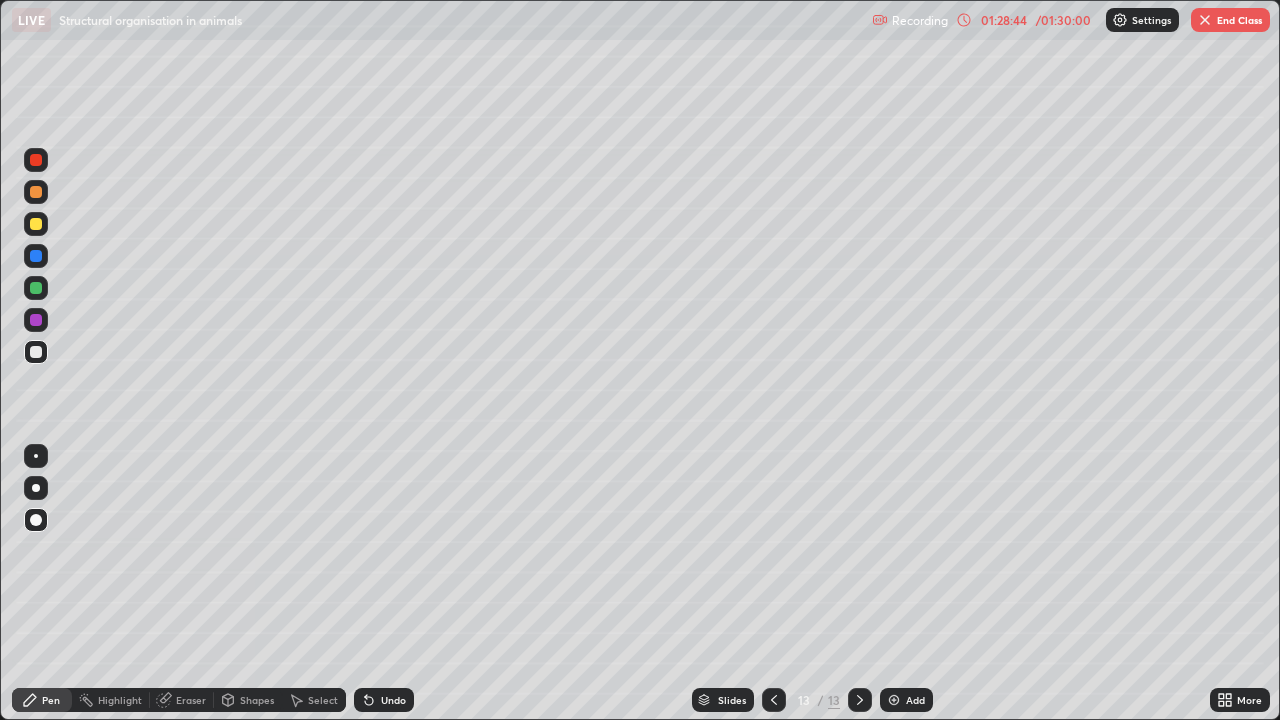 click at bounding box center (36, 488) 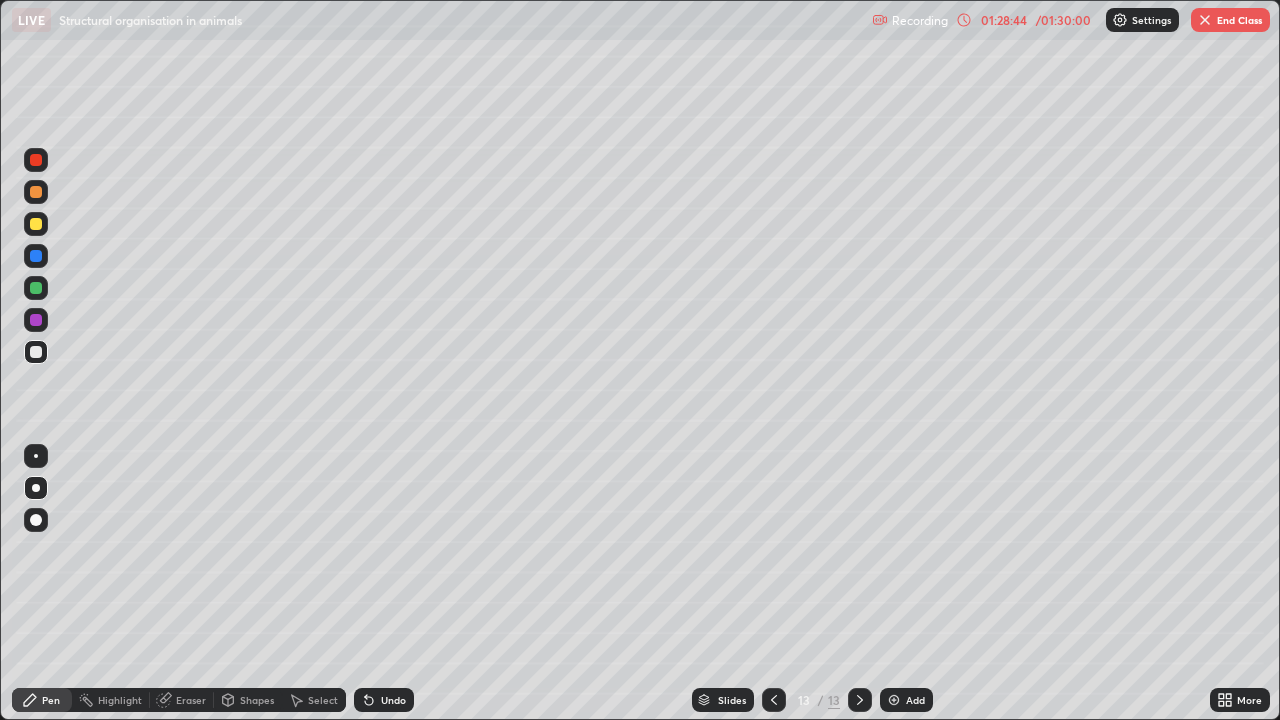 click at bounding box center (36, 488) 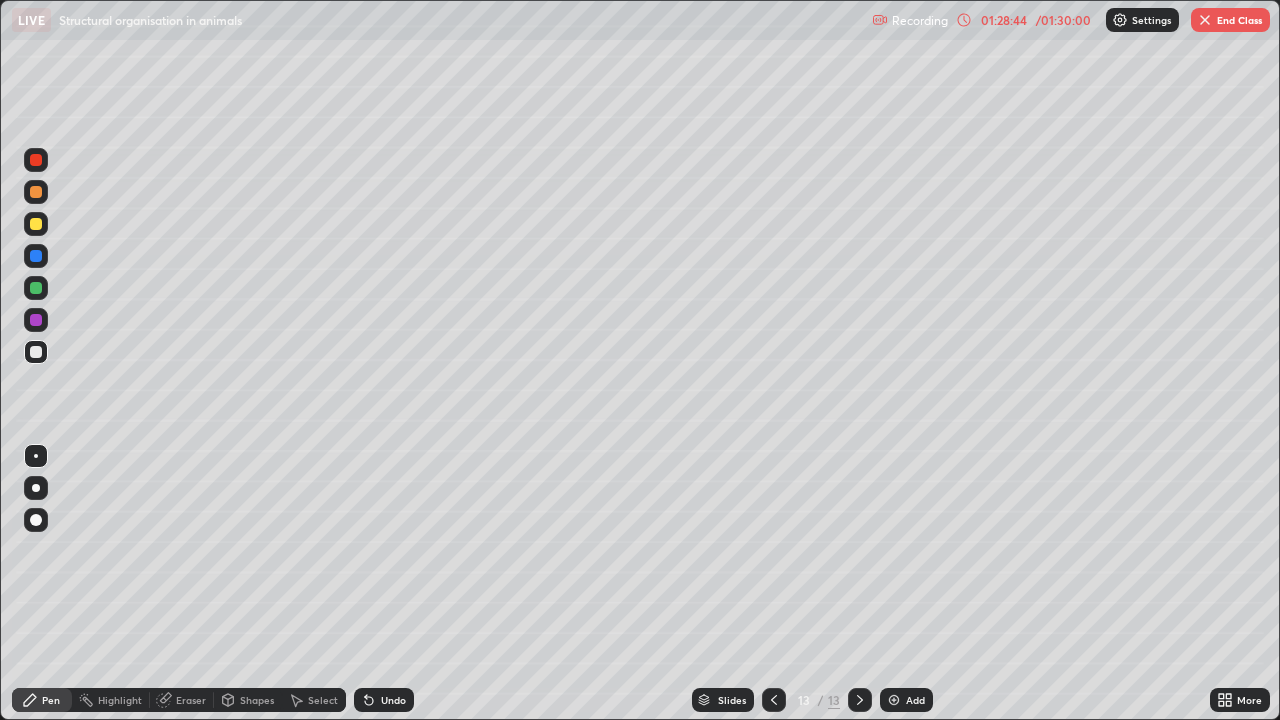 click at bounding box center [36, 456] 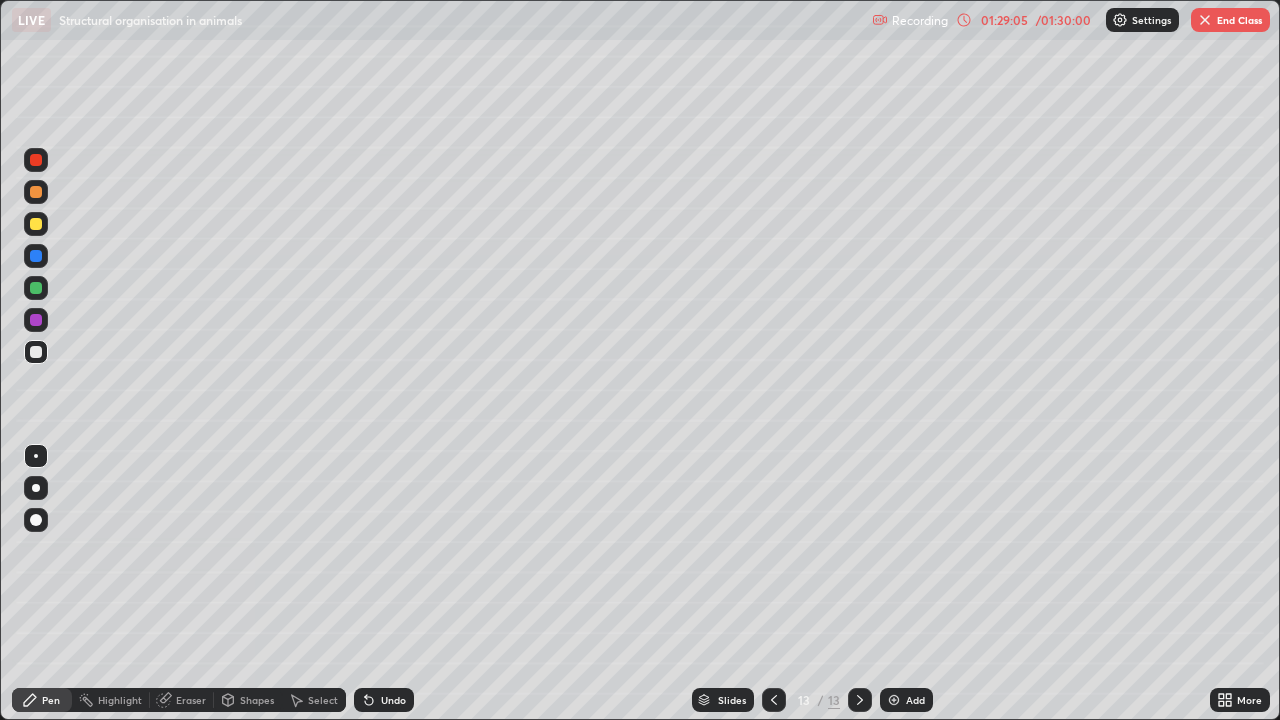 click at bounding box center (36, 352) 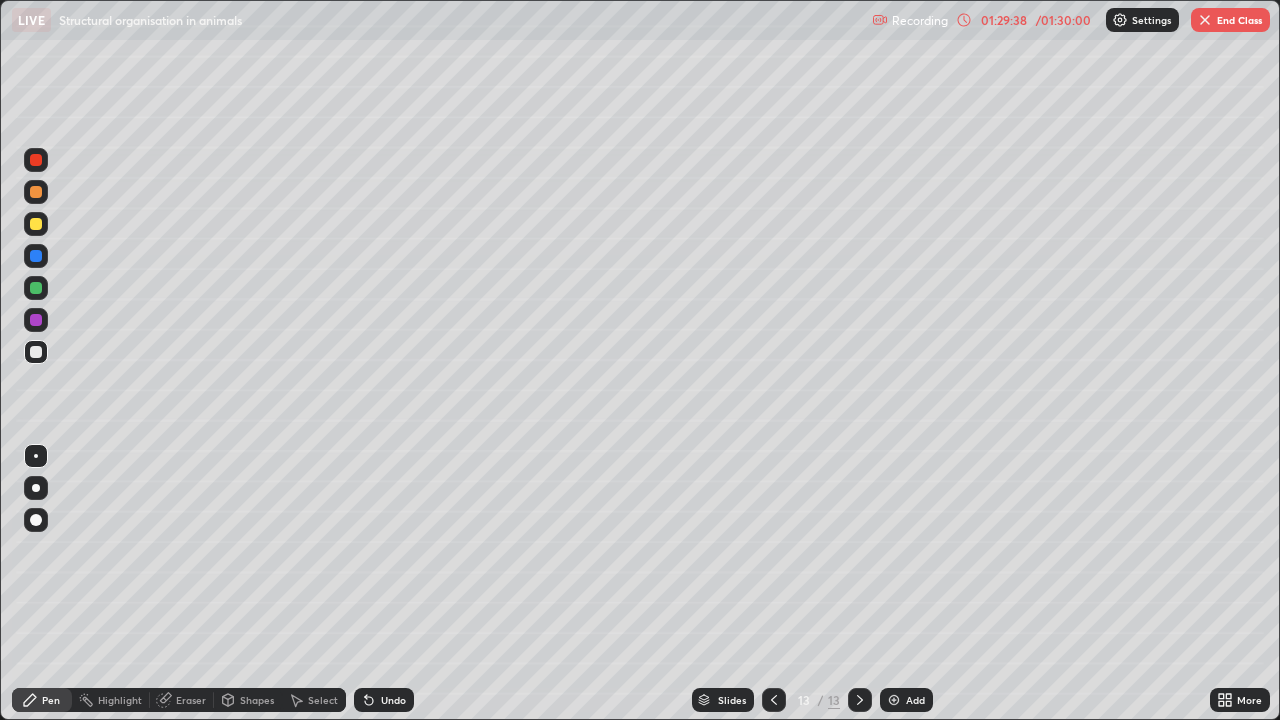 click at bounding box center (36, 256) 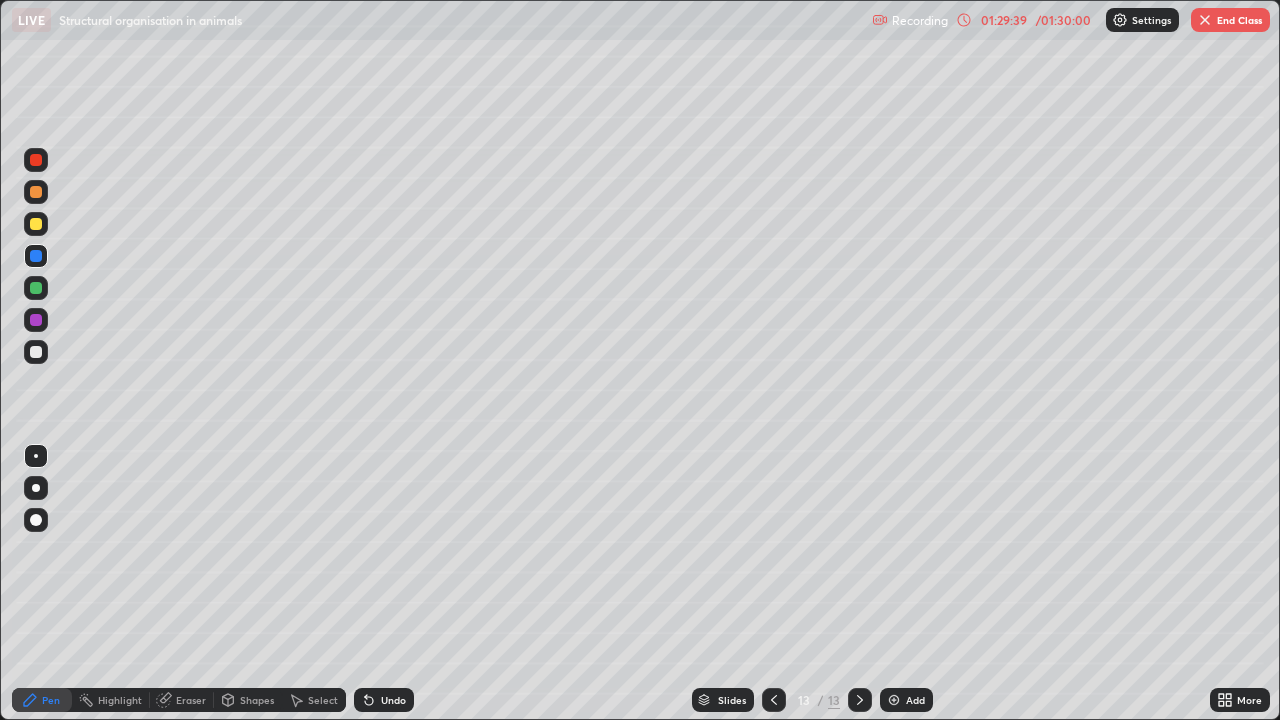 click at bounding box center [36, 256] 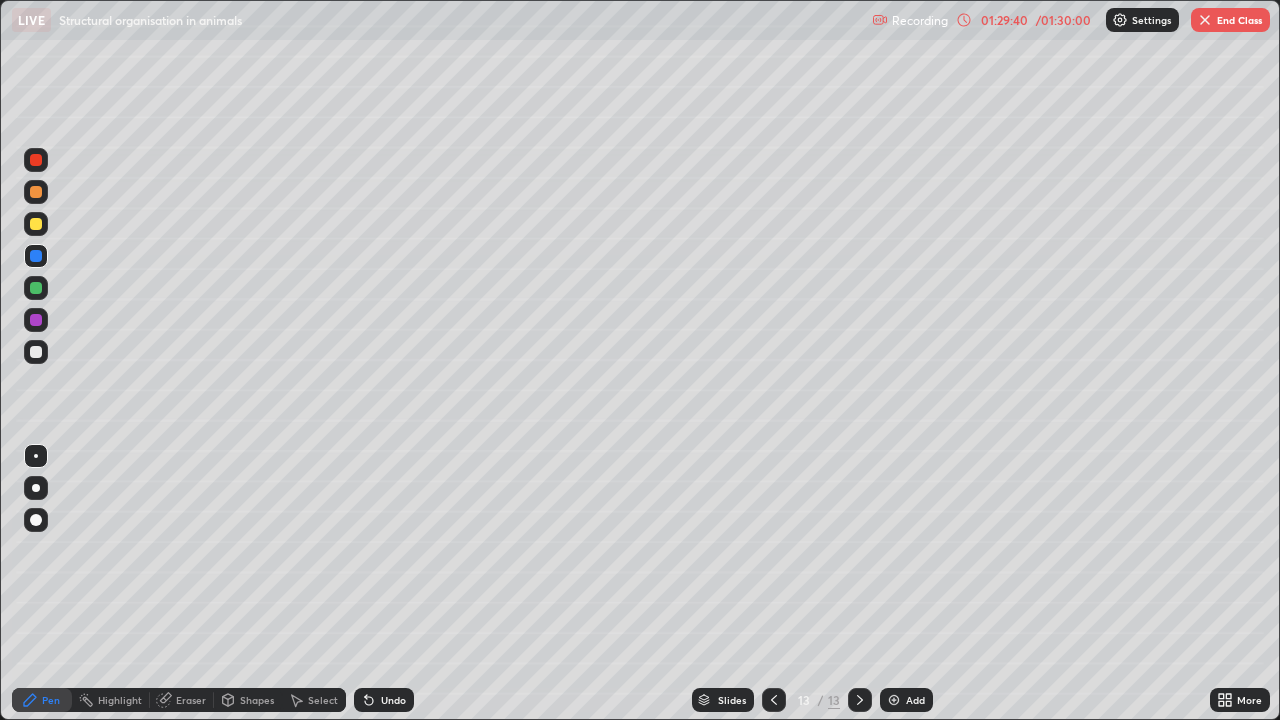 click at bounding box center (36, 352) 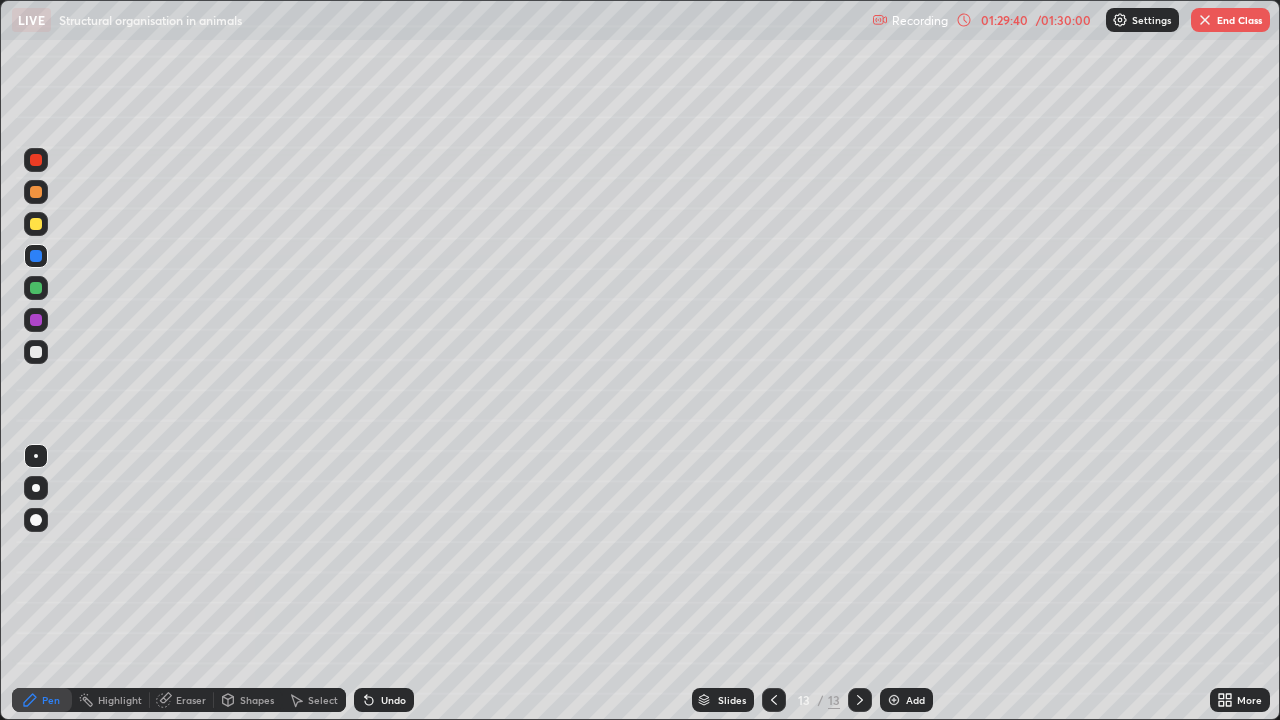 click at bounding box center (36, 352) 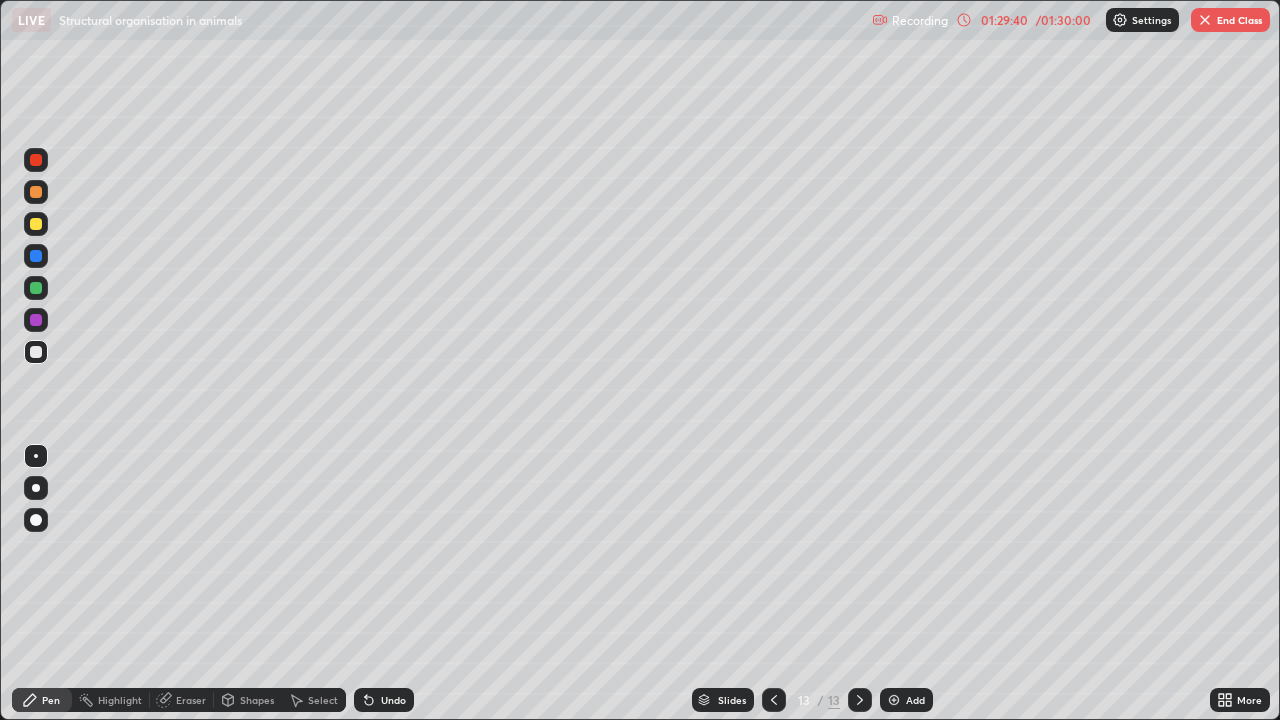 click at bounding box center [36, 352] 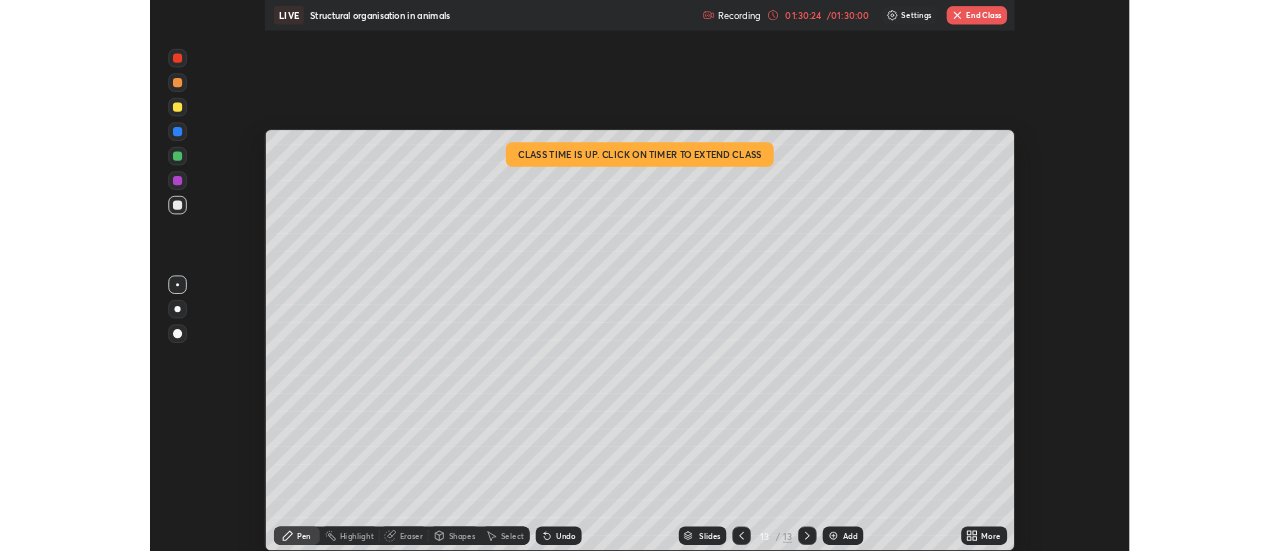 scroll, scrollTop: 551, scrollLeft: 1280, axis: both 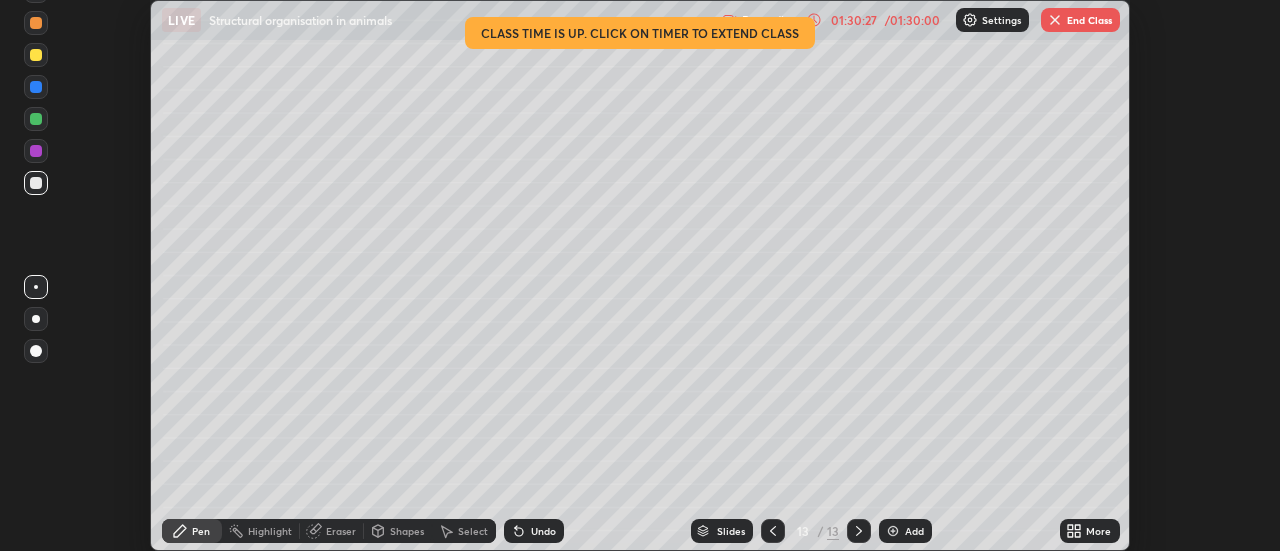 click on "End Class" at bounding box center (1080, 20) 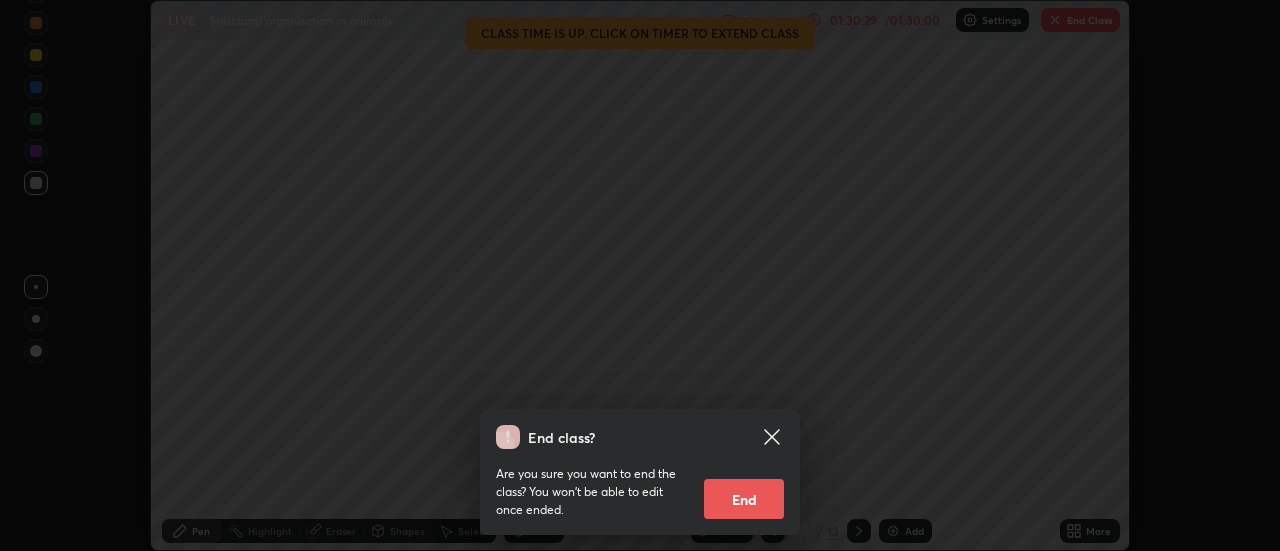 click on "End" at bounding box center [744, 499] 